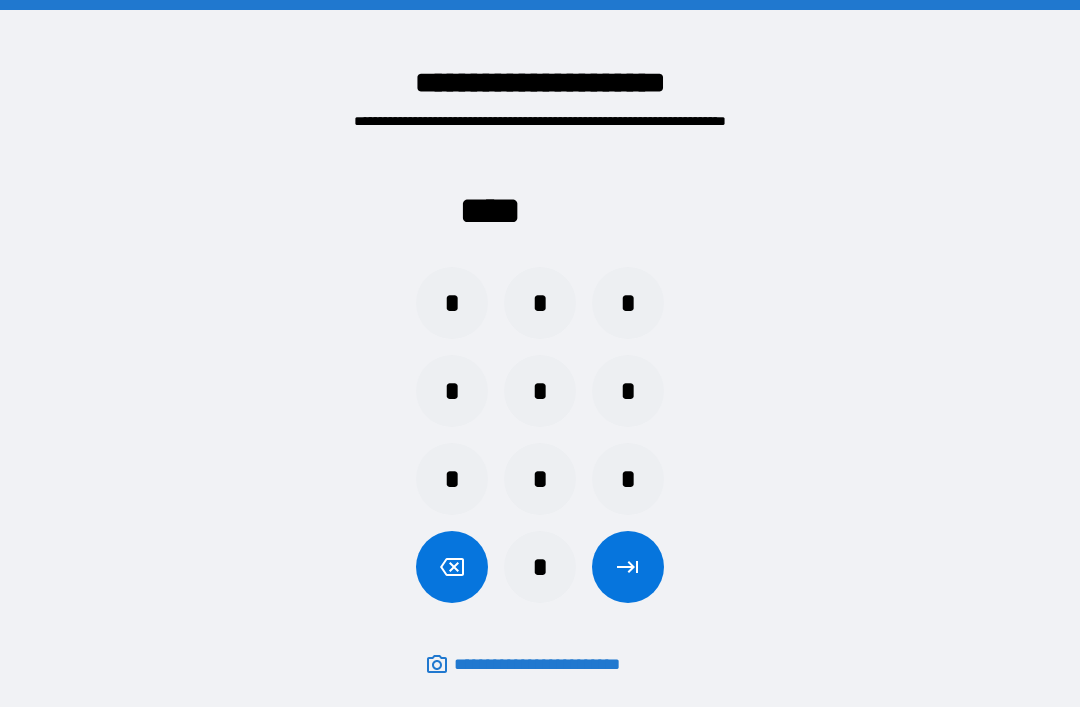 scroll, scrollTop: 64, scrollLeft: 0, axis: vertical 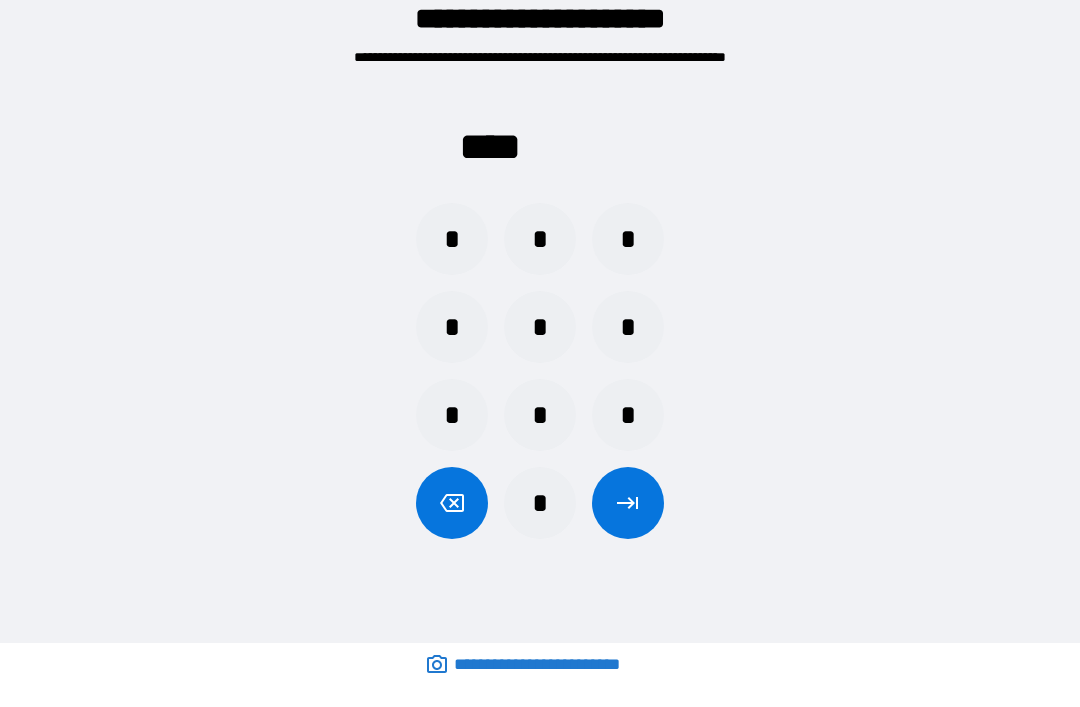 click on "*" at bounding box center [540, 503] 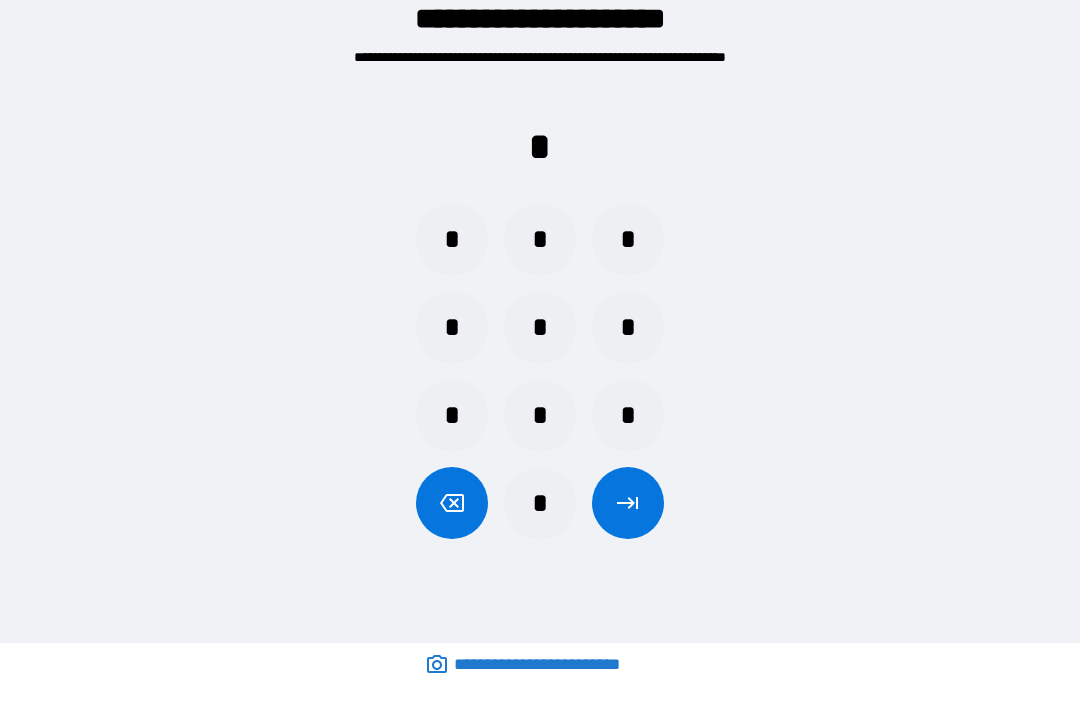 click on "*" at bounding box center [540, 415] 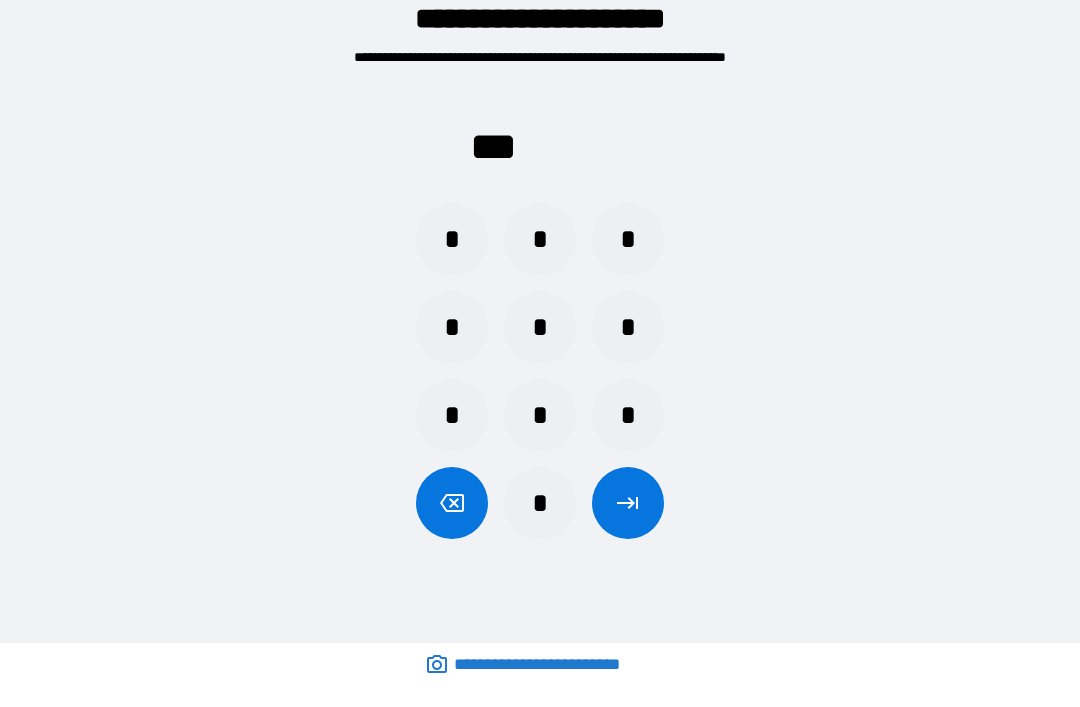 click on "*" at bounding box center (628, 239) 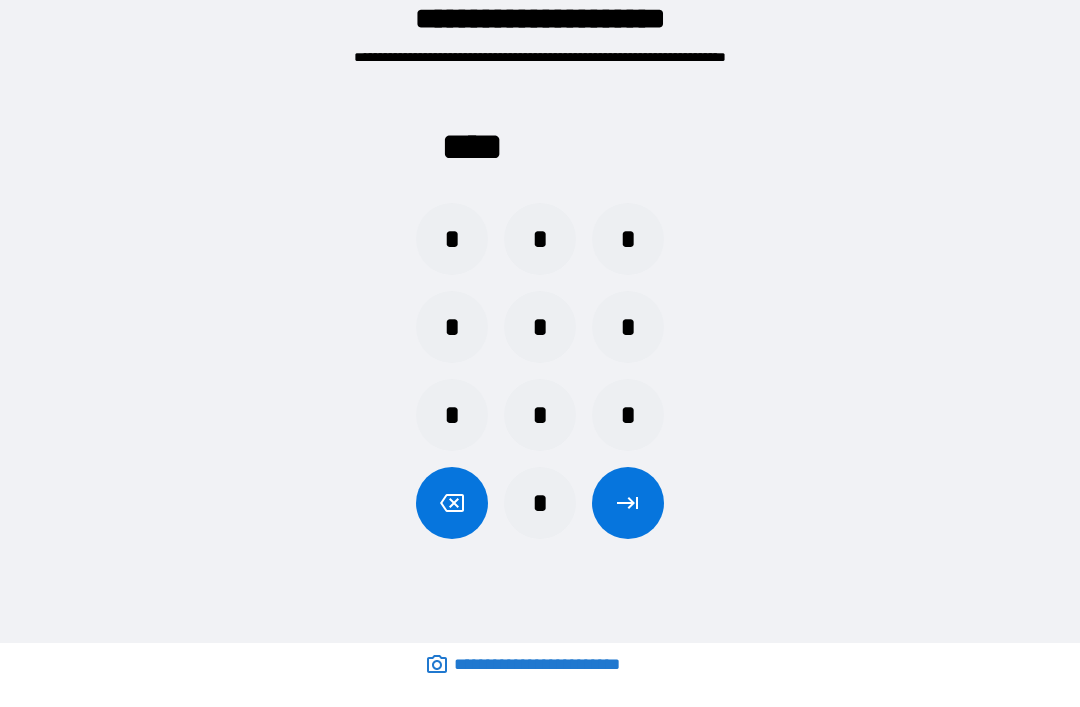 click 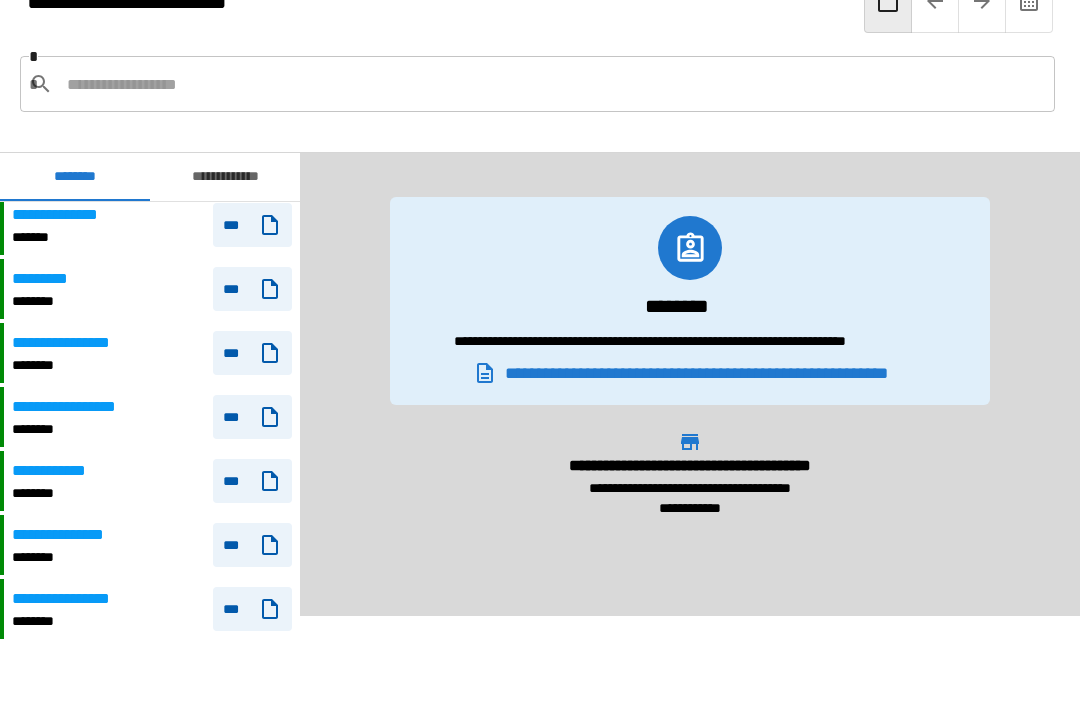 scroll, scrollTop: 965, scrollLeft: 0, axis: vertical 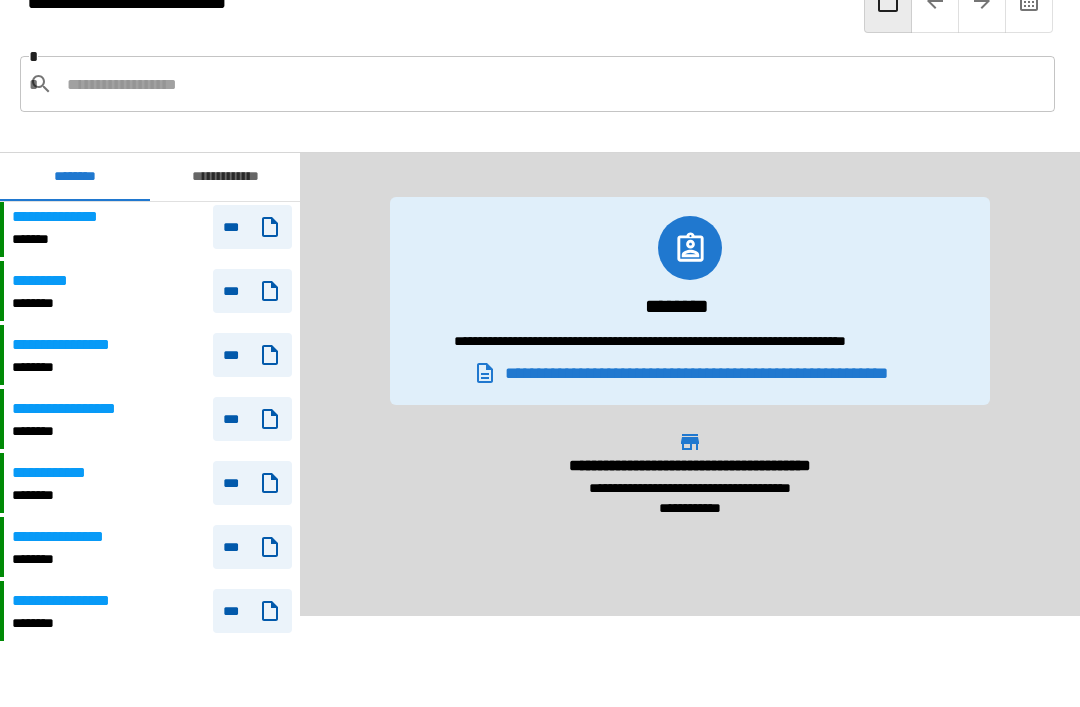 click on "********* ******** ***" at bounding box center [152, 291] 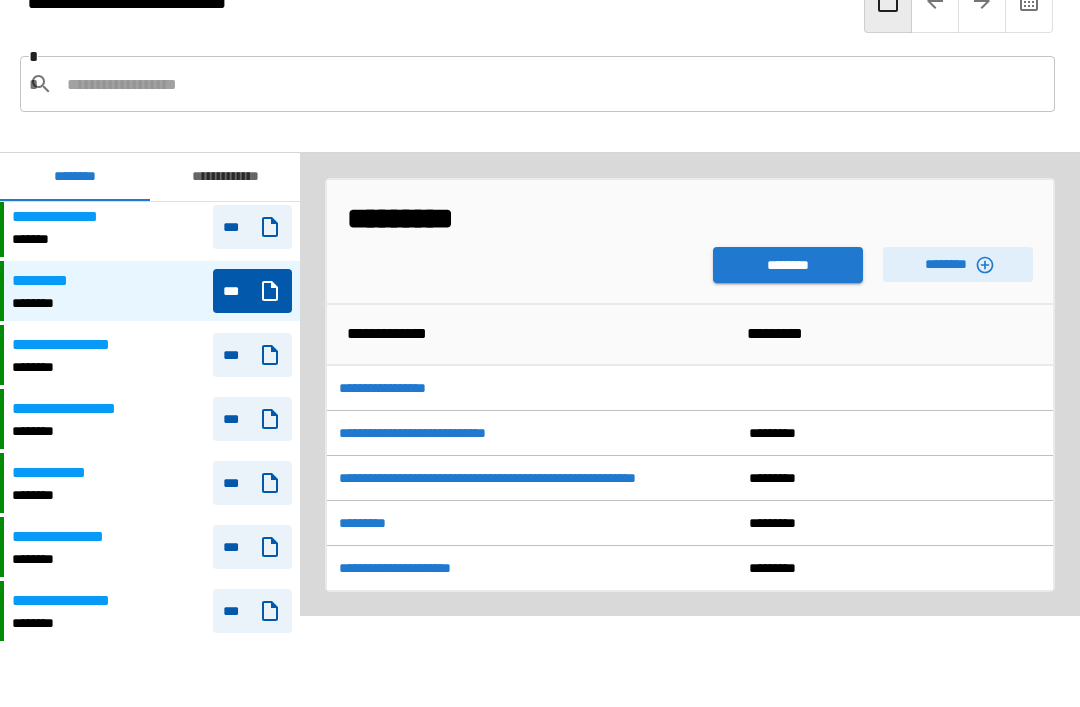 click on "********" at bounding box center [788, 265] 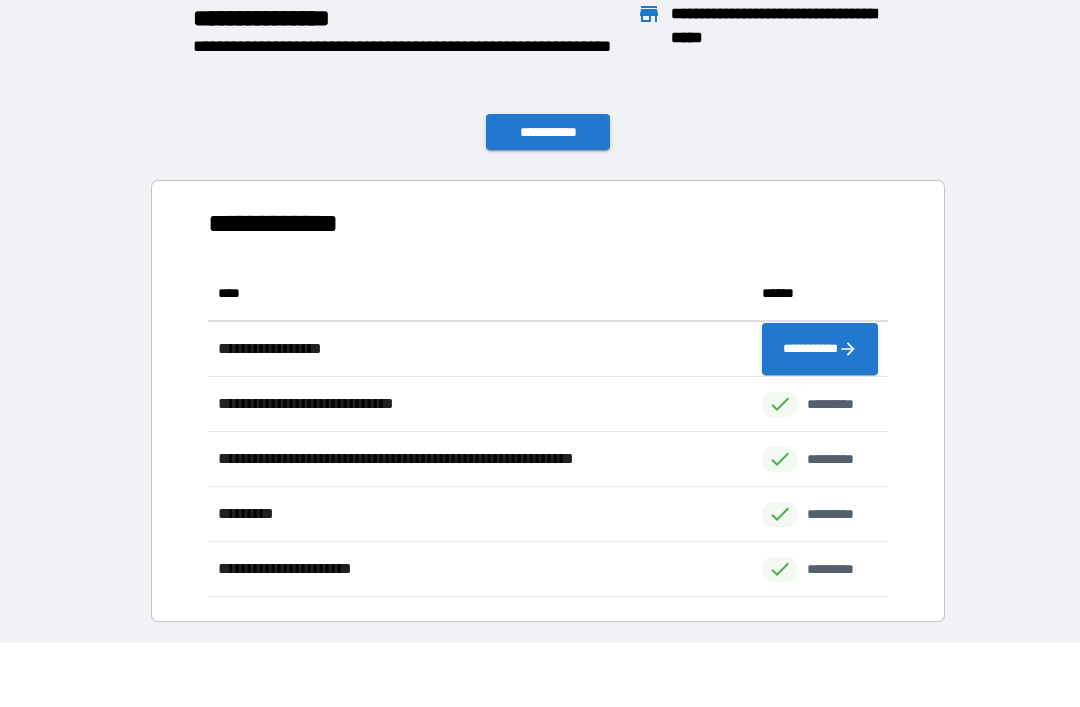 scroll, scrollTop: 331, scrollLeft: 680, axis: both 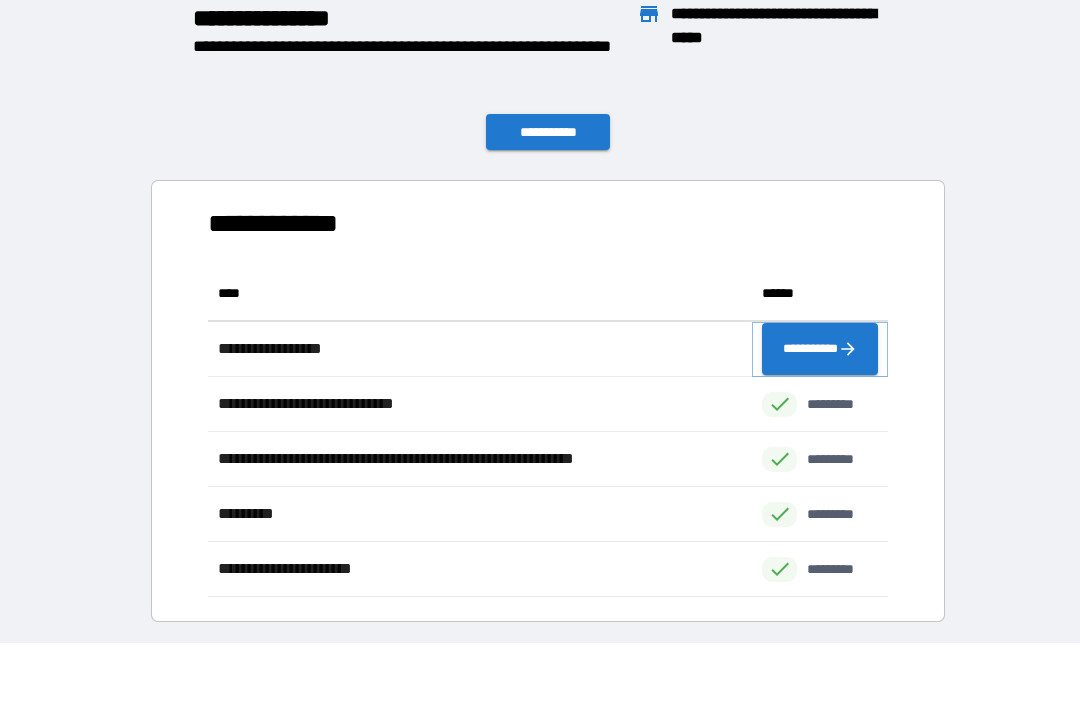 click 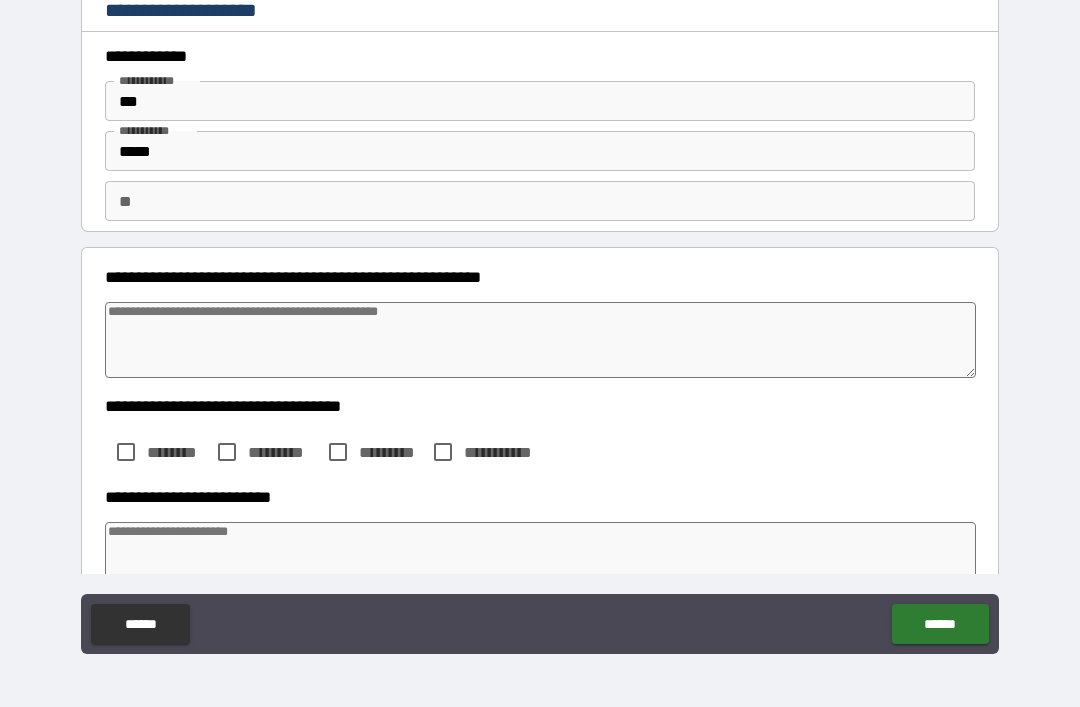 type on "*" 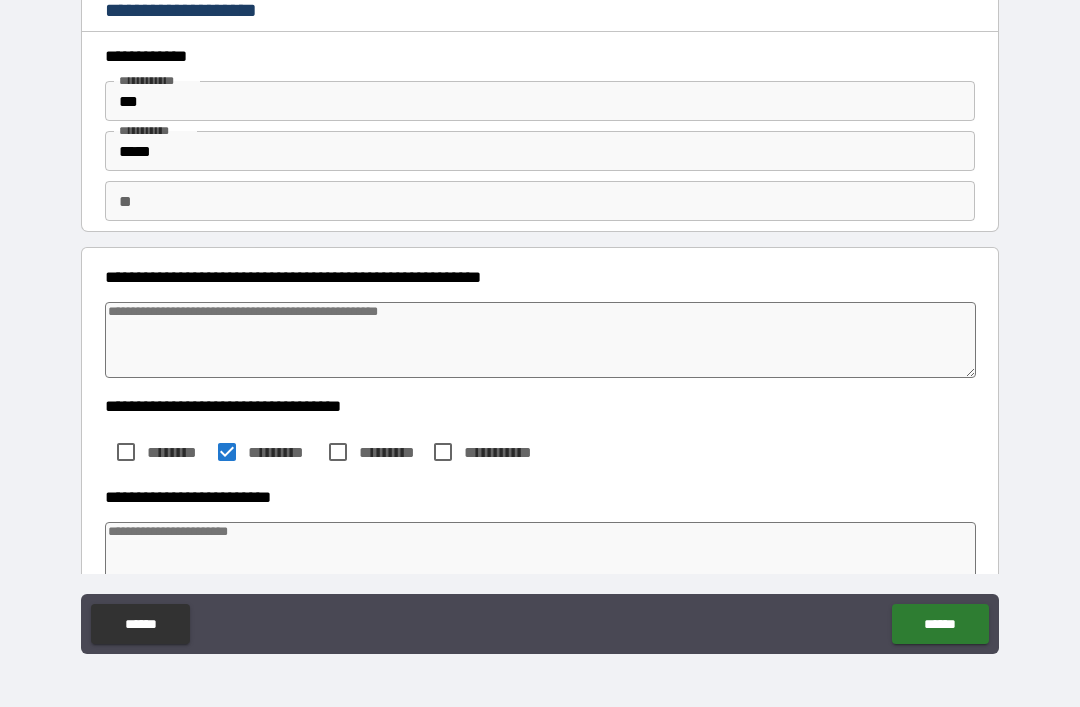 type on "*" 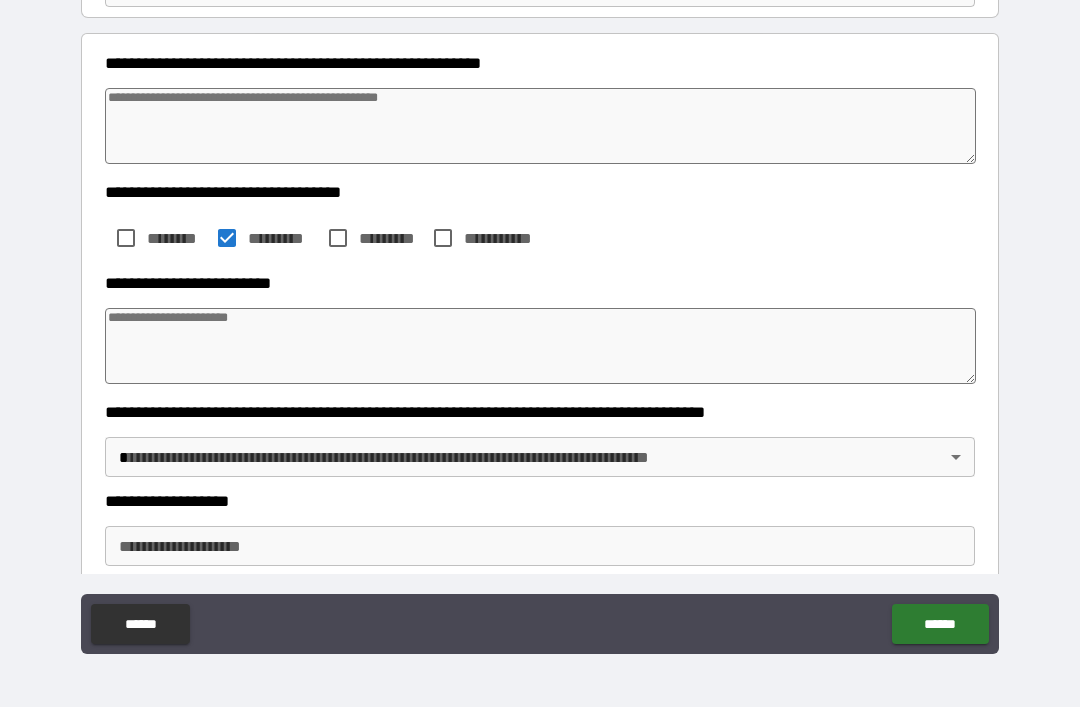 scroll, scrollTop: 218, scrollLeft: 0, axis: vertical 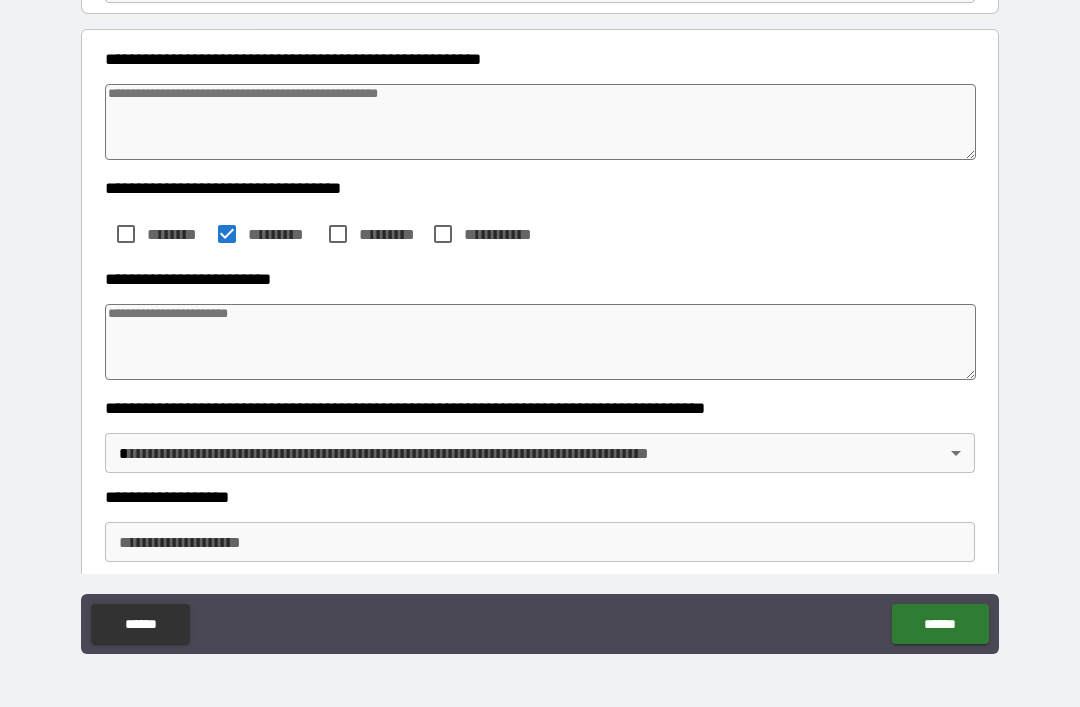click at bounding box center (540, 342) 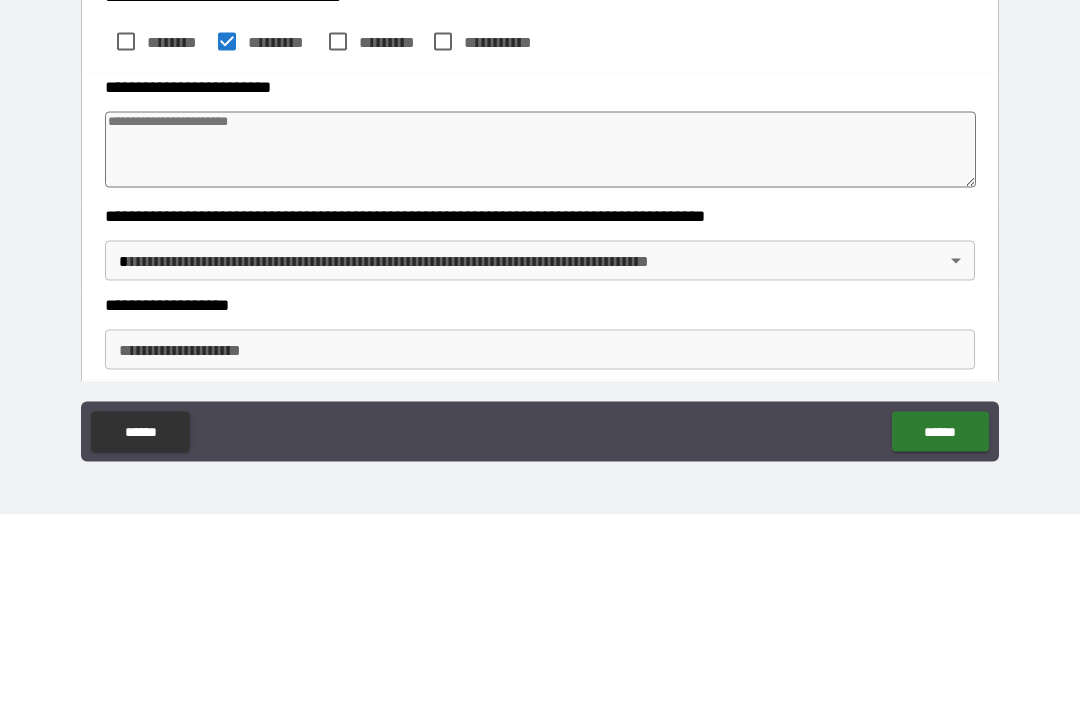 type on "*" 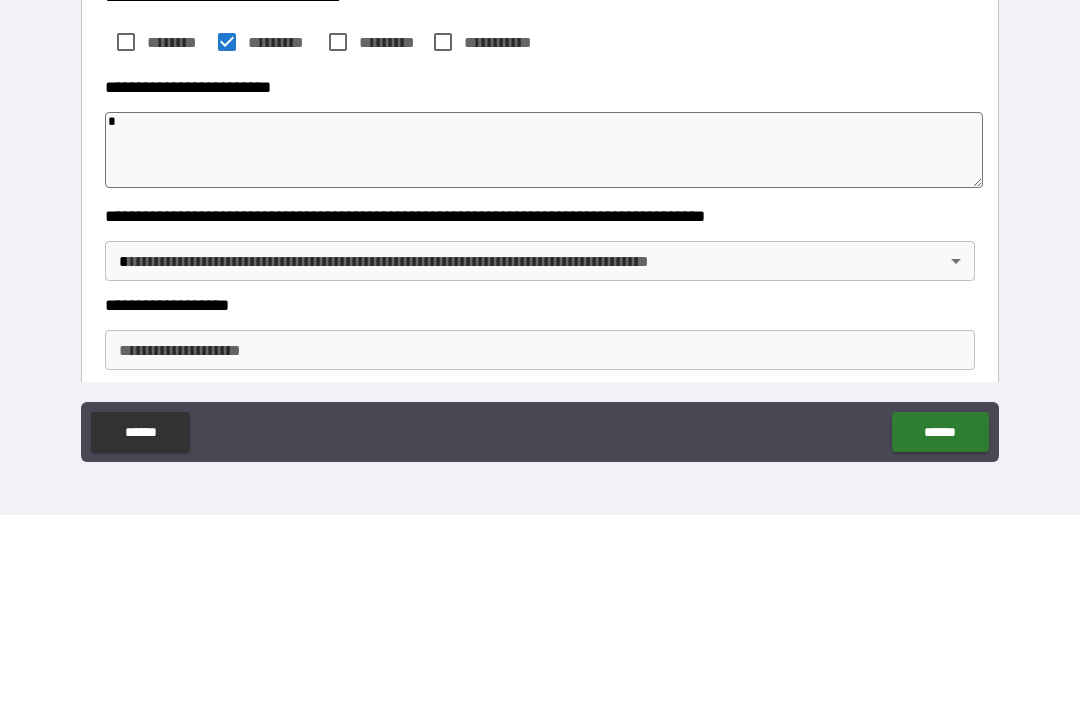 type on "*" 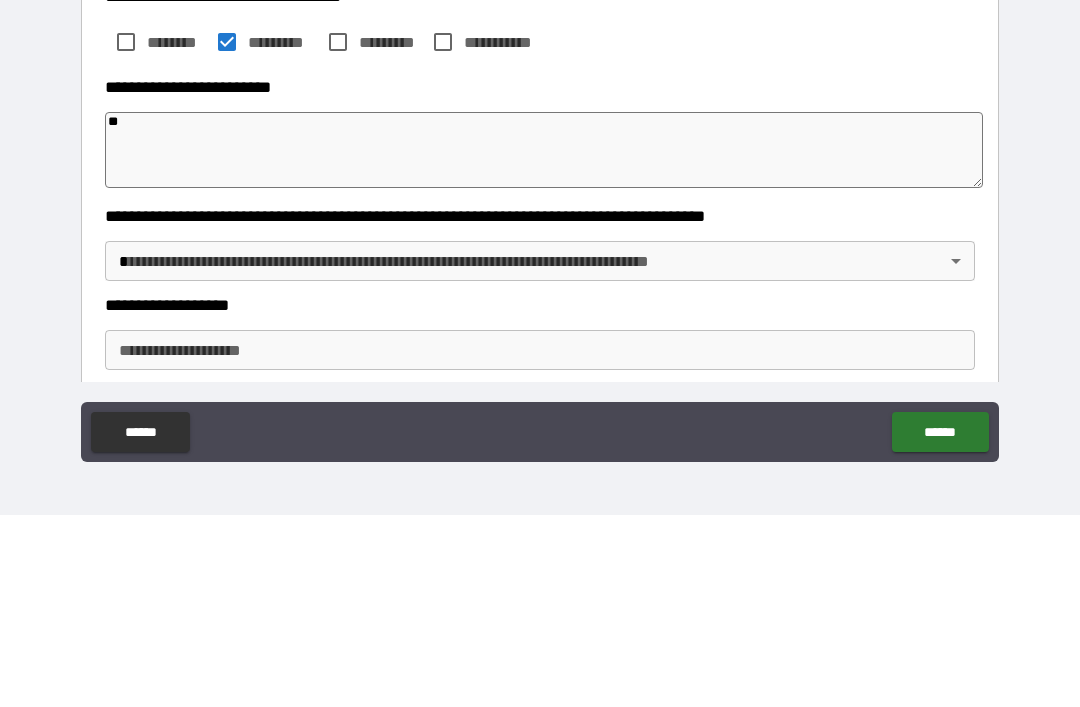 type on "*" 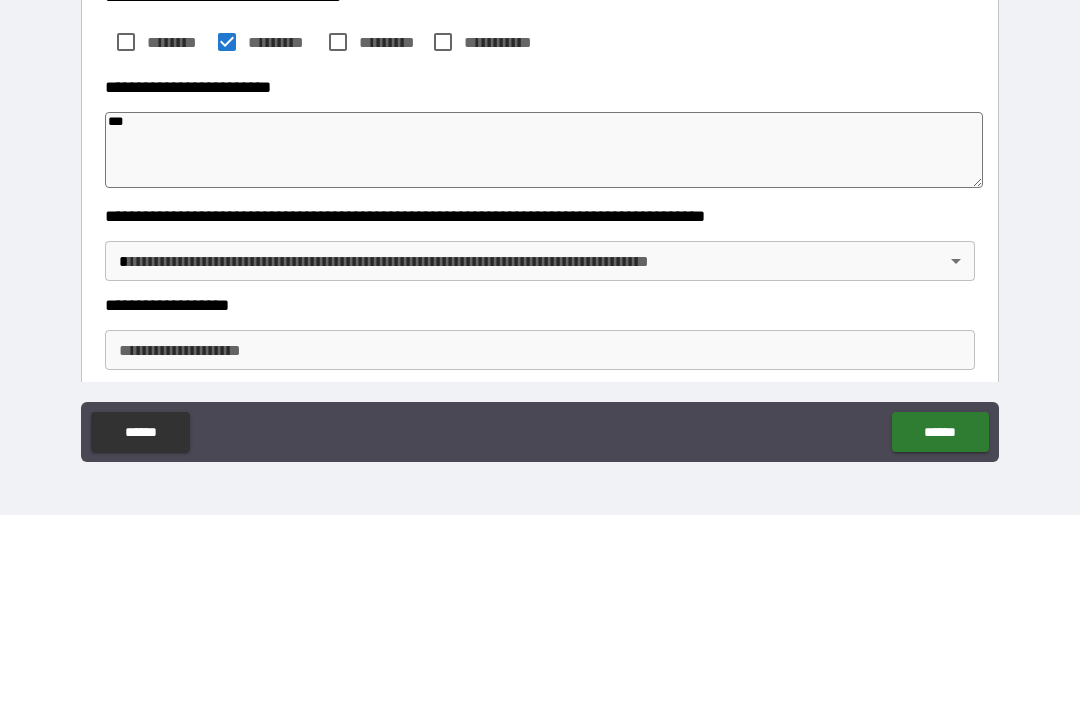 type on "*" 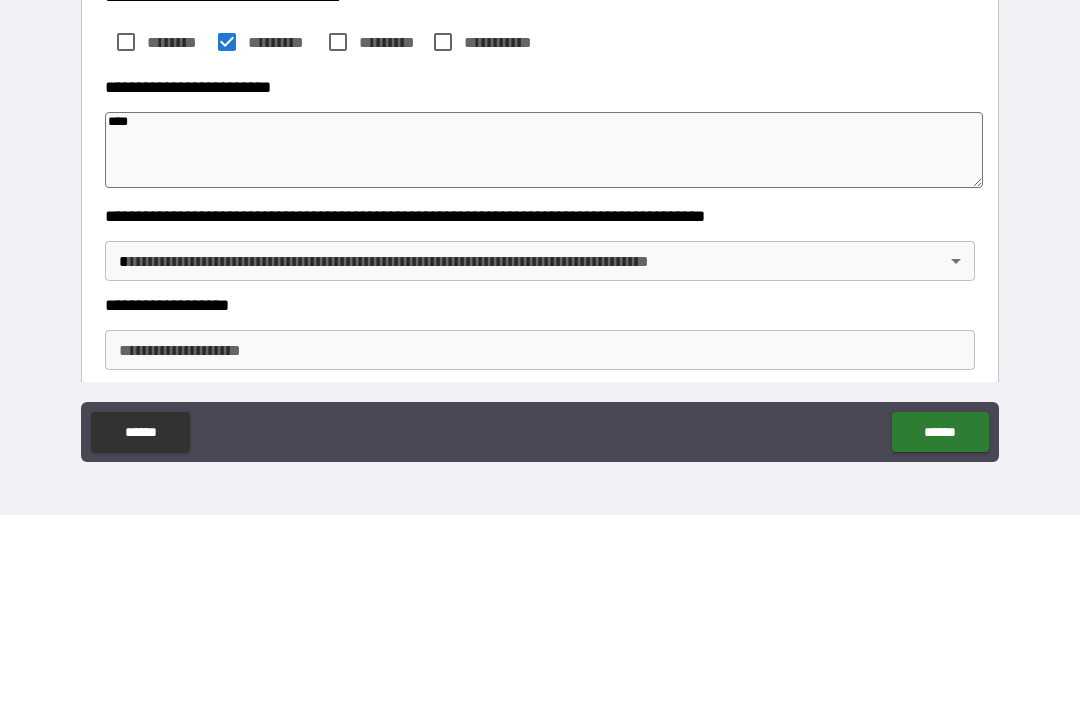 type on "*" 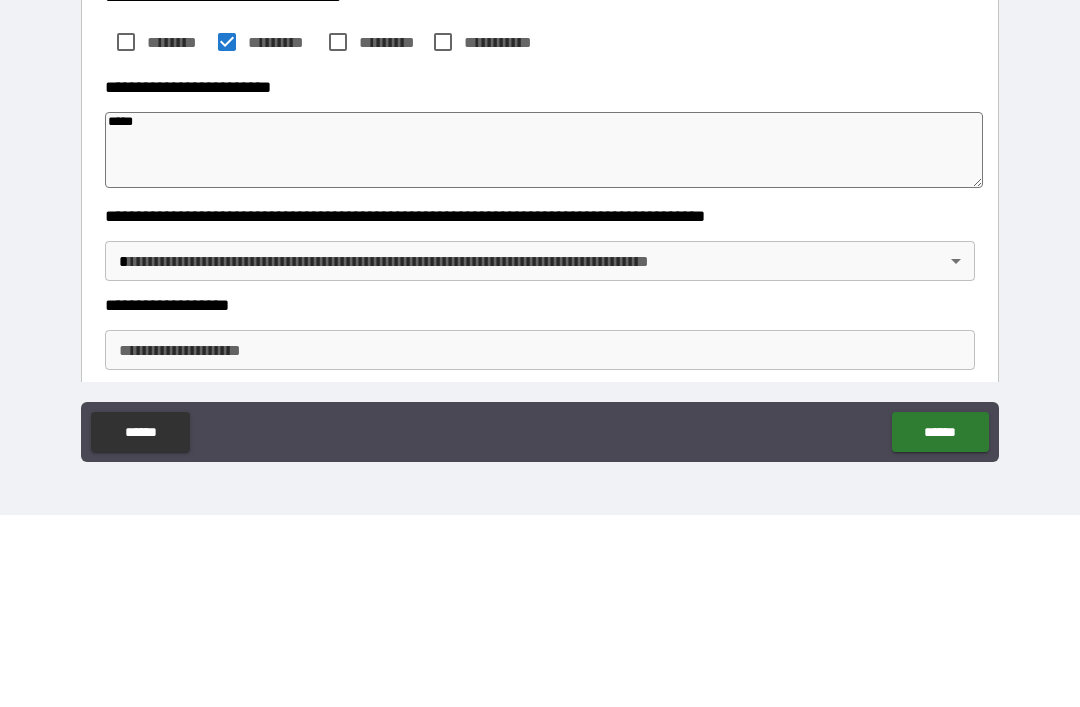 type on "*" 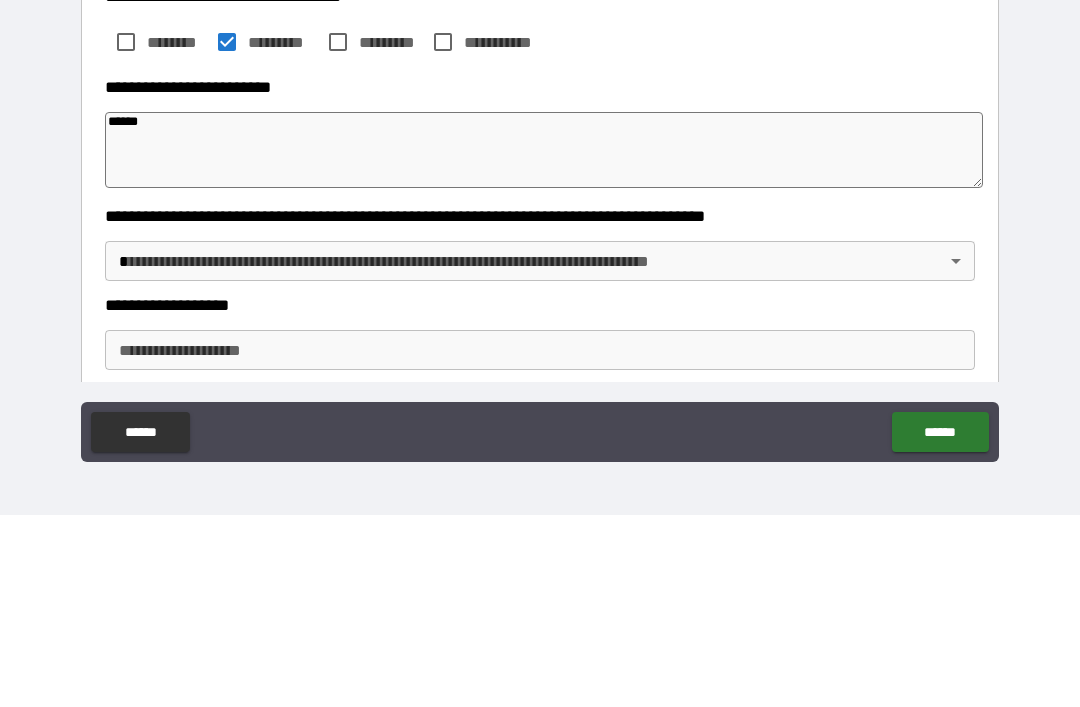 type on "*******" 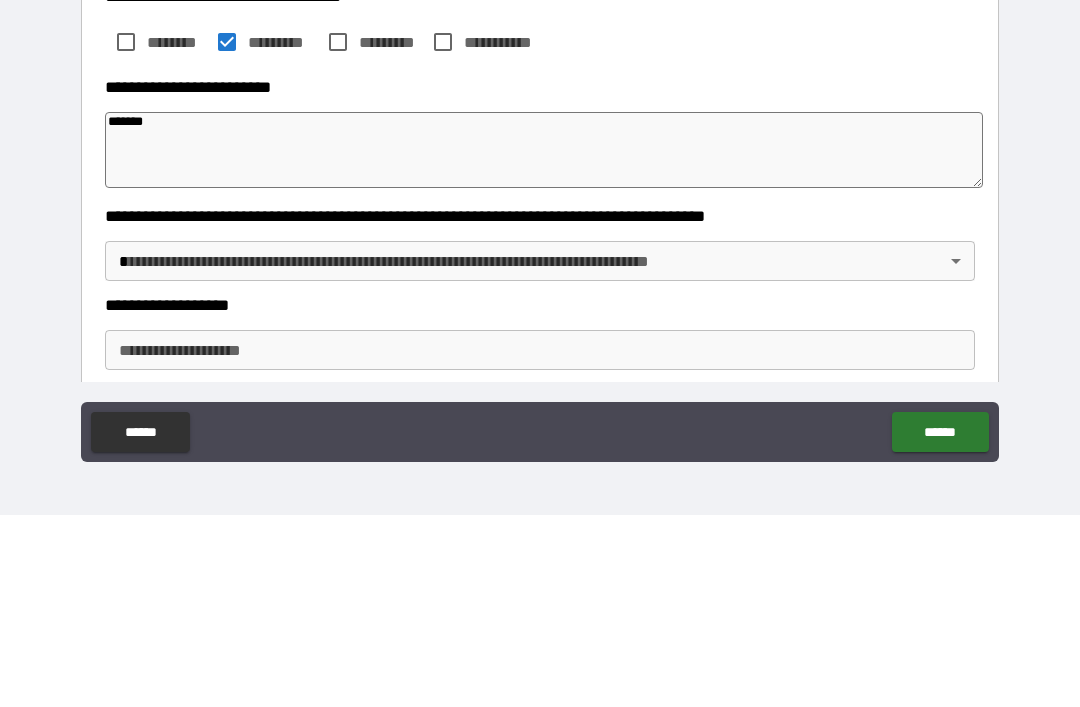 type on "*" 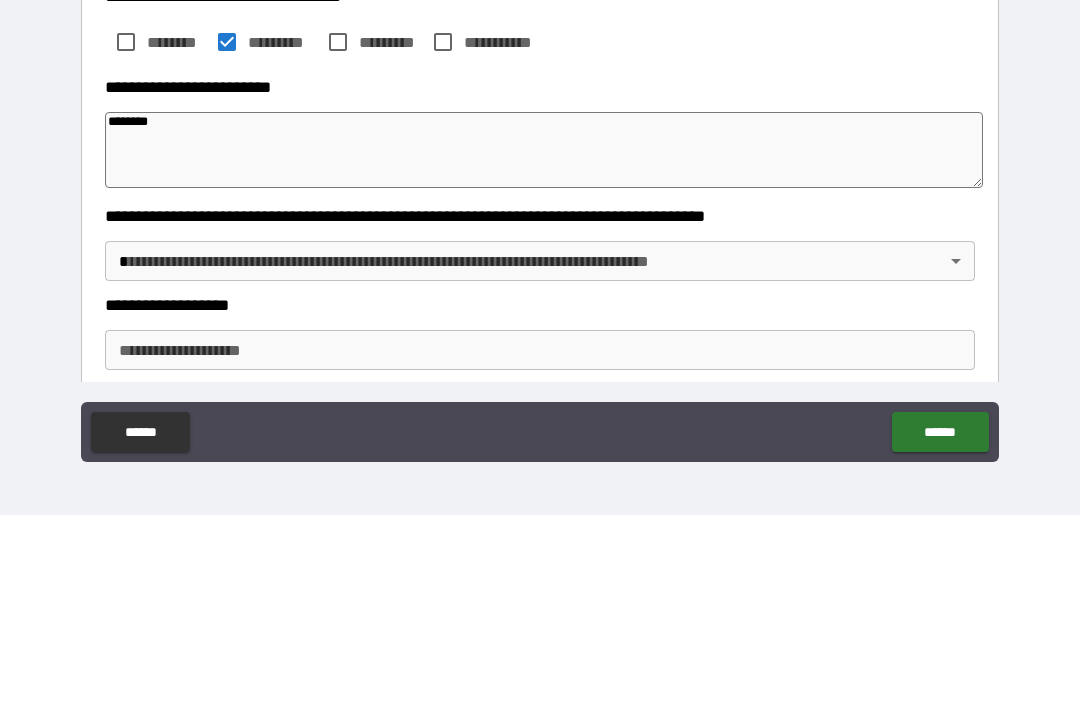 type on "*" 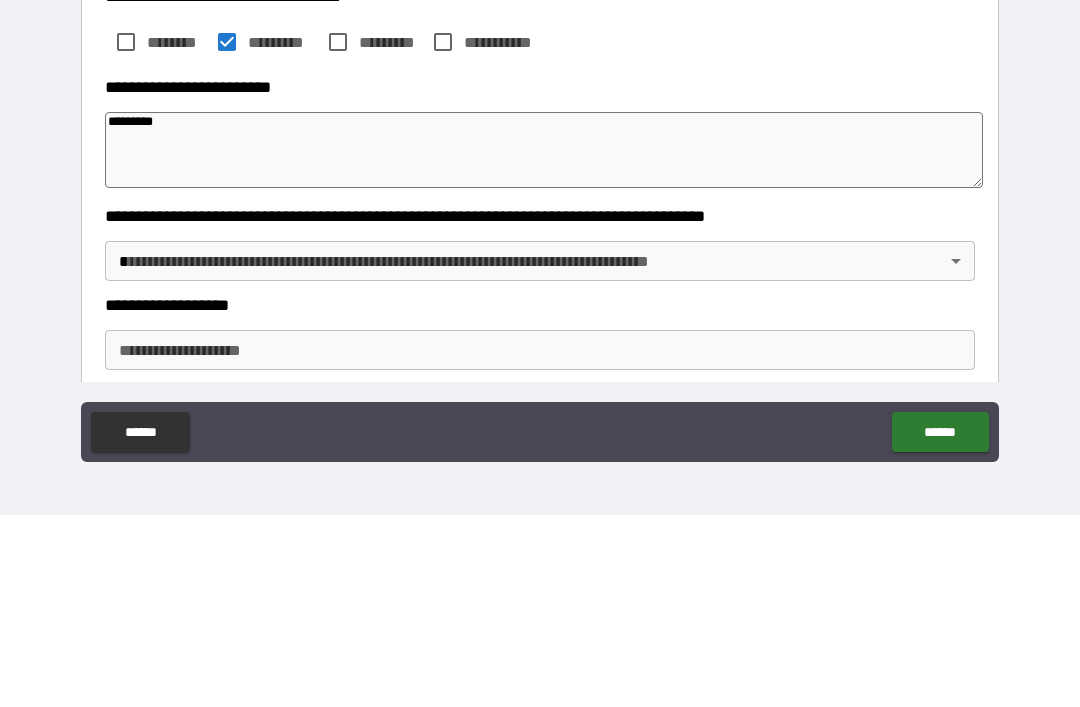 type on "*" 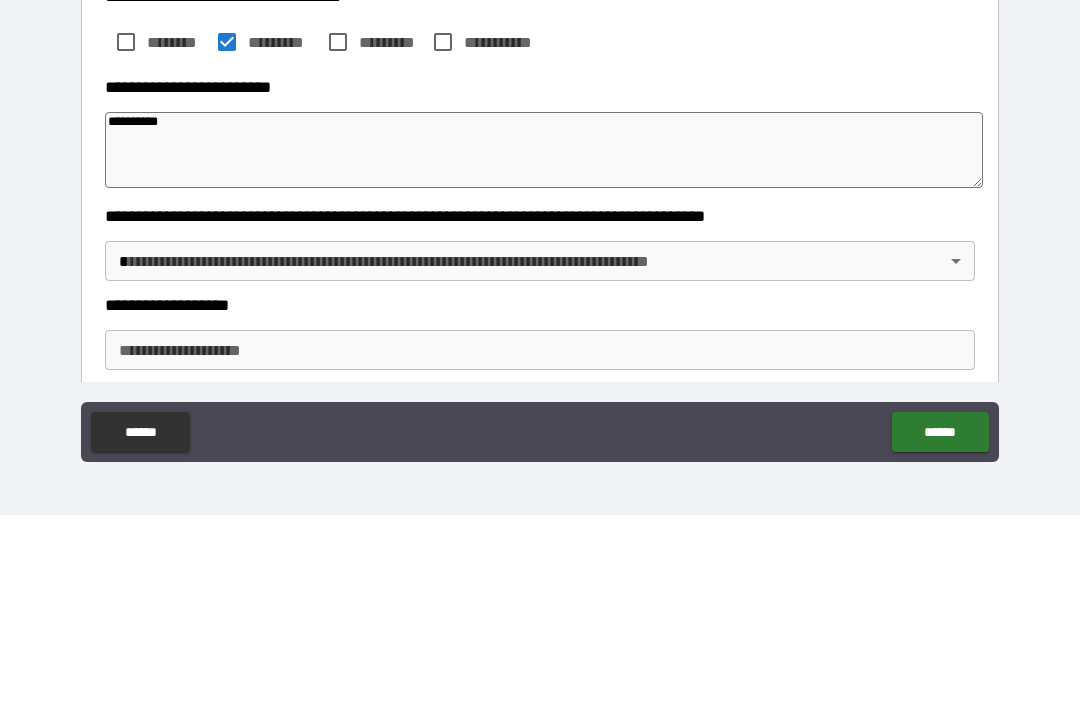 type on "*" 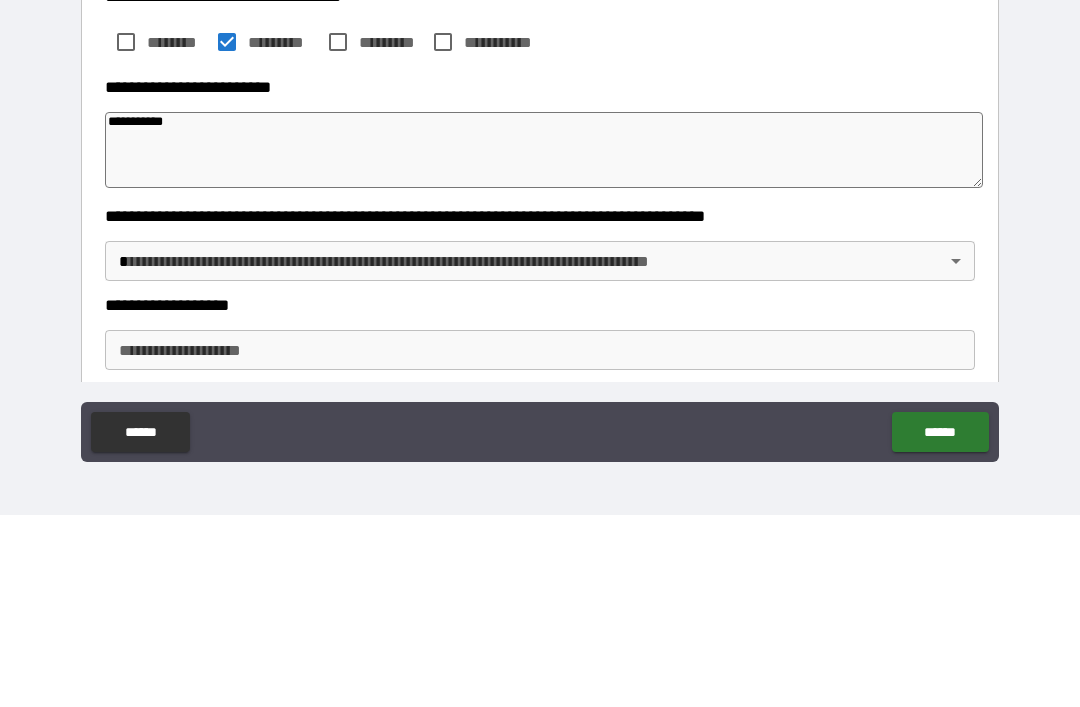 type on "*" 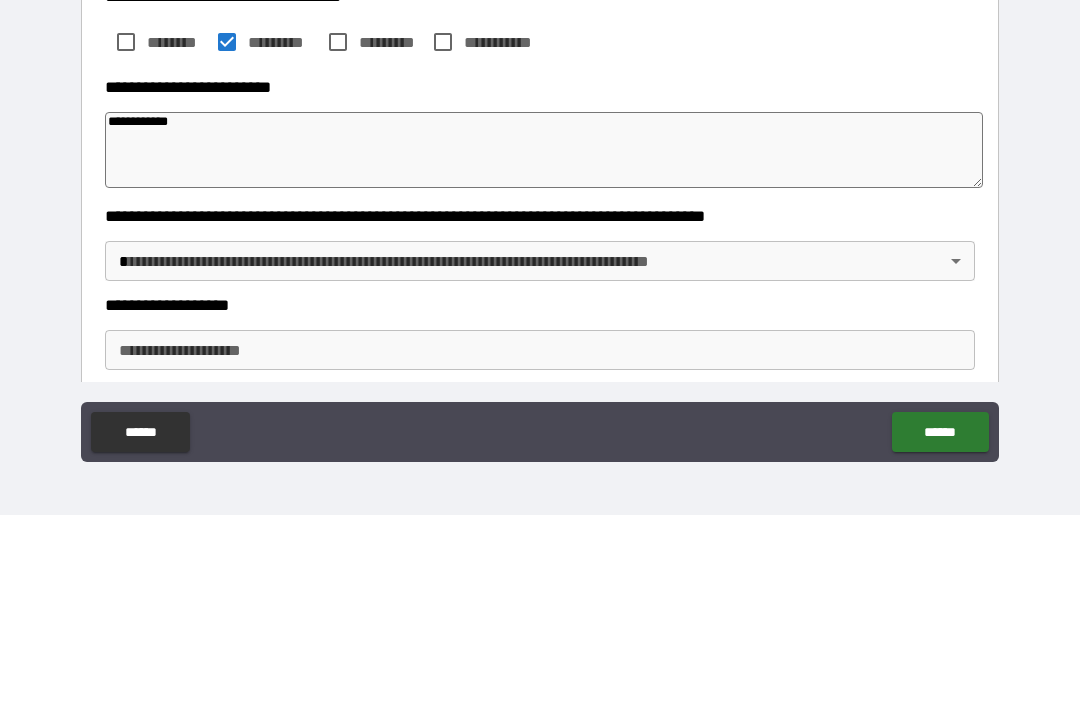 type on "*" 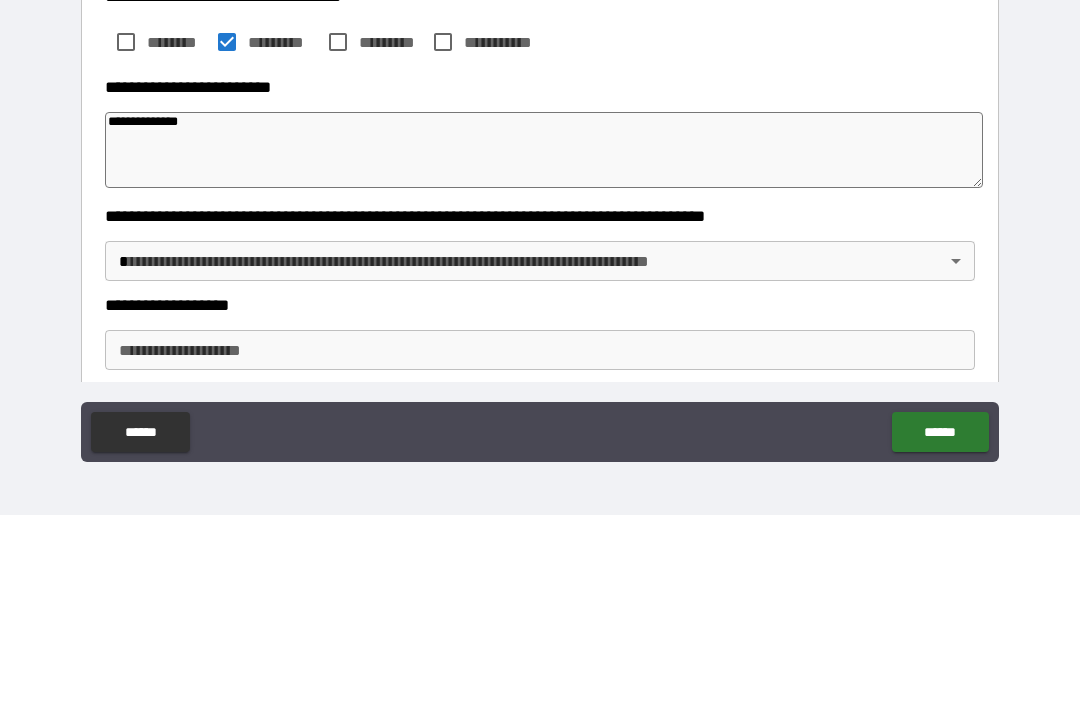 type on "*" 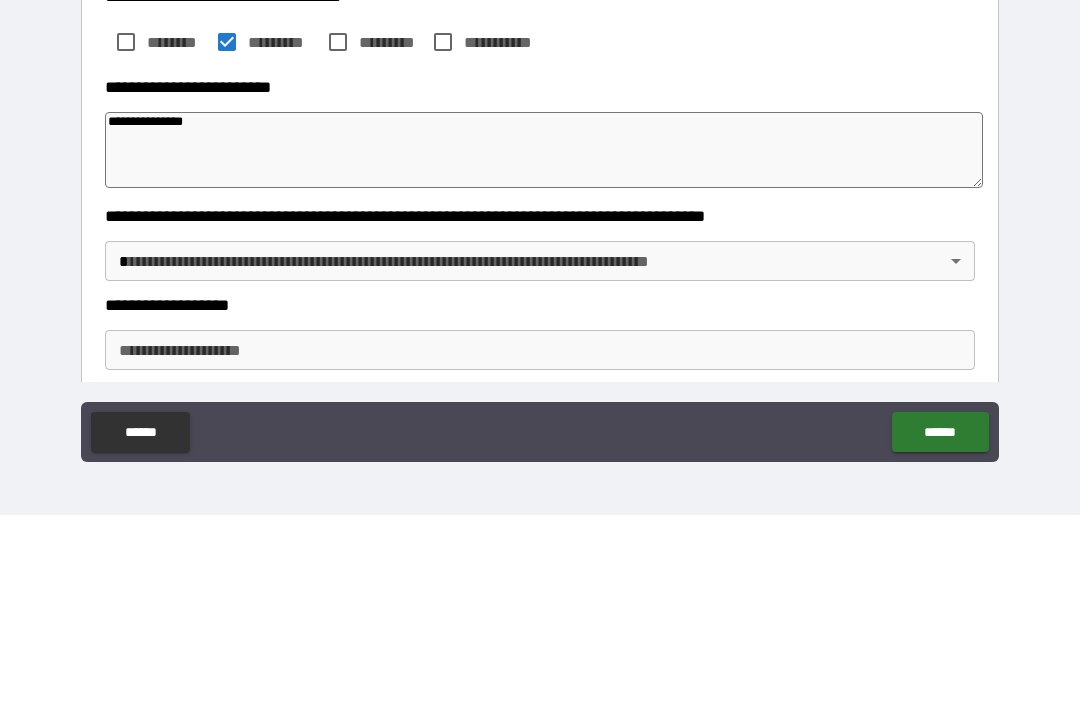 type on "*" 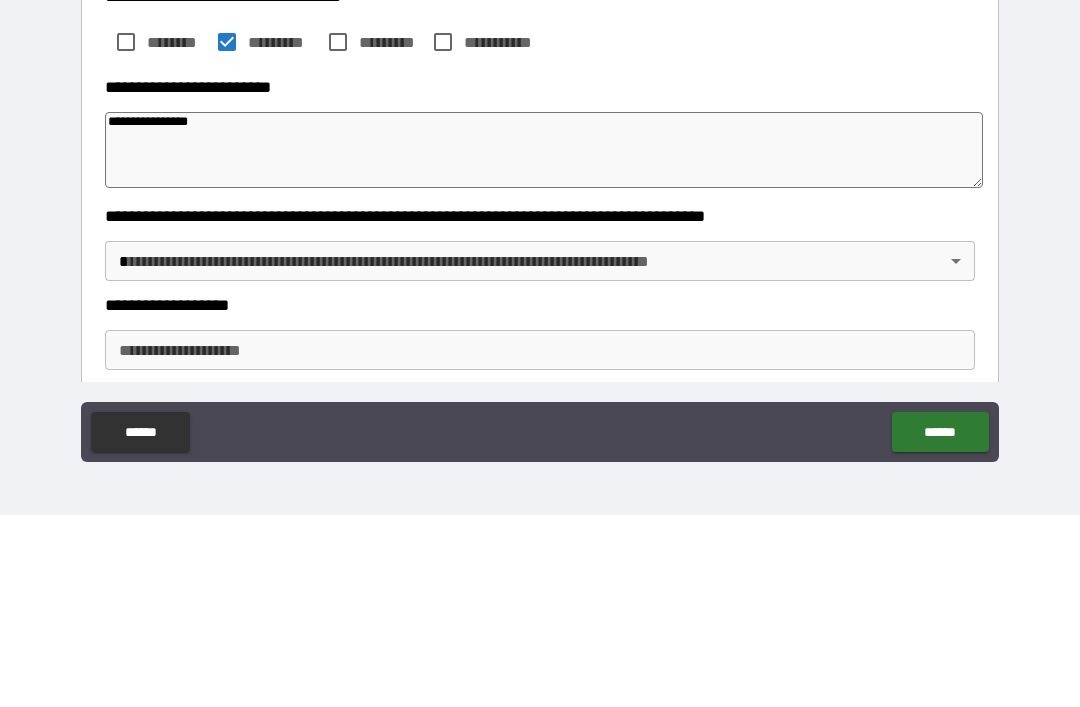 type on "*" 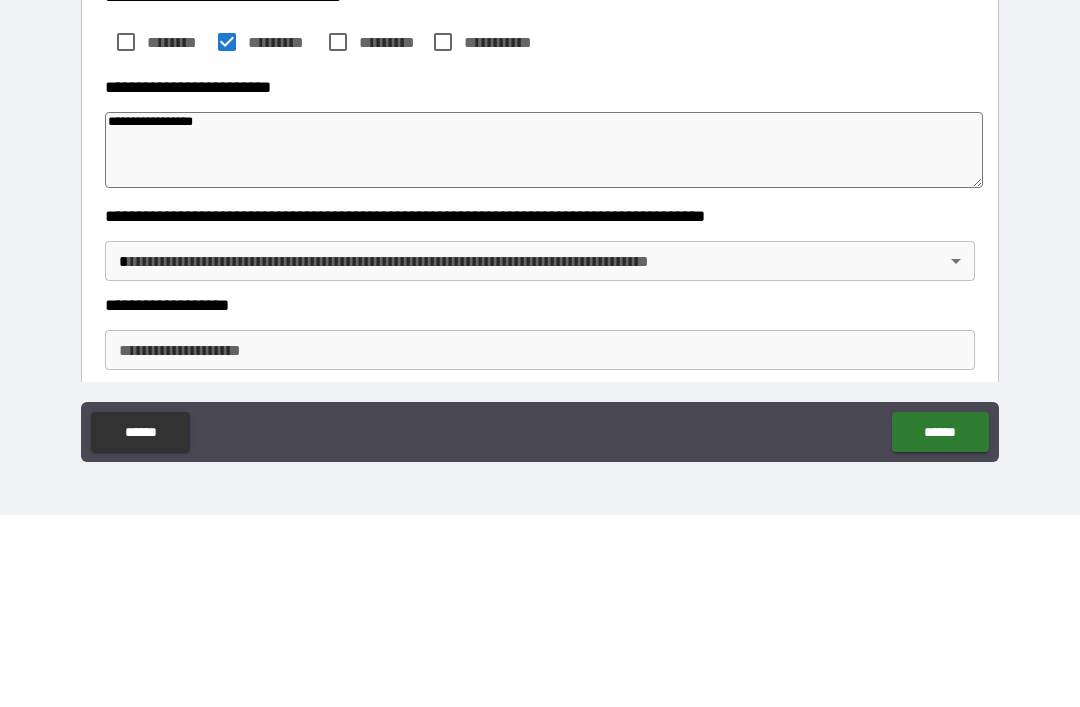 type on "*" 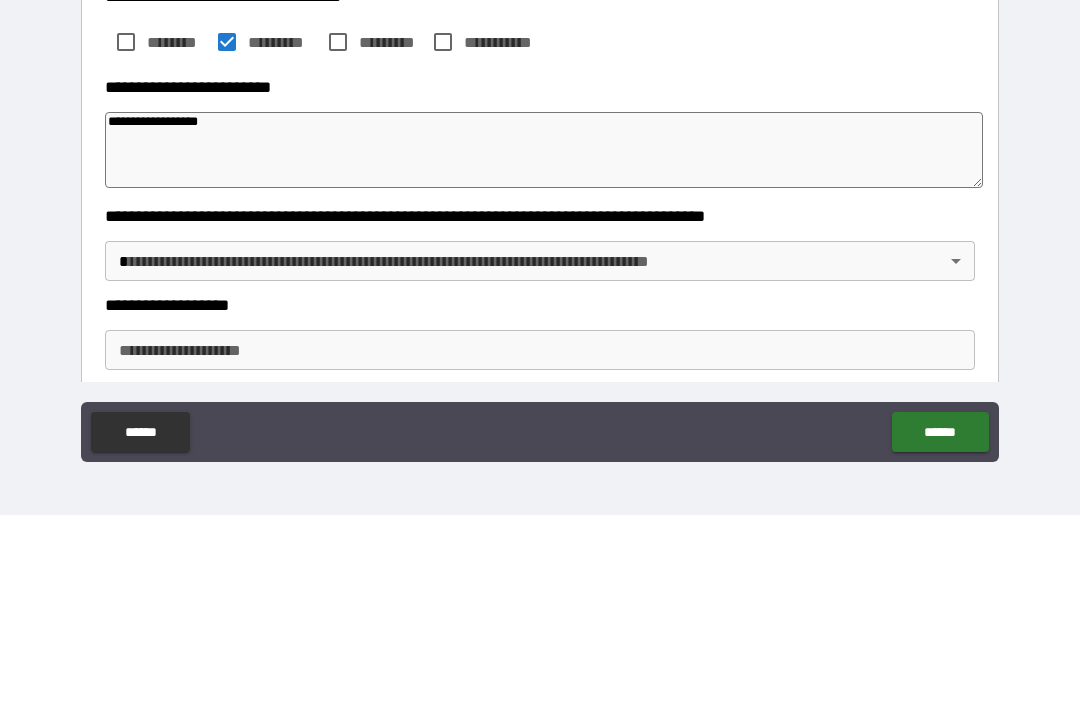 type on "*" 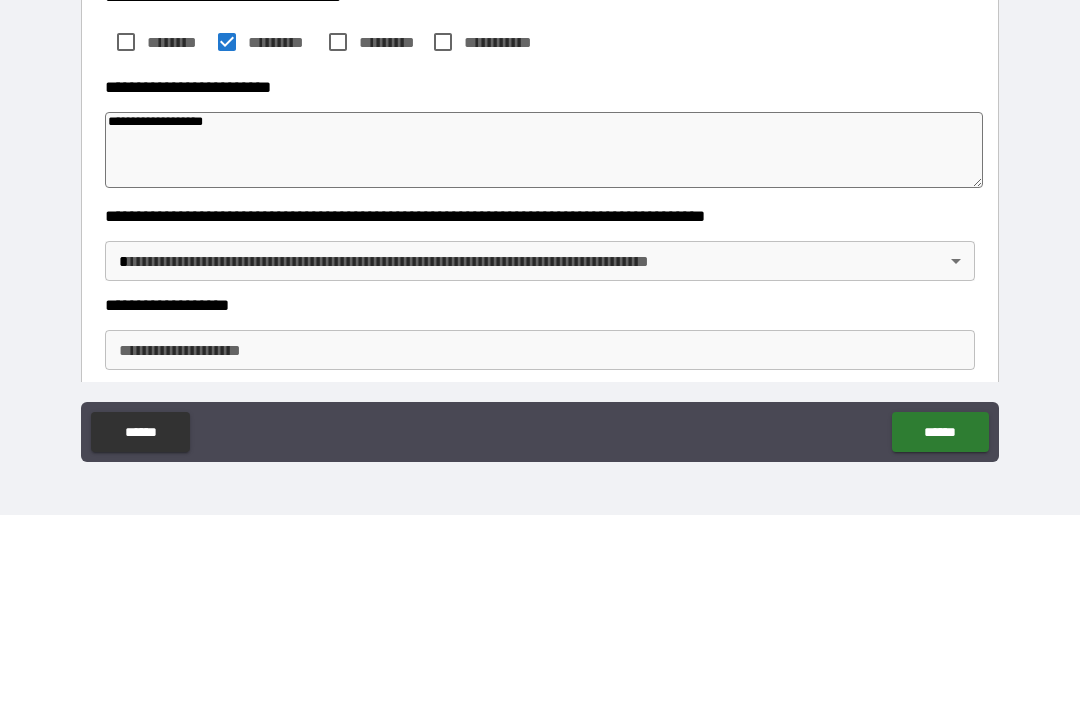 type on "*" 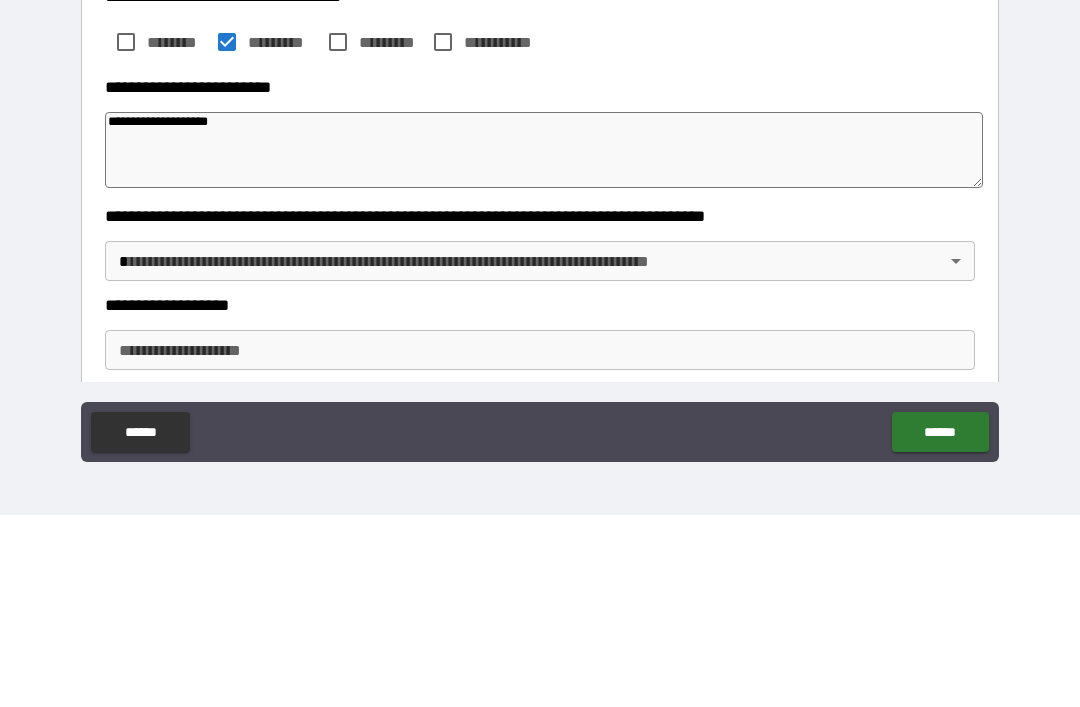 type on "*" 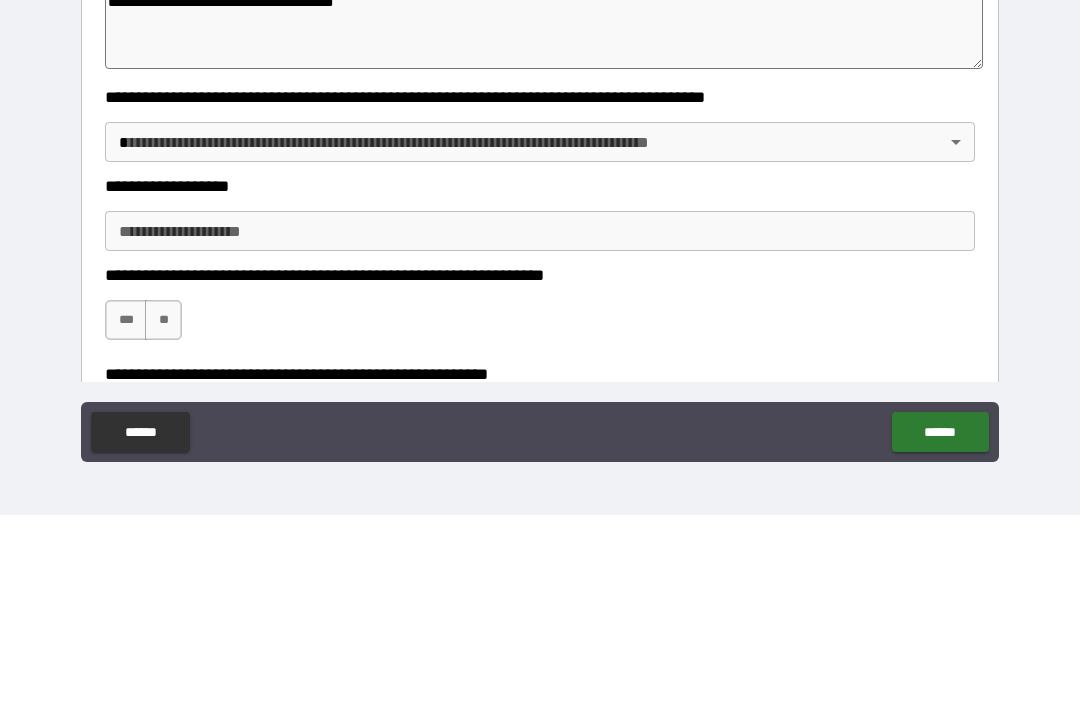 scroll, scrollTop: 339, scrollLeft: 0, axis: vertical 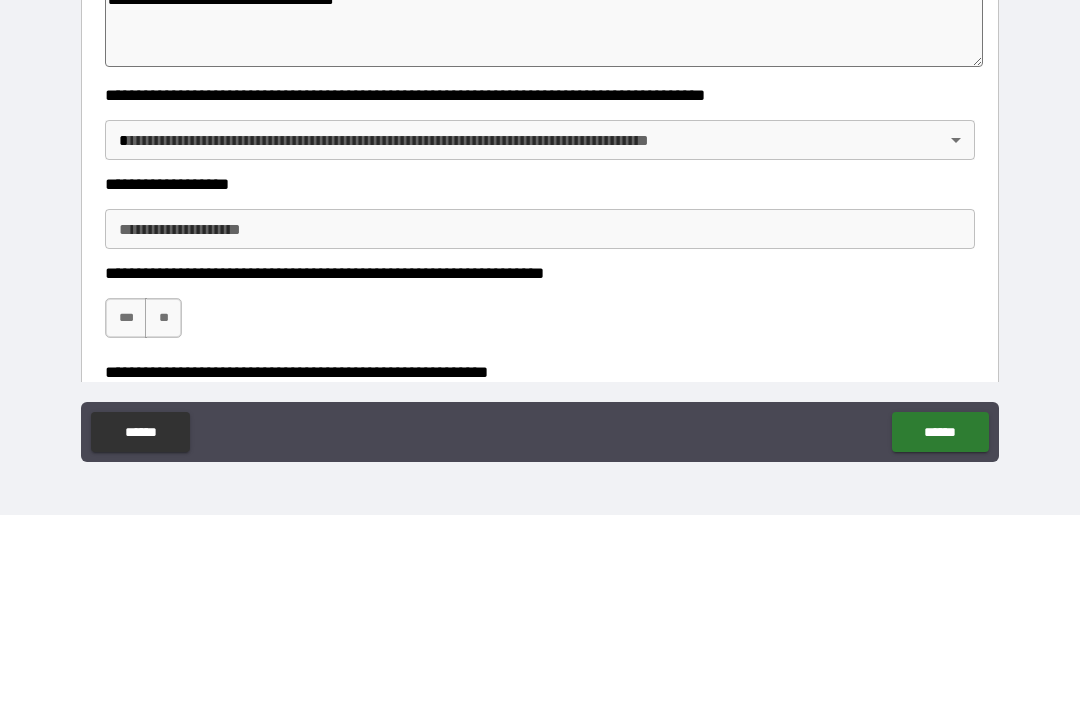 click on "**********" at bounding box center [540, 321] 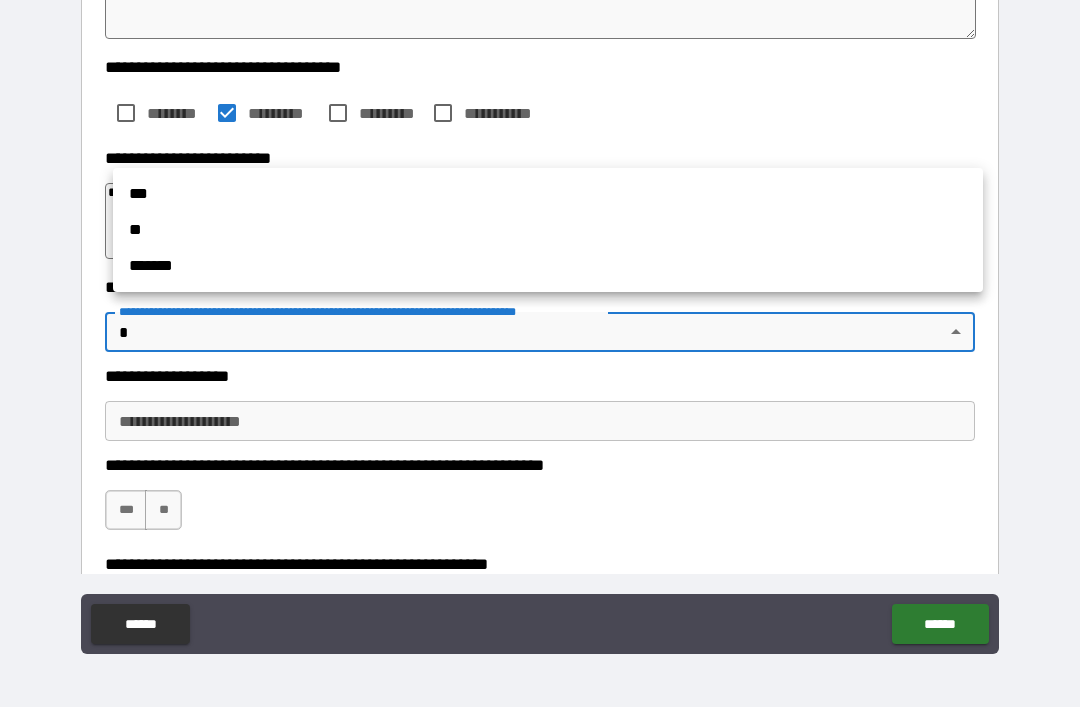 click on "**" at bounding box center [548, 230] 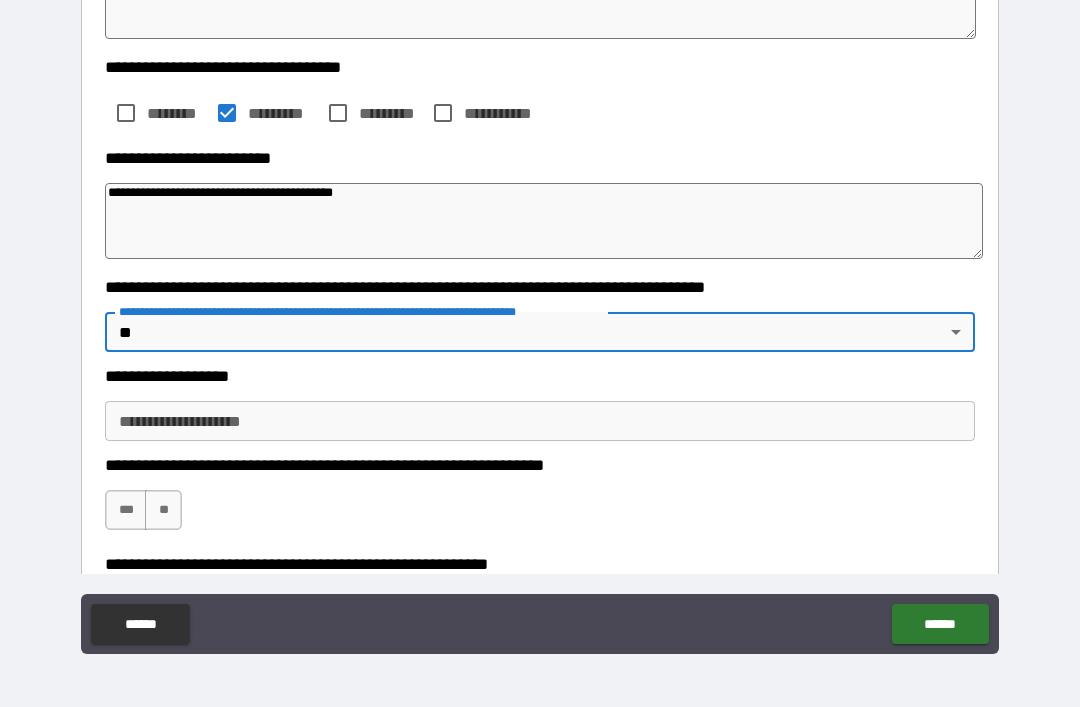 click on "**********" at bounding box center [540, 421] 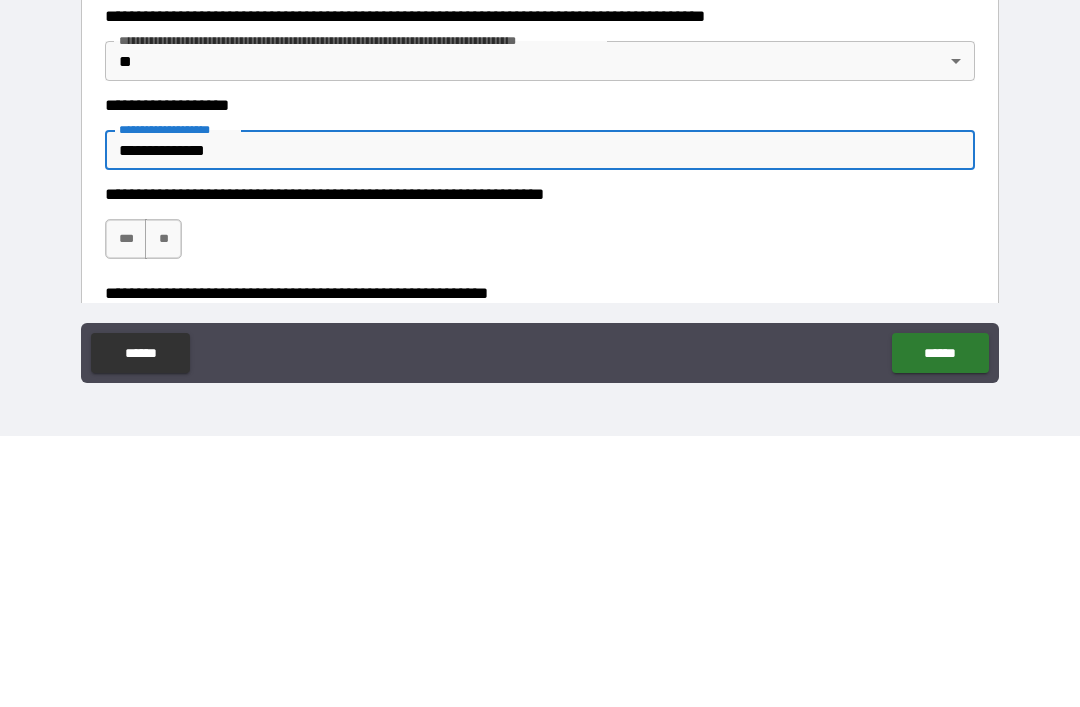 click on "***" at bounding box center [126, 510] 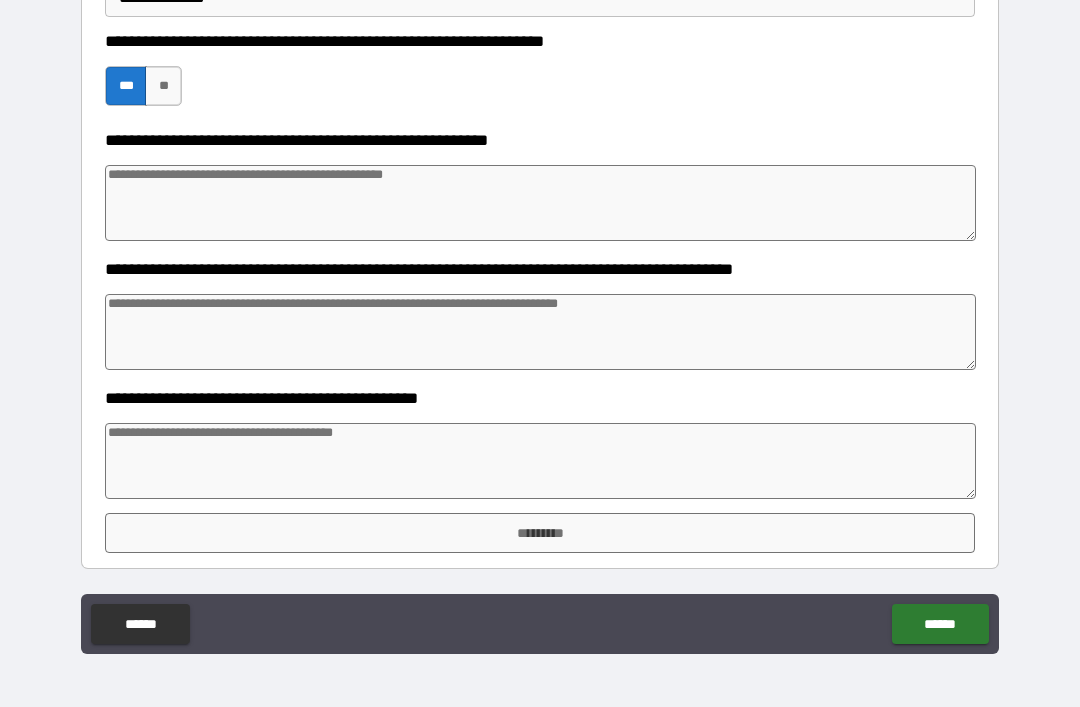 scroll, scrollTop: 763, scrollLeft: 0, axis: vertical 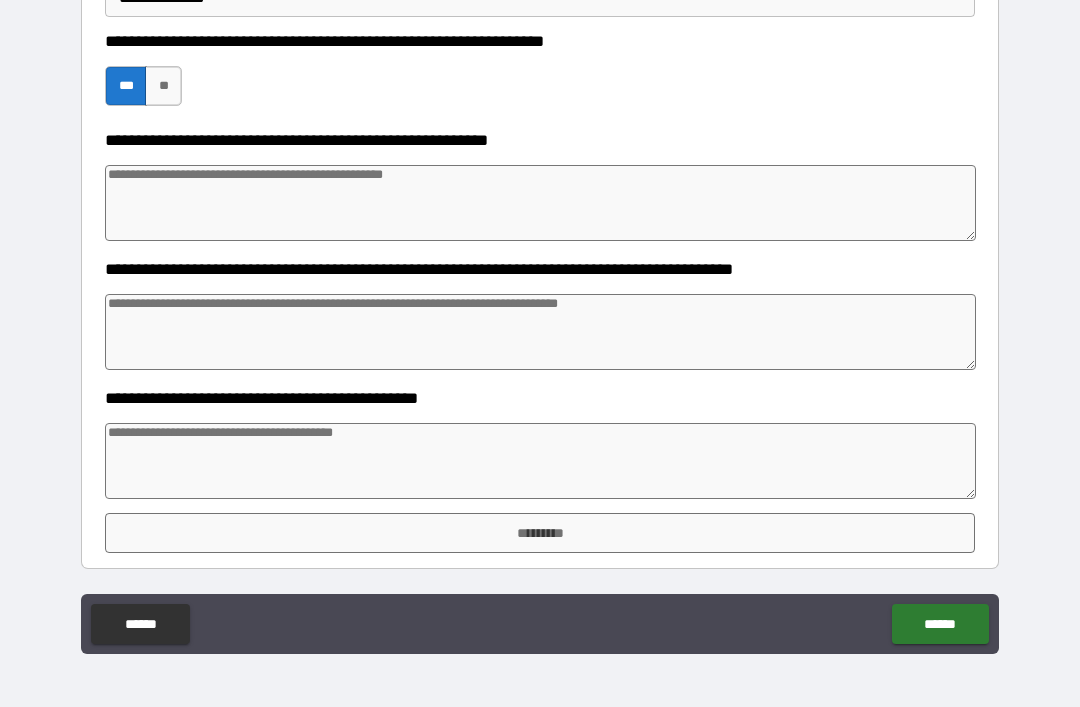 click at bounding box center (540, 461) 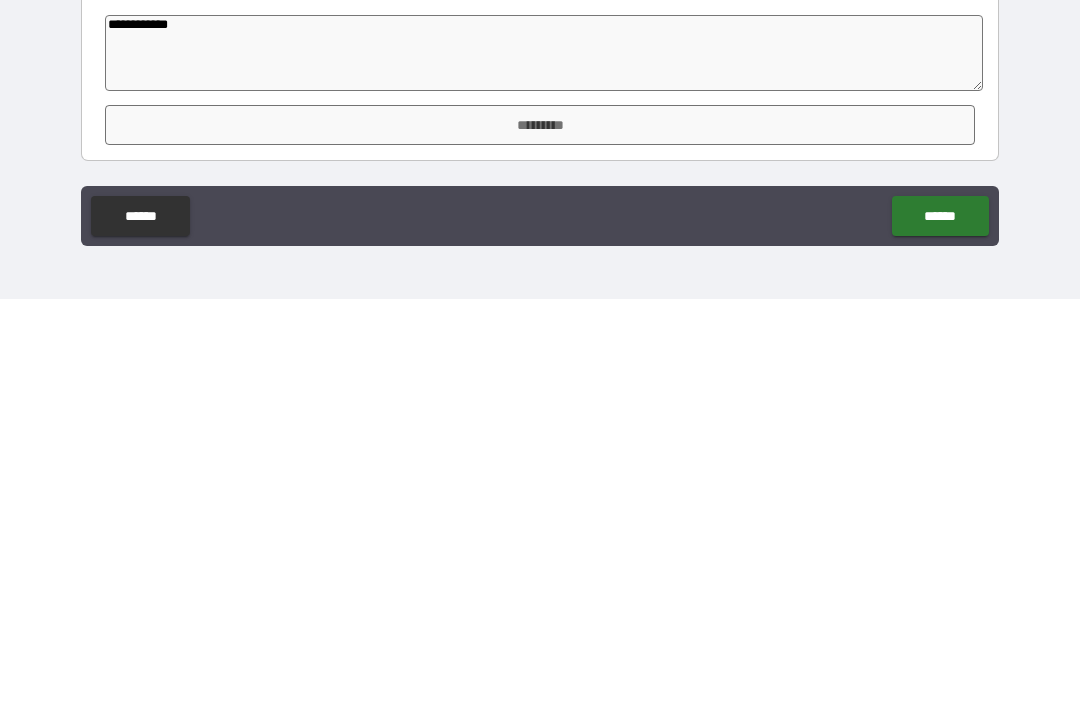 click on "*********" at bounding box center (540, 533) 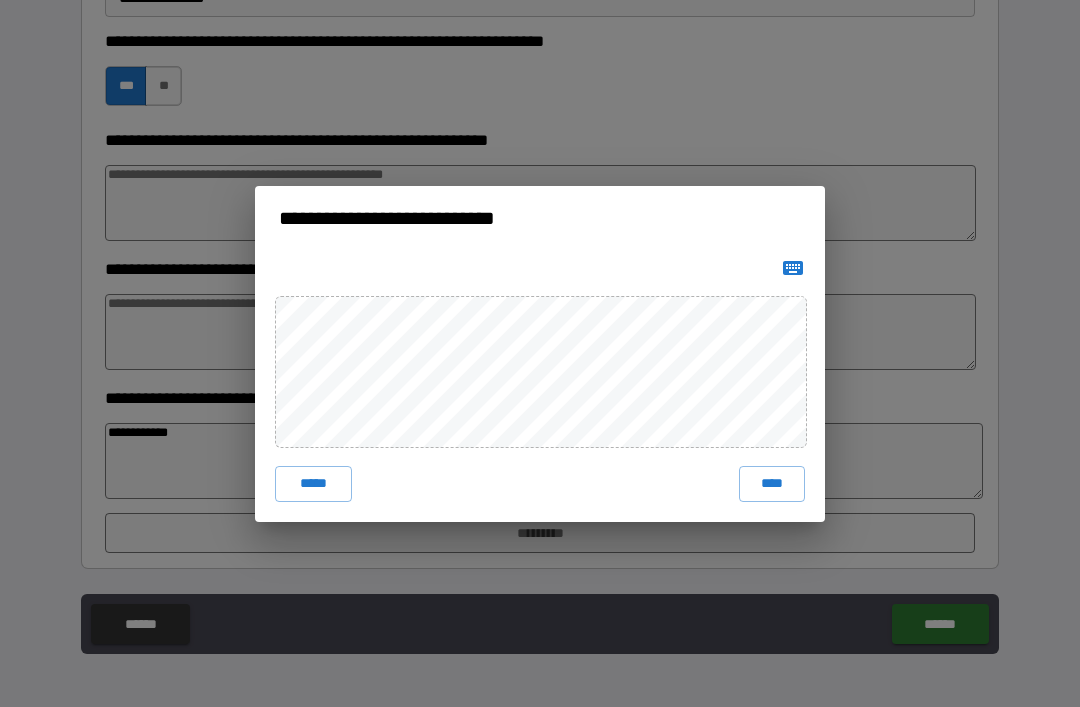 click on "****" at bounding box center (772, 484) 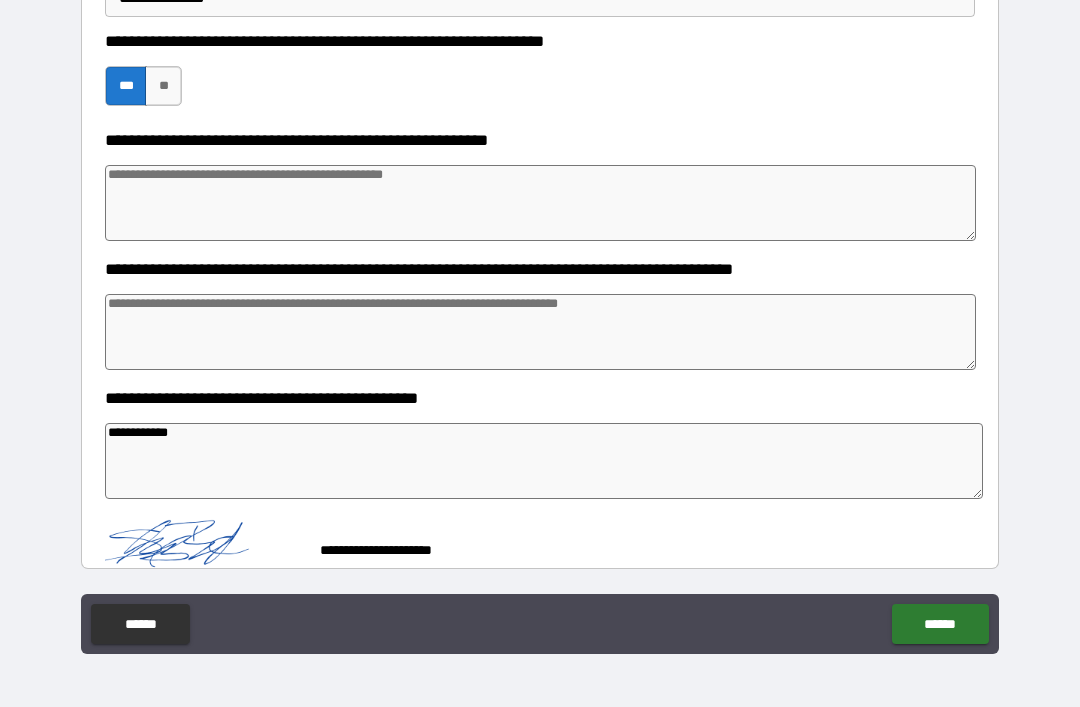 scroll, scrollTop: 753, scrollLeft: 0, axis: vertical 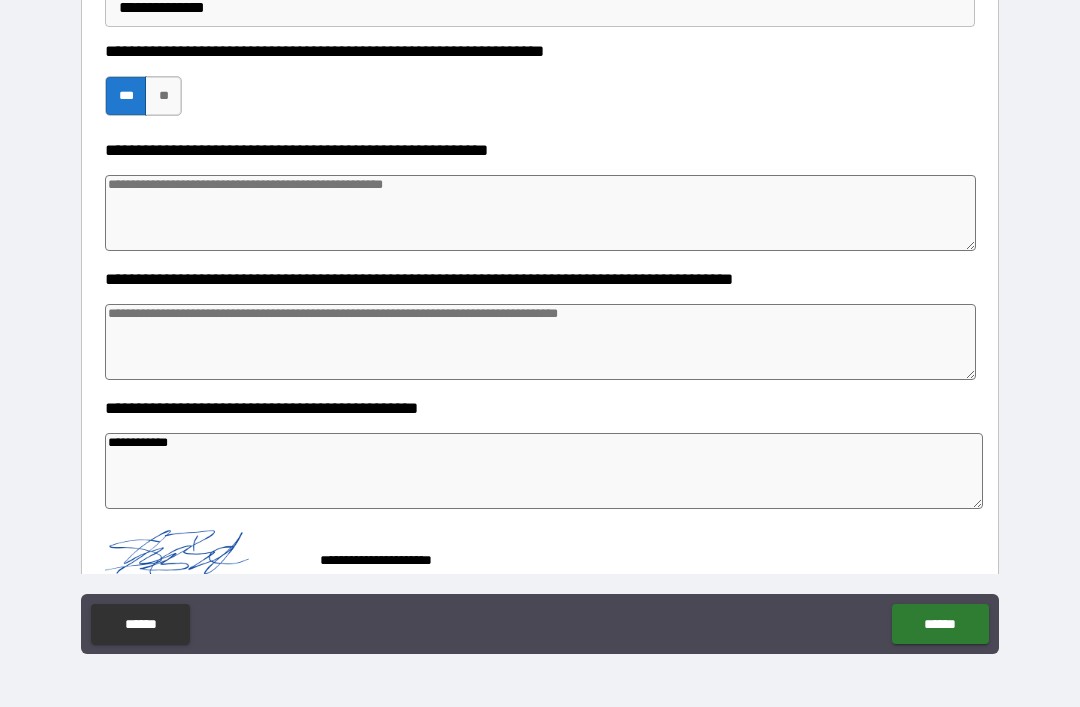 click on "******" at bounding box center [940, 624] 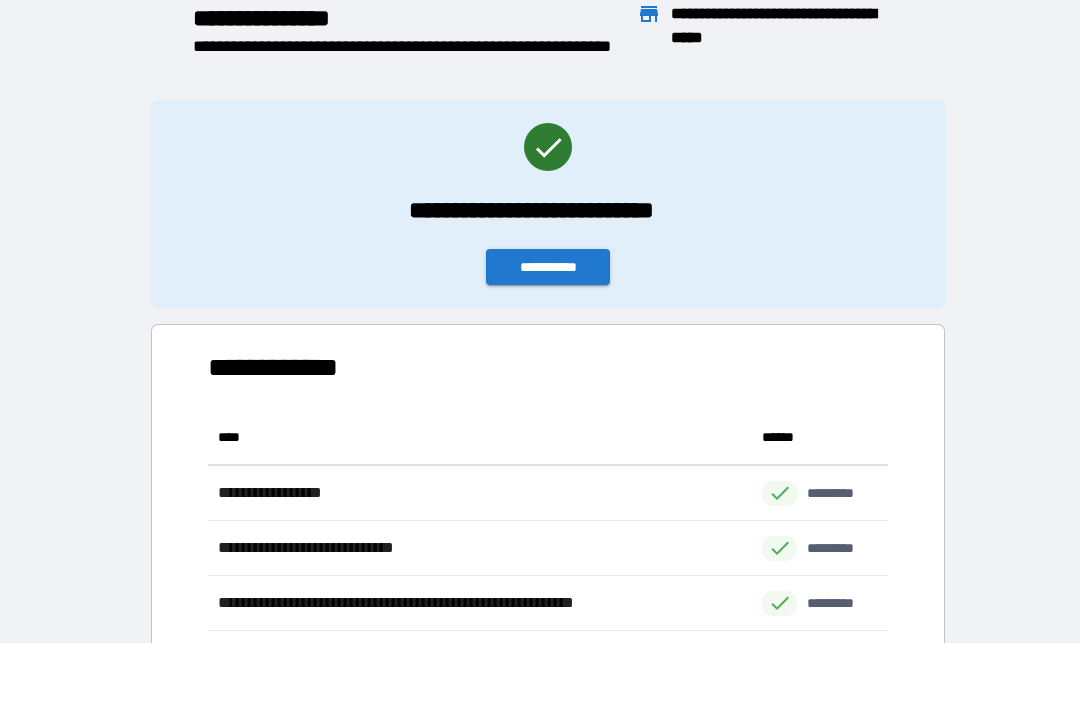 scroll, scrollTop: 1, scrollLeft: 1, axis: both 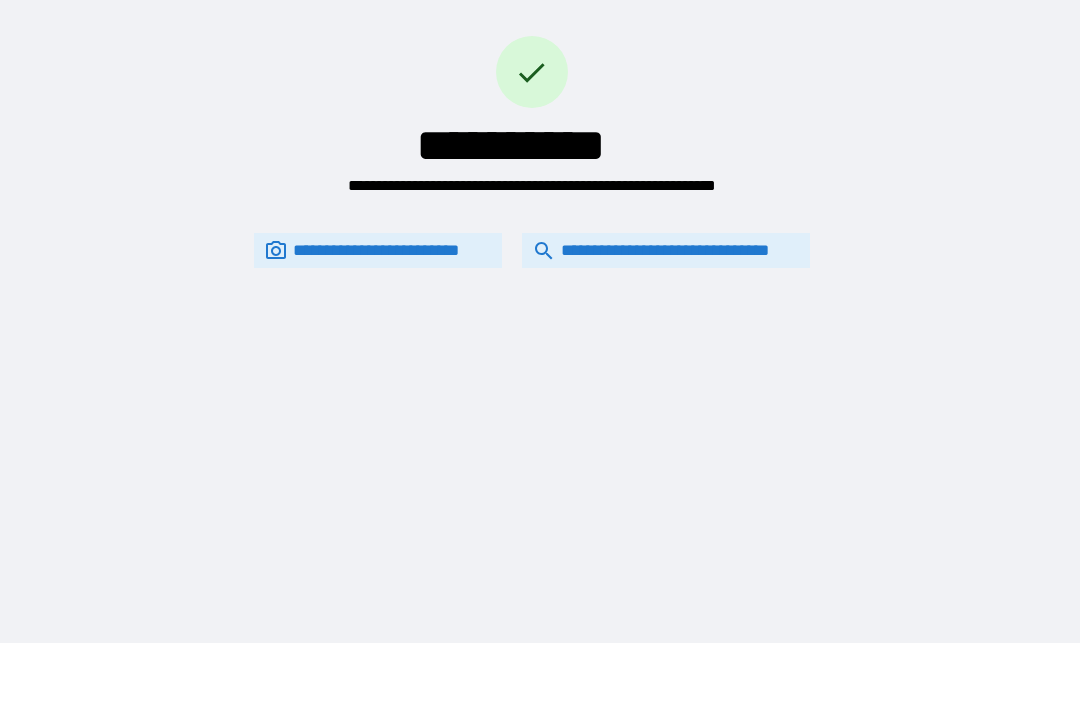 click on "**********" at bounding box center (666, 250) 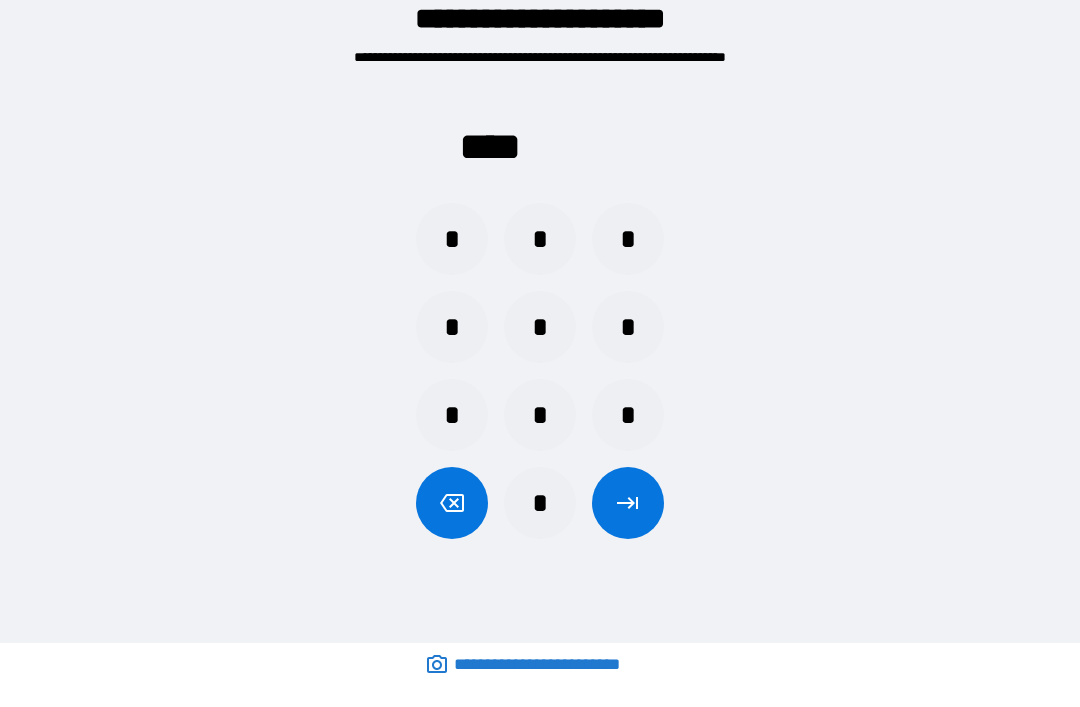 click on "*" at bounding box center [540, 503] 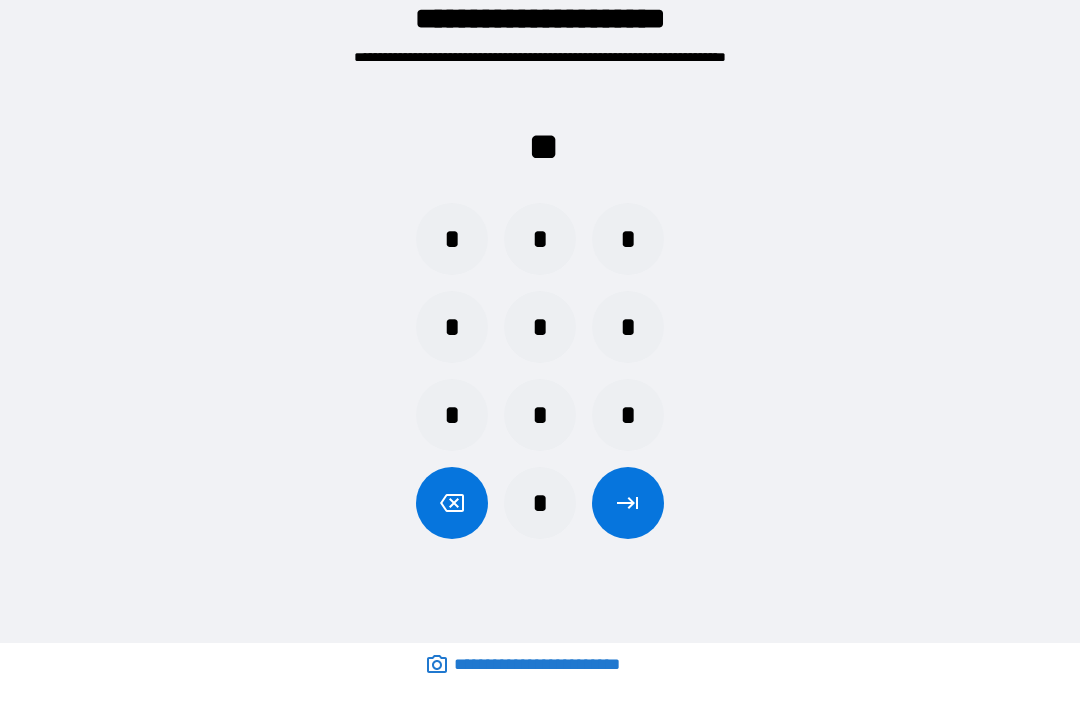 click on "*" at bounding box center [452, 327] 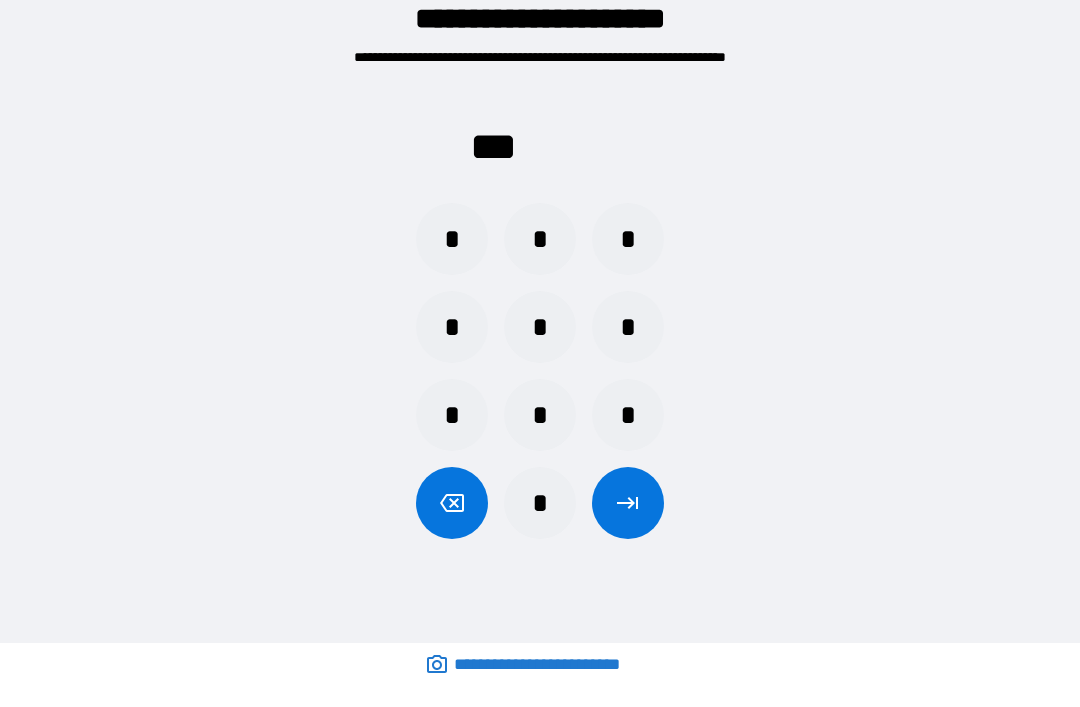 click on "*" at bounding box center (628, 239) 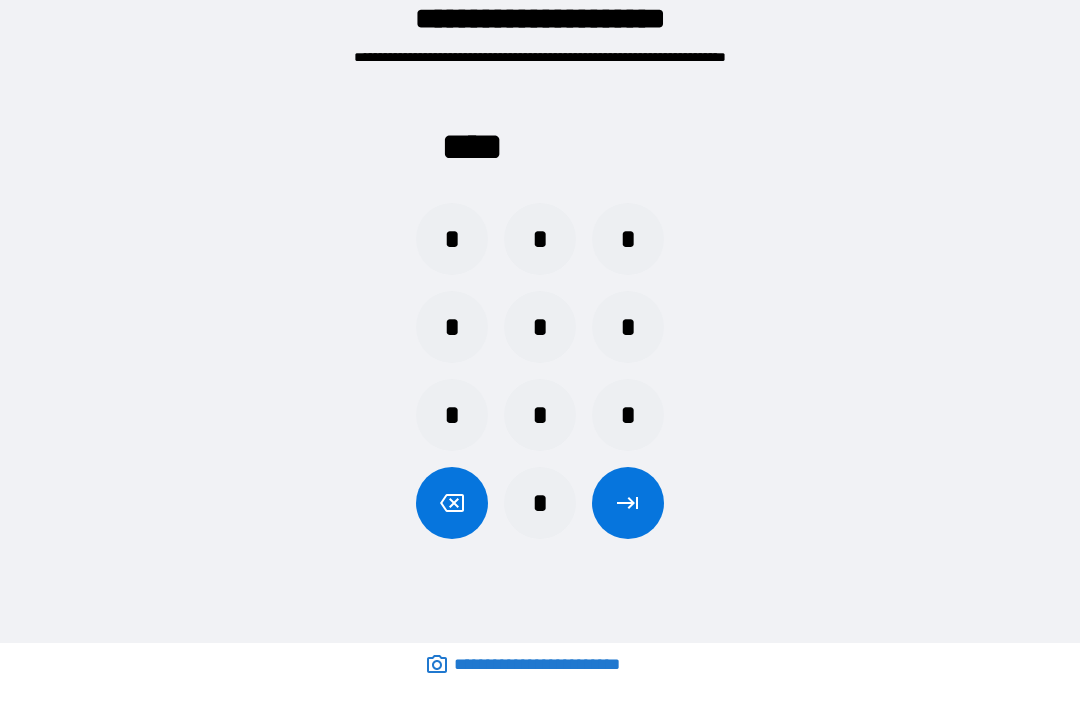 click at bounding box center [628, 503] 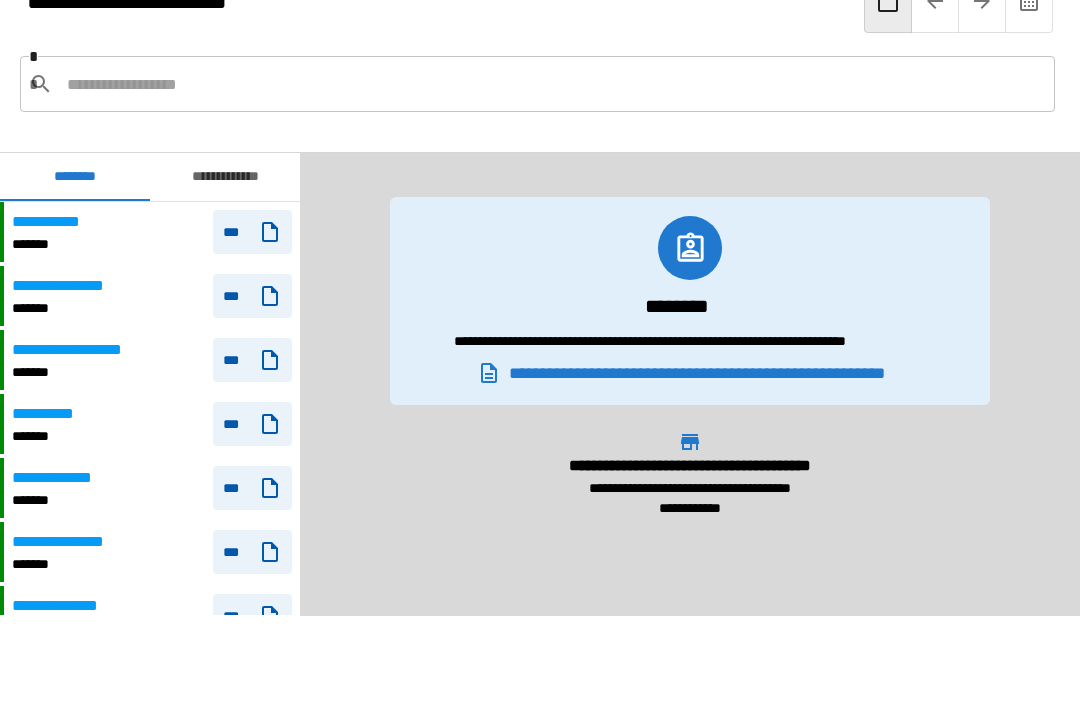 scroll, scrollTop: 1200, scrollLeft: 0, axis: vertical 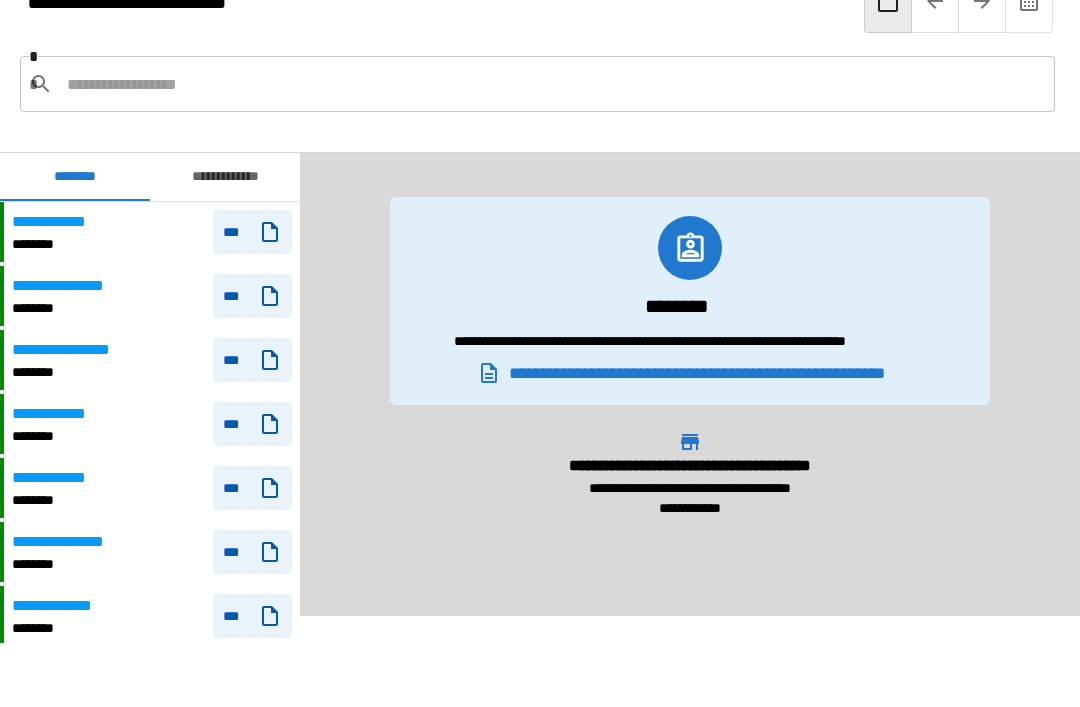 click on "**********" at bounding box center [152, 232] 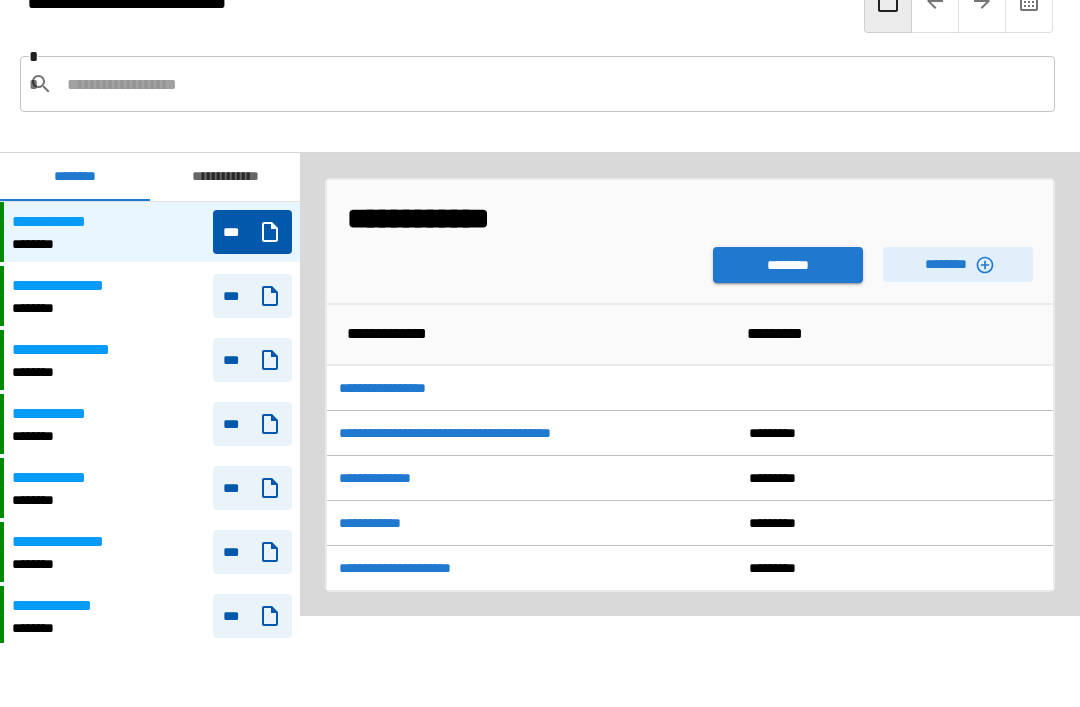 click on "********" at bounding box center [788, 265] 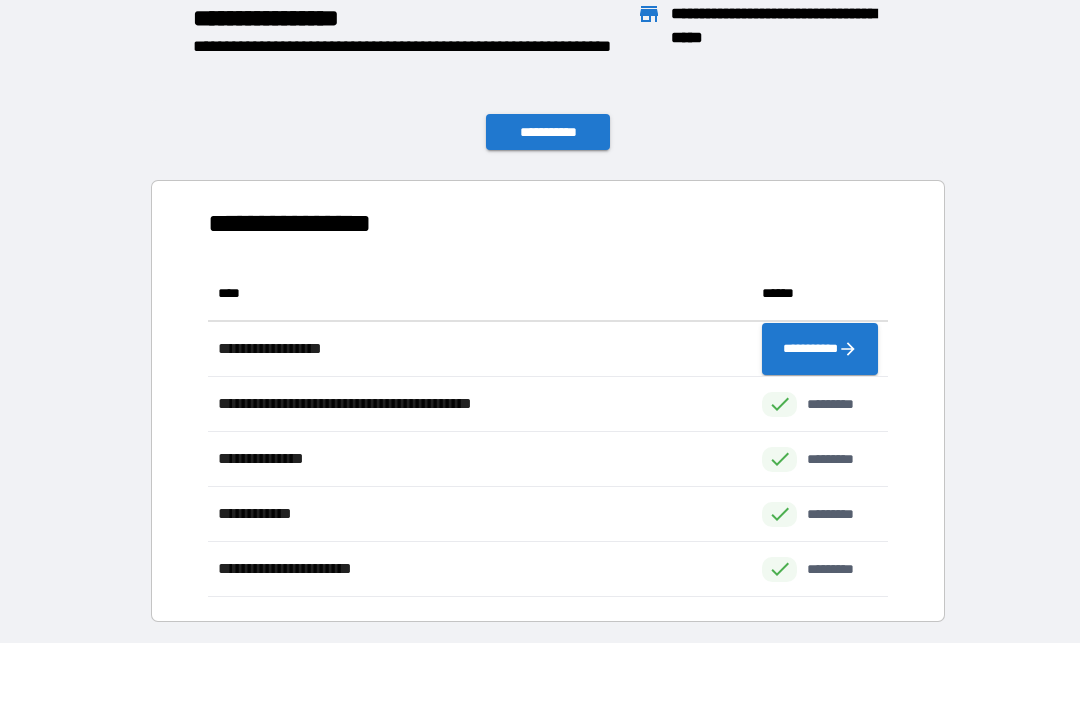 scroll, scrollTop: 1, scrollLeft: 1, axis: both 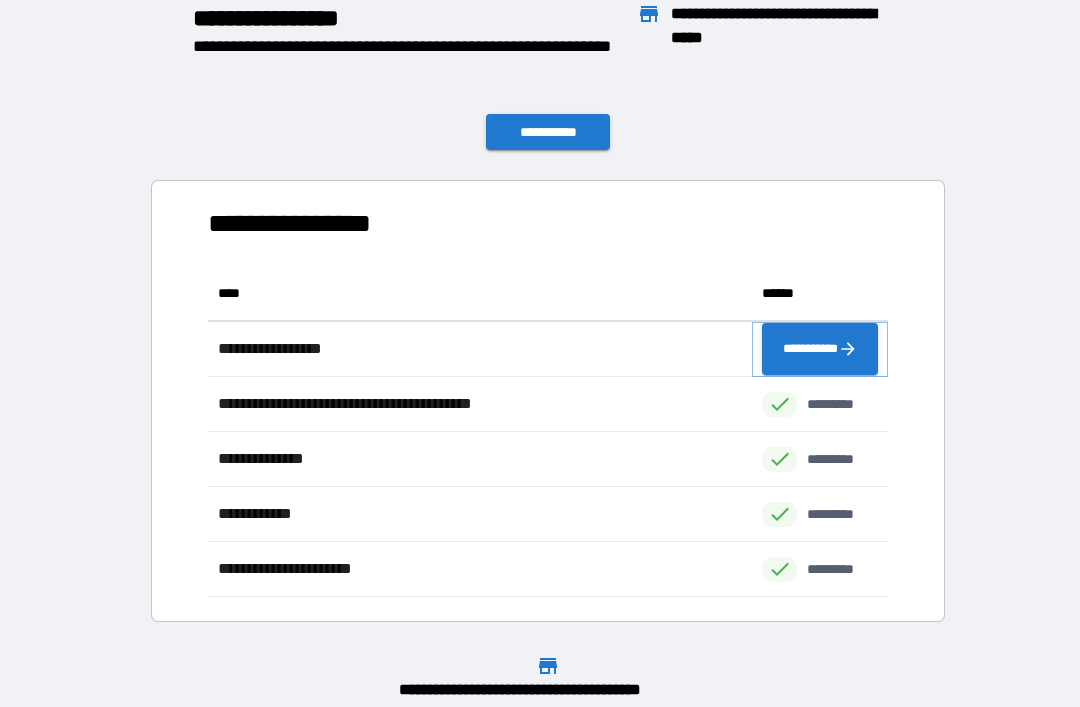 click on "**********" at bounding box center (820, 349) 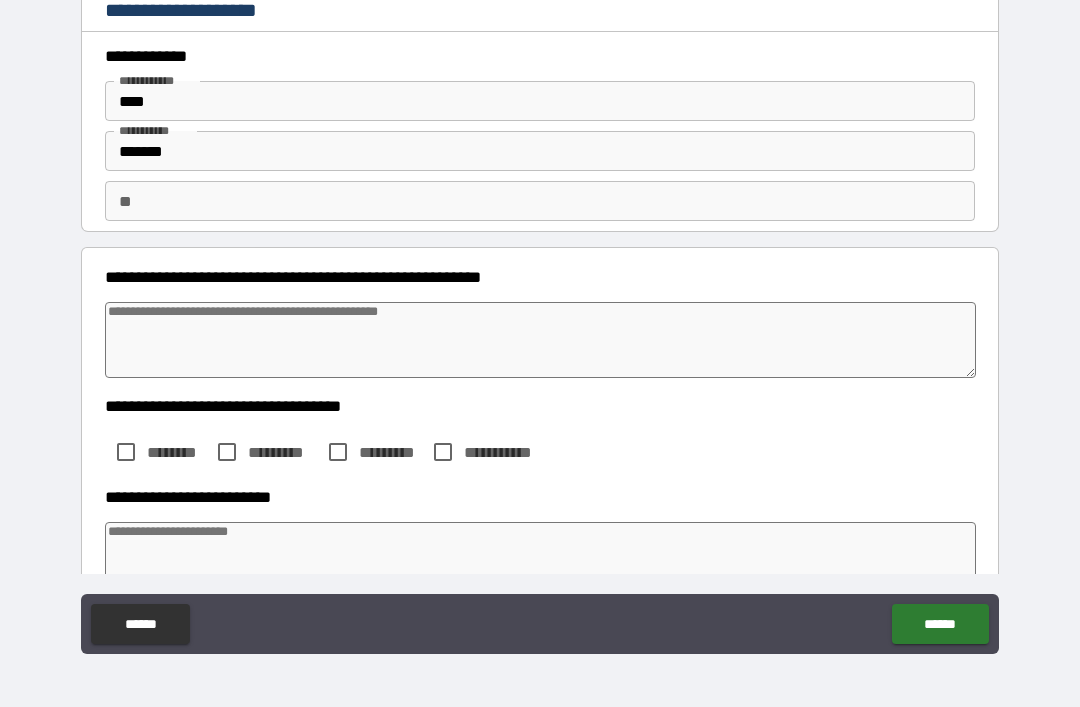 click on "**" at bounding box center [540, 201] 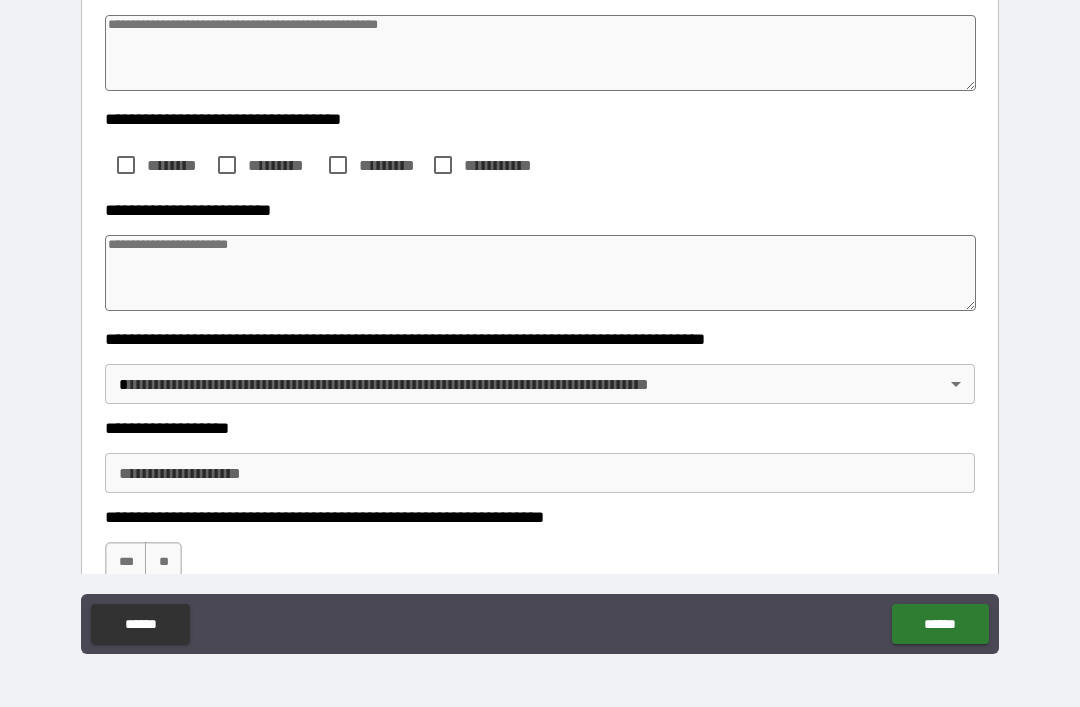 scroll, scrollTop: 303, scrollLeft: 0, axis: vertical 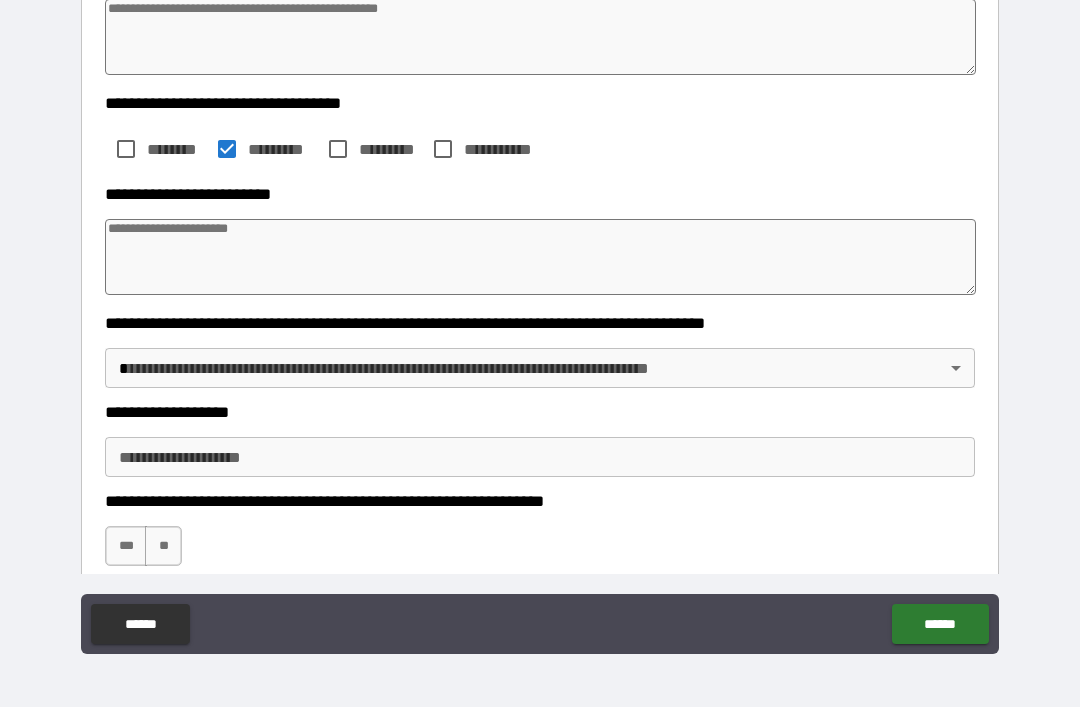 click at bounding box center (540, 257) 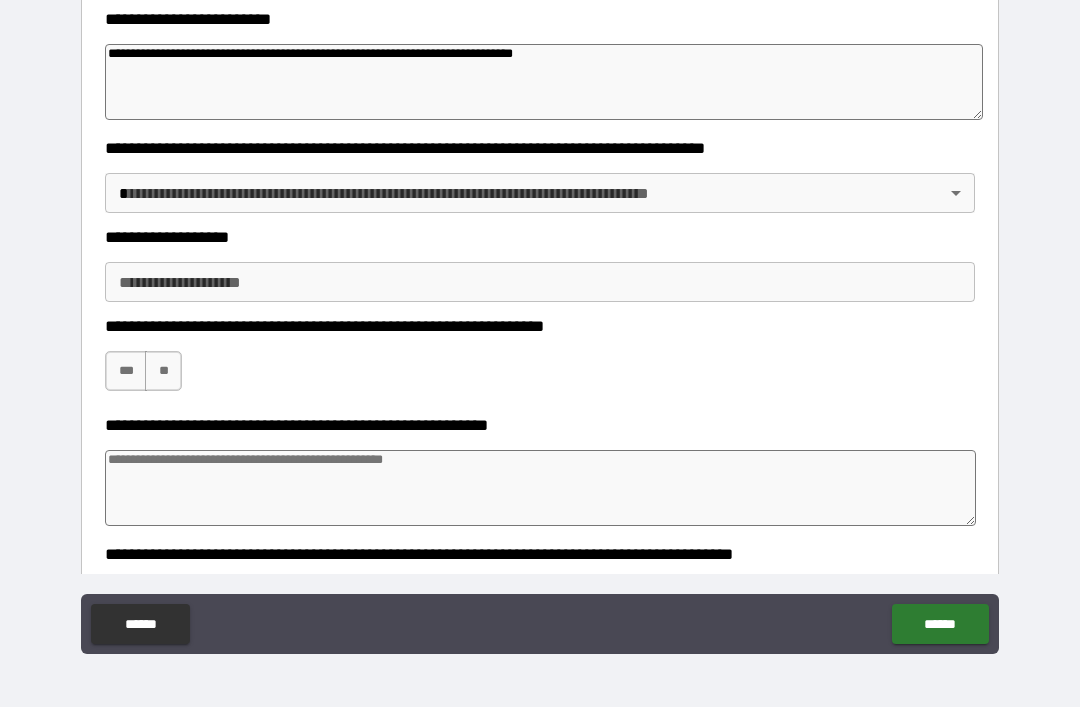 scroll, scrollTop: 482, scrollLeft: 0, axis: vertical 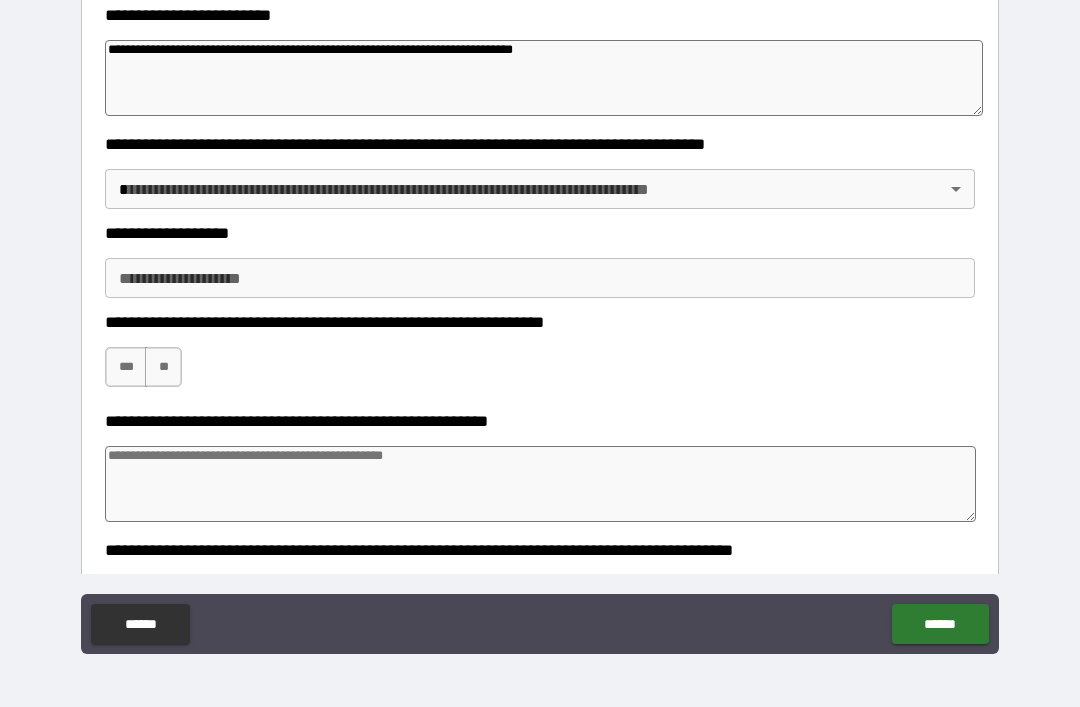 click on "**********" at bounding box center (540, 321) 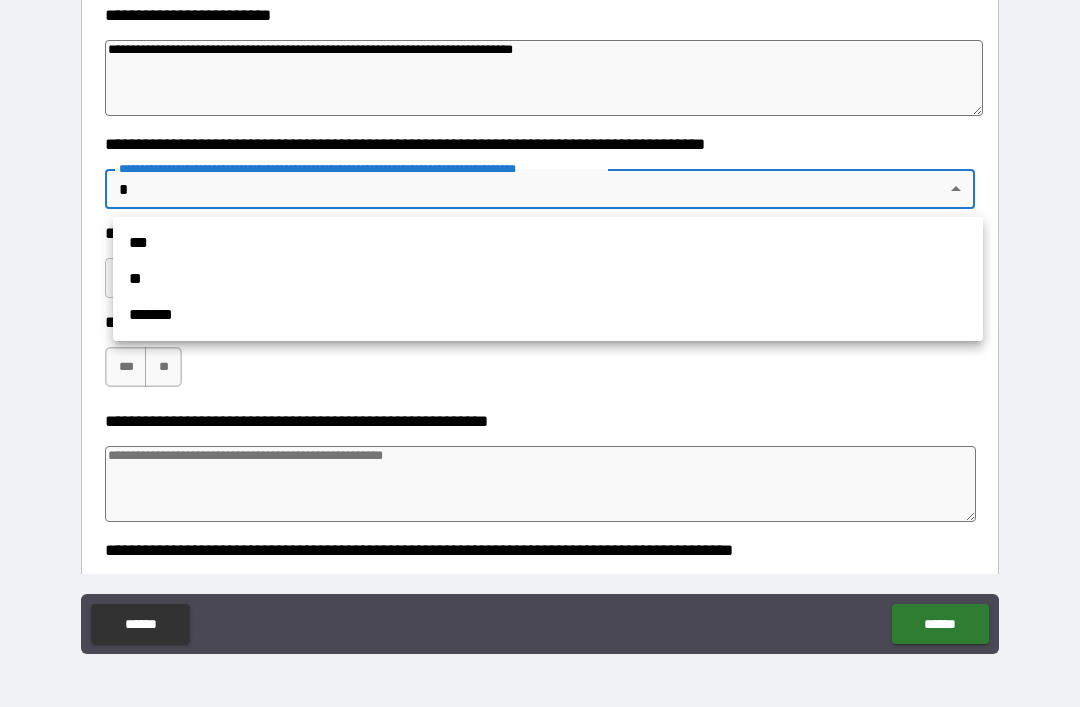 click on "**" at bounding box center [548, 279] 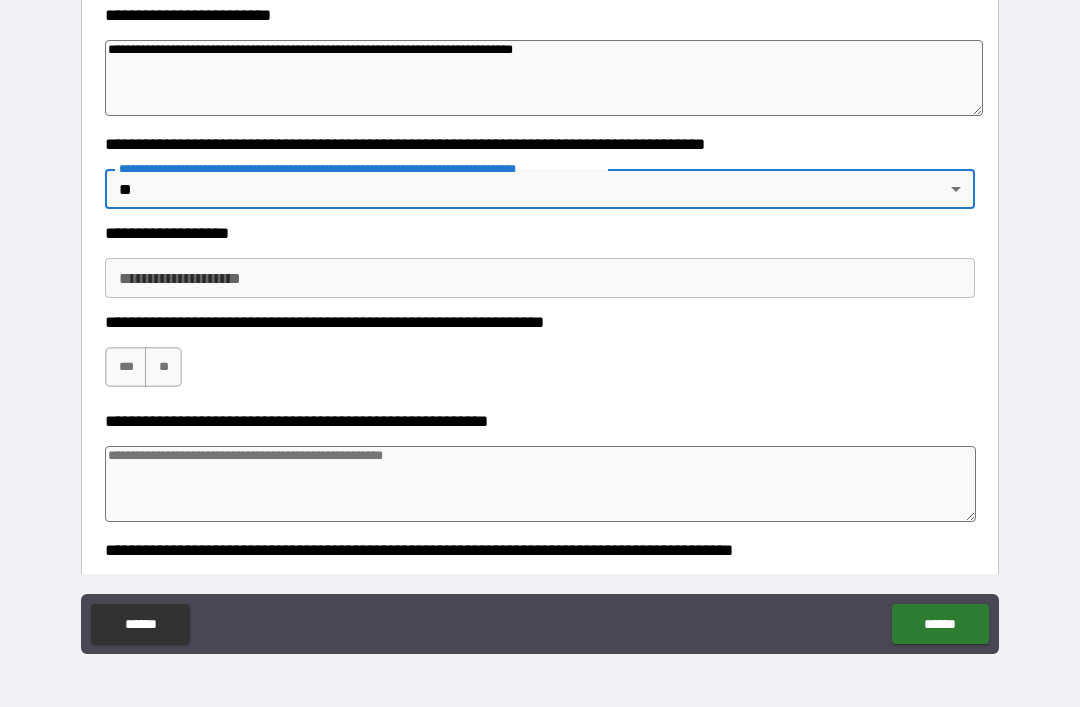 click on "**********" at bounding box center (540, 278) 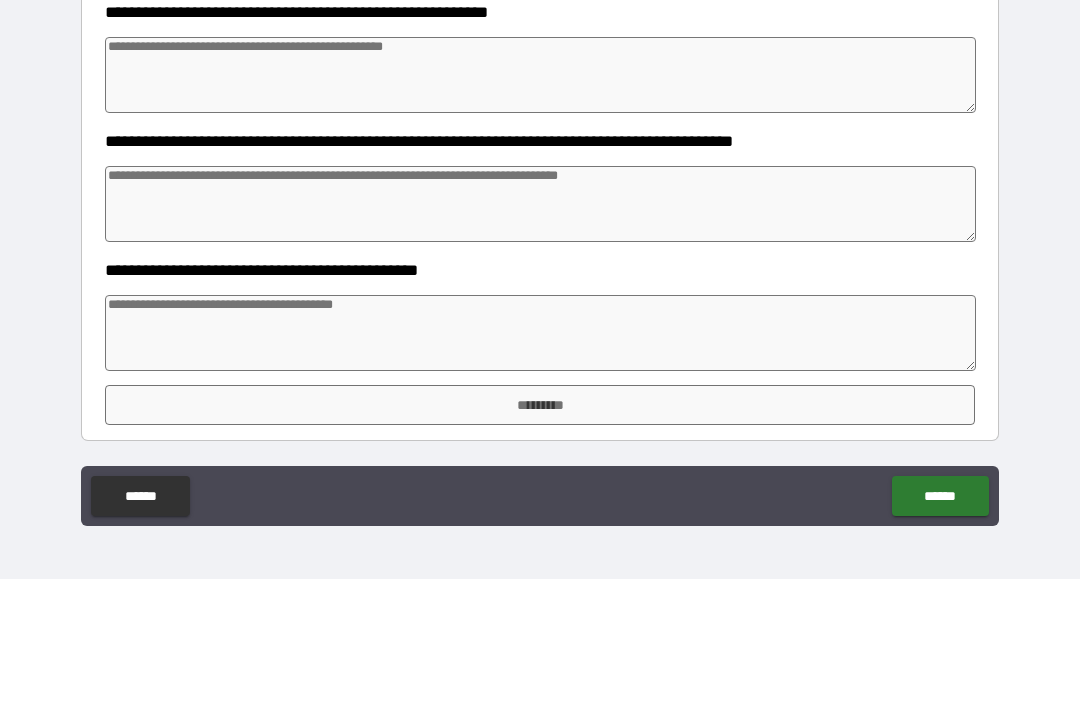 scroll, scrollTop: 763, scrollLeft: 0, axis: vertical 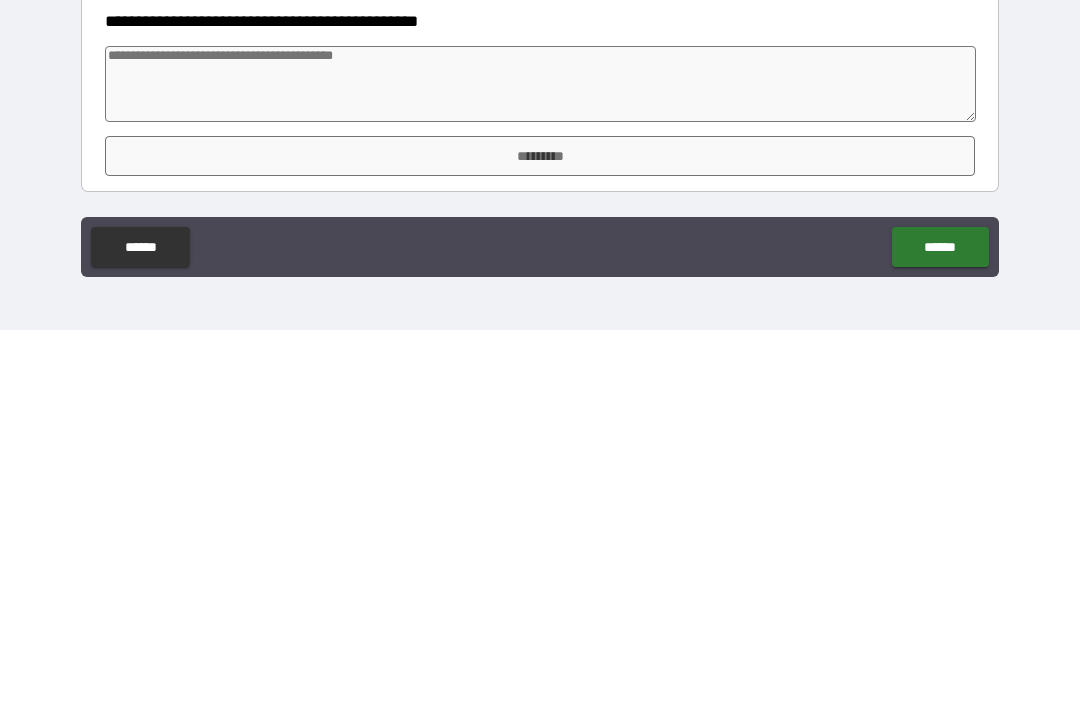 click at bounding box center [540, 461] 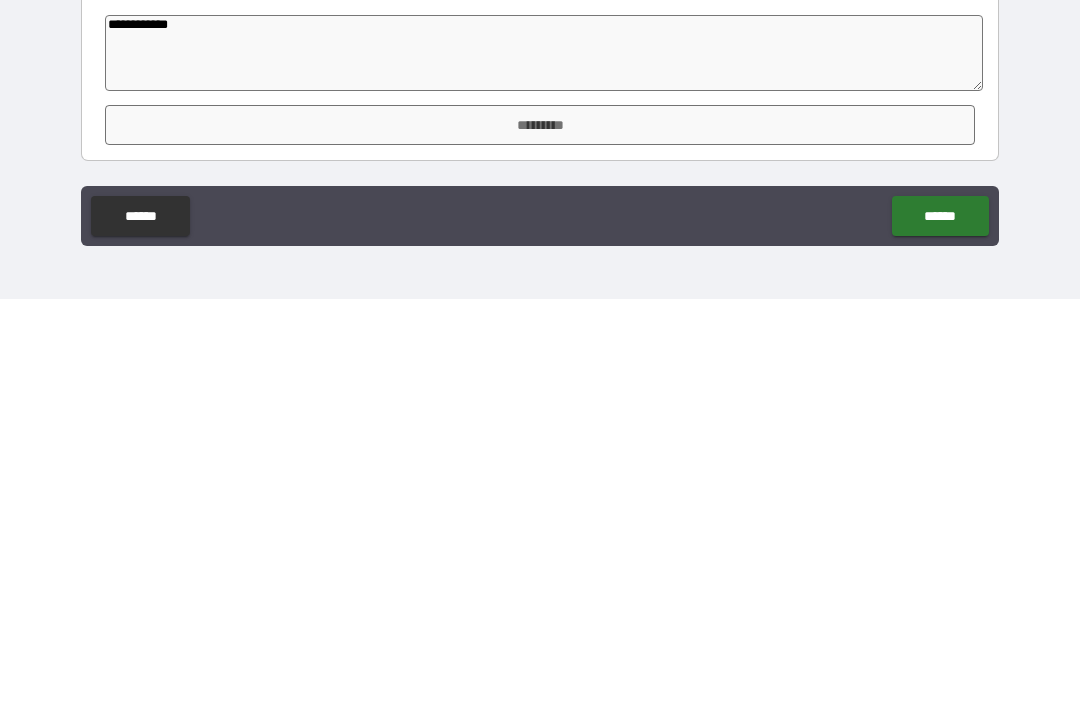 click on "*********" at bounding box center (540, 533) 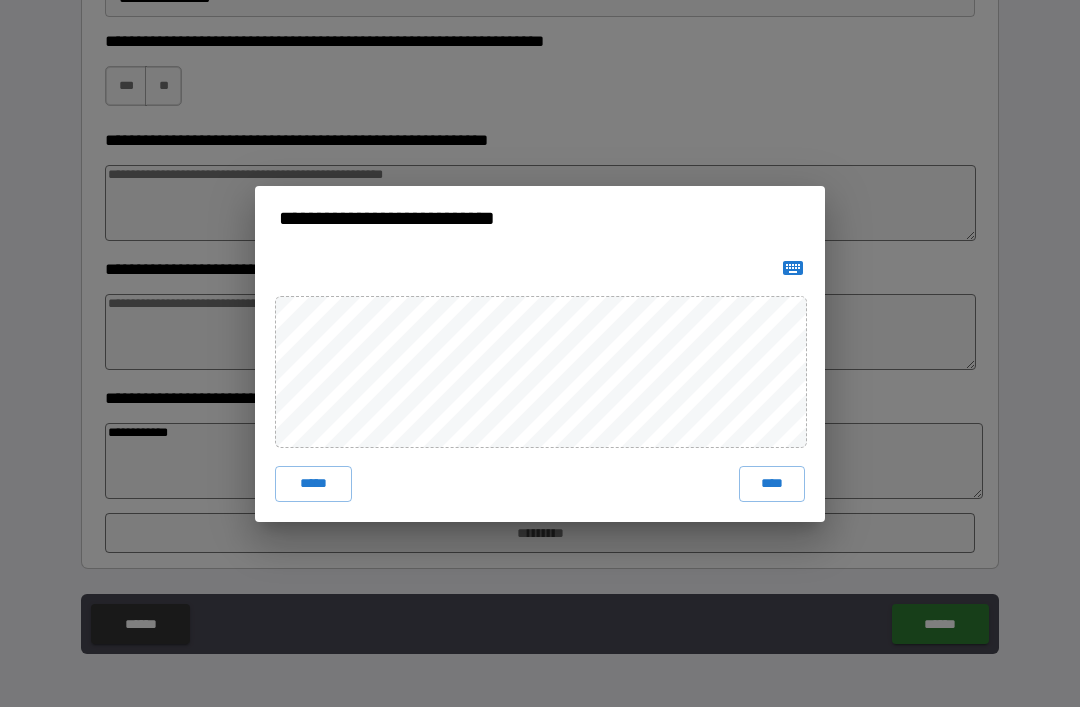 click on "****" at bounding box center (772, 484) 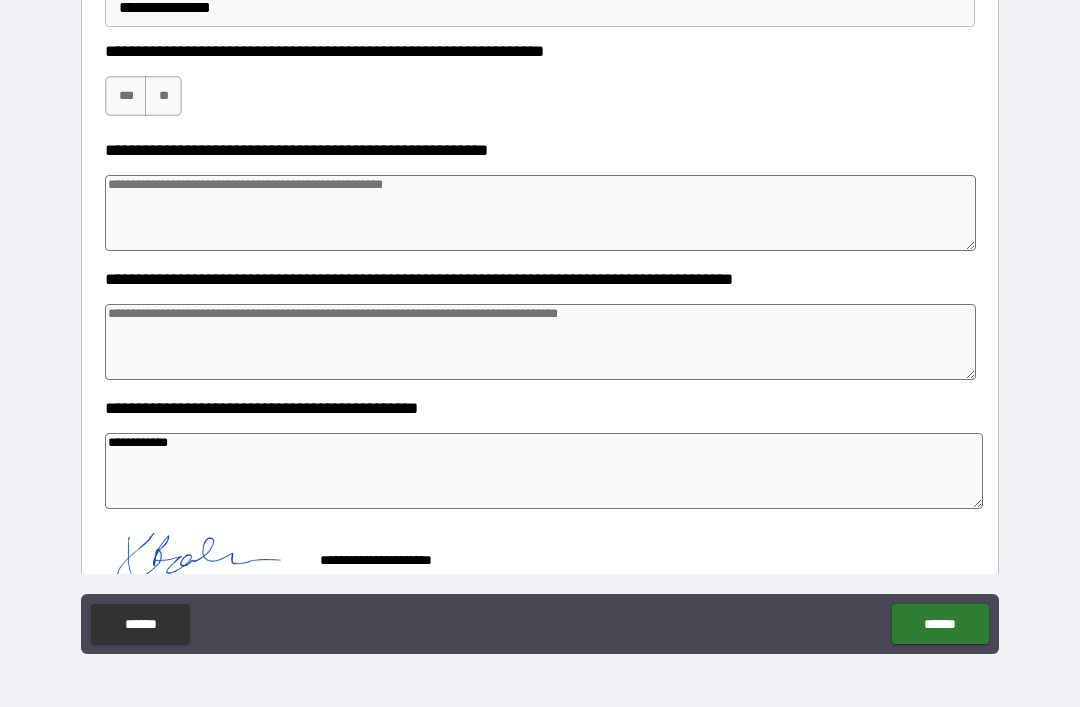 click on "******" at bounding box center (940, 624) 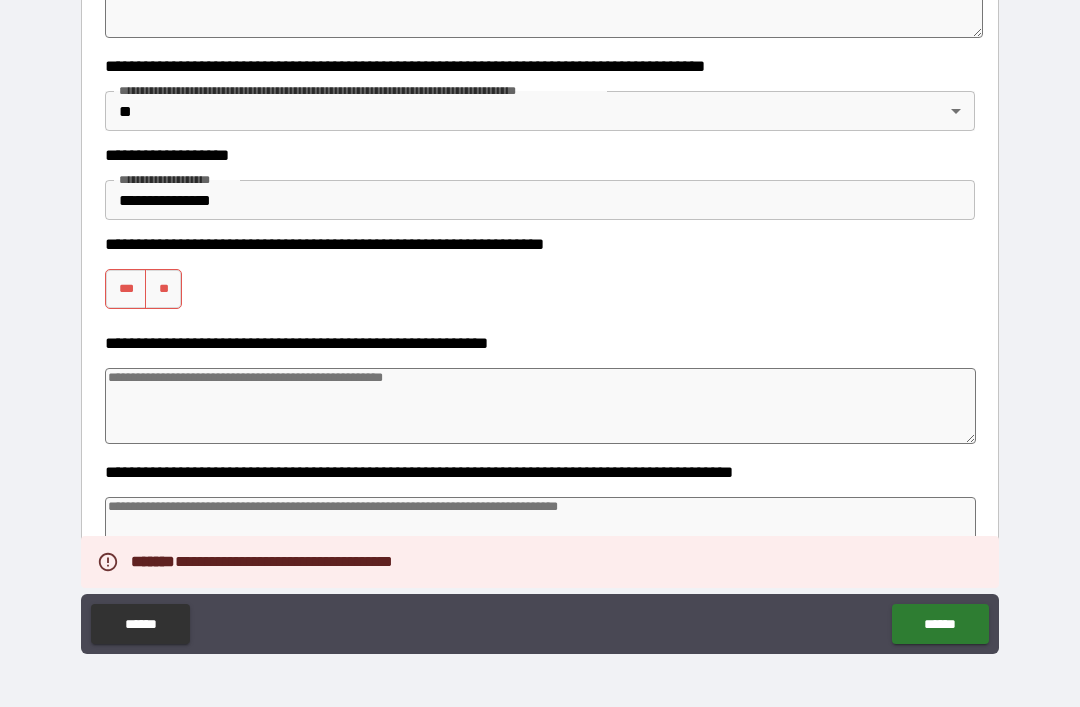 scroll, scrollTop: 533, scrollLeft: 0, axis: vertical 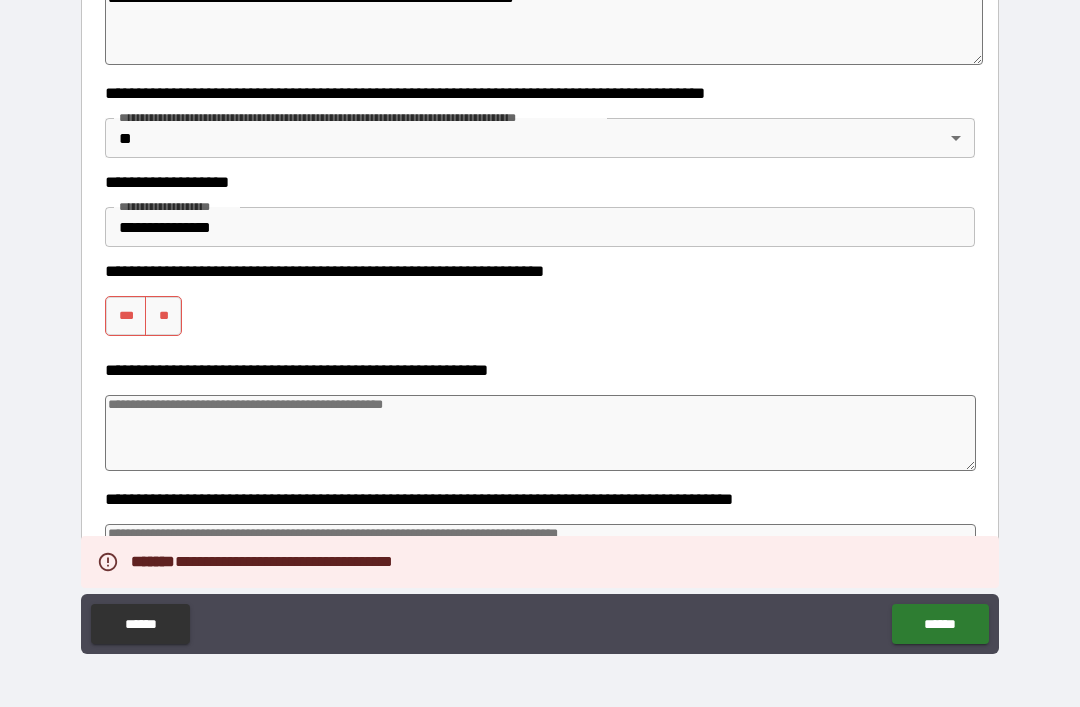 click on "***" at bounding box center [126, 316] 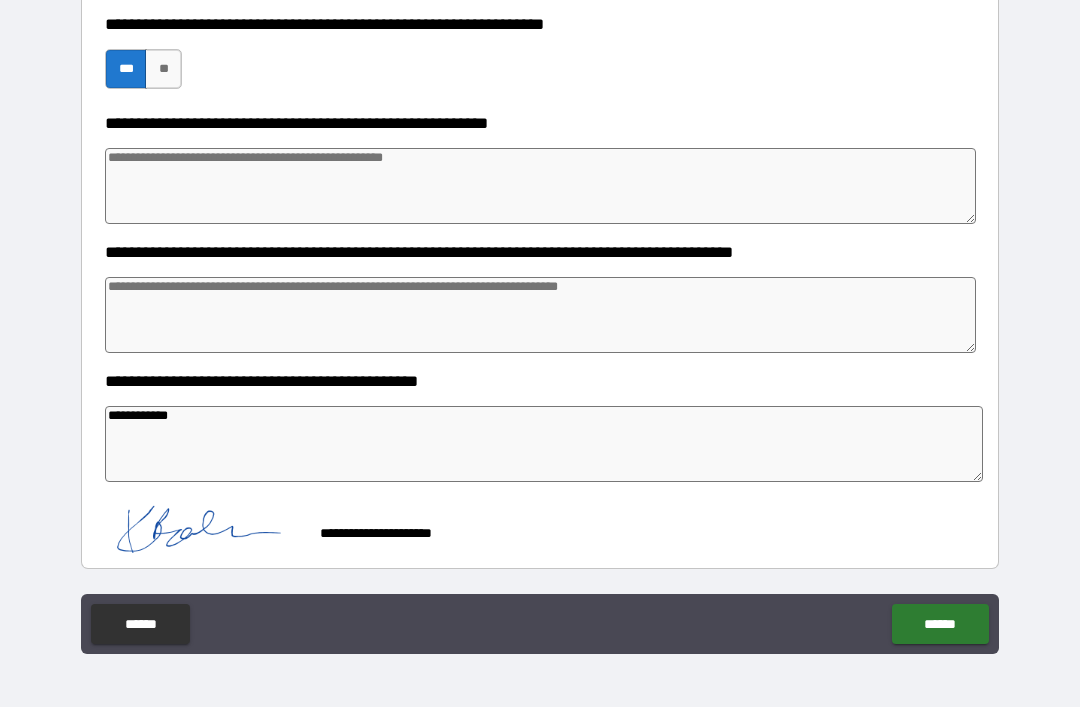 scroll, scrollTop: 780, scrollLeft: 0, axis: vertical 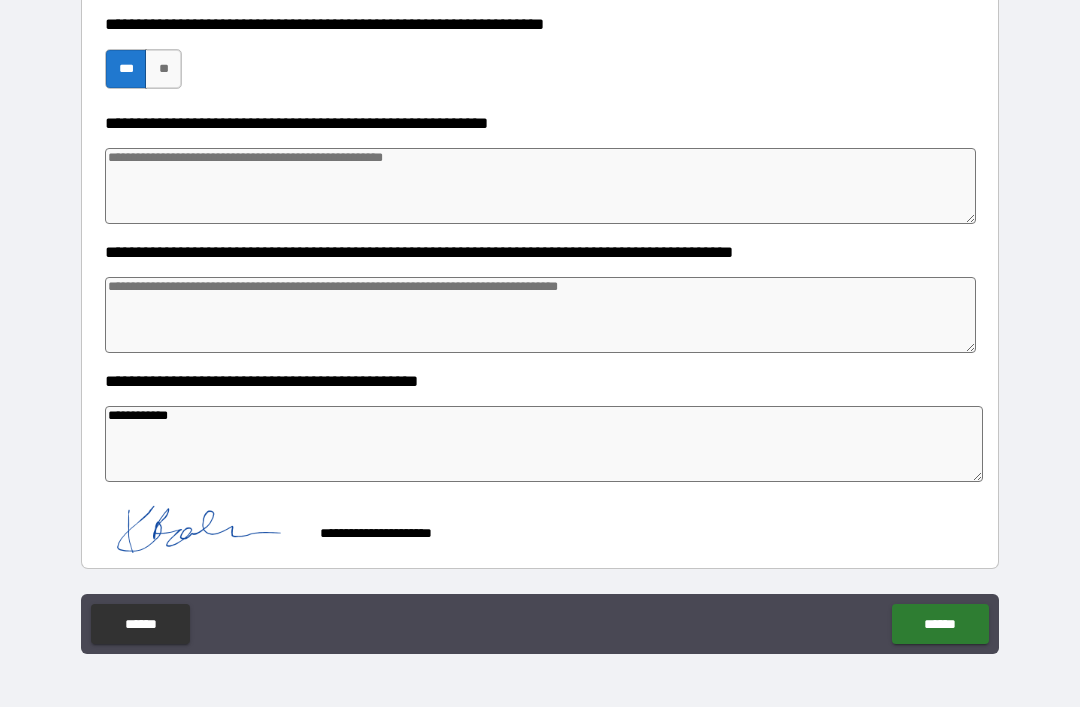 click on "******" at bounding box center (940, 624) 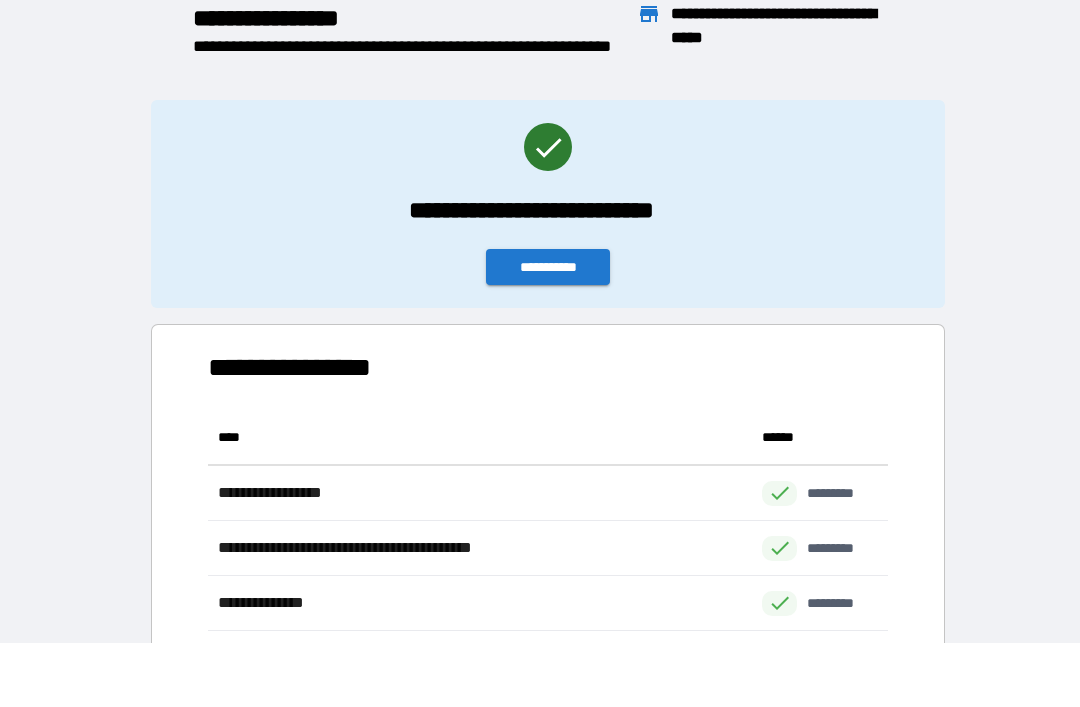 scroll, scrollTop: 331, scrollLeft: 680, axis: both 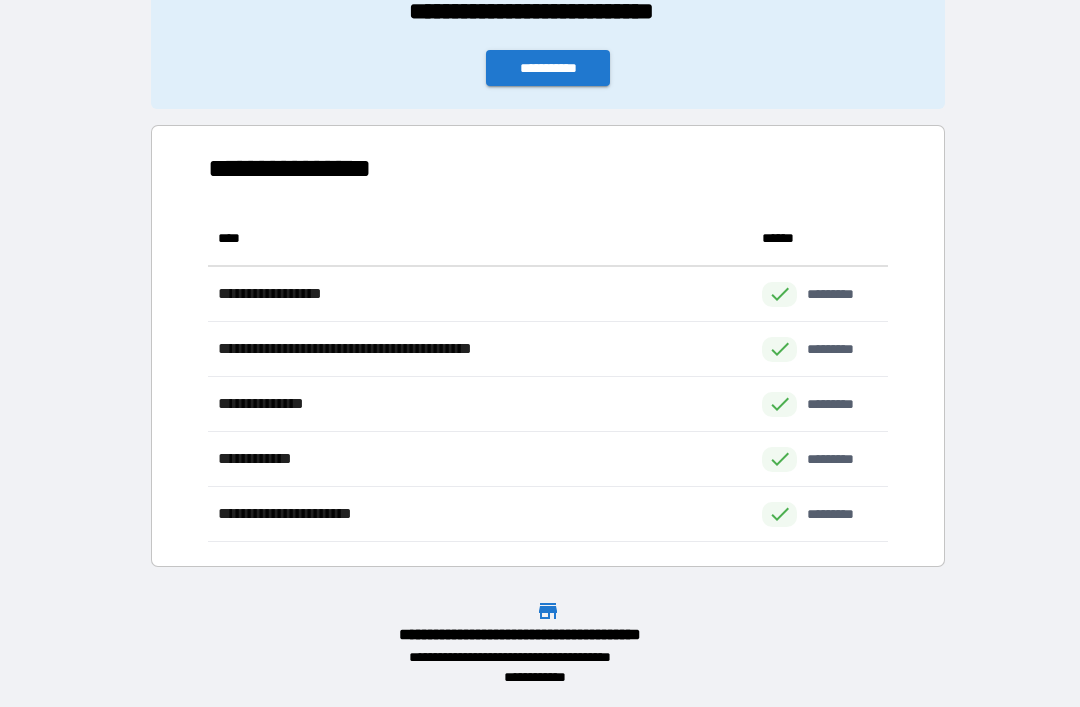 click on "**********" at bounding box center [548, 68] 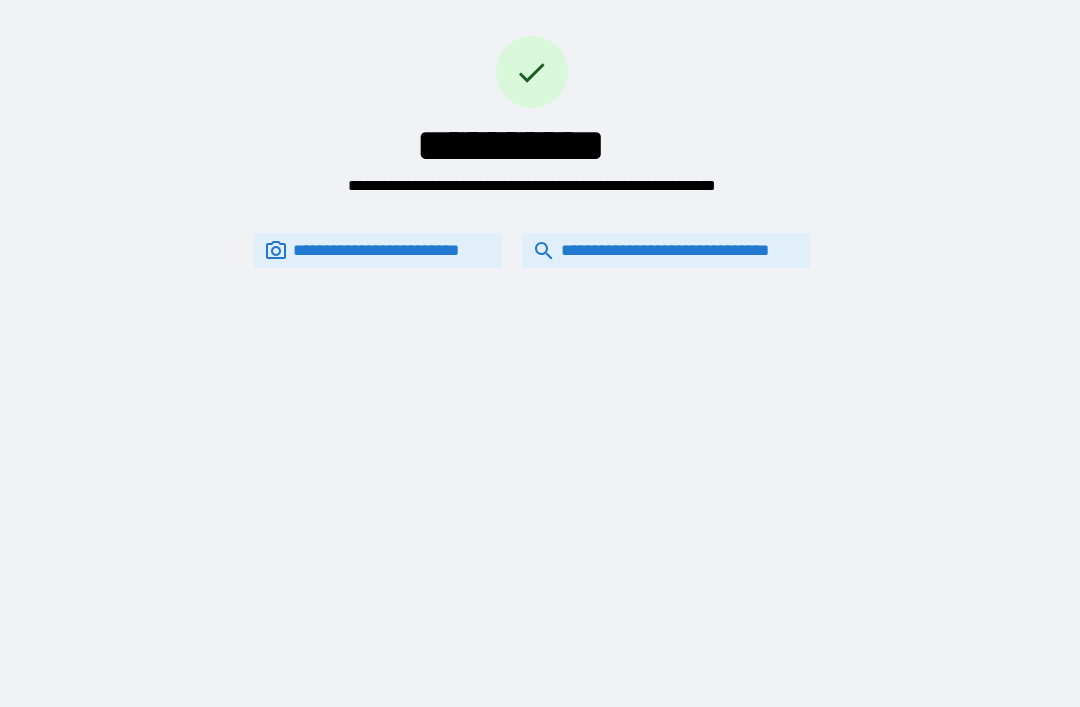 scroll, scrollTop: 0, scrollLeft: 0, axis: both 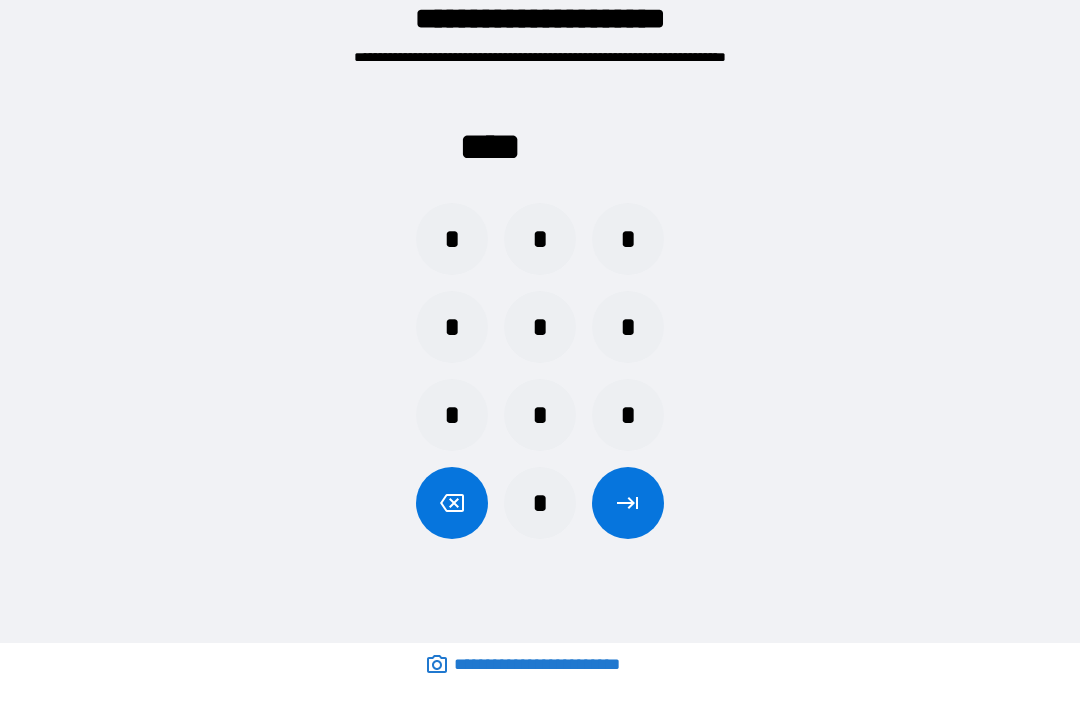 click on "*" at bounding box center [540, 503] 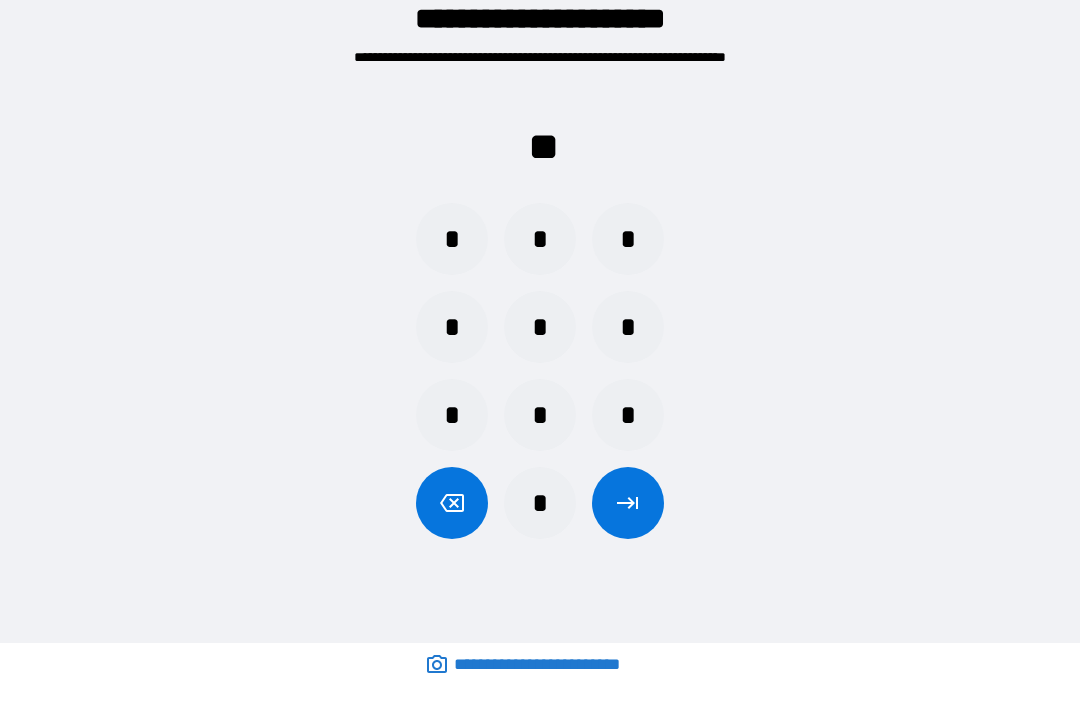 click on "*" at bounding box center [452, 327] 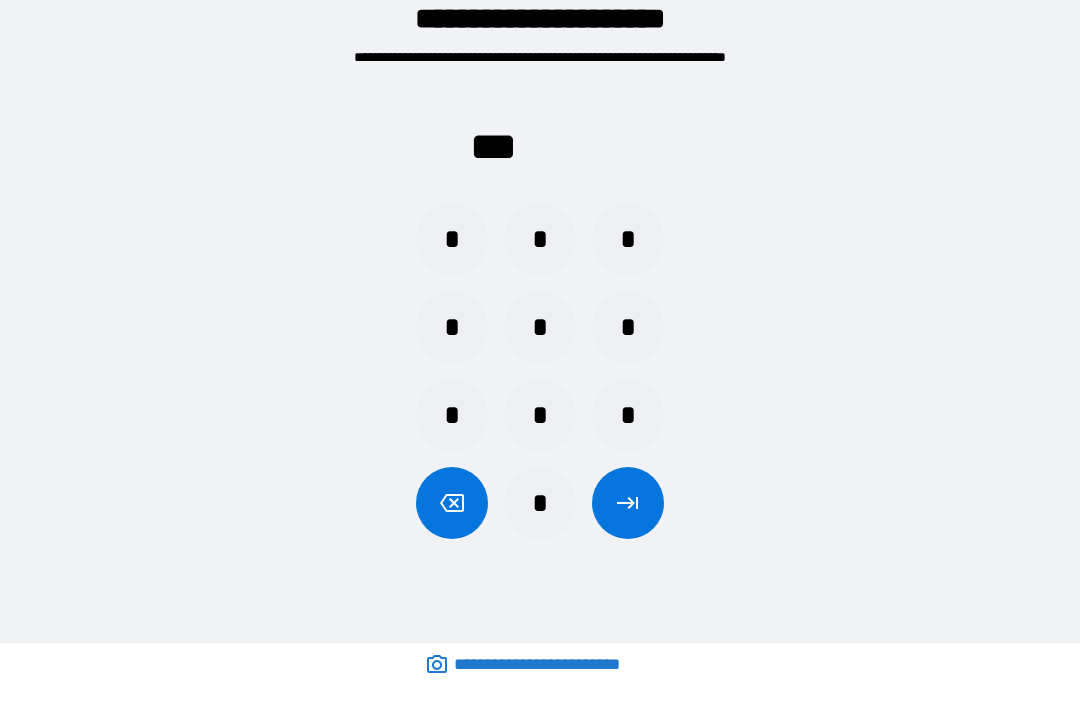 click on "*" at bounding box center [628, 239] 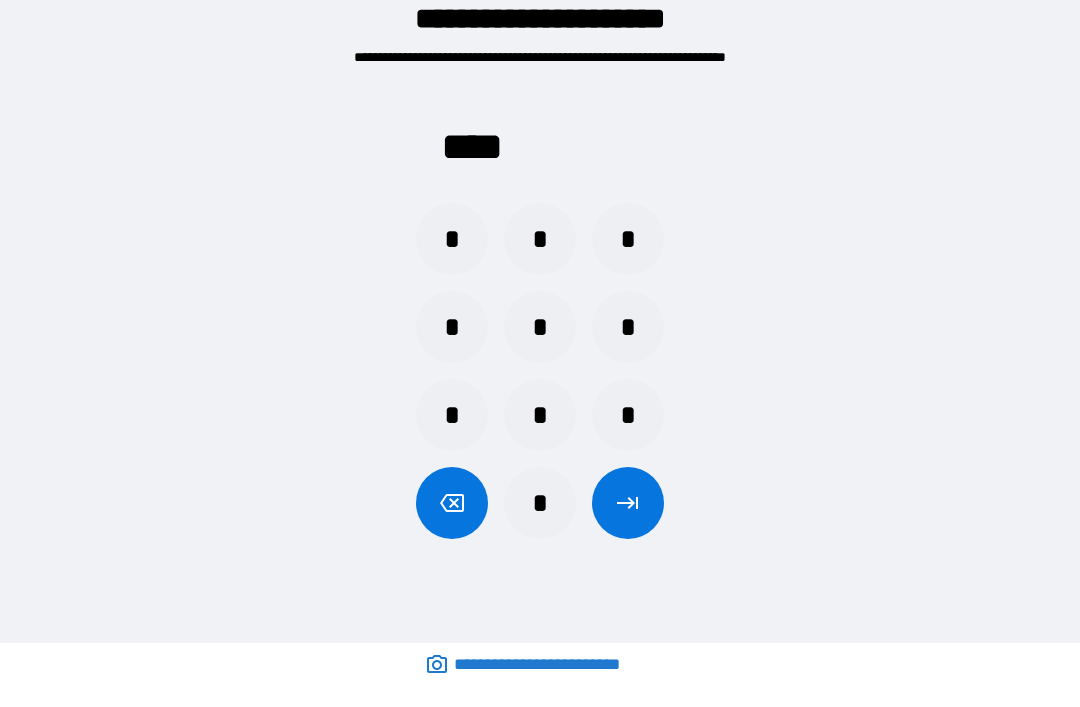 click 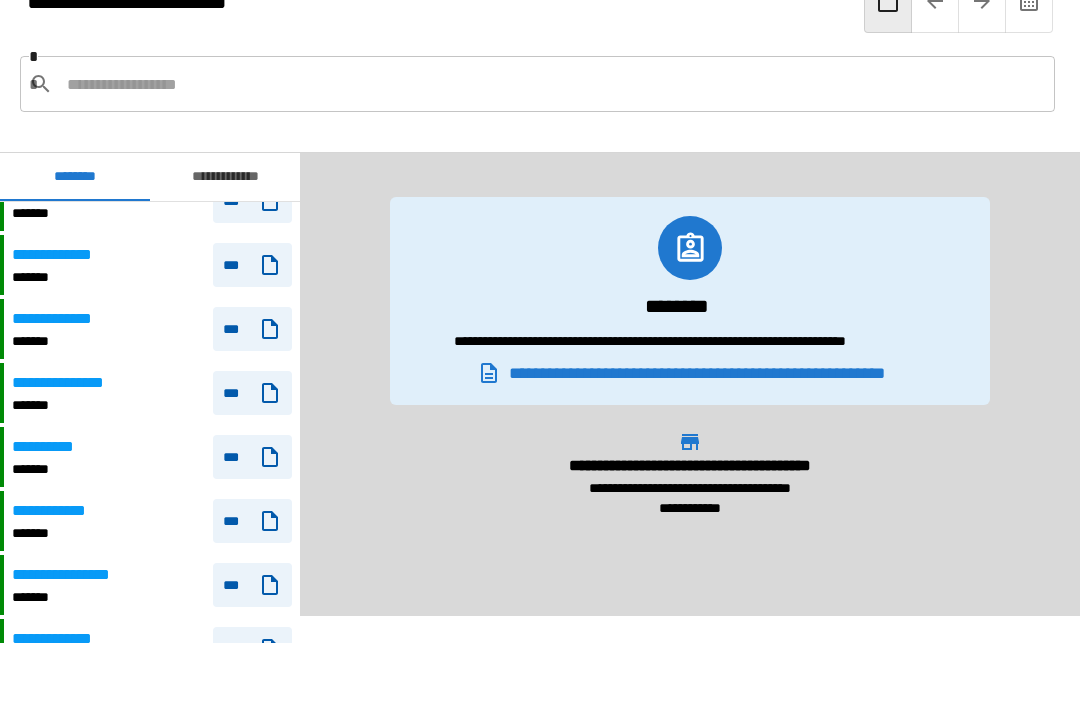scroll, scrollTop: 2251, scrollLeft: 0, axis: vertical 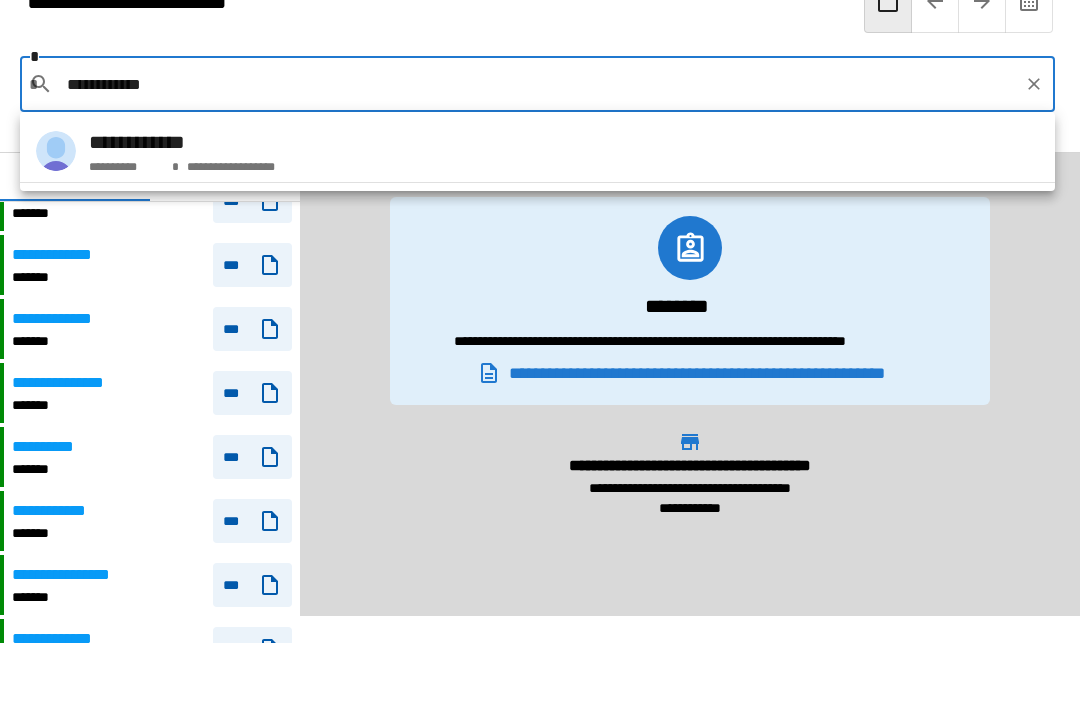 click on "**********" at bounding box center [537, 151] 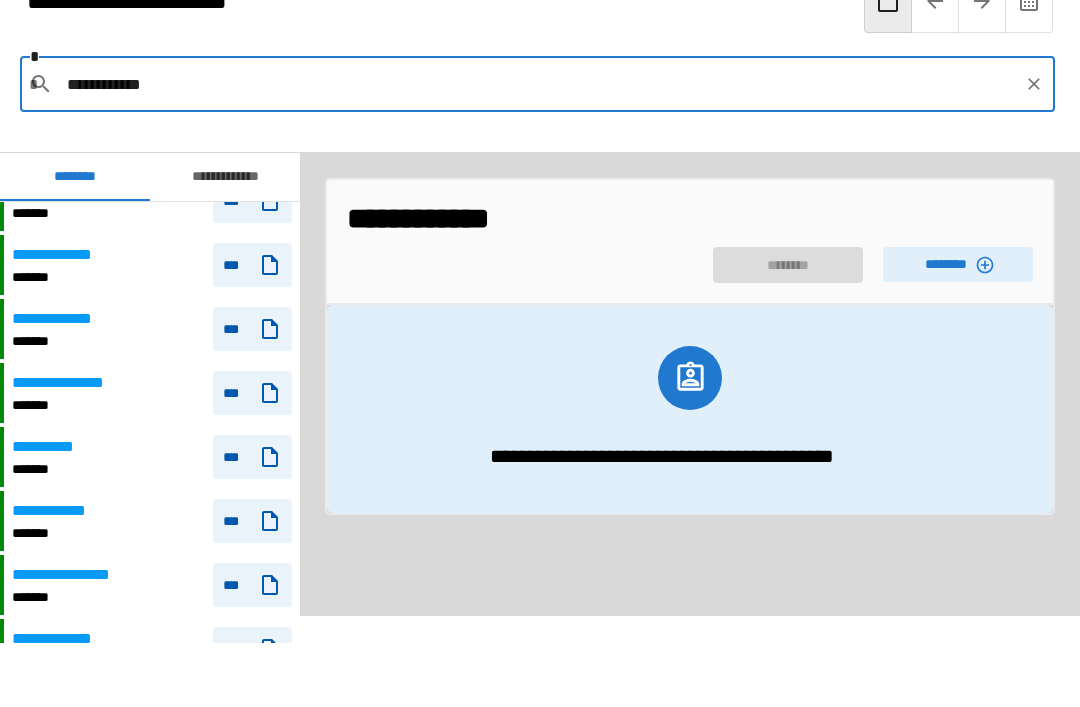 click on "********" at bounding box center [958, 264] 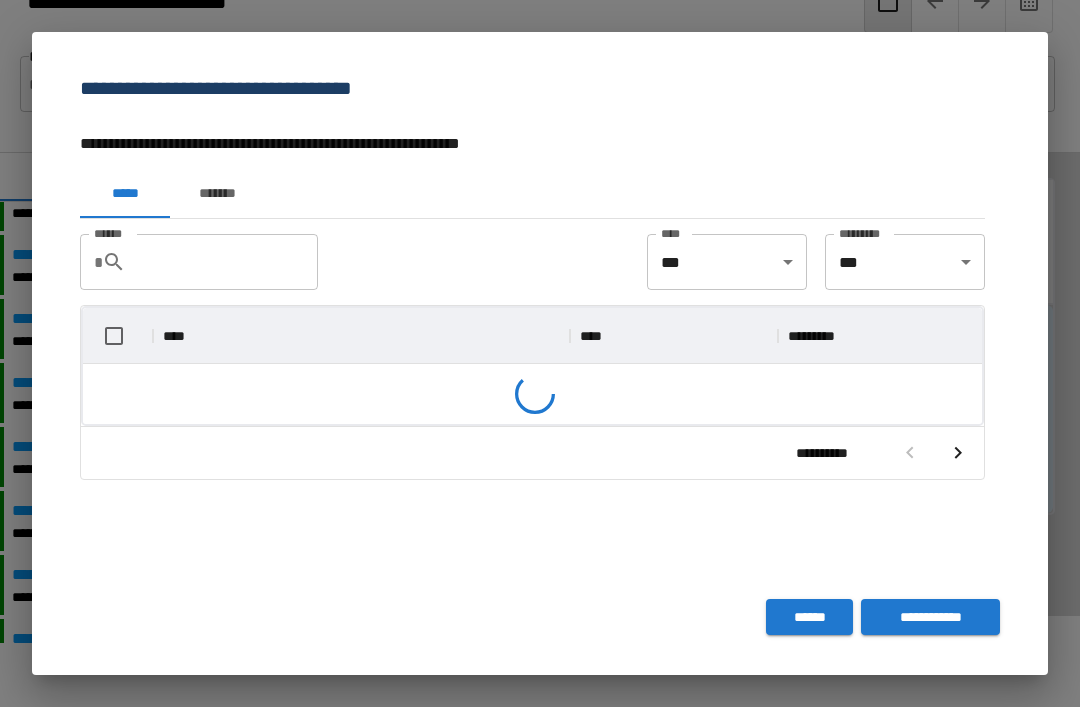 scroll, scrollTop: 1, scrollLeft: 1, axis: both 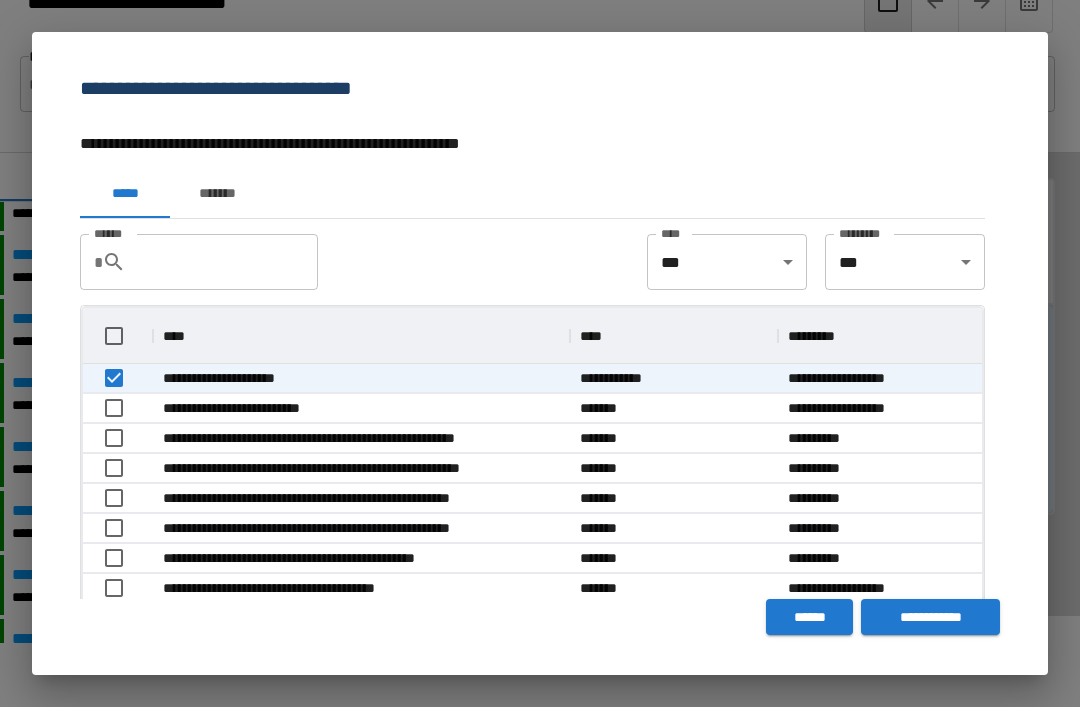 click on "******" at bounding box center (230, 262) 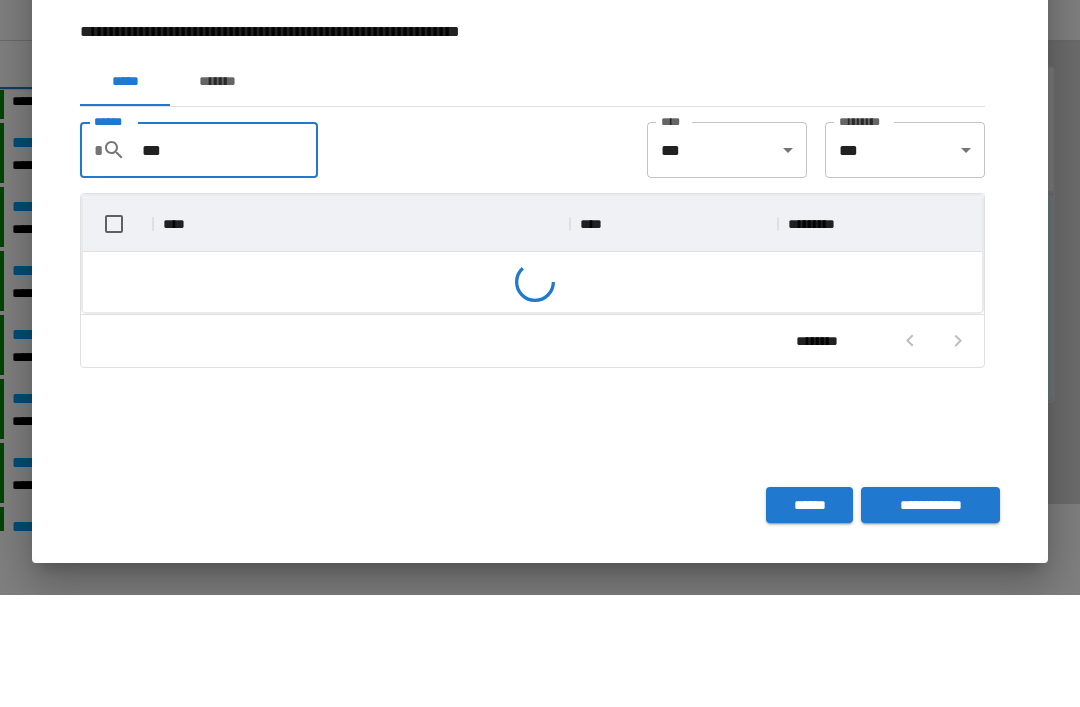 scroll, scrollTop: 86, scrollLeft: 899, axis: both 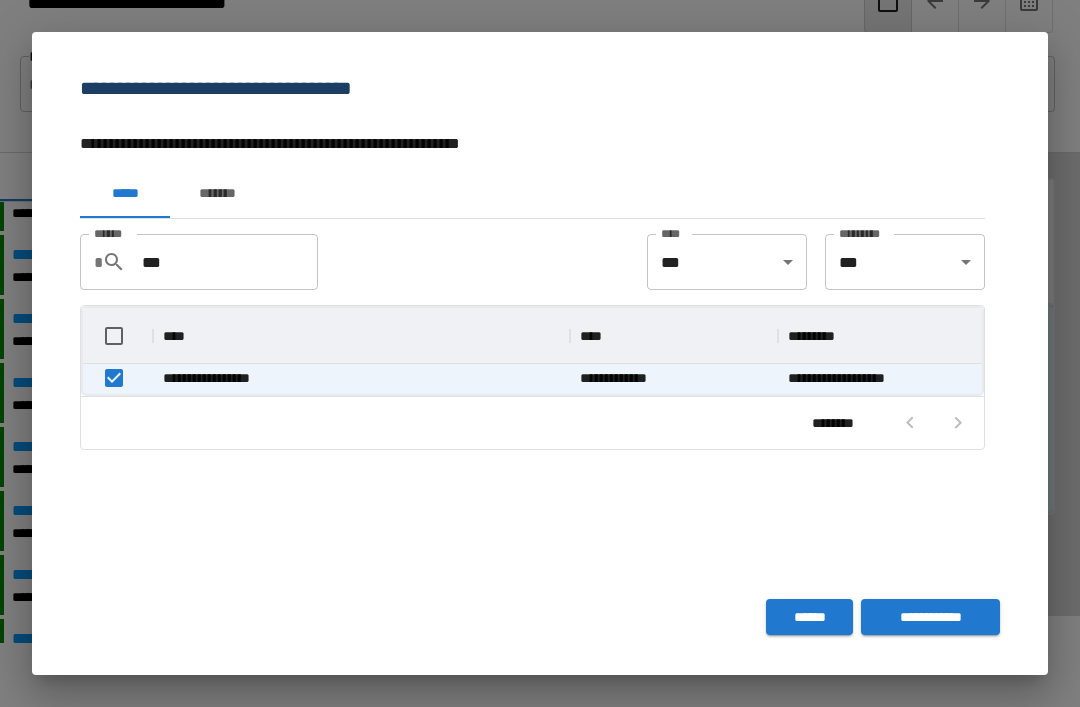click on "**********" at bounding box center [930, 617] 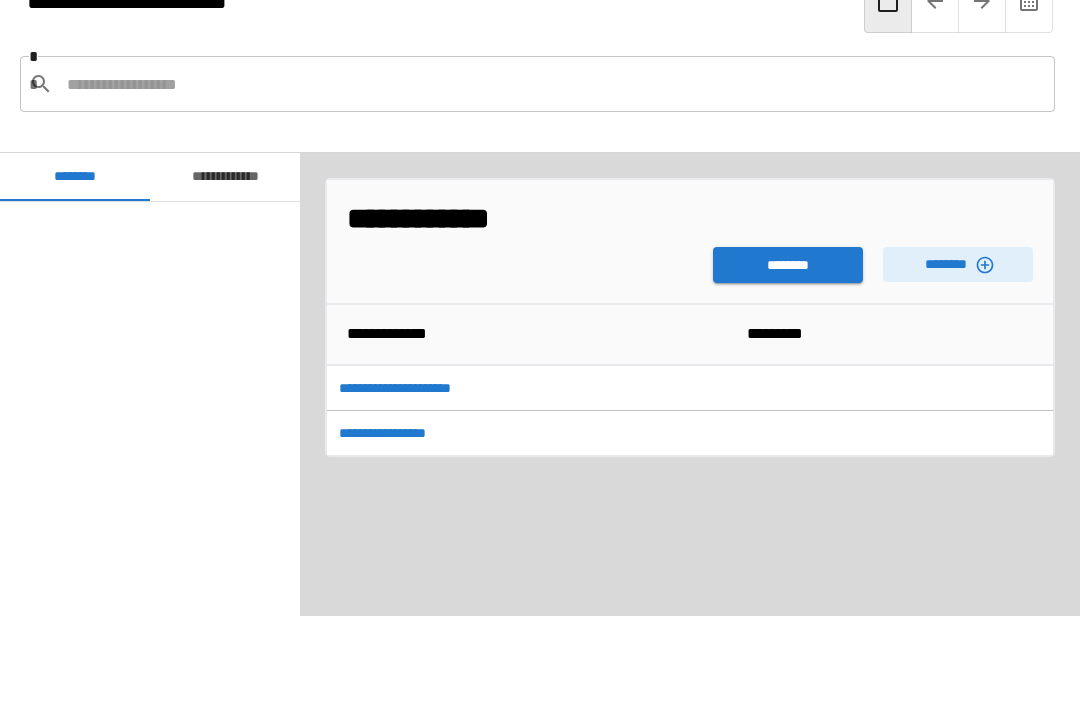 scroll, scrollTop: 1200, scrollLeft: 0, axis: vertical 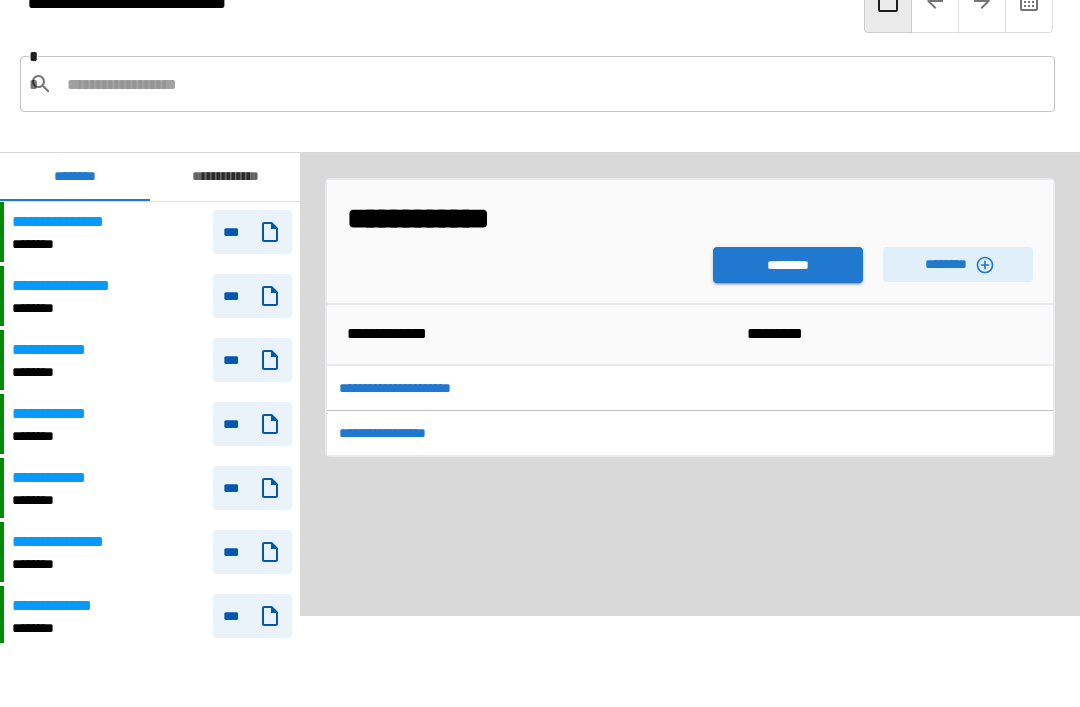 click on "********" at bounding box center (788, 265) 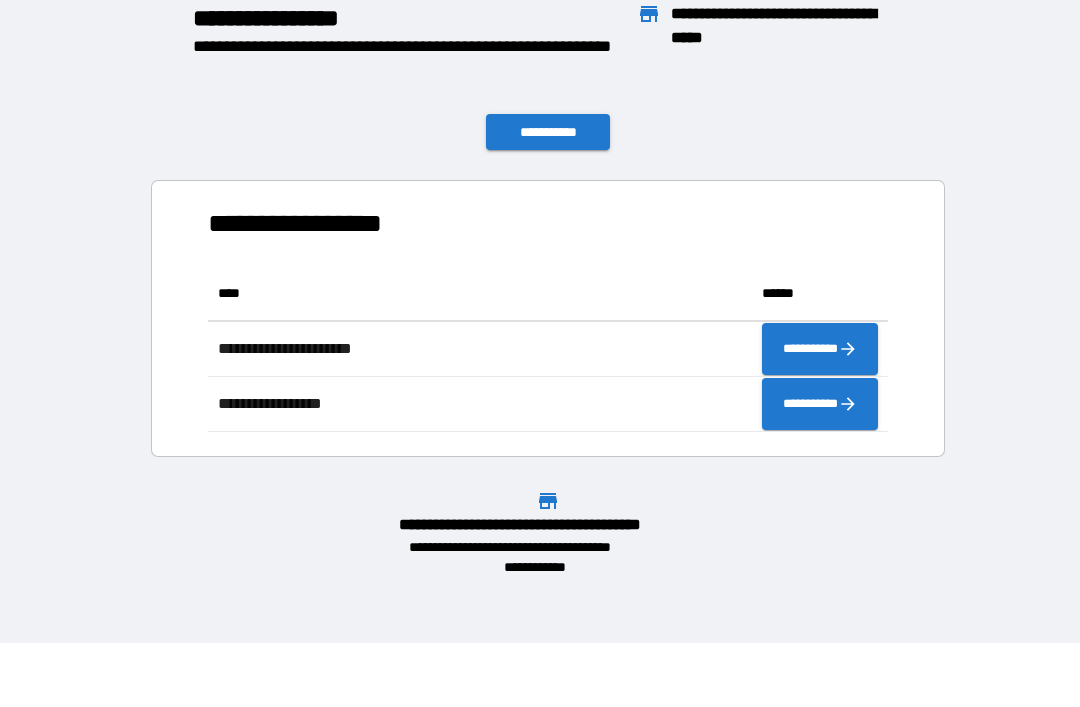 scroll, scrollTop: 1, scrollLeft: 1, axis: both 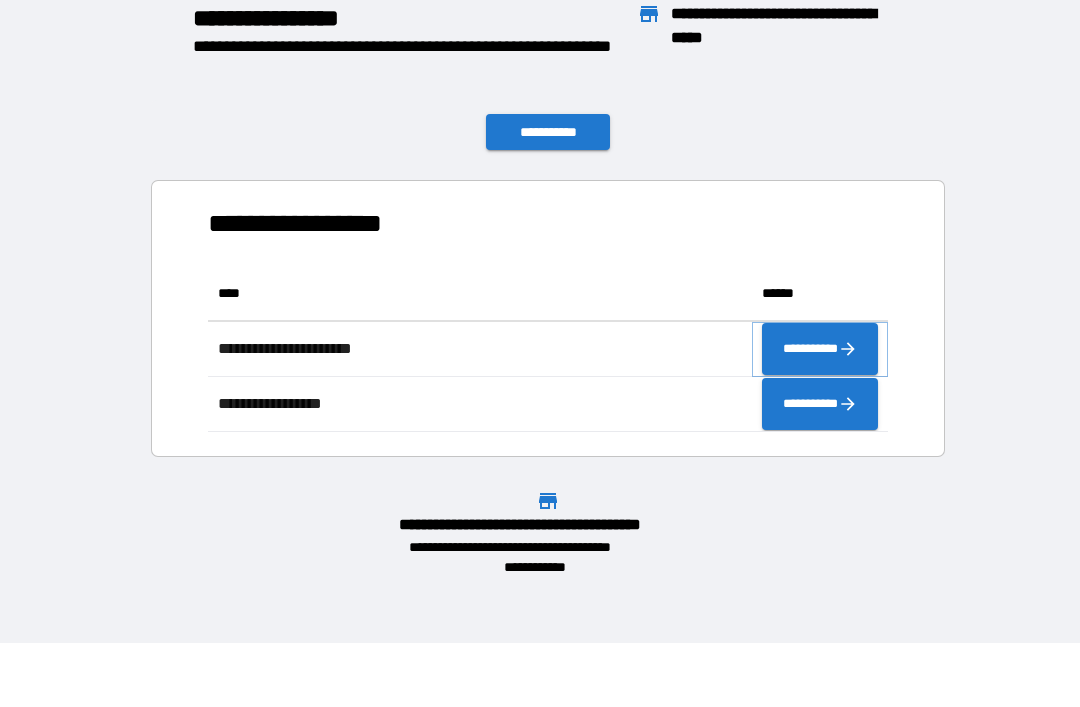 click on "**********" at bounding box center [820, 349] 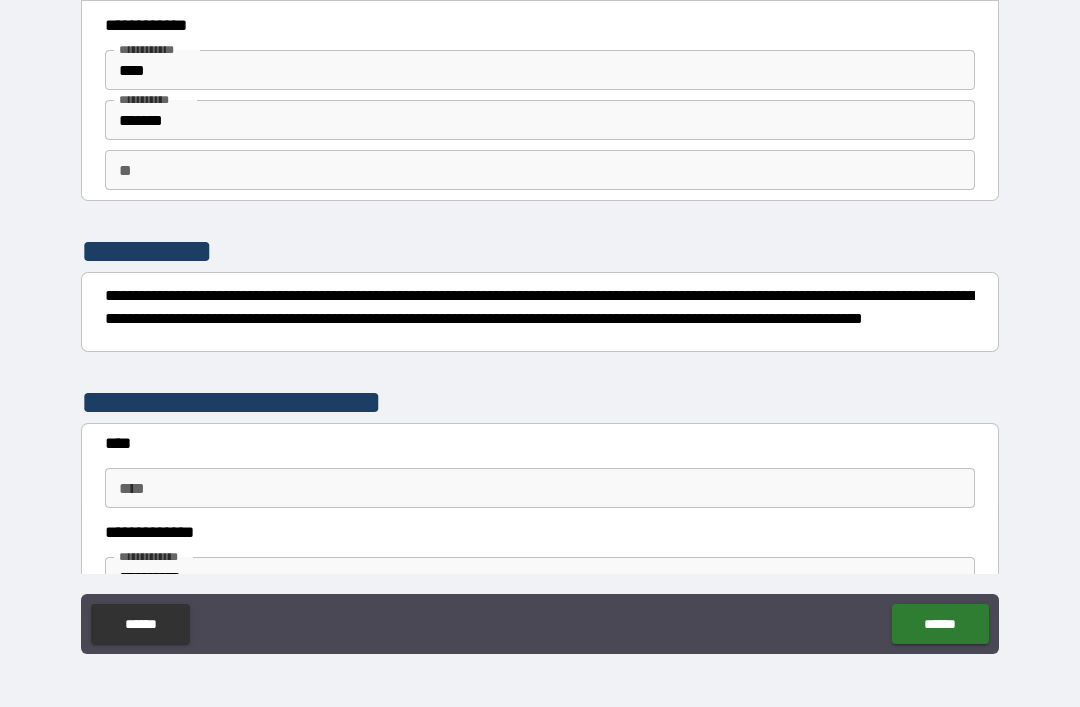 scroll, scrollTop: 32, scrollLeft: 0, axis: vertical 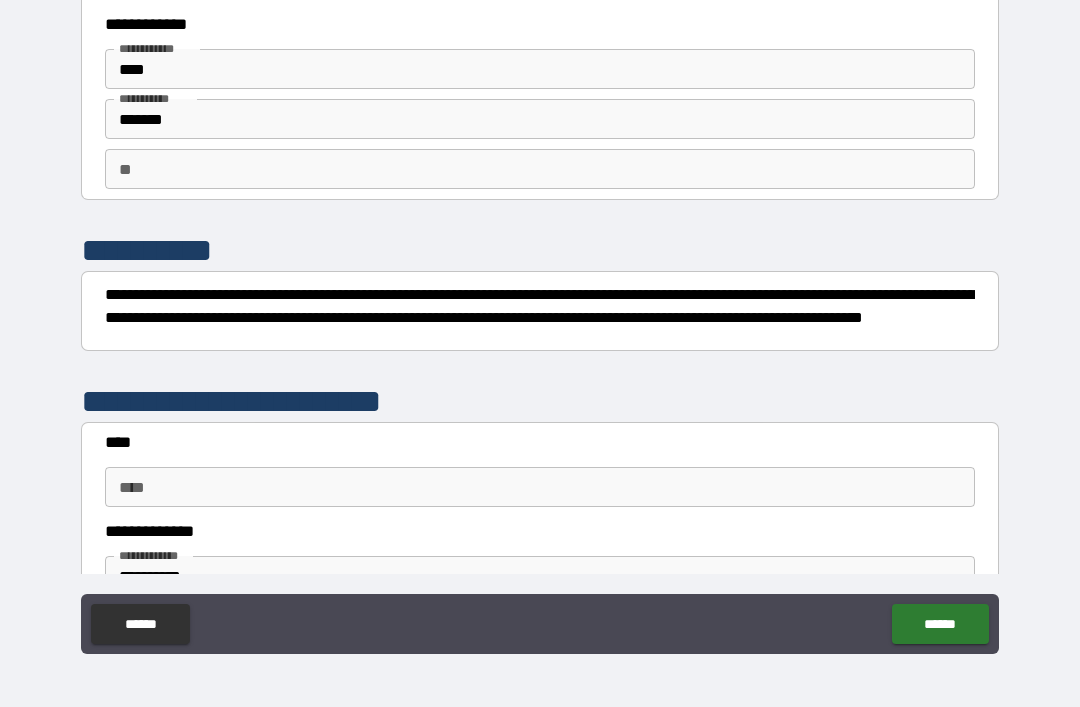click on "** **" at bounding box center [540, 169] 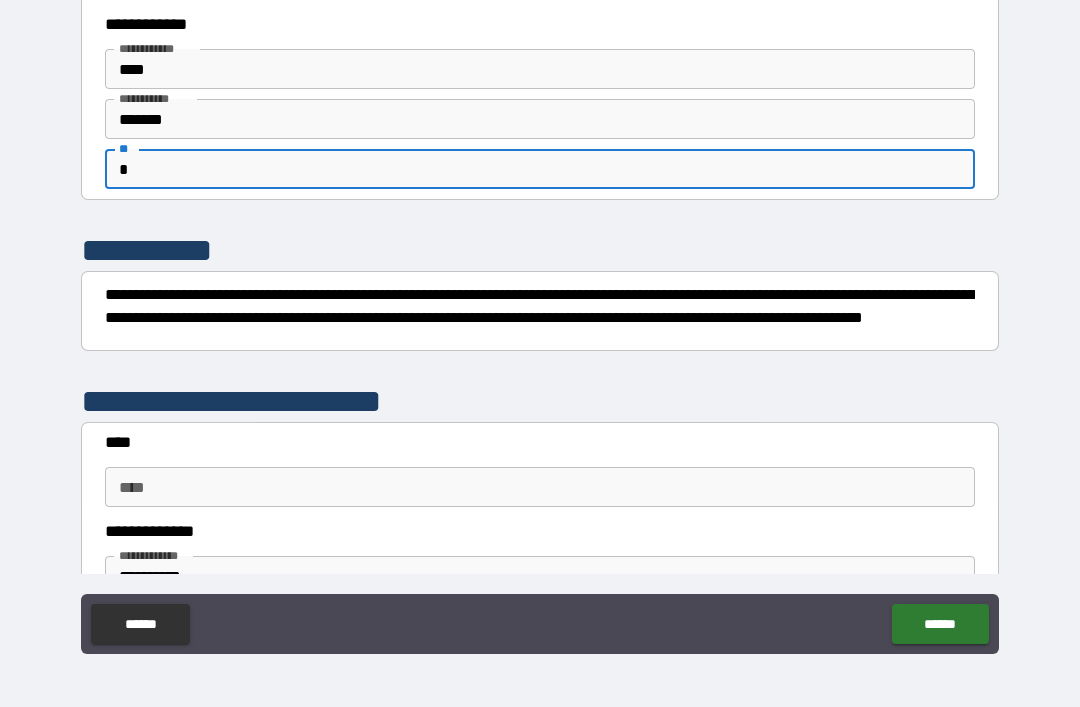 click on "**********" at bounding box center [540, 324] 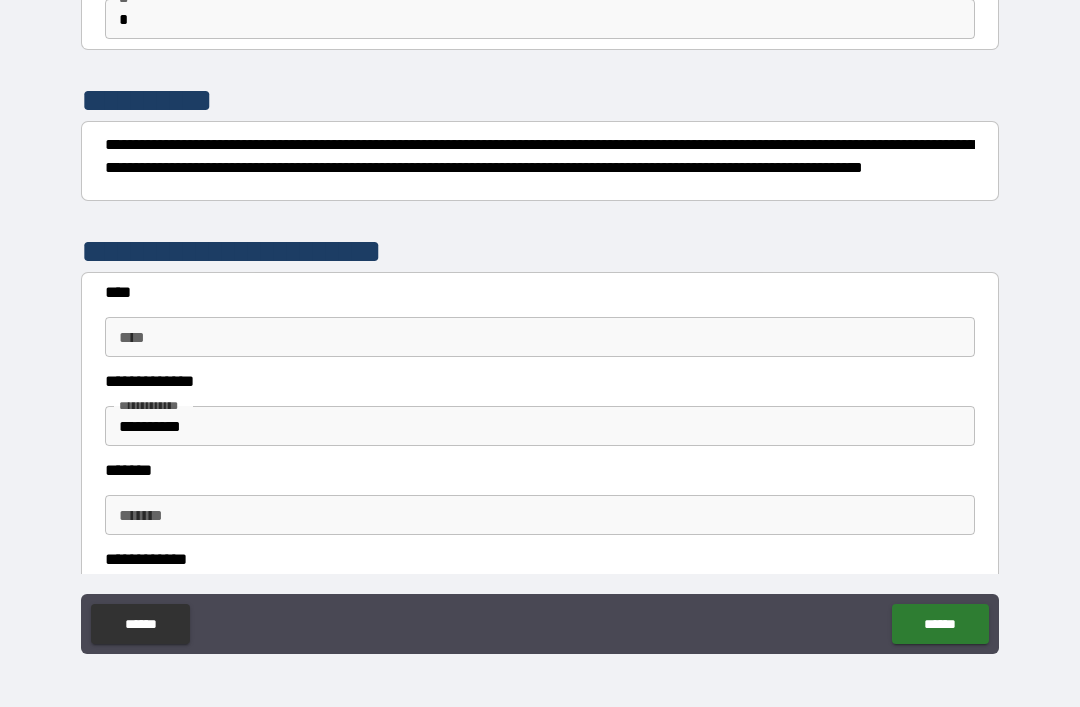 scroll, scrollTop: 183, scrollLeft: 0, axis: vertical 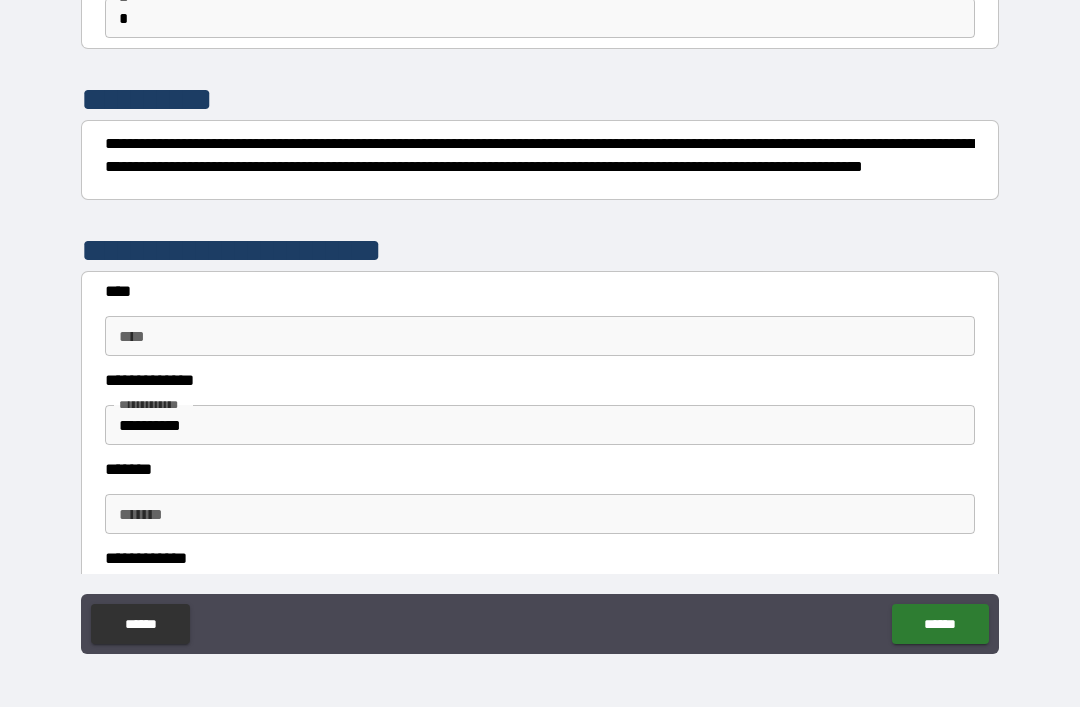 click on "**** ****" at bounding box center [540, 336] 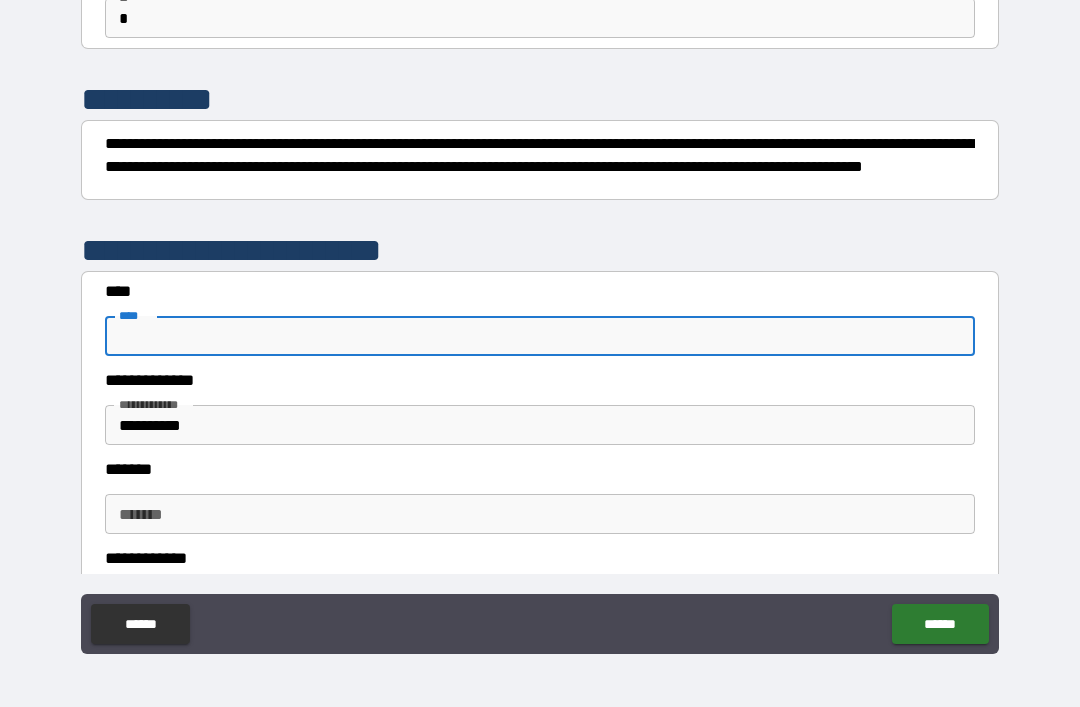 click on "****" at bounding box center [540, 336] 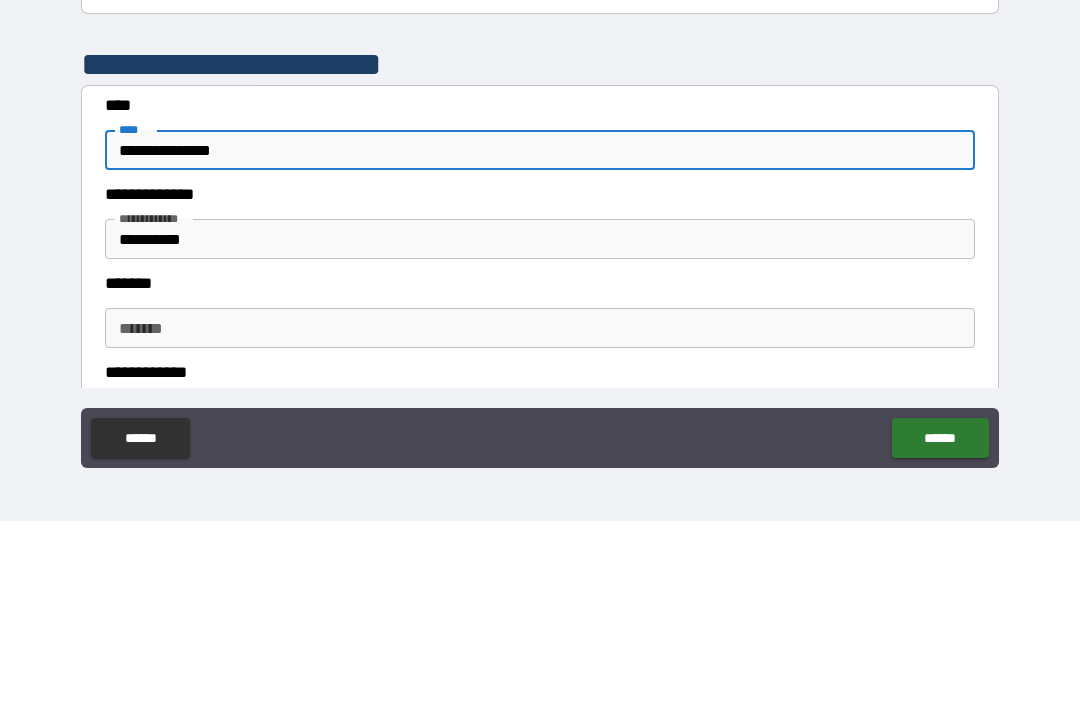 click on "**********" at bounding box center [540, 425] 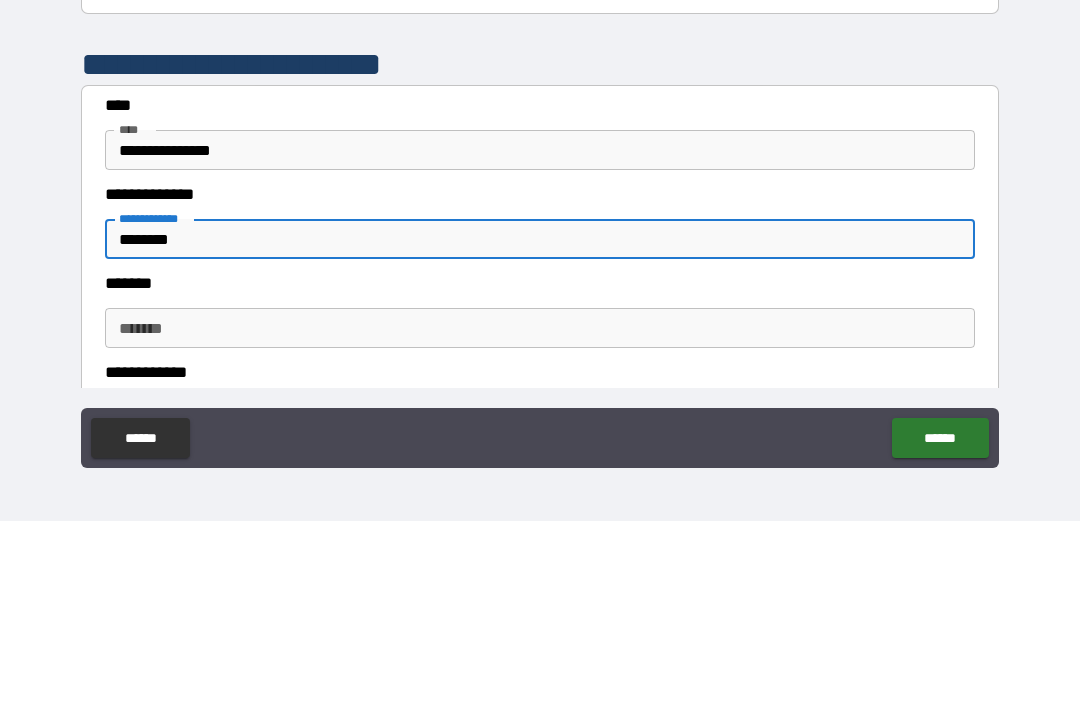 click on "********" at bounding box center [540, 425] 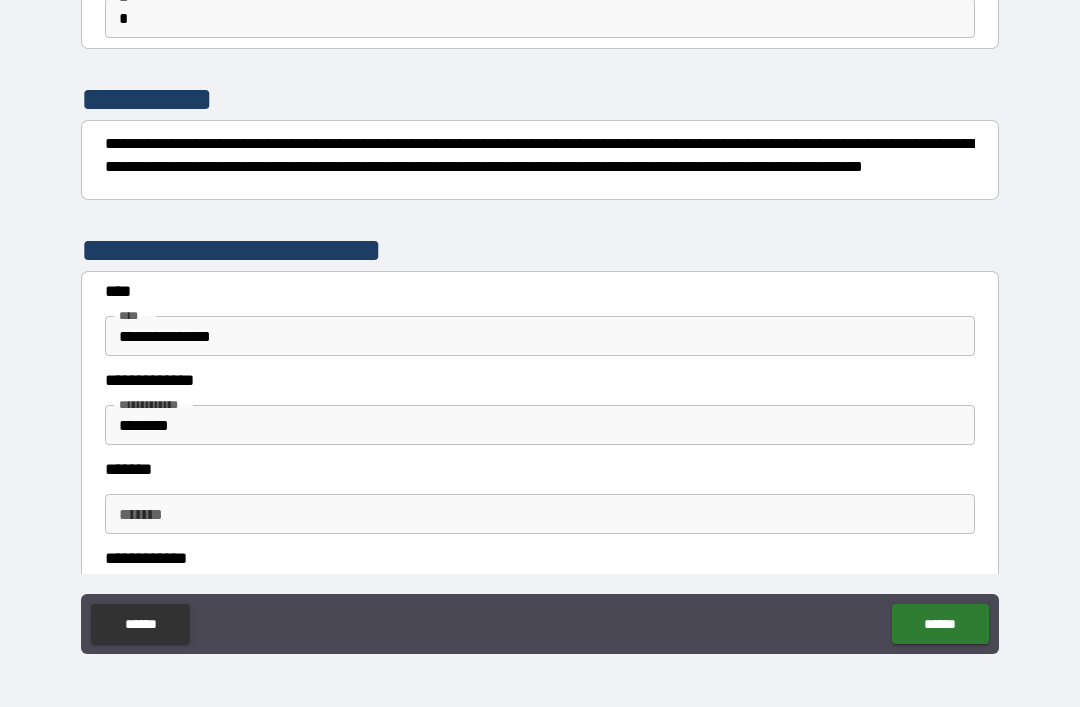 click on "******* *******" at bounding box center (540, 514) 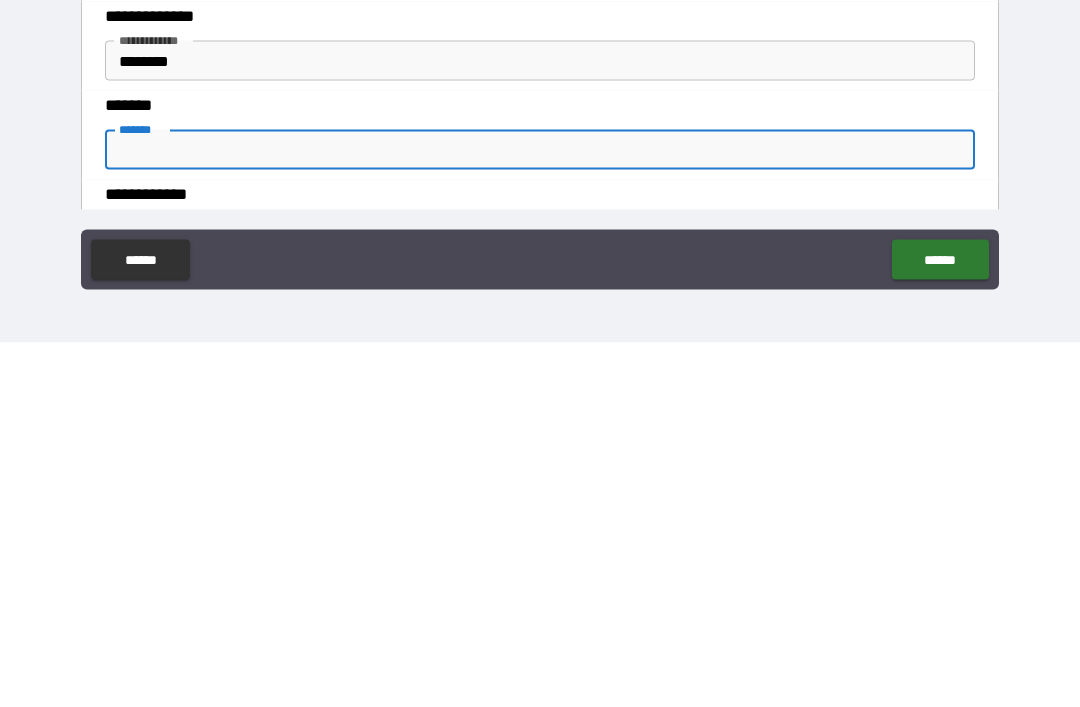 click on "**********" at bounding box center [153, 404] 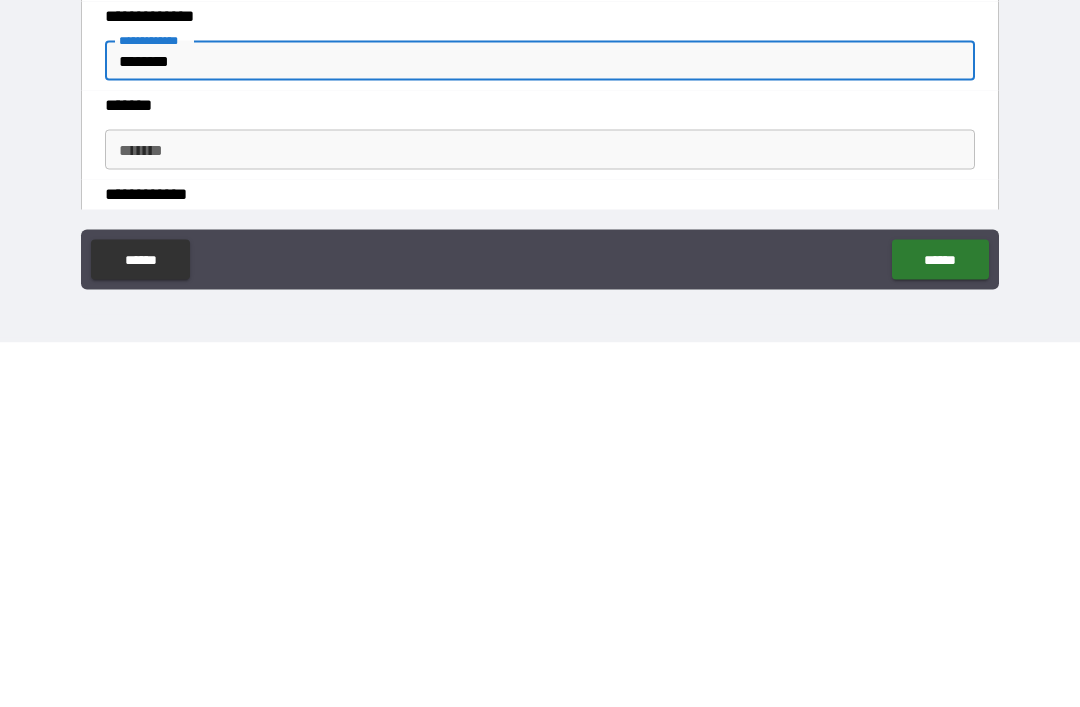 click on "********" at bounding box center (540, 425) 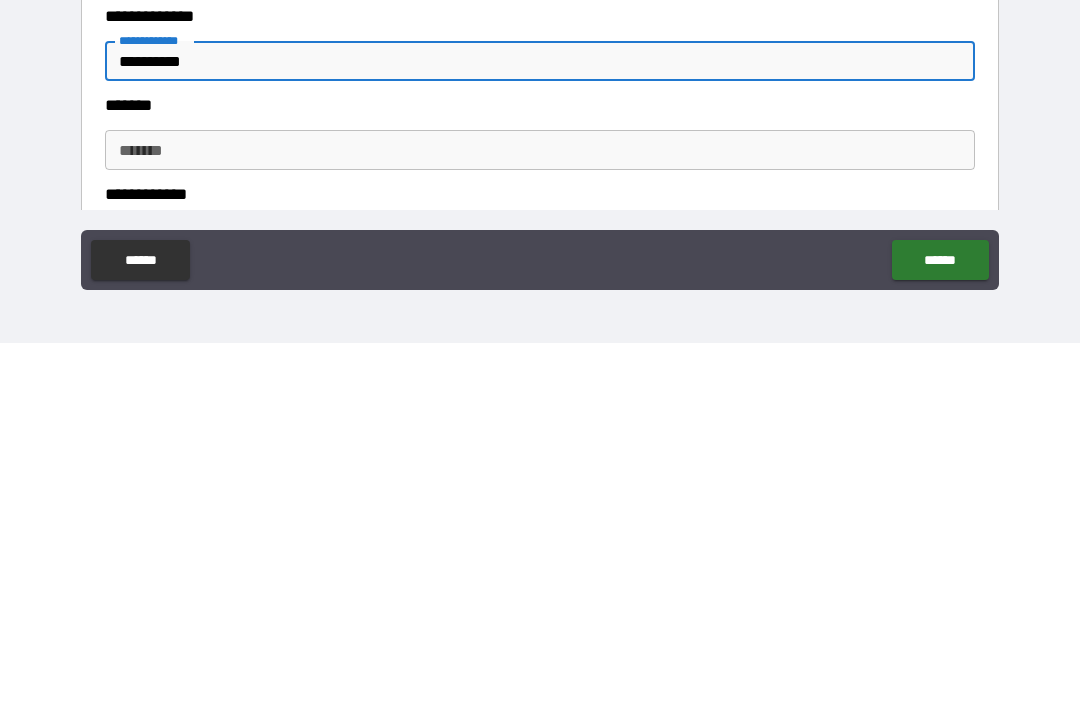 click on "*******" at bounding box center [540, 514] 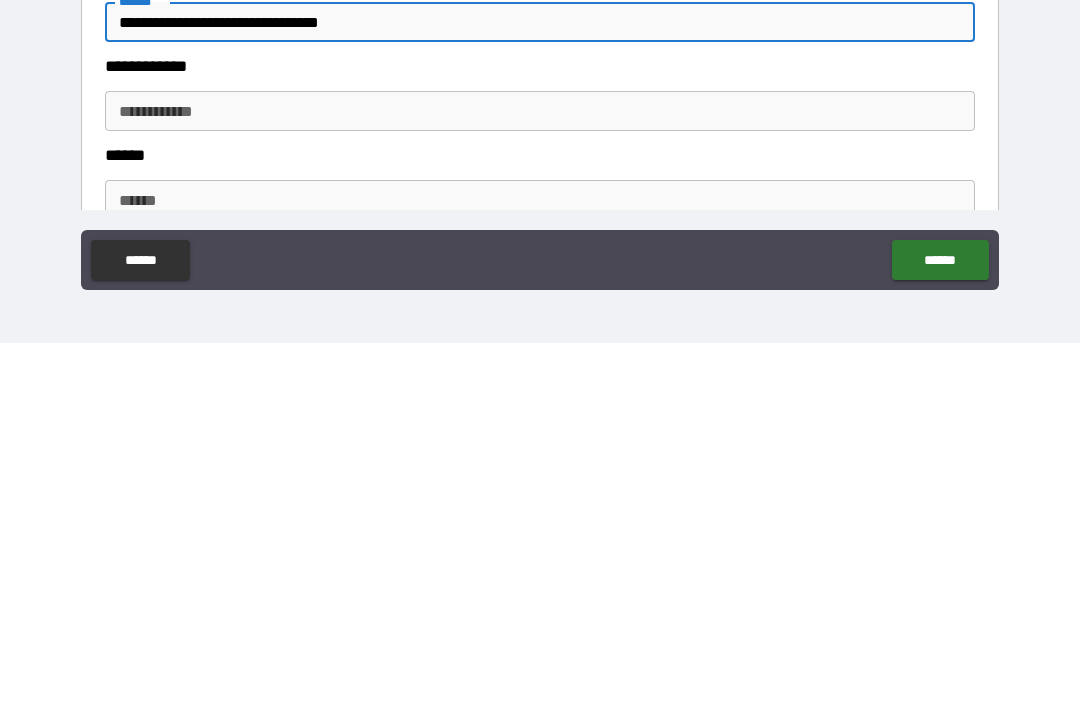 scroll, scrollTop: 310, scrollLeft: 0, axis: vertical 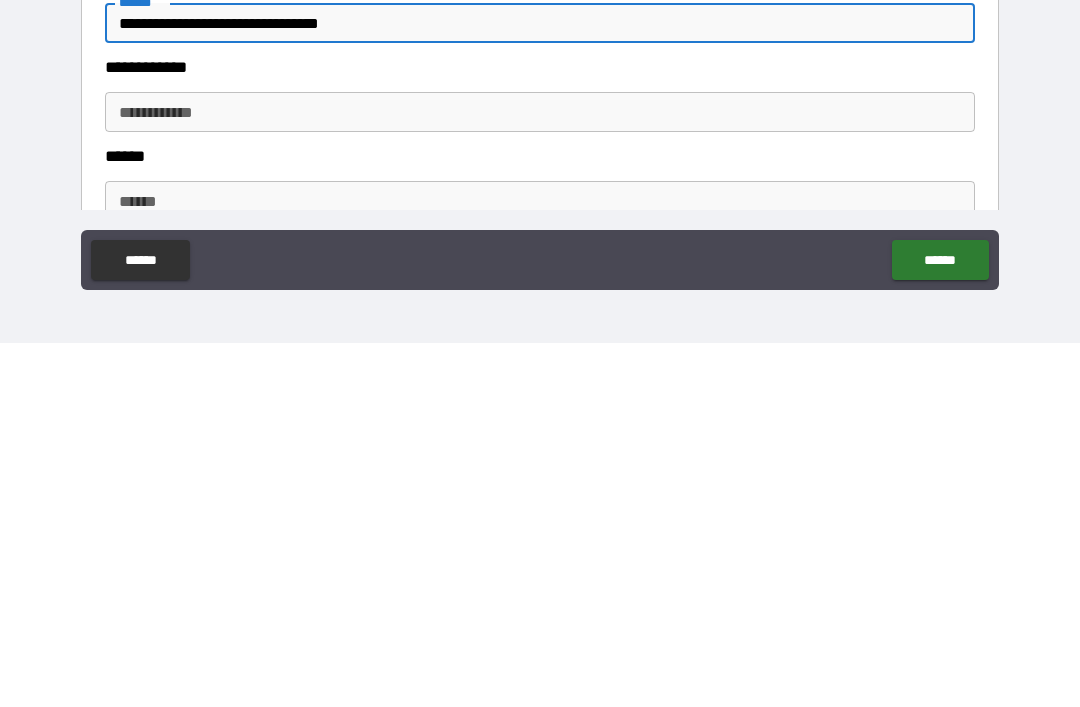 click on "**********" at bounding box center [540, 476] 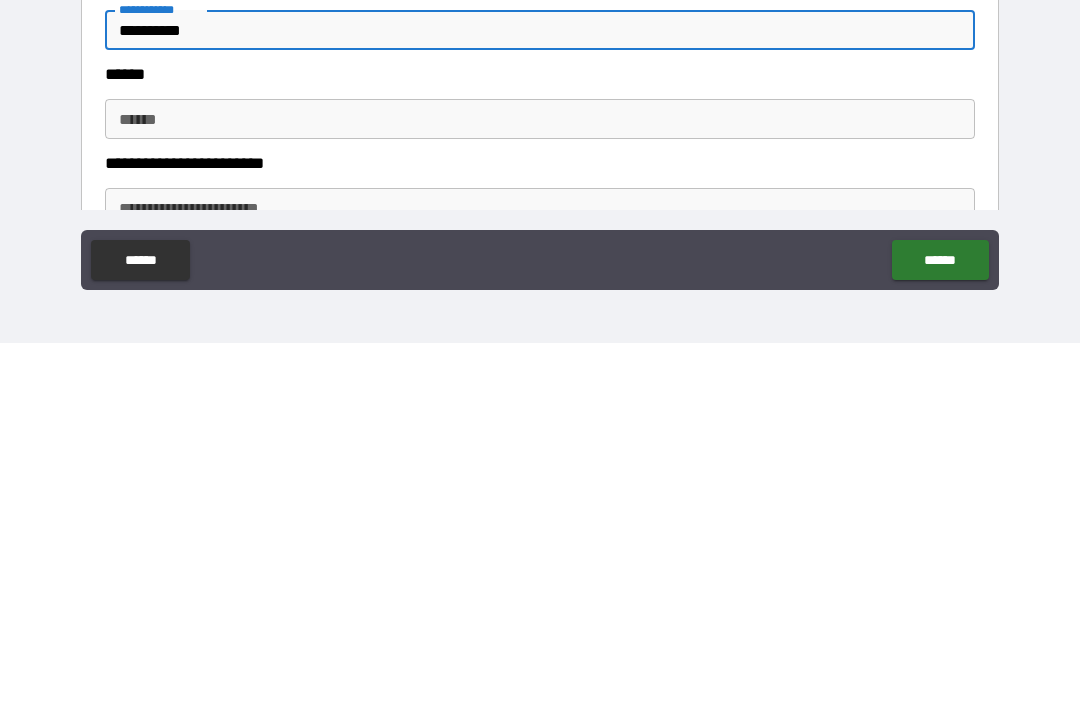 scroll, scrollTop: 393, scrollLeft: 0, axis: vertical 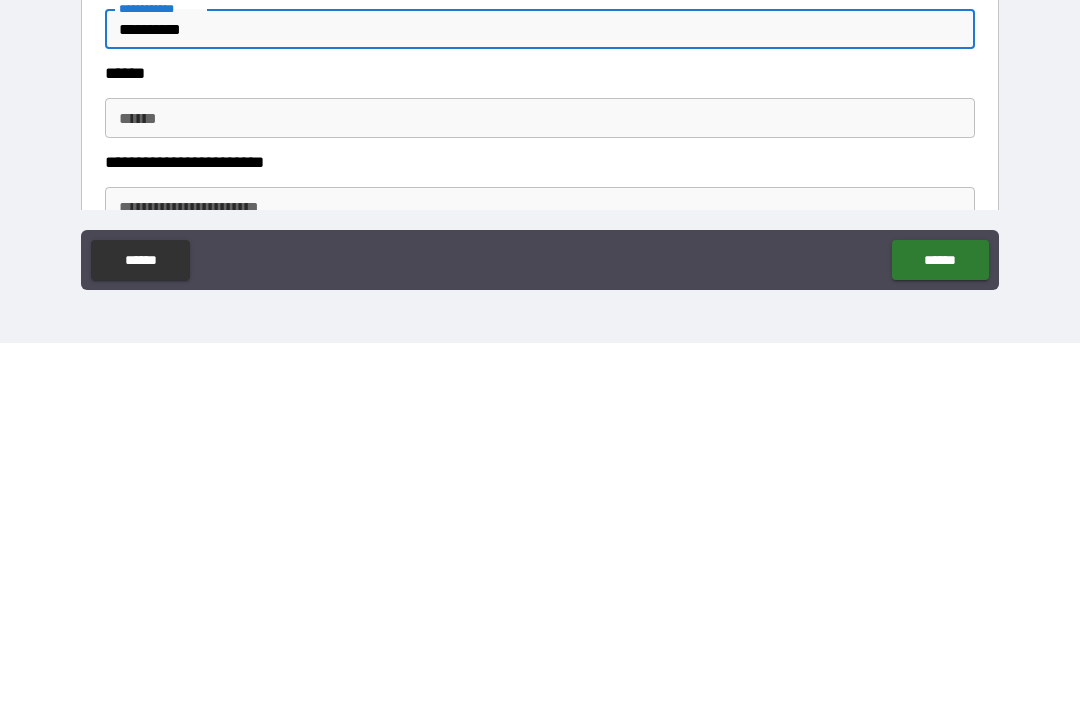 click on "****** ******" at bounding box center [540, 482] 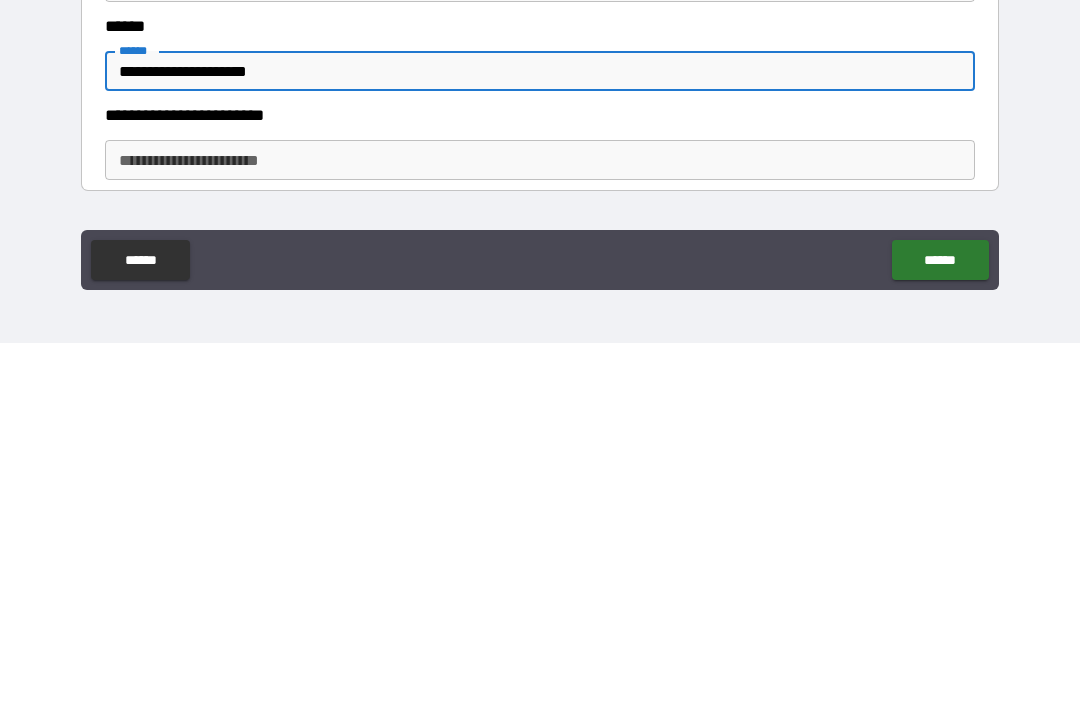 scroll, scrollTop: 443, scrollLeft: 0, axis: vertical 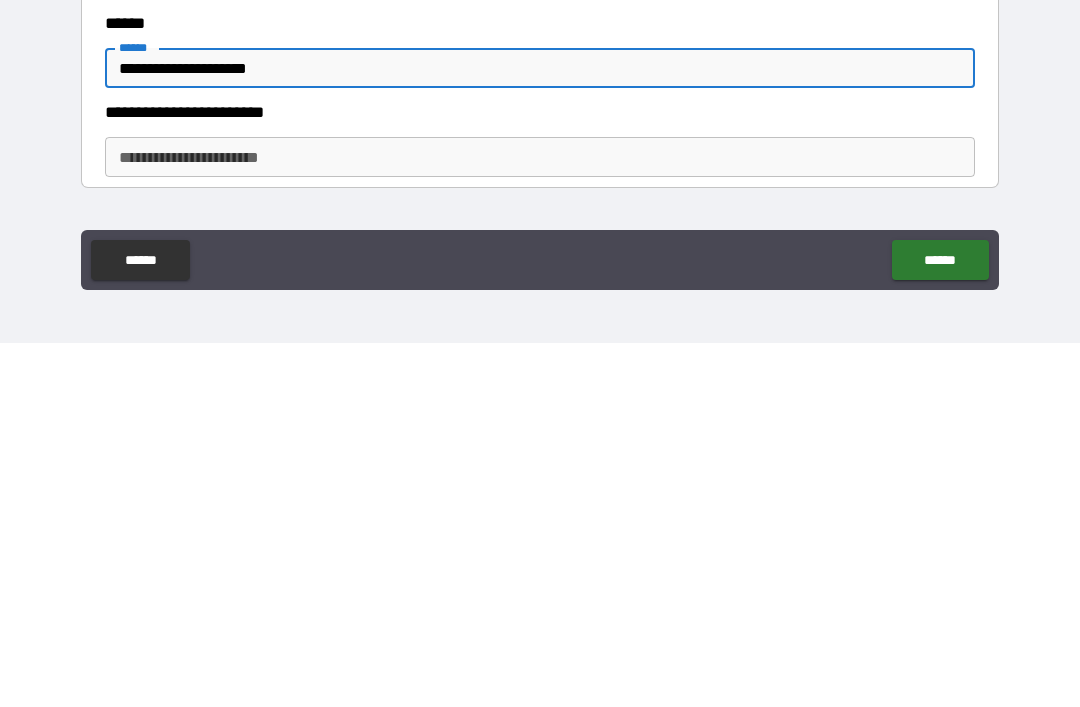 click on "**********" at bounding box center (540, 521) 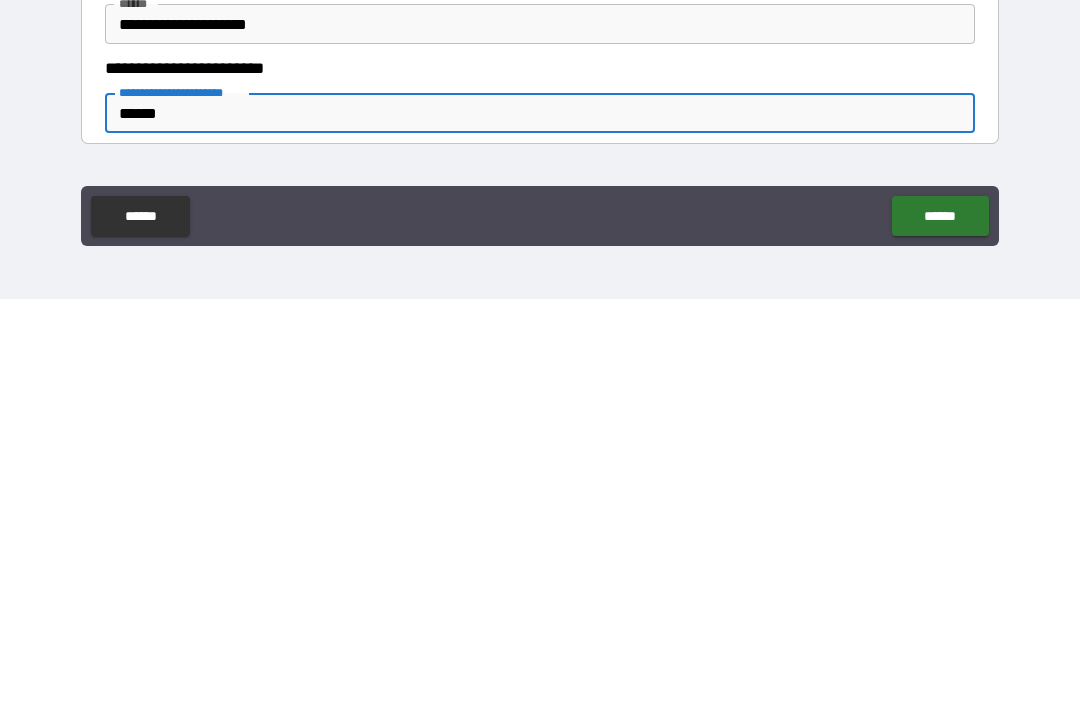 click on "******" at bounding box center [940, 624] 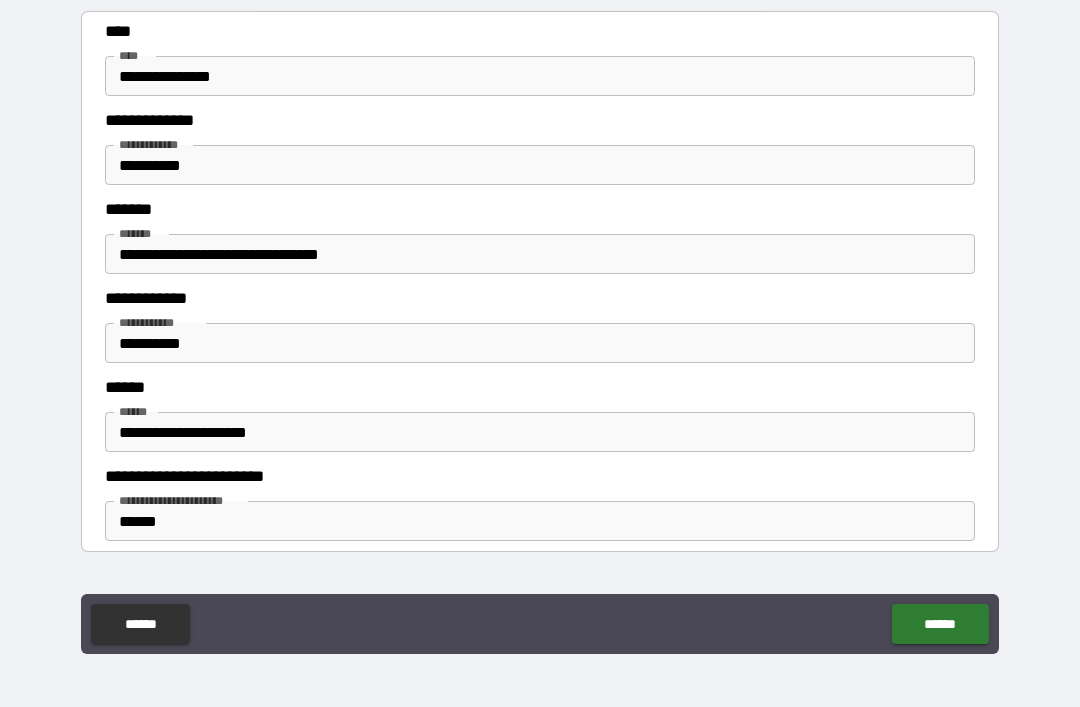 click on "**********" at bounding box center (540, 432) 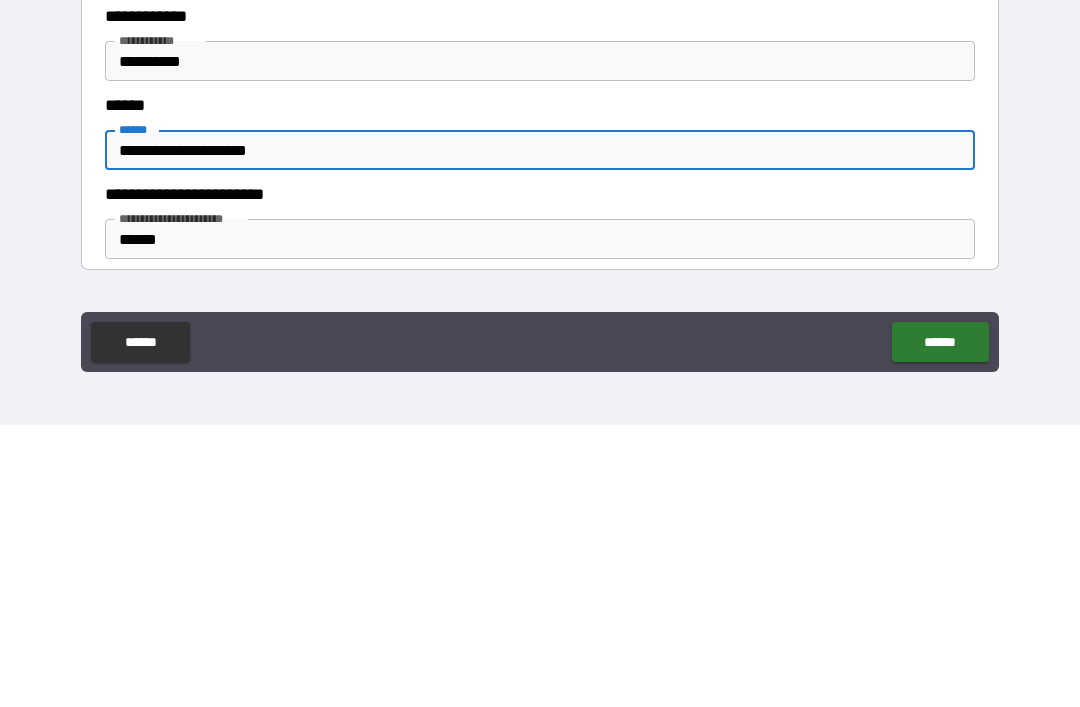 click on "**********" at bounding box center [540, 324] 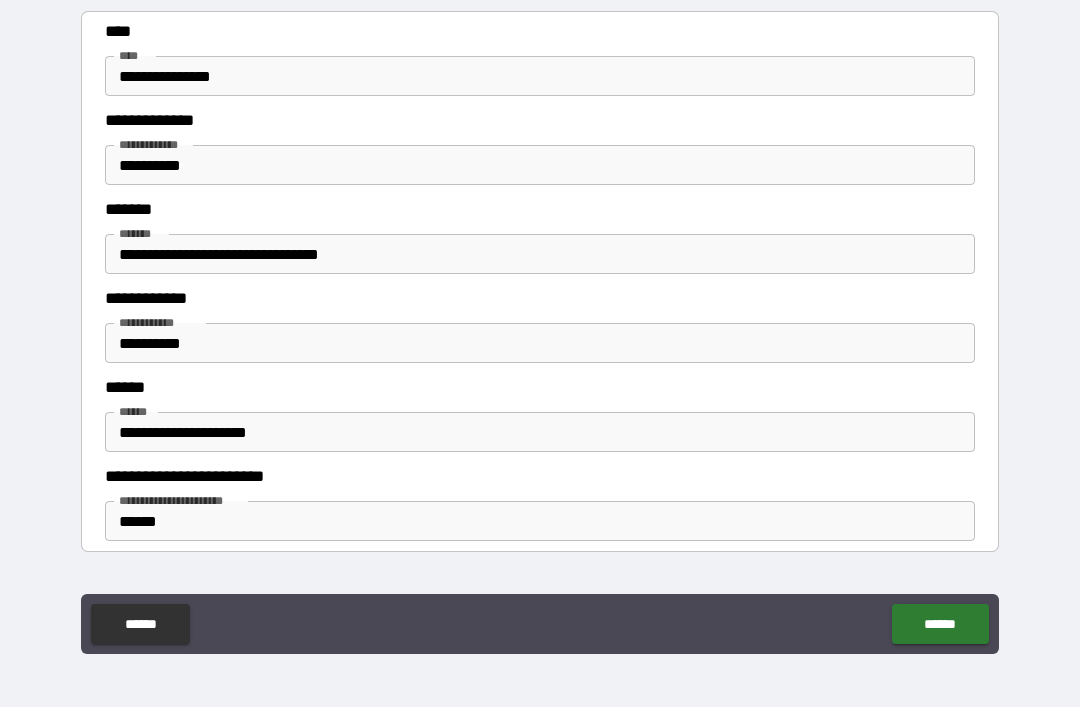 click on "******" at bounding box center (940, 624) 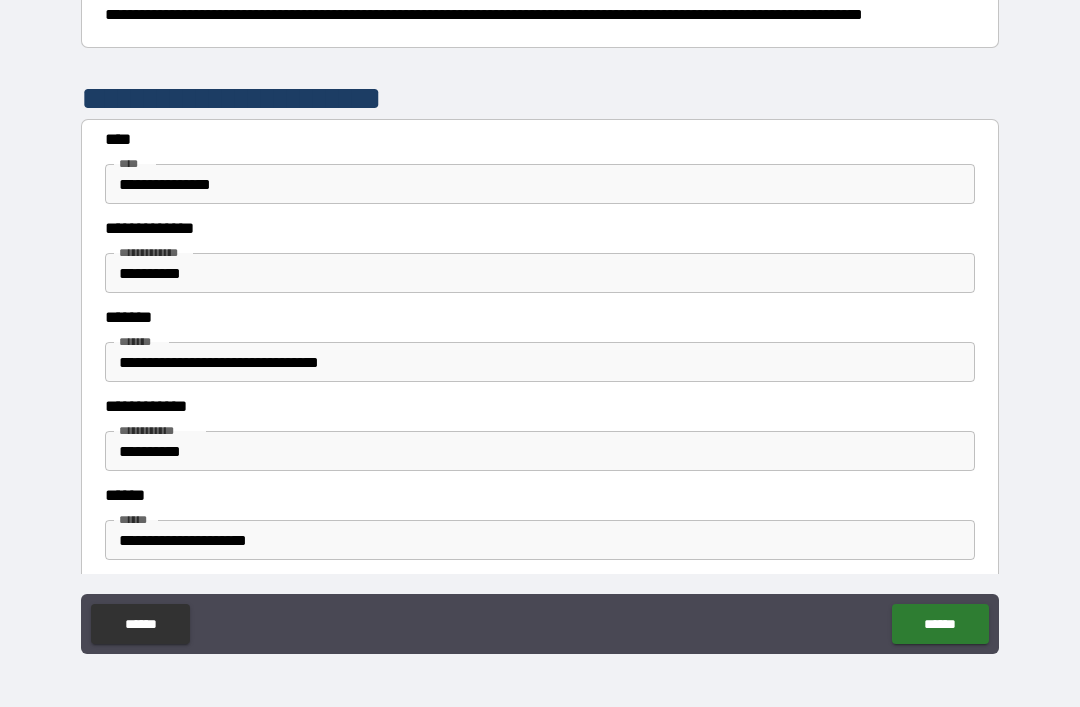 scroll, scrollTop: 336, scrollLeft: 0, axis: vertical 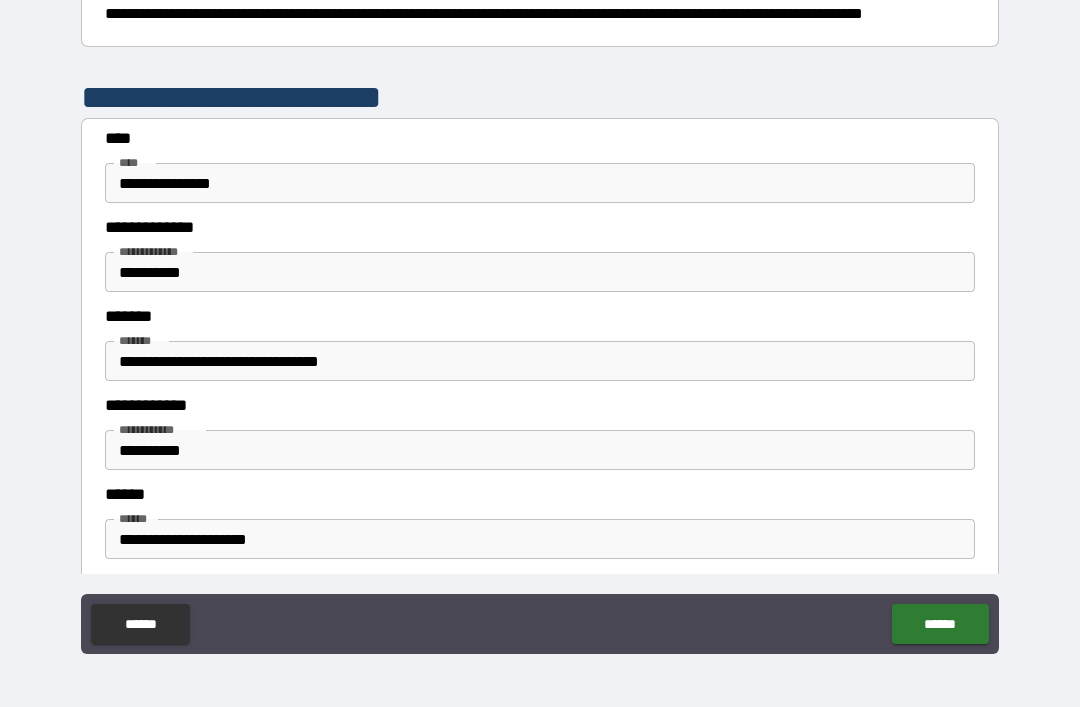 click on "**********" at bounding box center [540, 539] 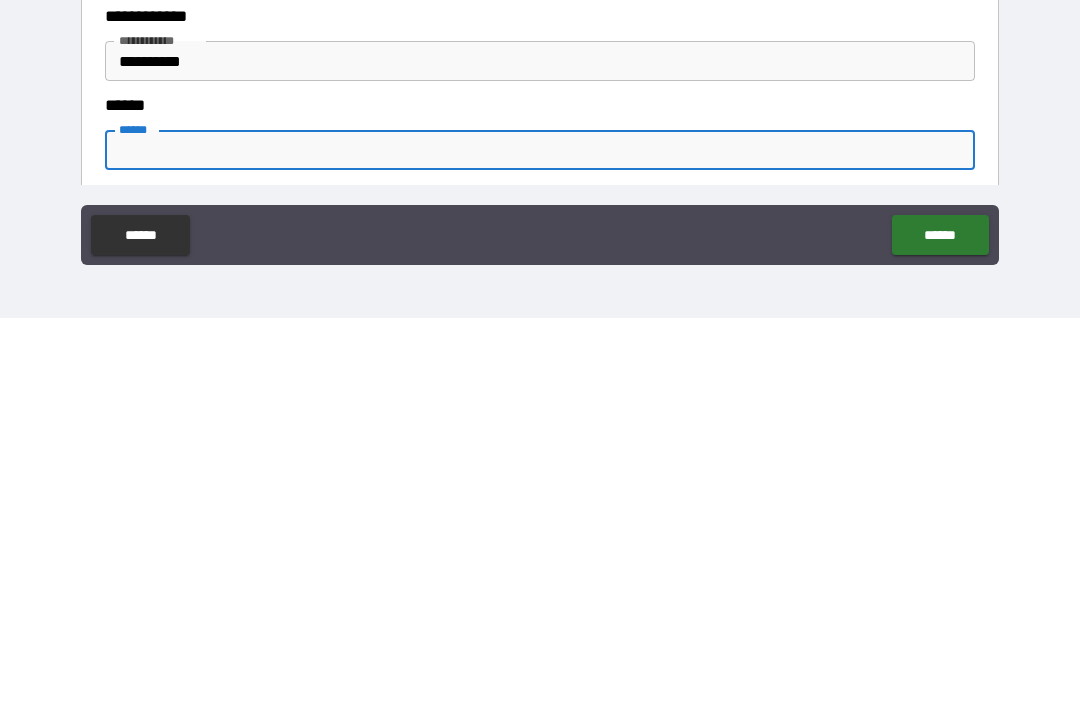 click on "**********" at bounding box center [540, 324] 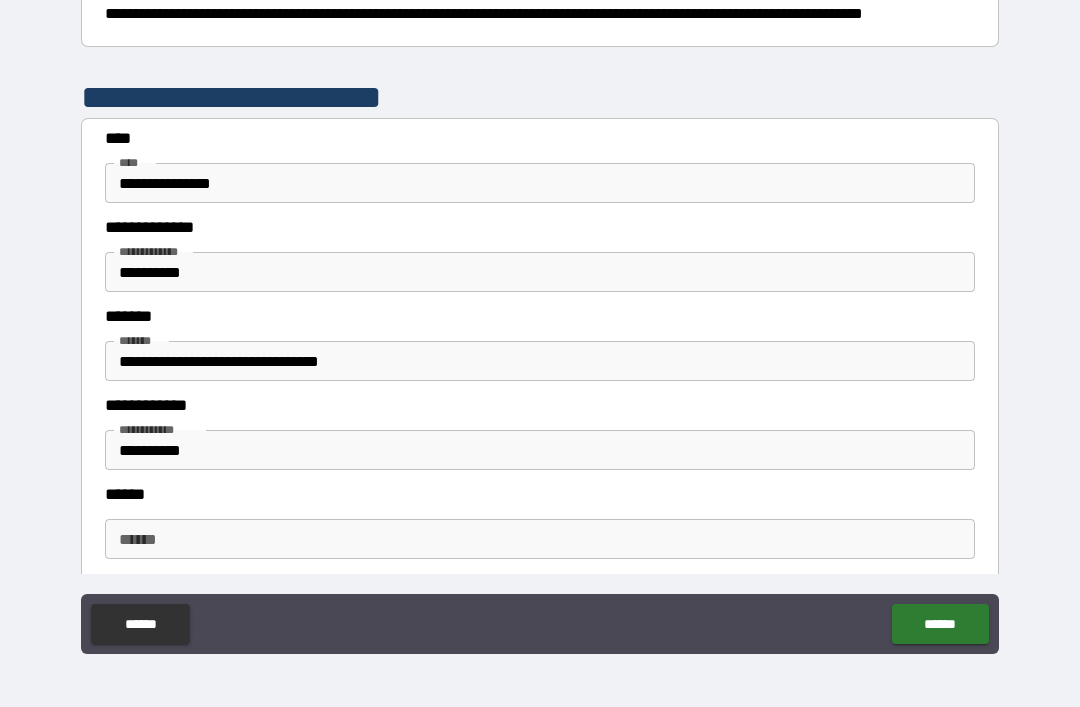 click on "******" at bounding box center (940, 624) 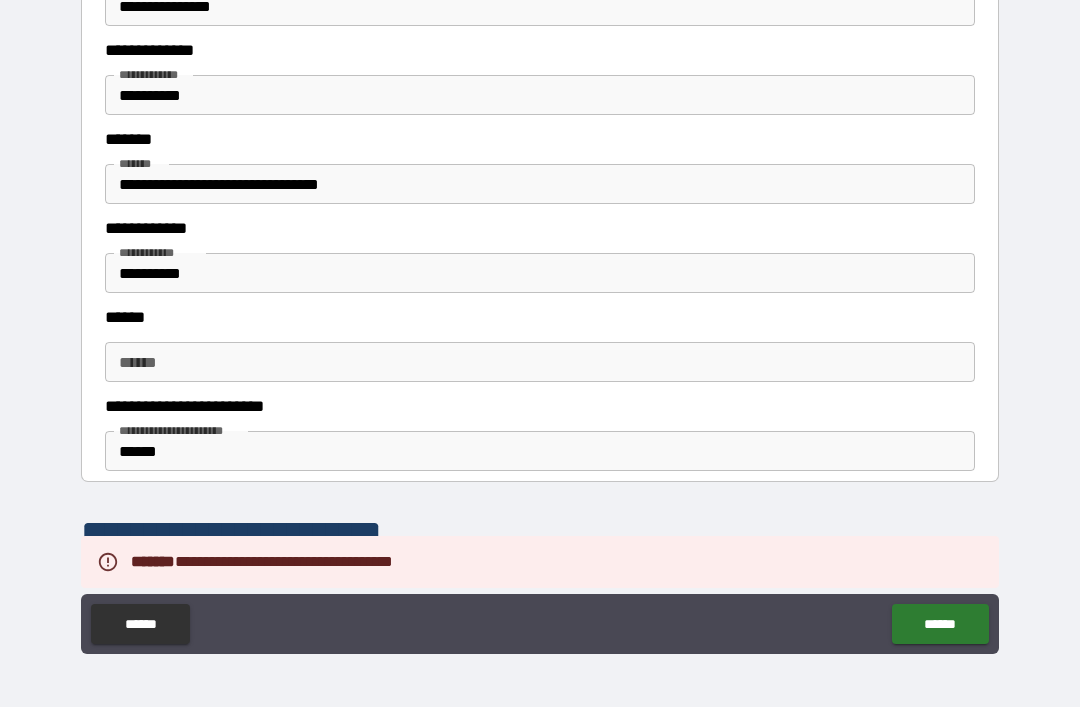 scroll, scrollTop: 514, scrollLeft: 0, axis: vertical 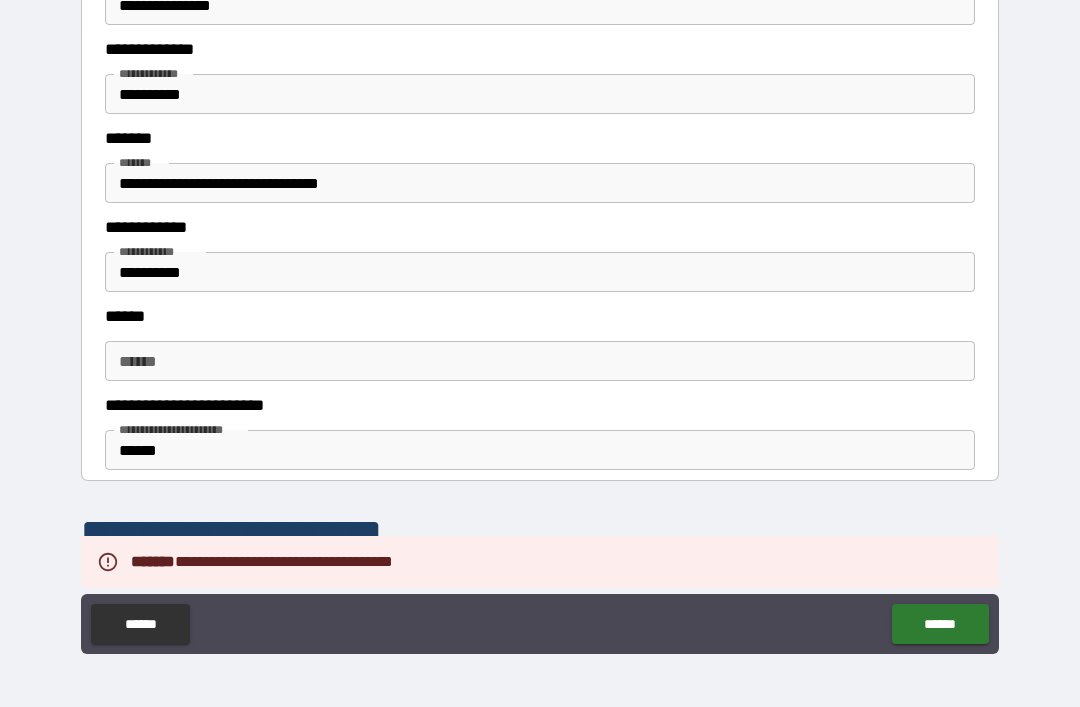 click on "****** ******" at bounding box center [540, 361] 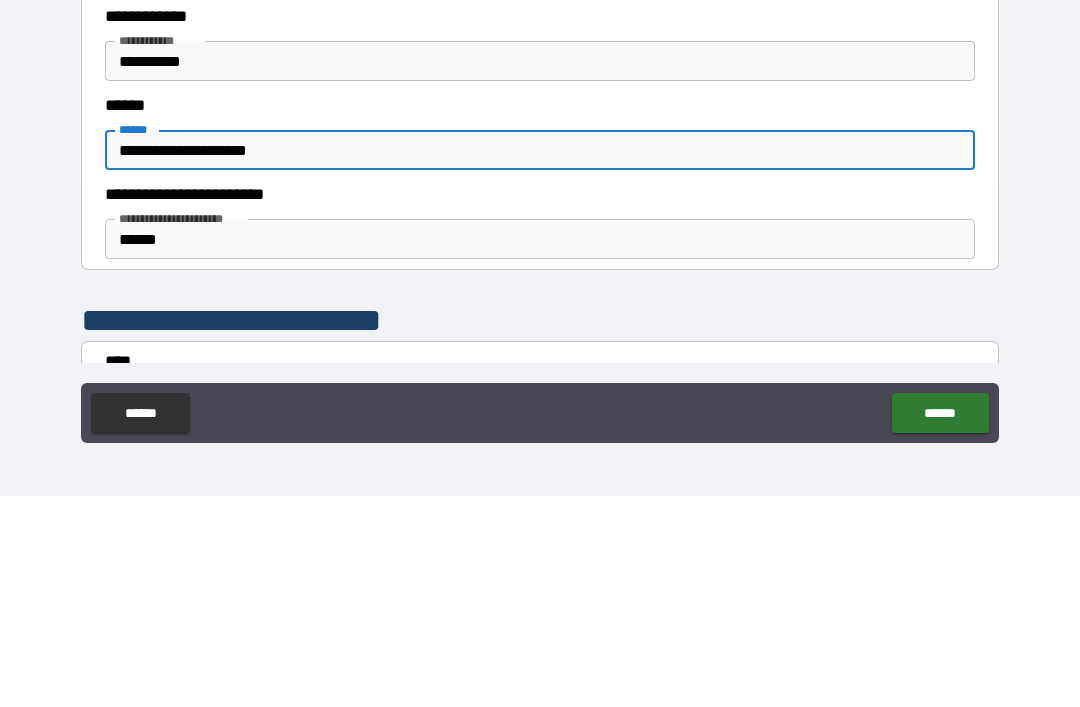 click on "**********" at bounding box center (540, 324) 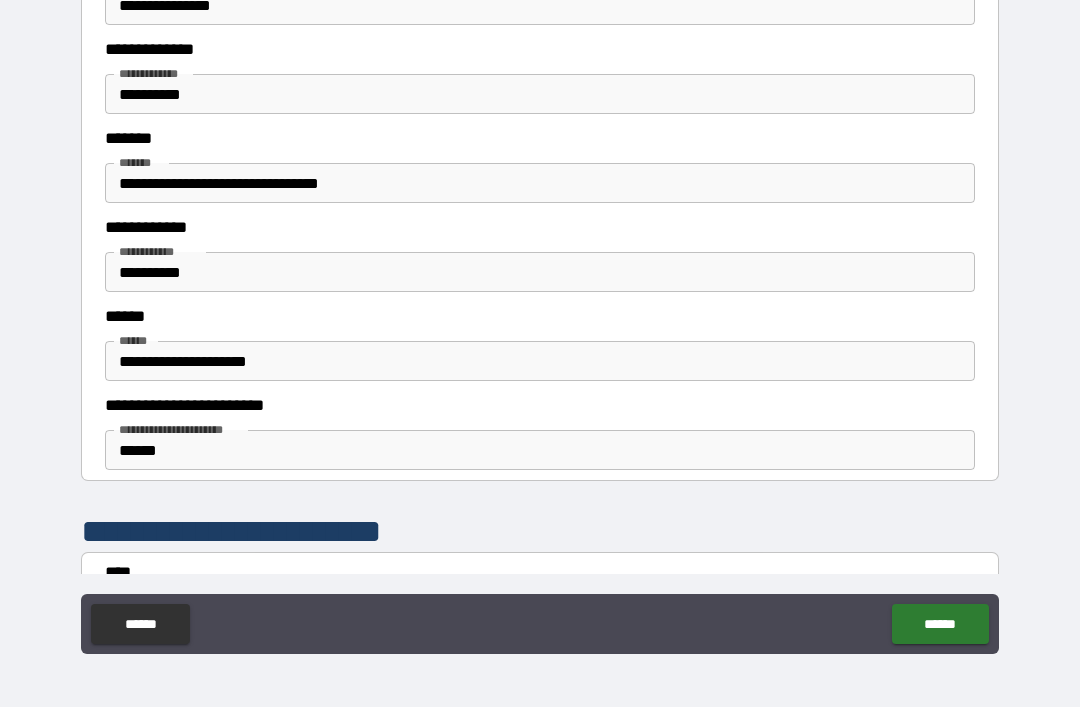 click on "******" at bounding box center (940, 624) 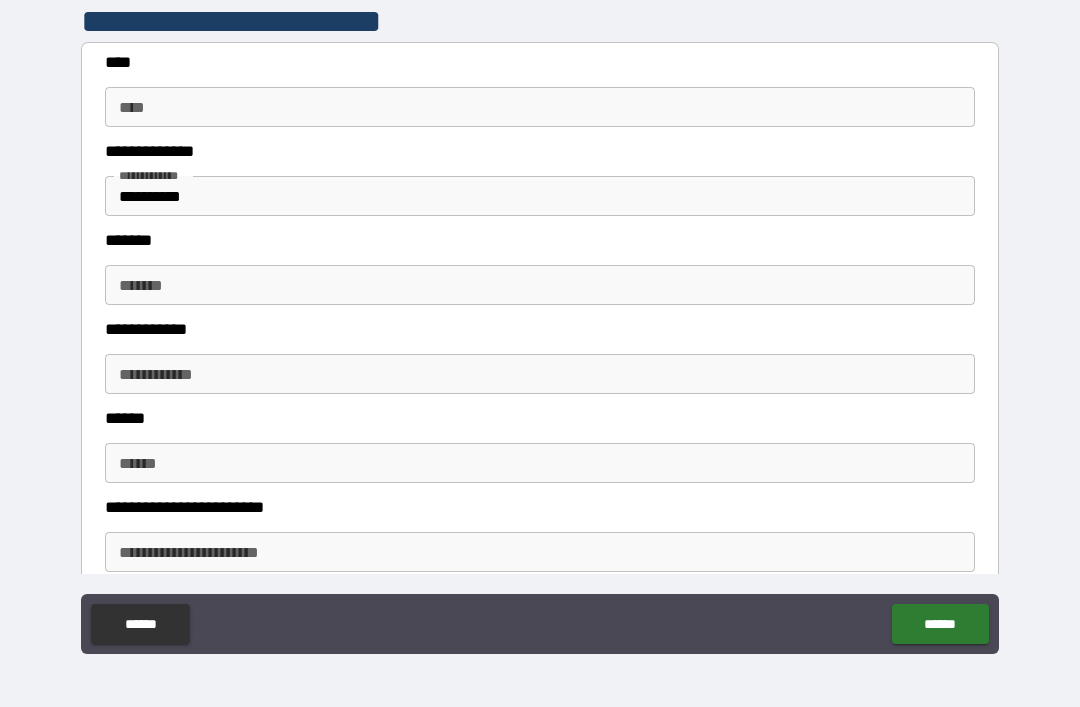 scroll, scrollTop: 1022, scrollLeft: 0, axis: vertical 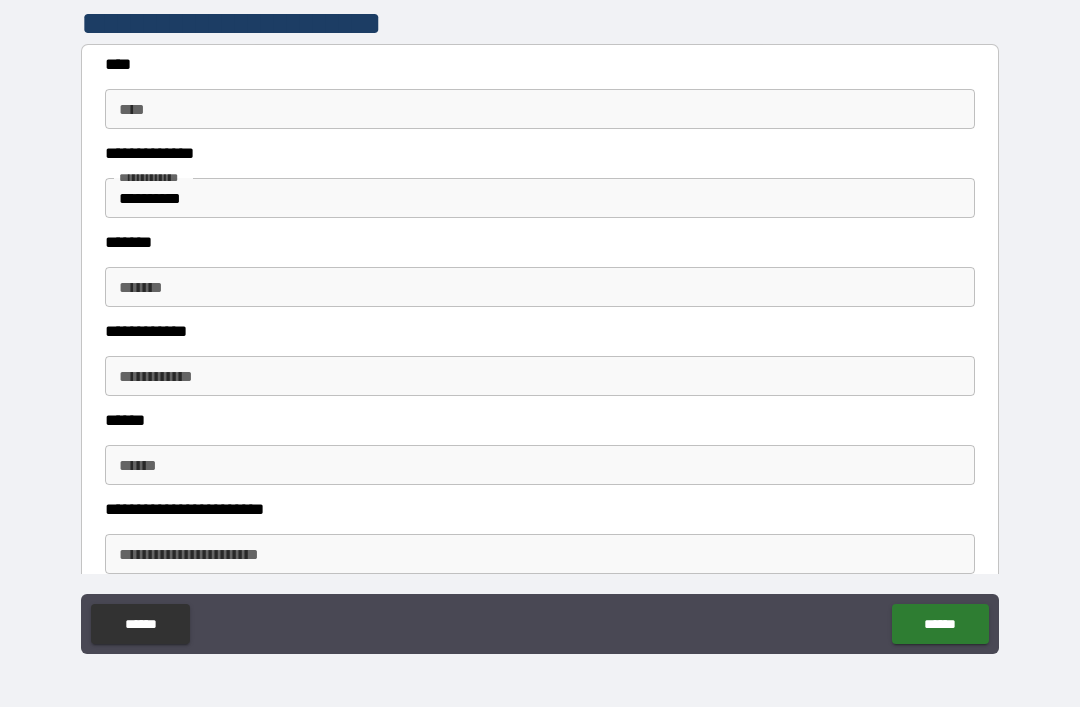 click on "**** ****" at bounding box center [540, 109] 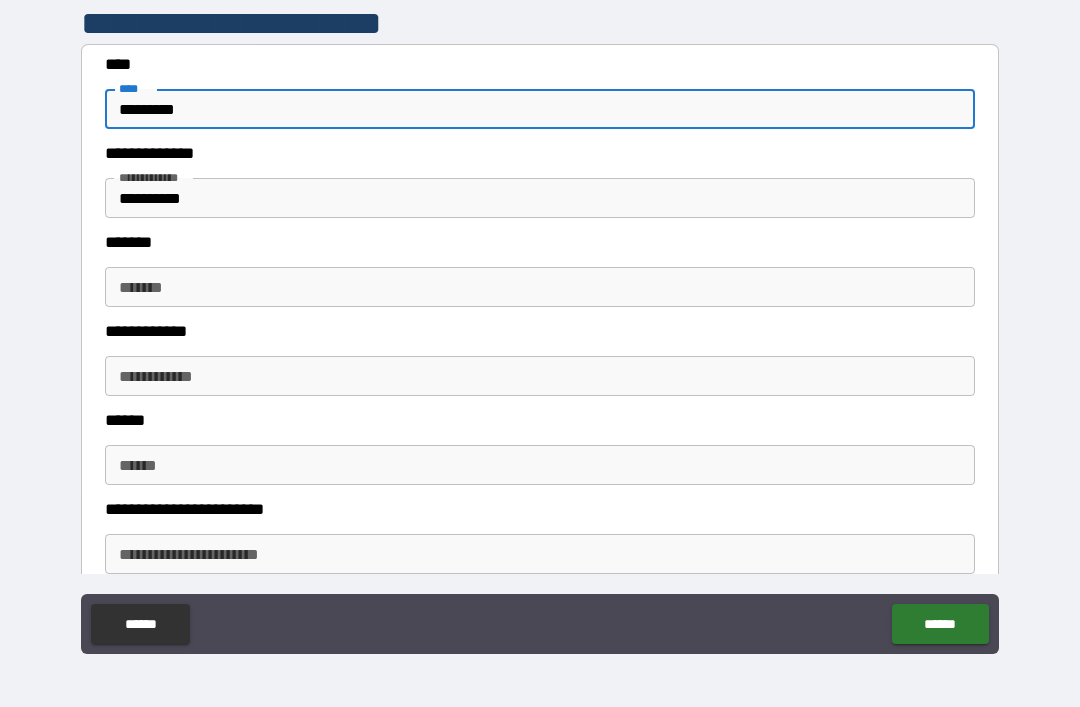 click on "**********" at bounding box center [540, 198] 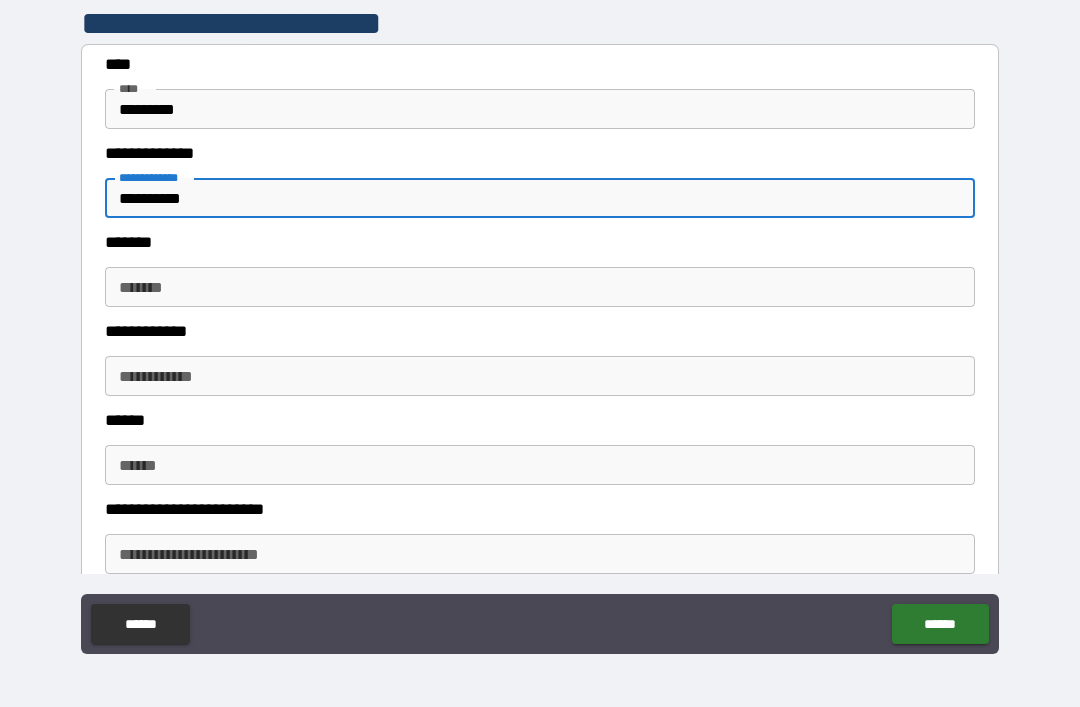 click on "********" at bounding box center [540, 109] 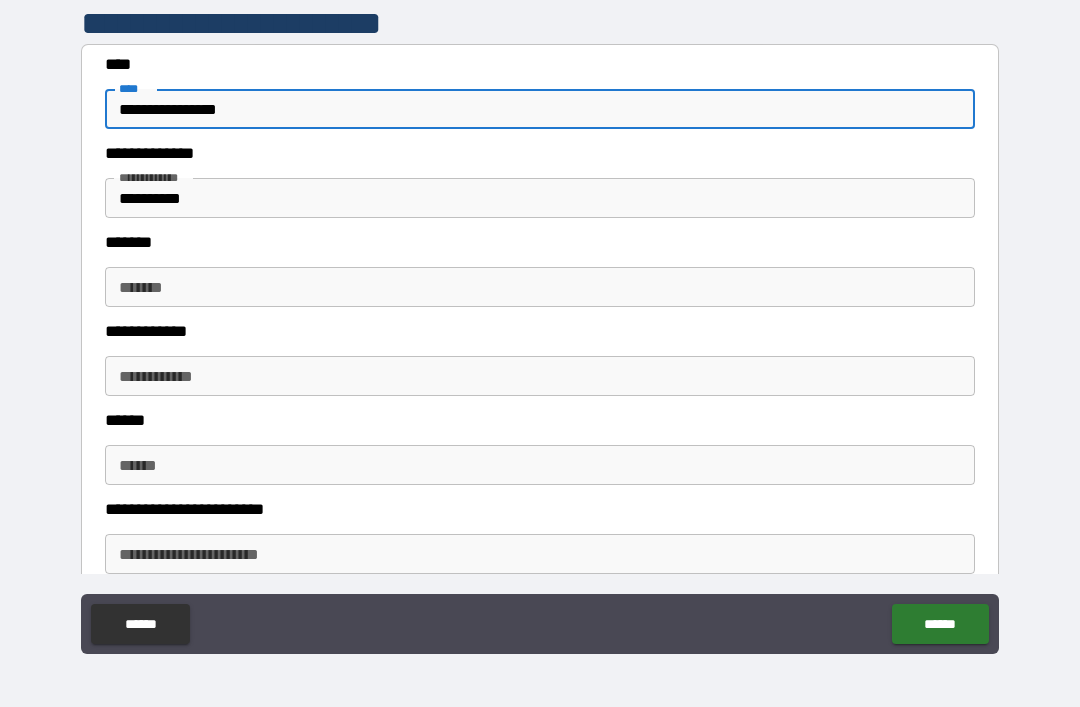 click on "**********" at bounding box center (540, 198) 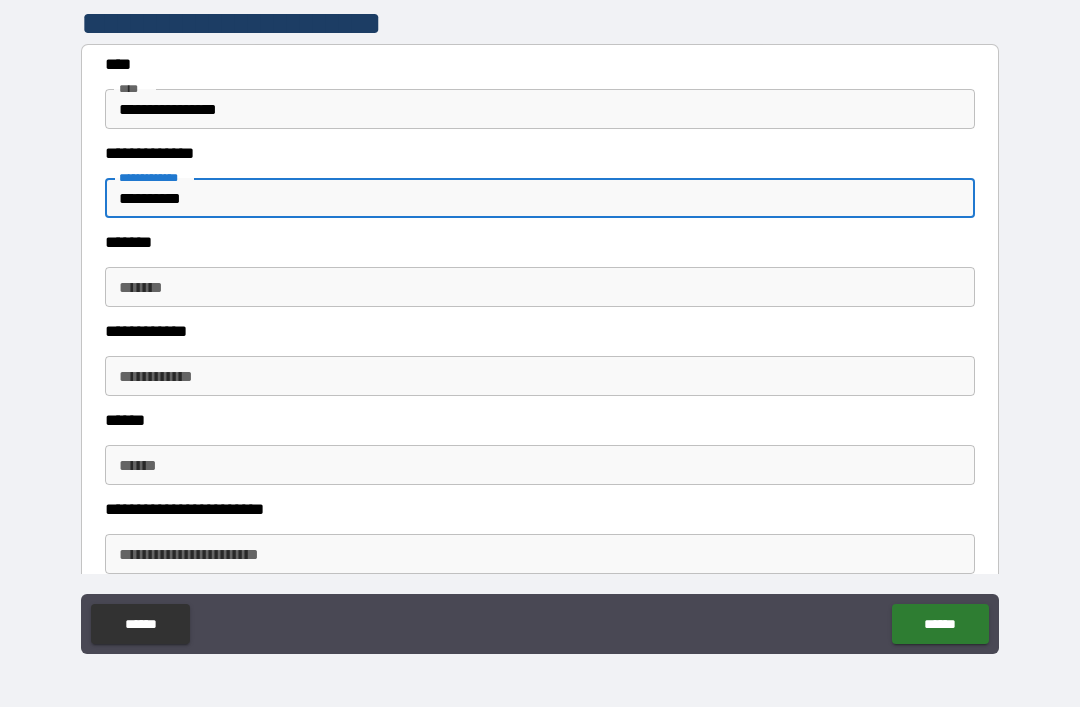 click on "**********" at bounding box center [540, 198] 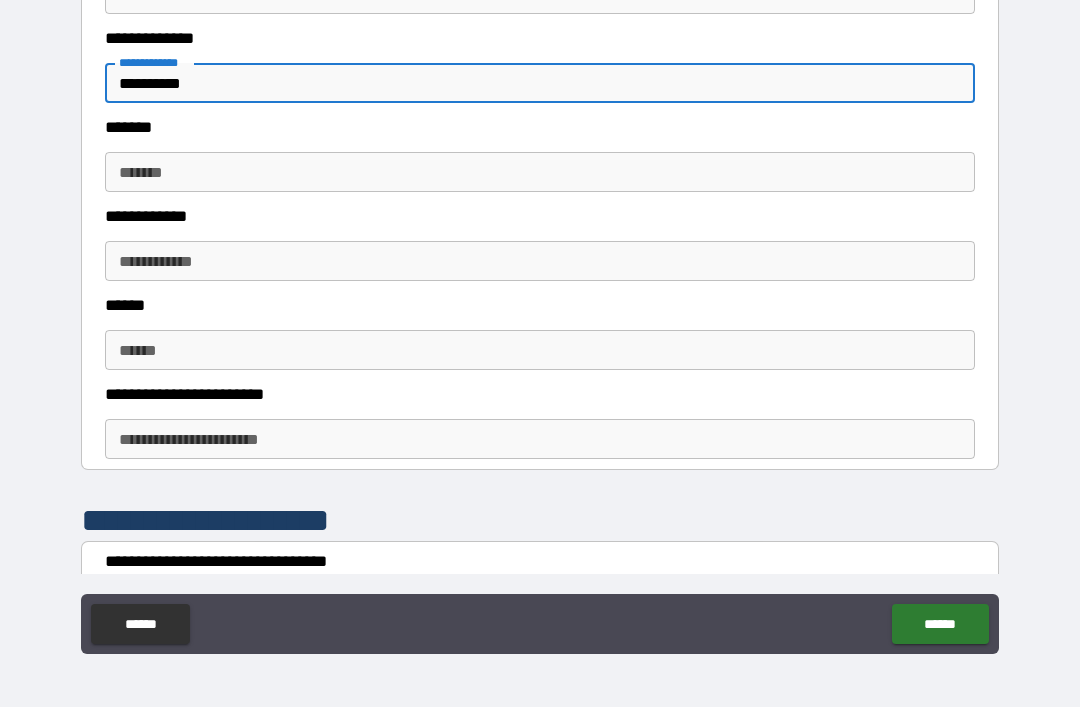 scroll, scrollTop: 1135, scrollLeft: 0, axis: vertical 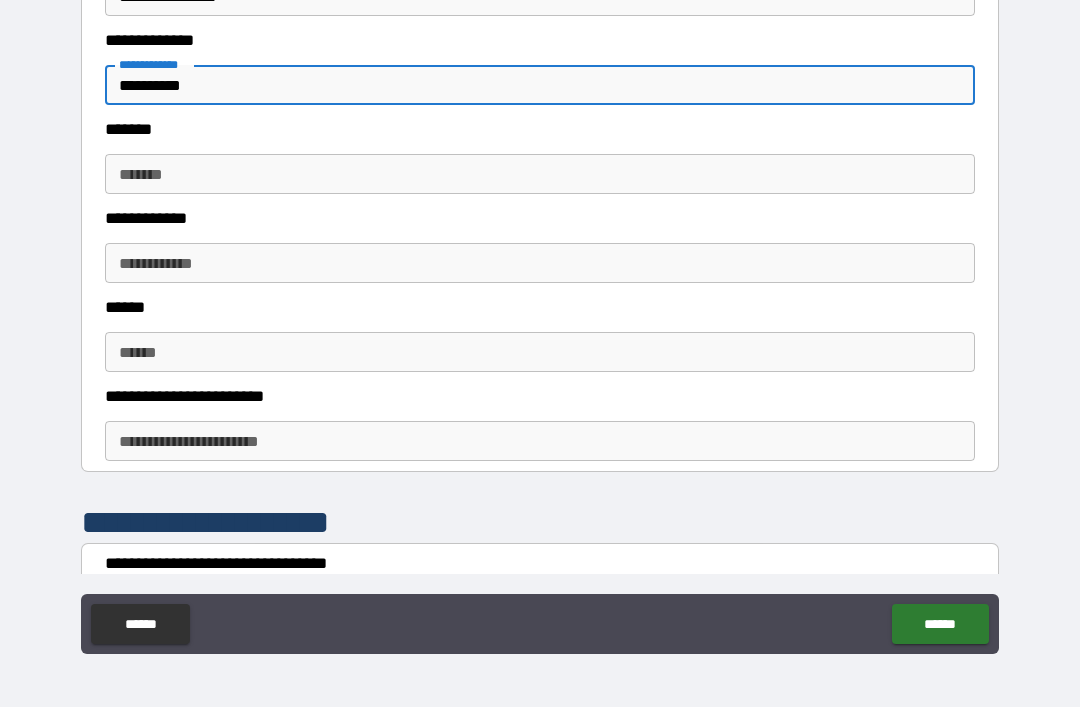 click on "******* *******" at bounding box center (540, 174) 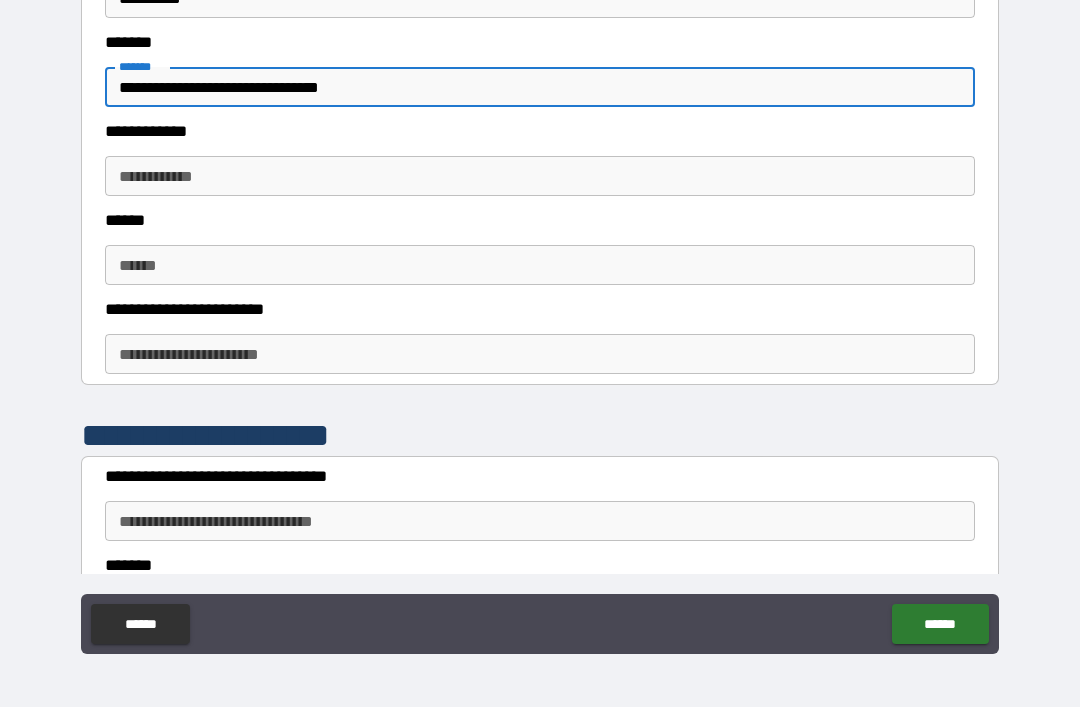 scroll, scrollTop: 1221, scrollLeft: 0, axis: vertical 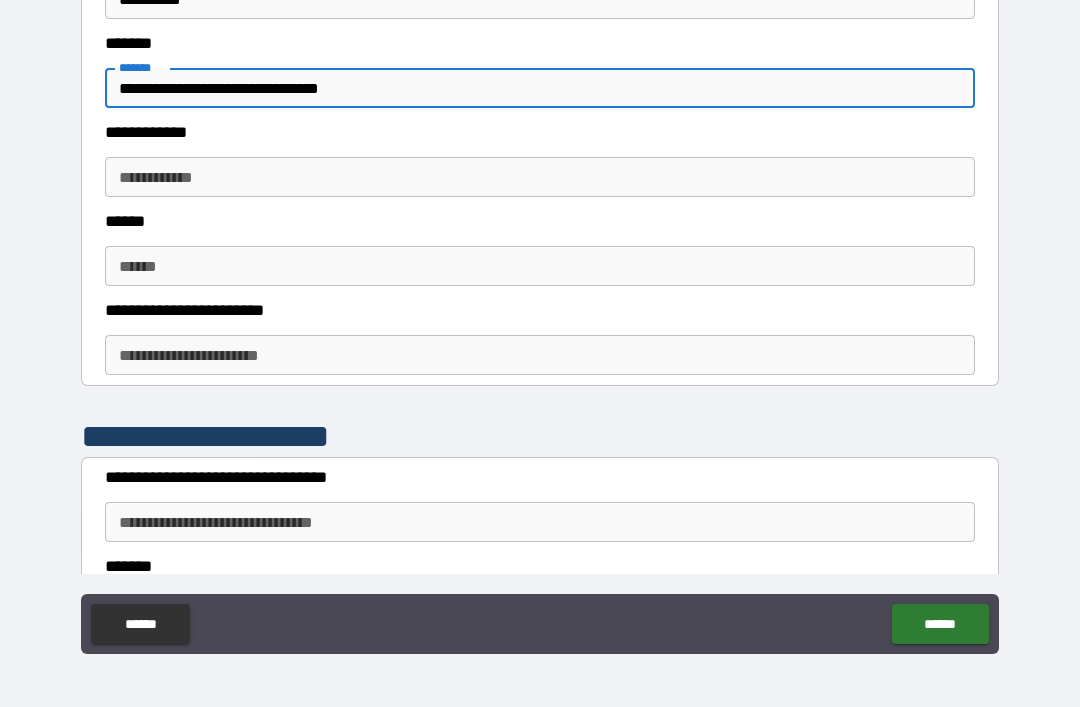 click on "**********" at bounding box center [540, 177] 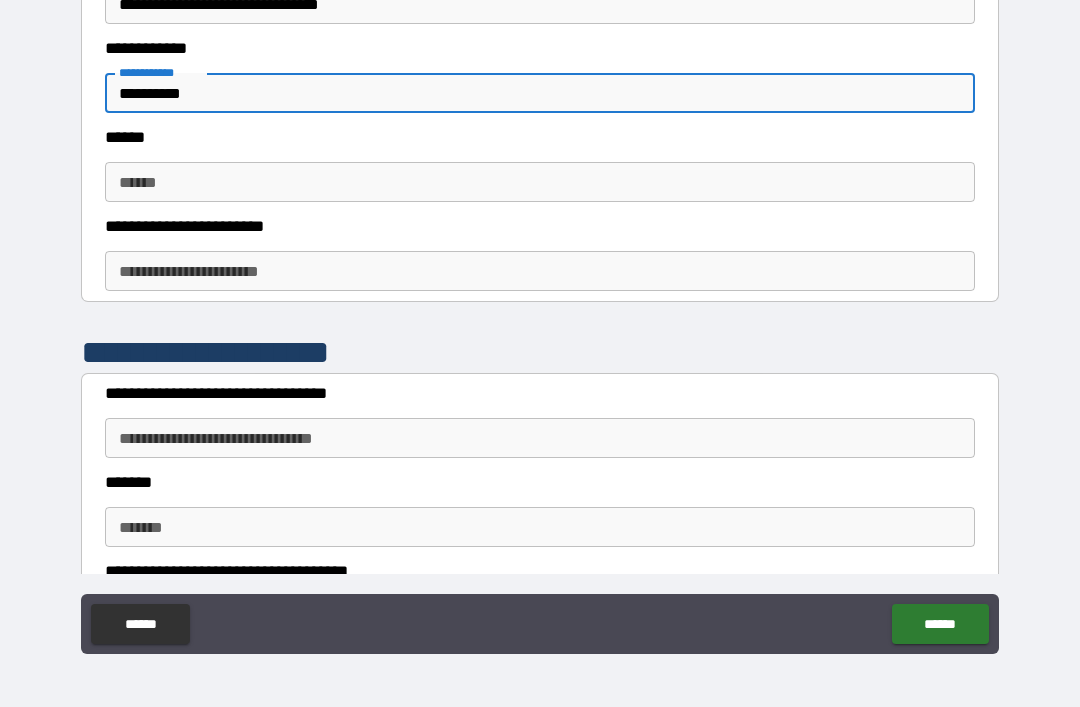 scroll, scrollTop: 1302, scrollLeft: 0, axis: vertical 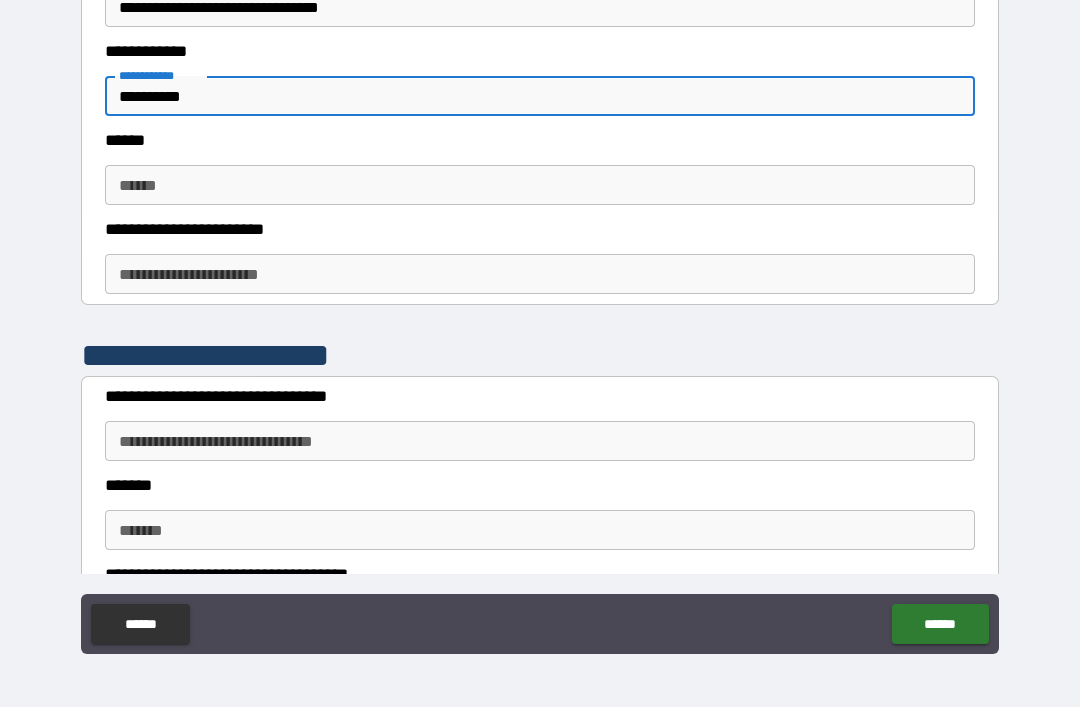 click on "****** ******" at bounding box center [540, 185] 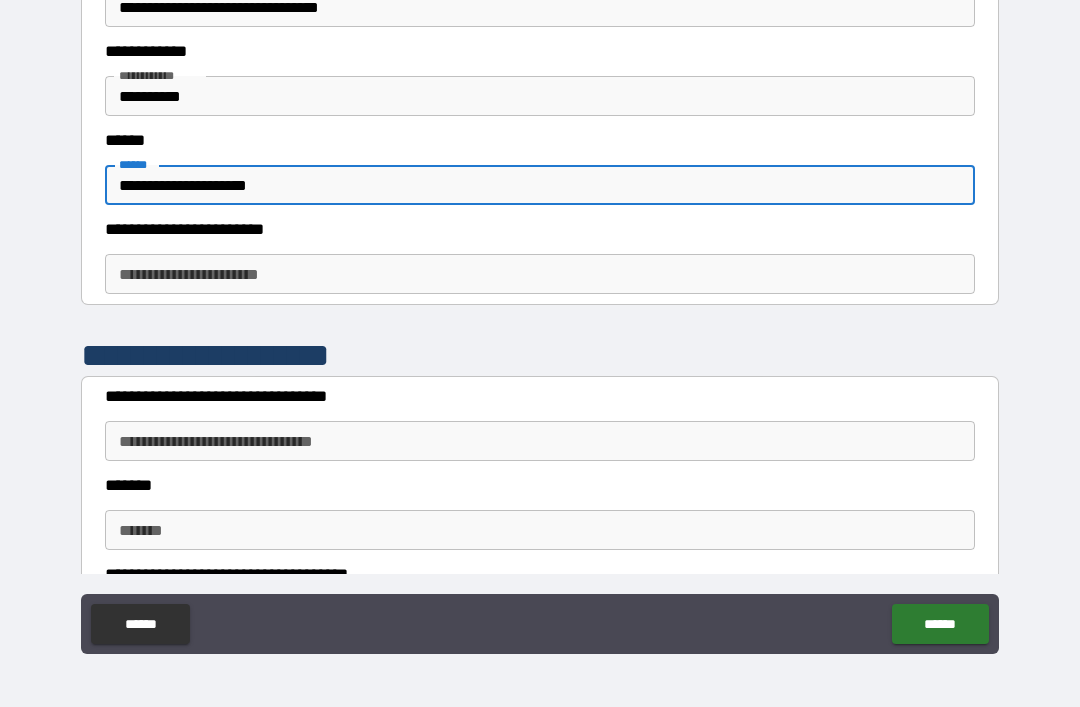 click on "**********" at bounding box center [540, 274] 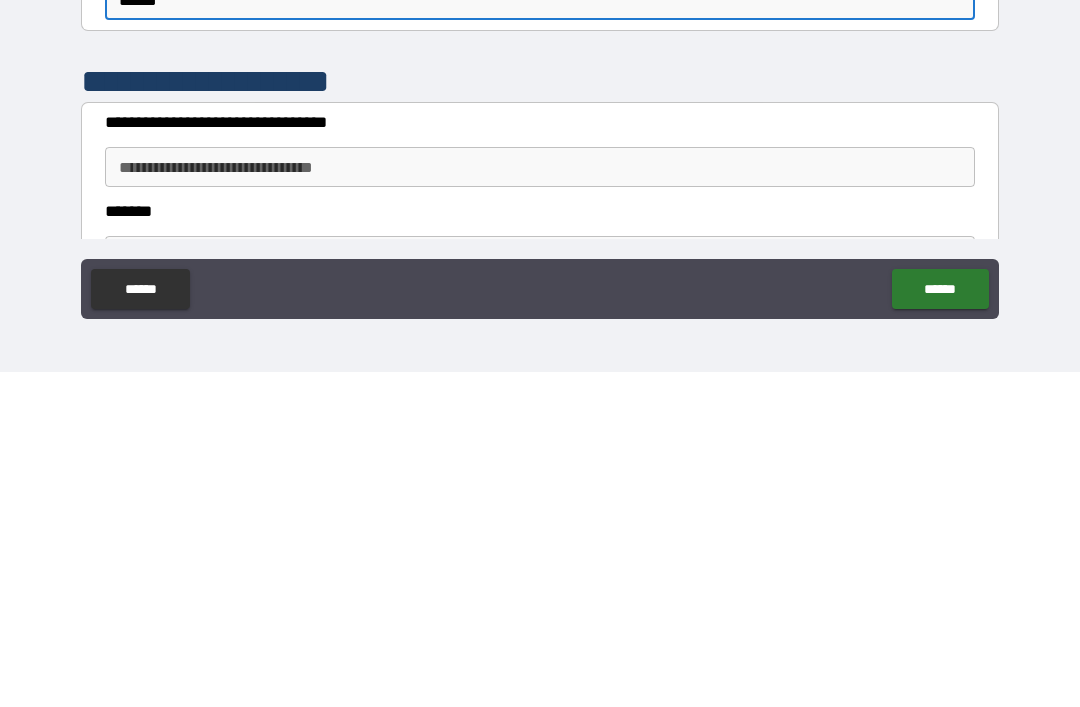 scroll, scrollTop: 1249, scrollLeft: 0, axis: vertical 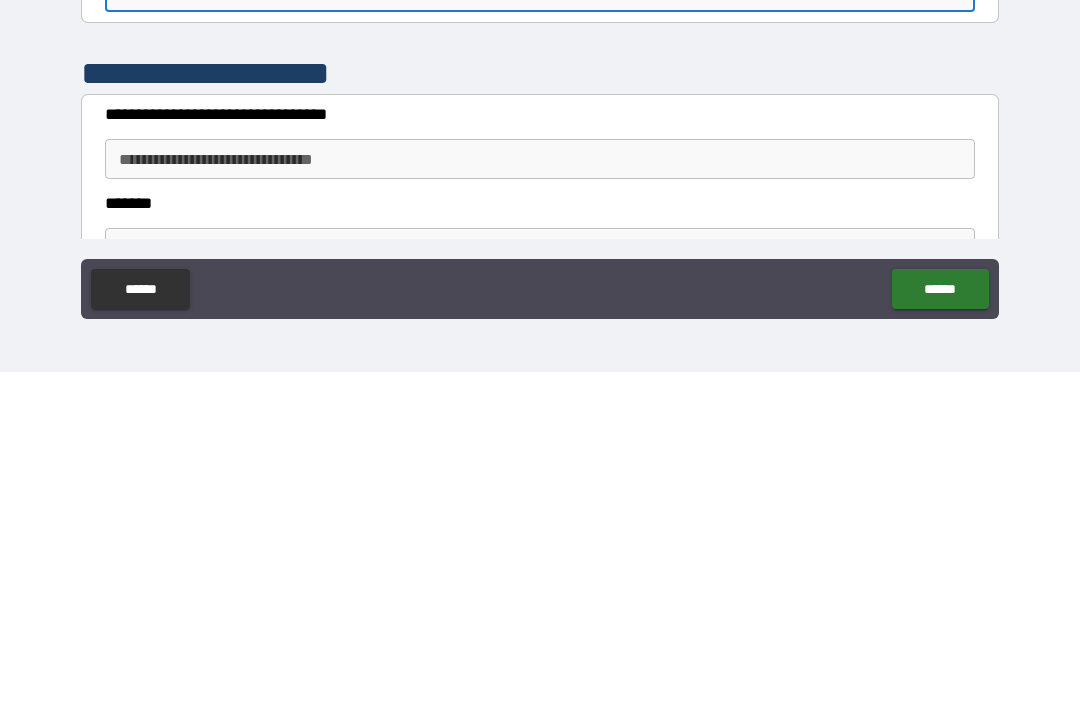 click on "**********" at bounding box center [540, 494] 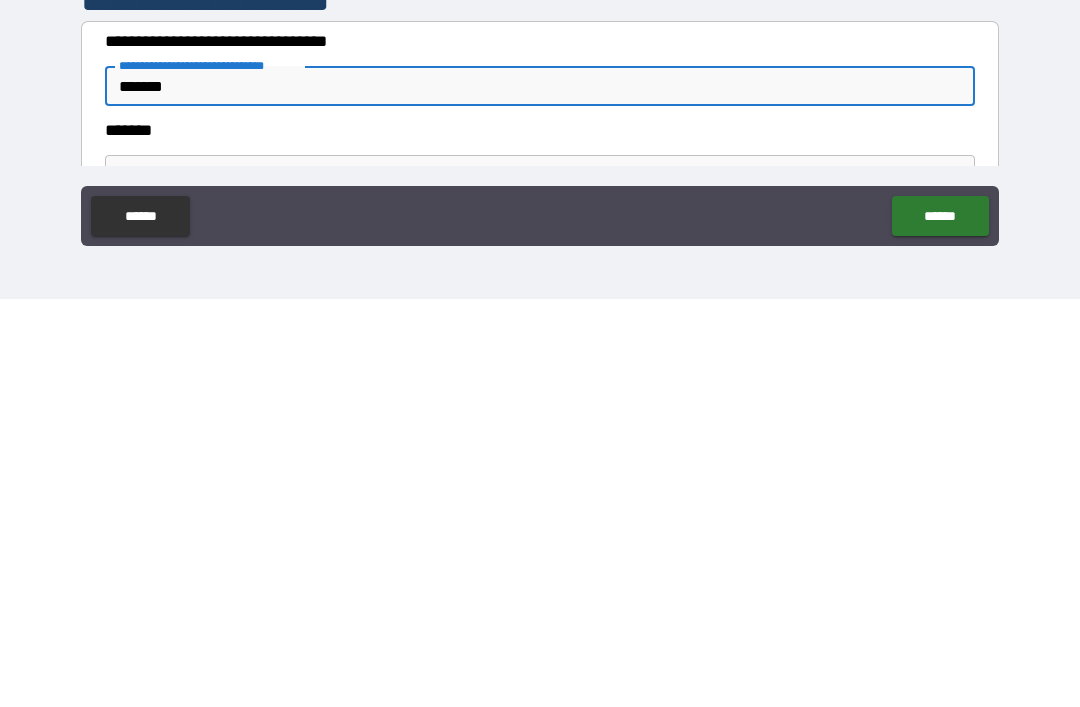 click on "*******" at bounding box center (540, 583) 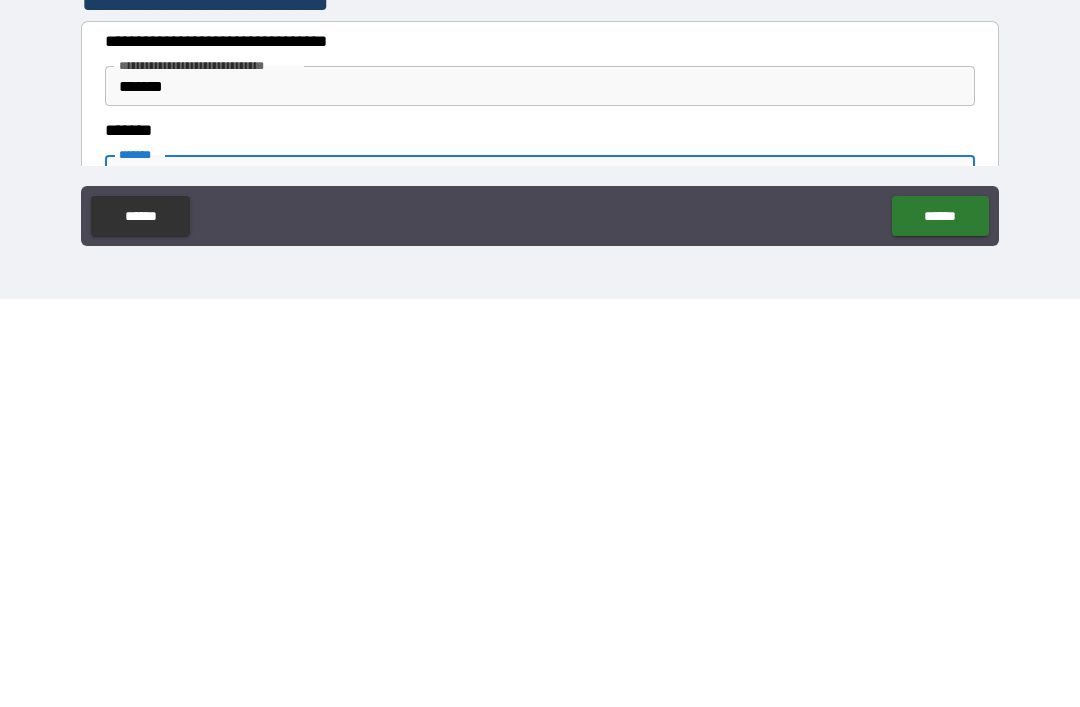 scroll, scrollTop: 1268, scrollLeft: 0, axis: vertical 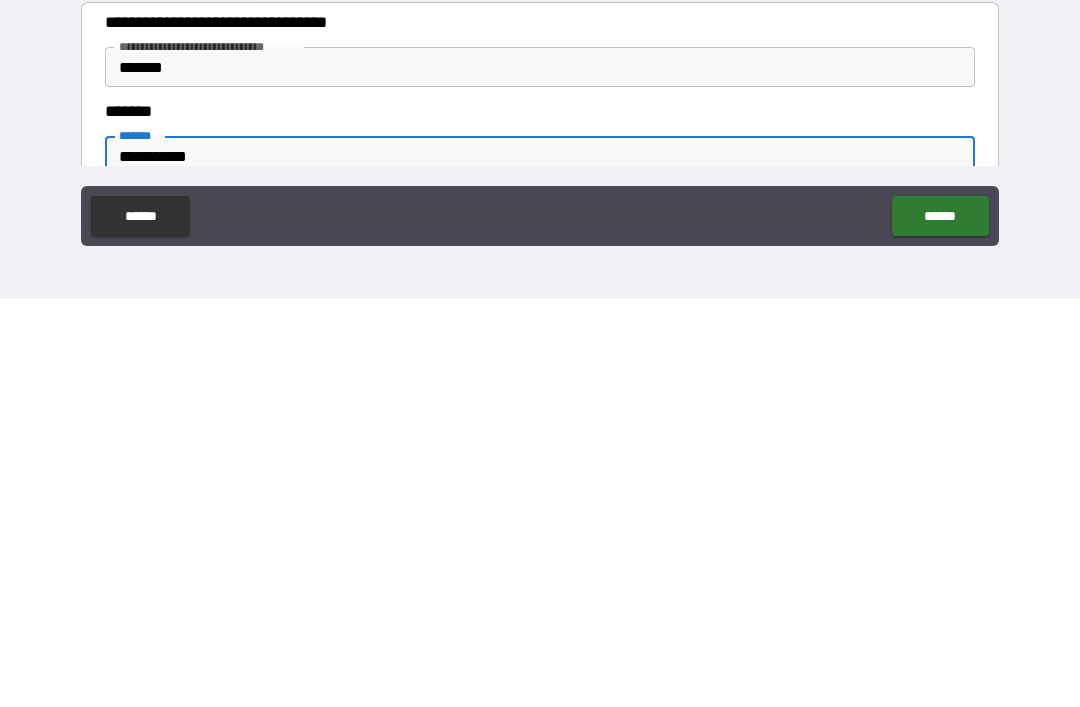 click on "**********" at bounding box center (540, 324) 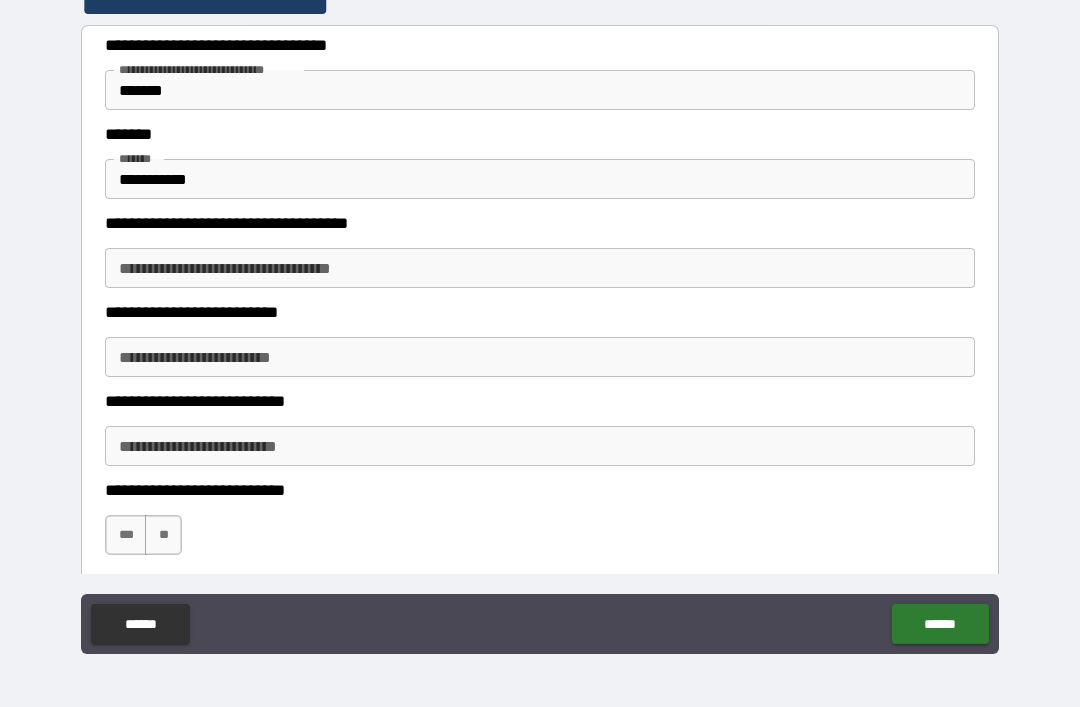 scroll, scrollTop: 1662, scrollLeft: 0, axis: vertical 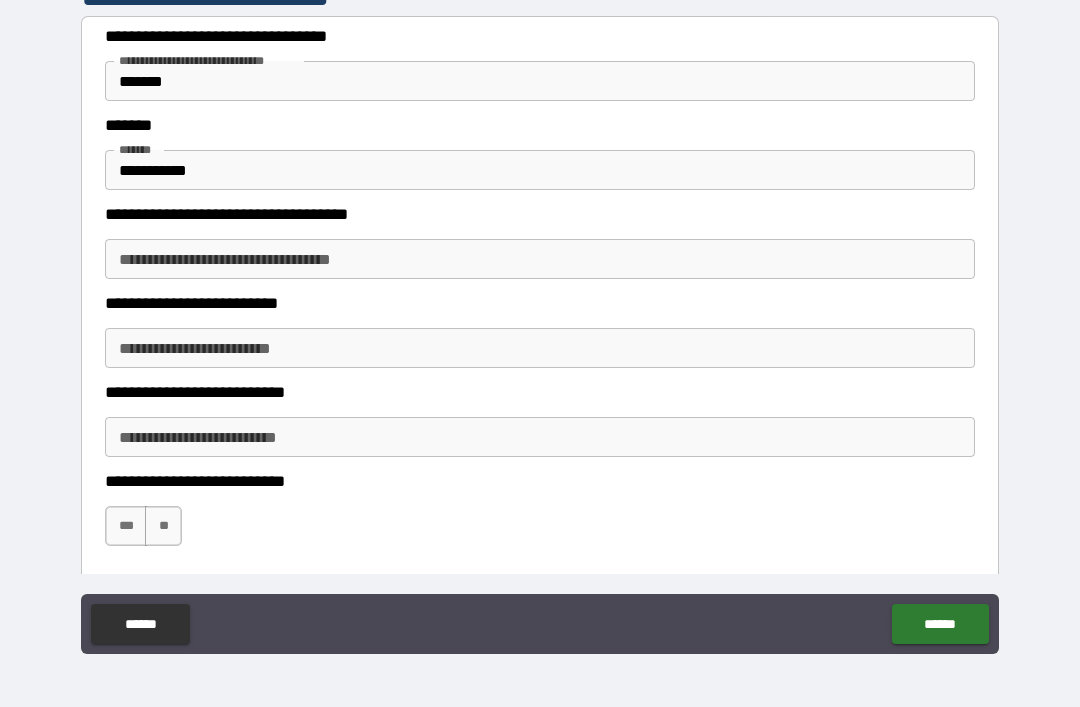 click on "**********" at bounding box center (540, 259) 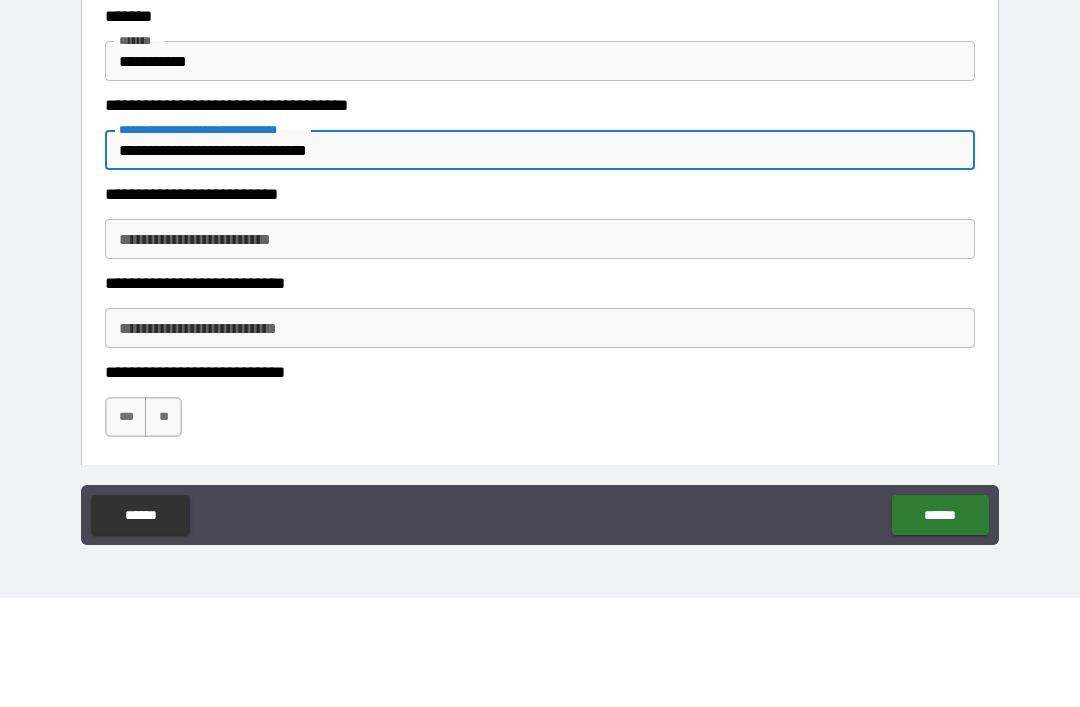 click on "**********" at bounding box center (540, 348) 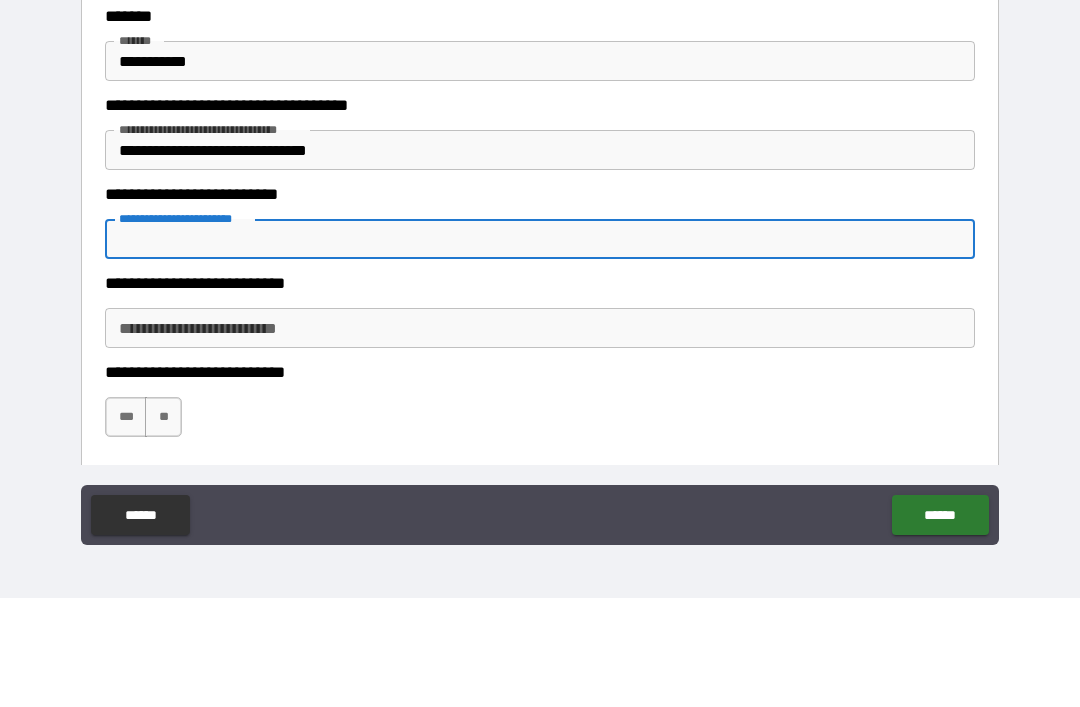click on "**********" at bounding box center [540, 348] 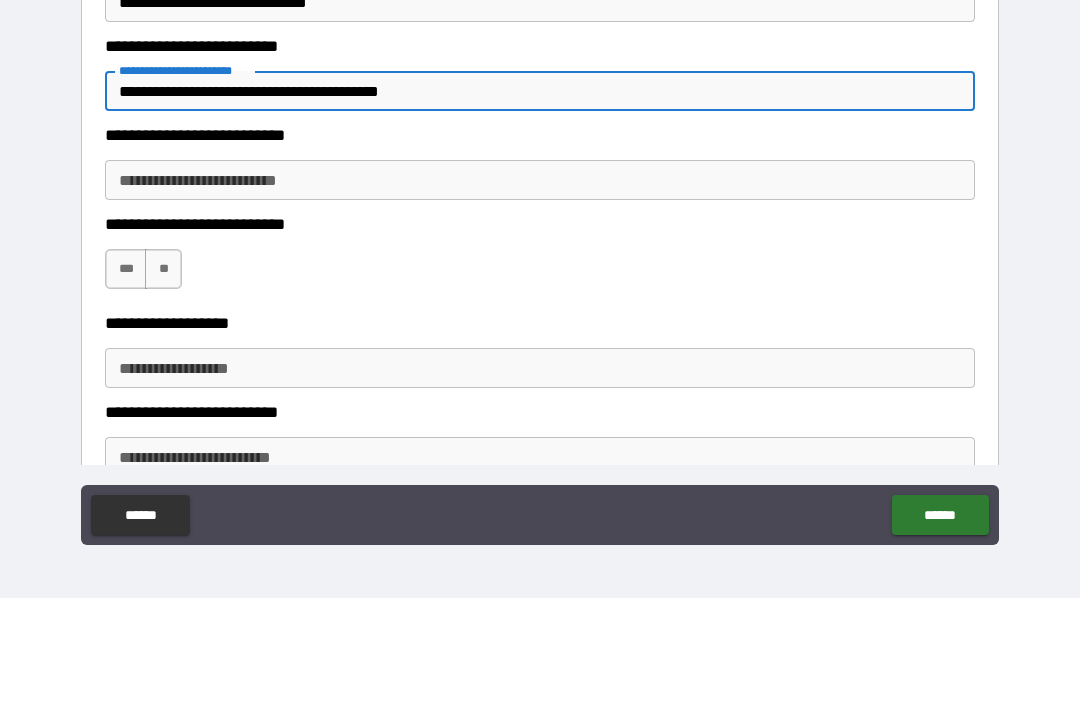 scroll, scrollTop: 1811, scrollLeft: 0, axis: vertical 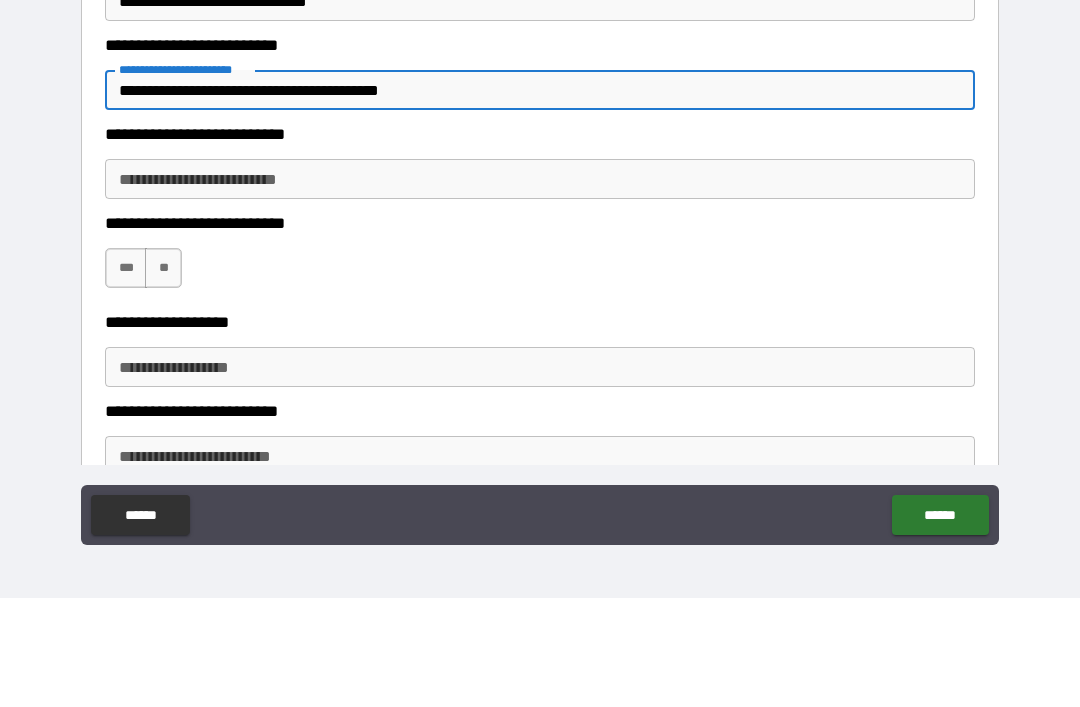 click on "**********" at bounding box center (540, 288) 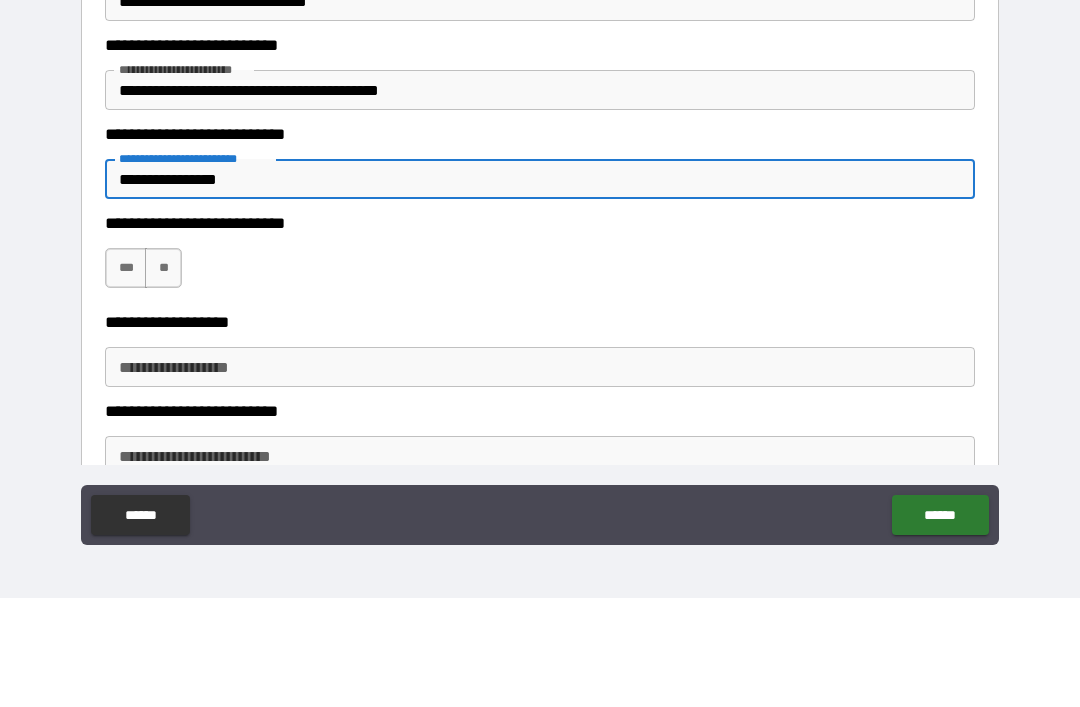 click on "***" at bounding box center [126, 377] 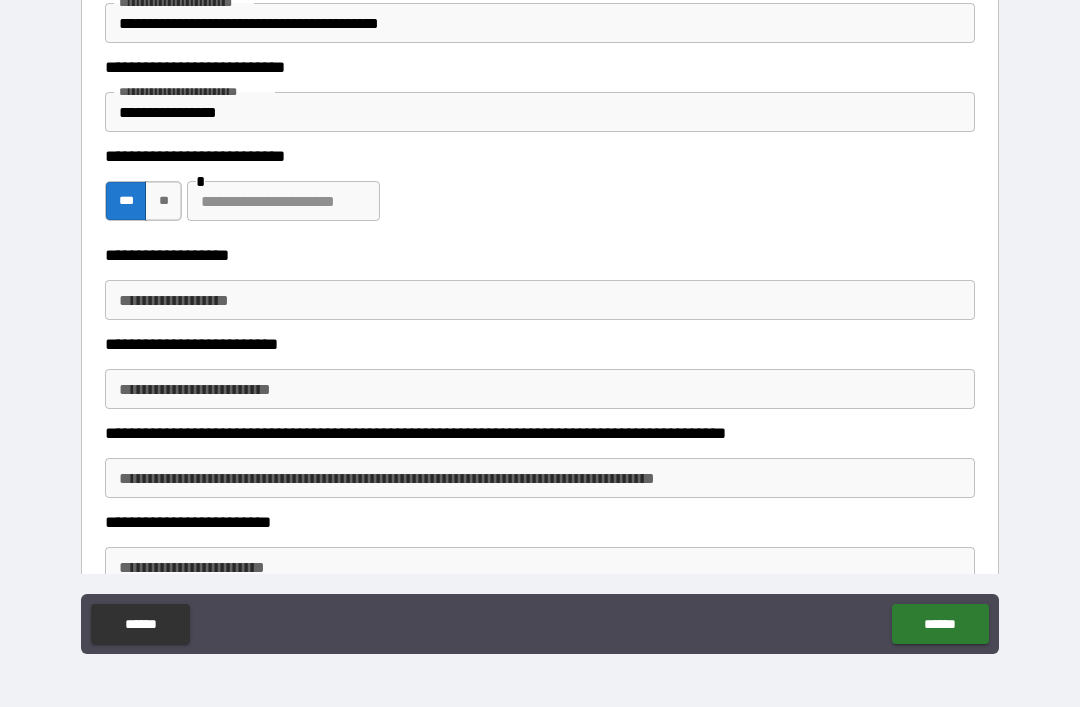 scroll, scrollTop: 1996, scrollLeft: 0, axis: vertical 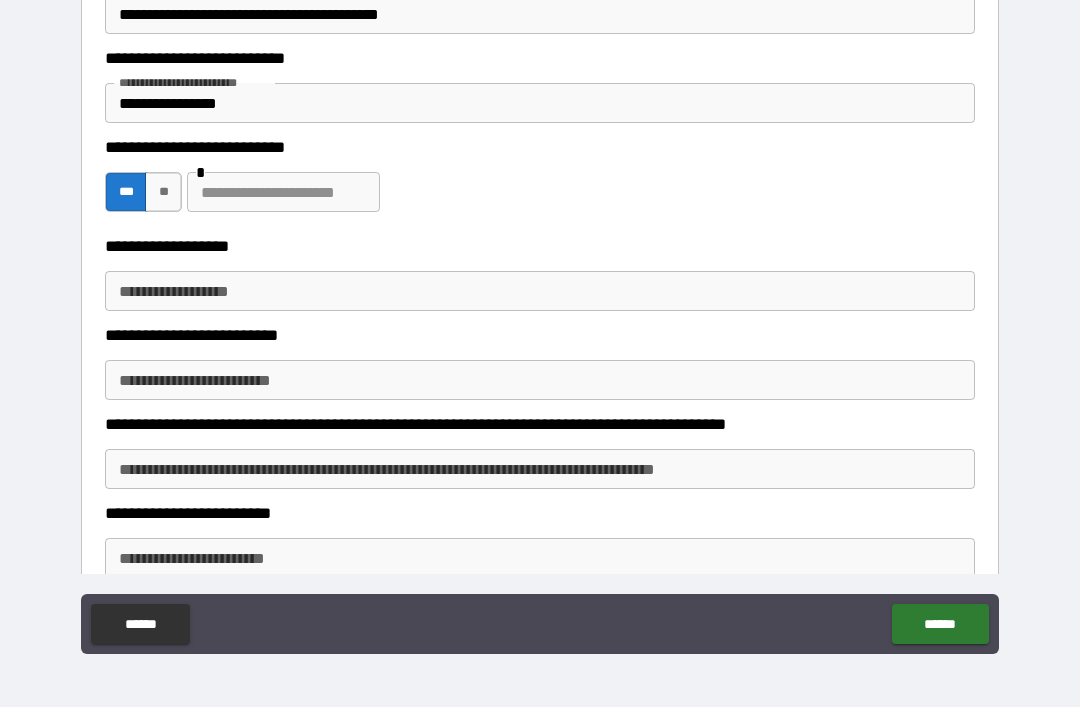 click on "**********" at bounding box center (540, 291) 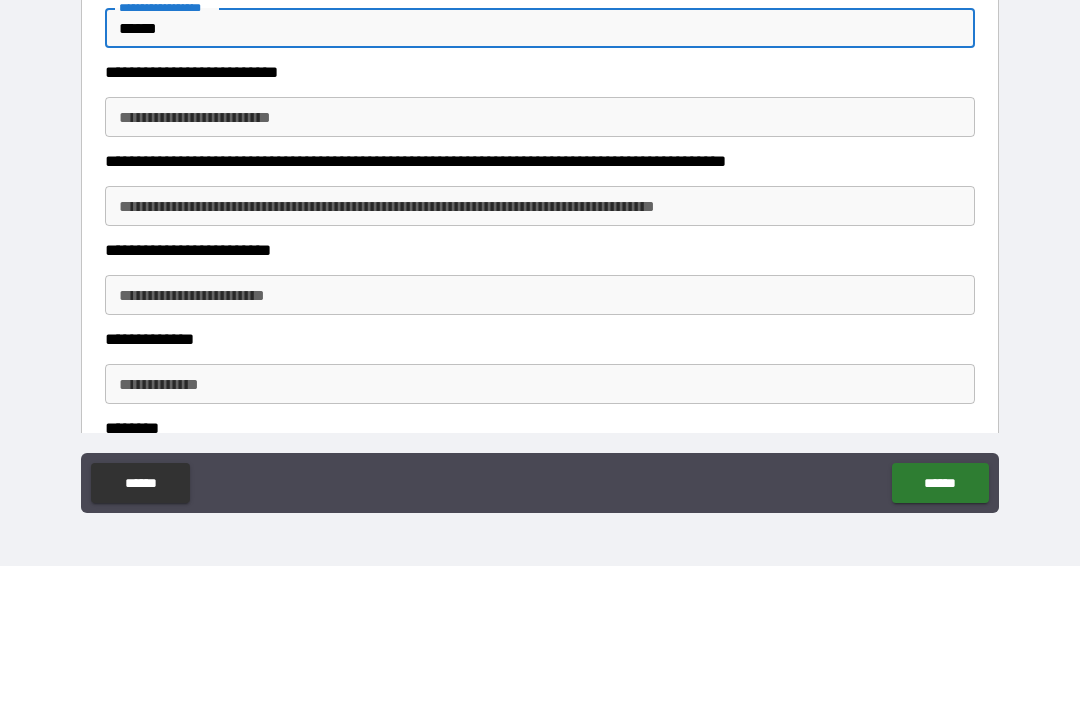 scroll, scrollTop: 2119, scrollLeft: 0, axis: vertical 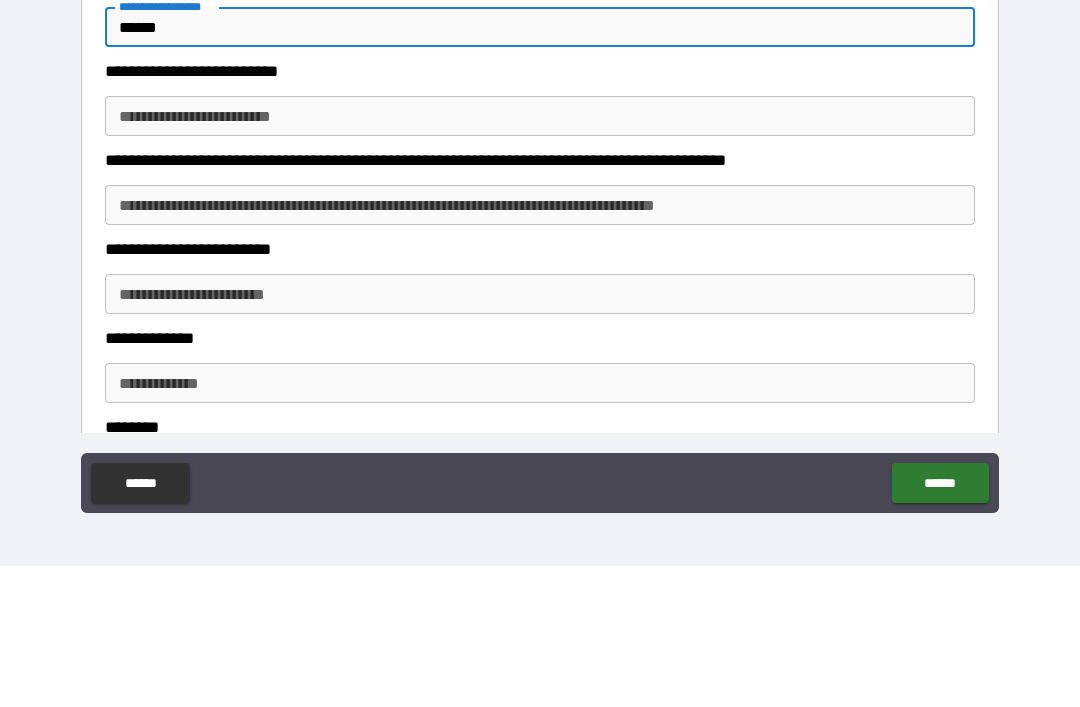 click on "**********" at bounding box center [540, 346] 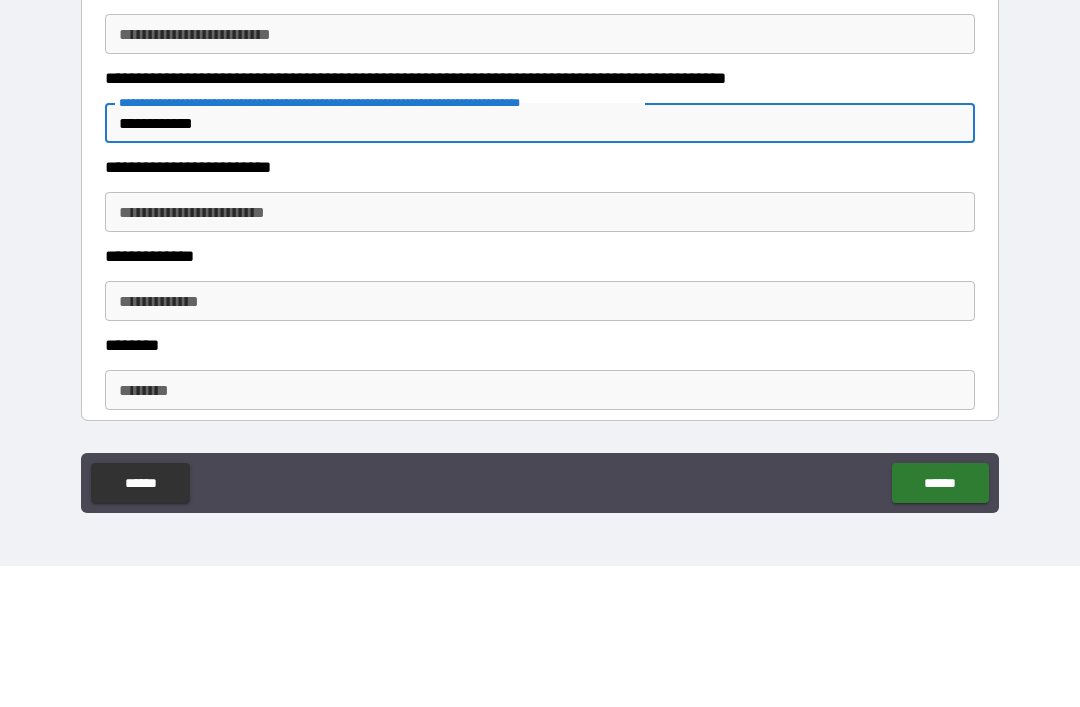 scroll, scrollTop: 2205, scrollLeft: 0, axis: vertical 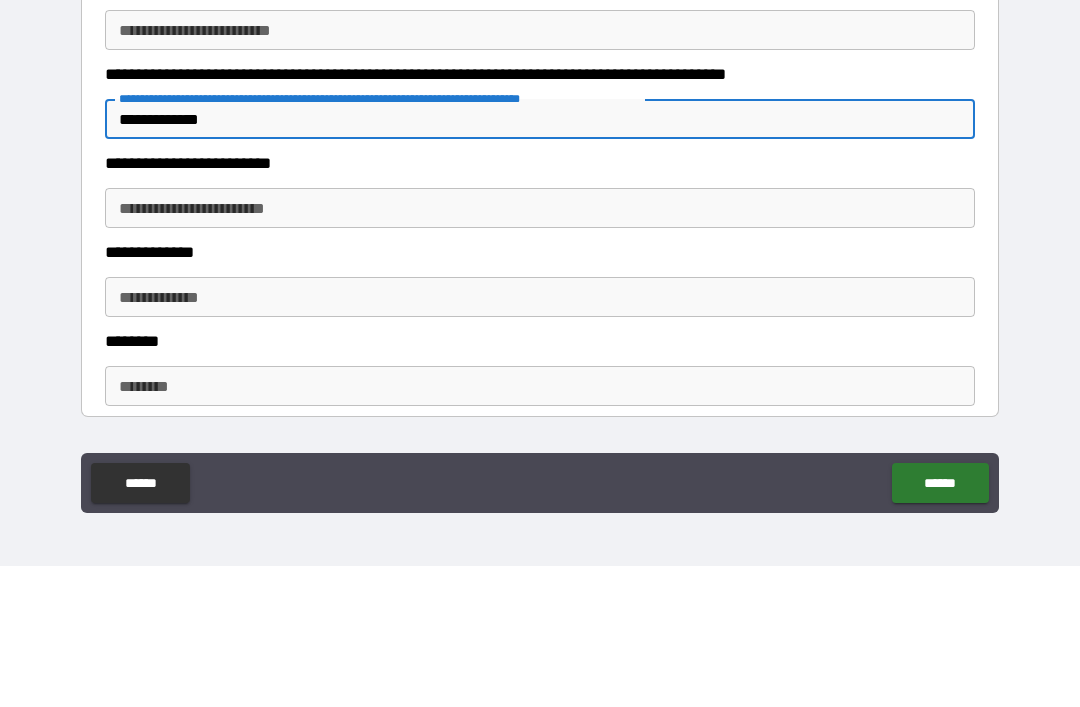 click on "**********" at bounding box center [540, 349] 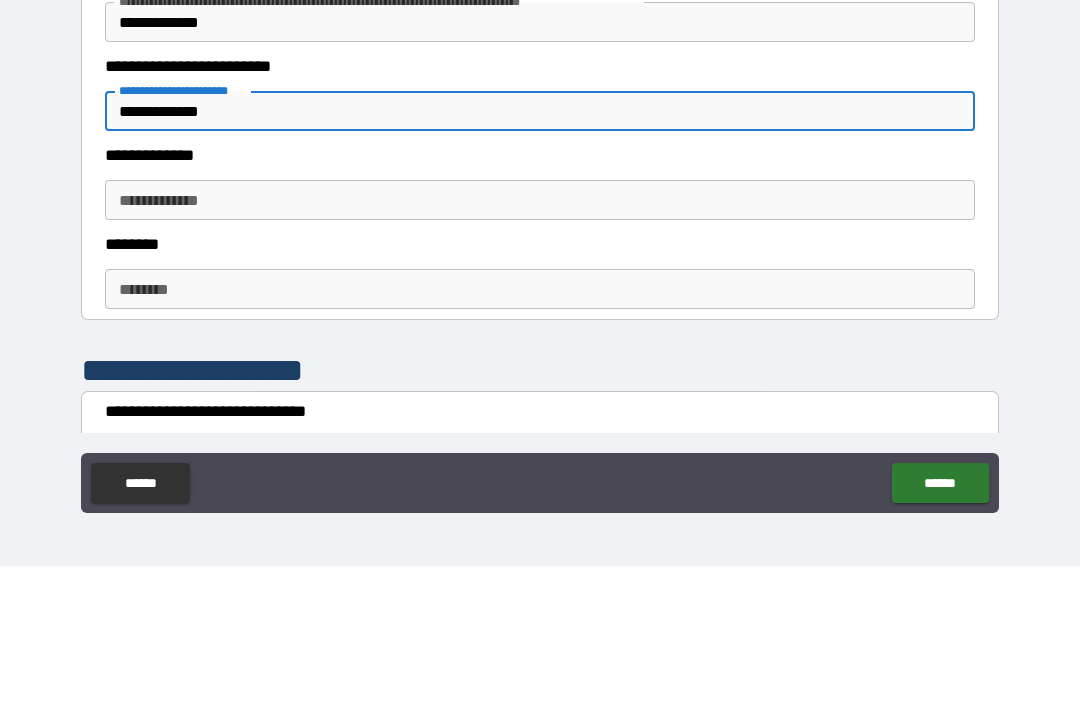 scroll, scrollTop: 2305, scrollLeft: 0, axis: vertical 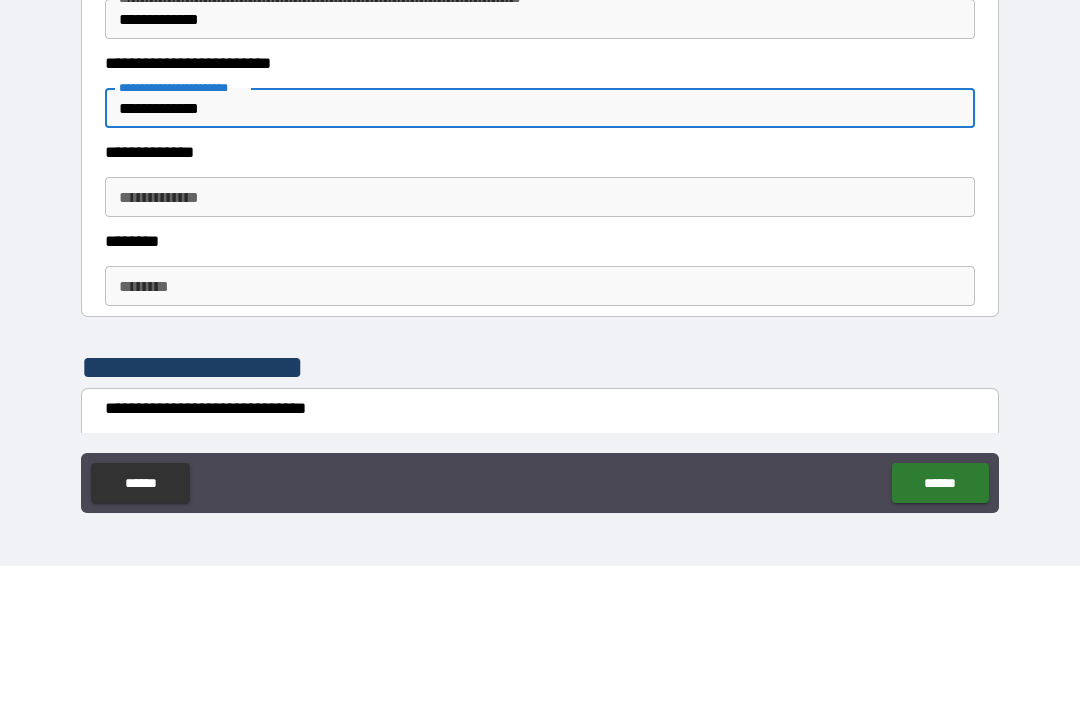 click on "**********" at bounding box center (540, 338) 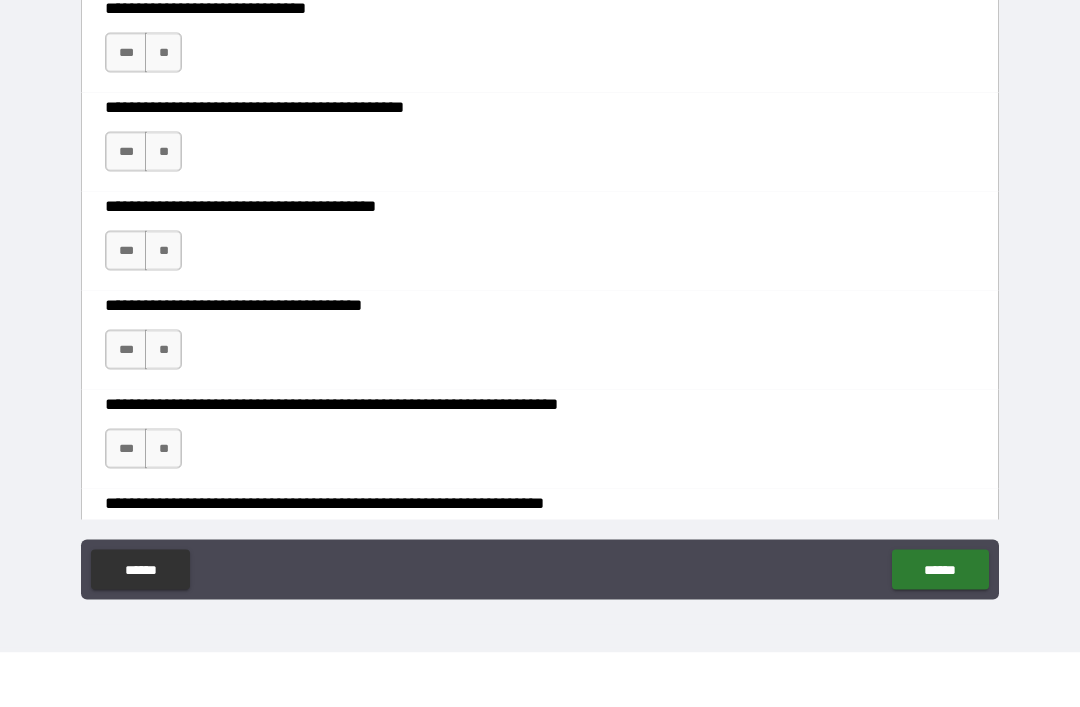 scroll, scrollTop: 2793, scrollLeft: 0, axis: vertical 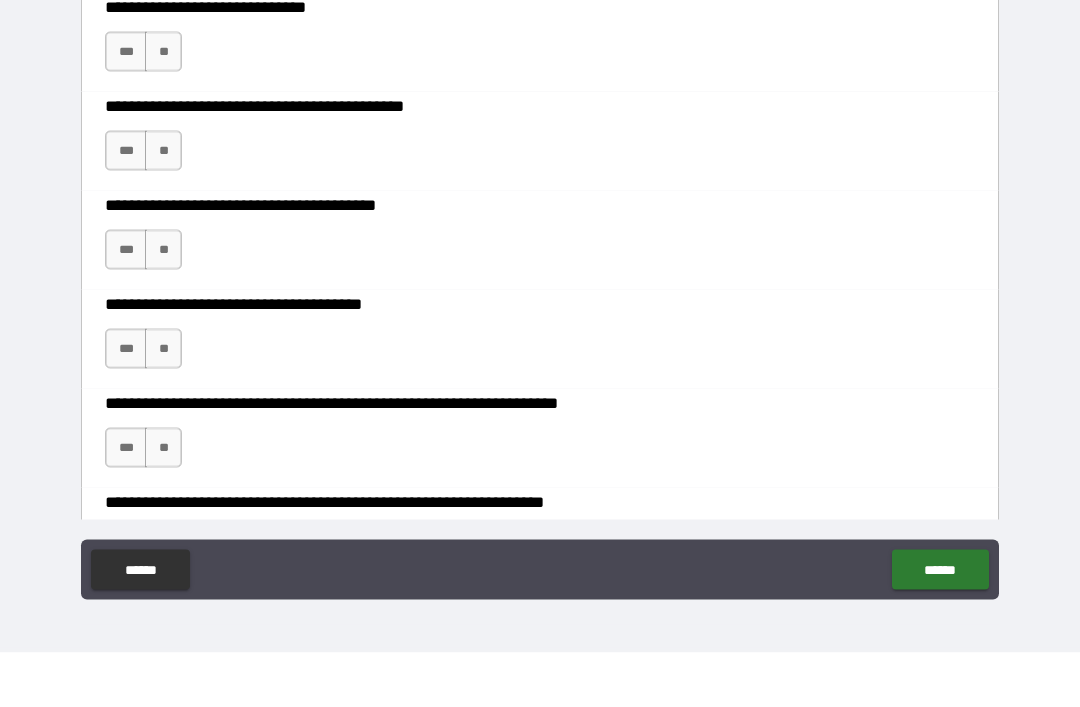 click on "***" at bounding box center [126, 106] 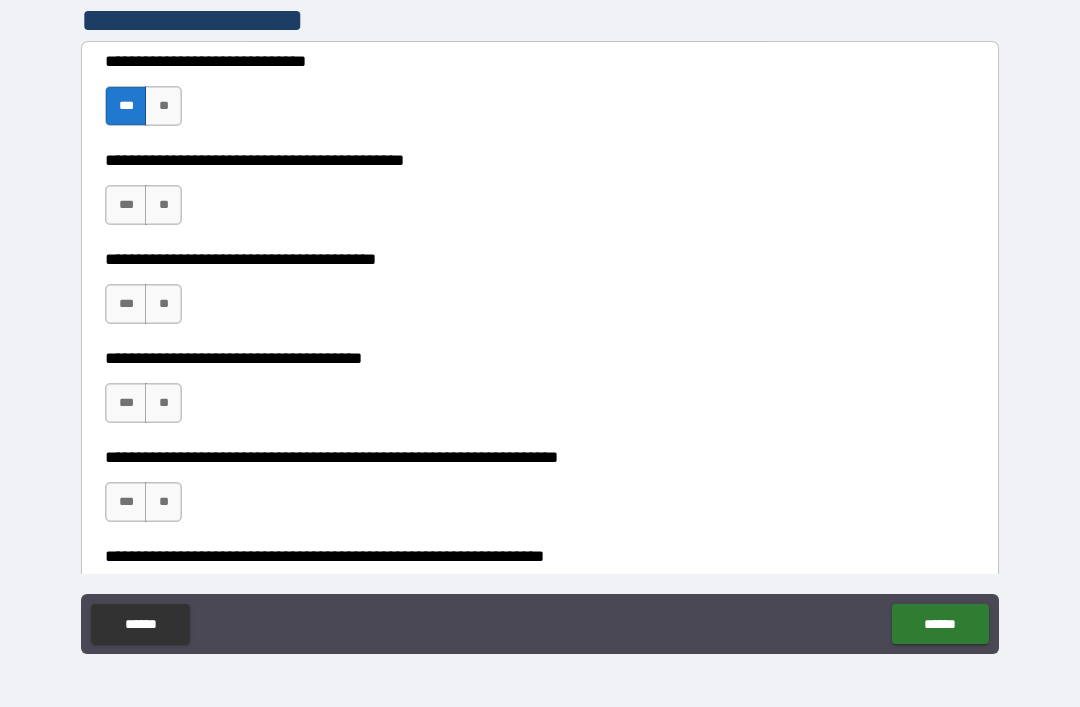 click on "***" at bounding box center [126, 205] 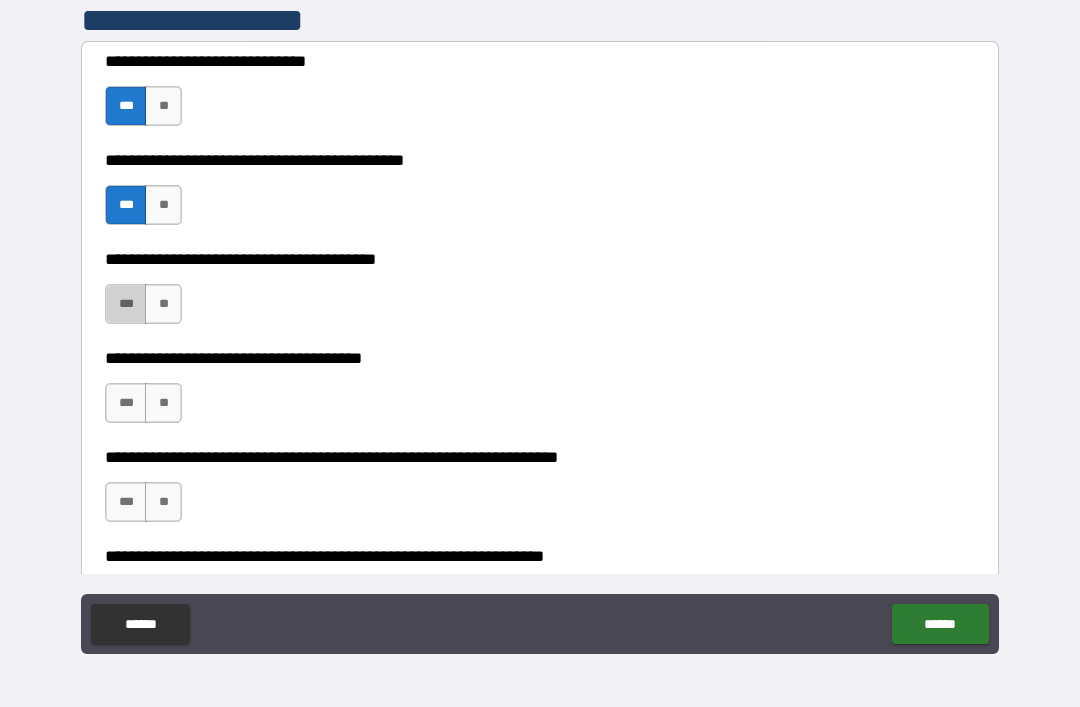 click on "***" at bounding box center [126, 304] 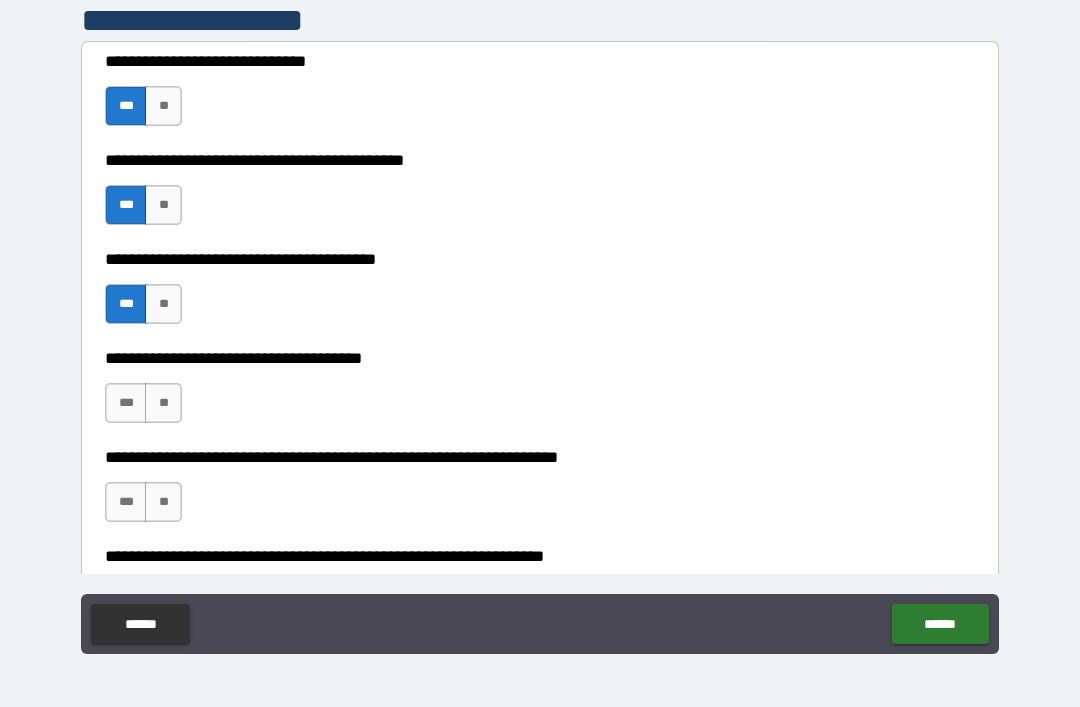 click on "**" at bounding box center (163, 403) 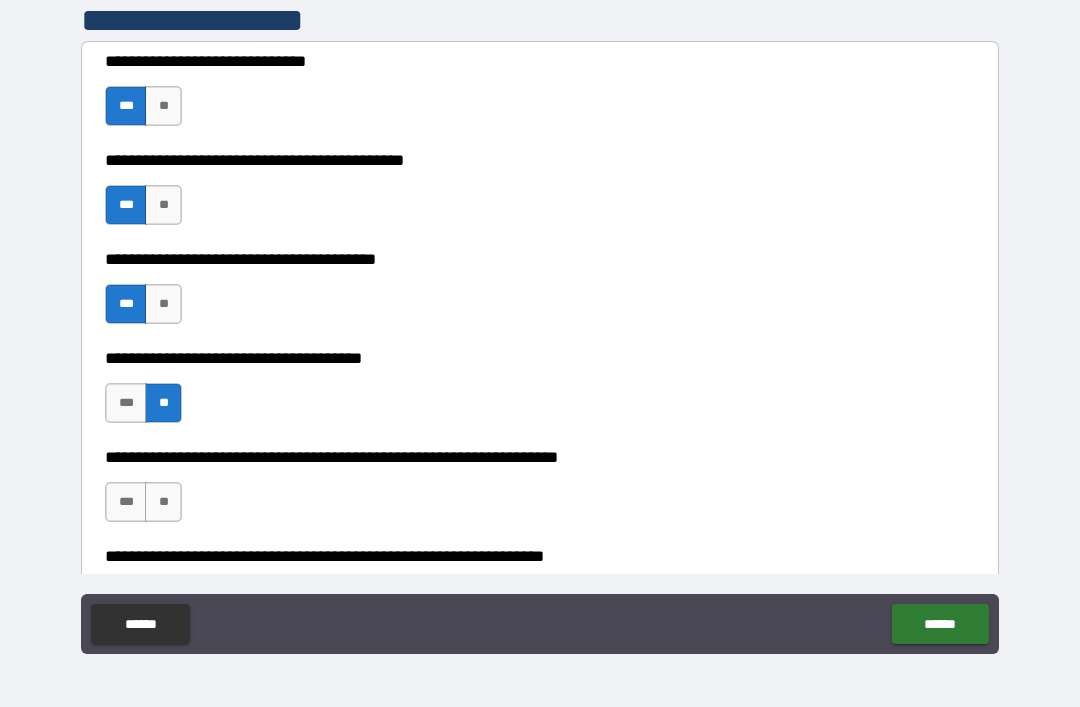 click on "**" at bounding box center [163, 502] 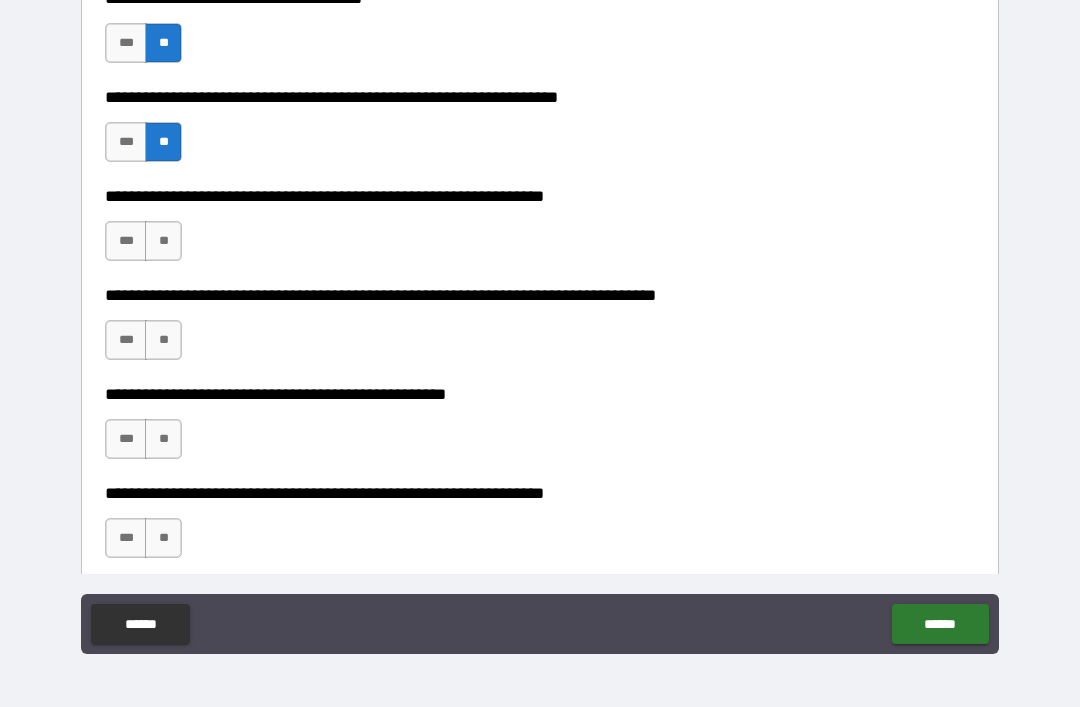 scroll, scrollTop: 3162, scrollLeft: 0, axis: vertical 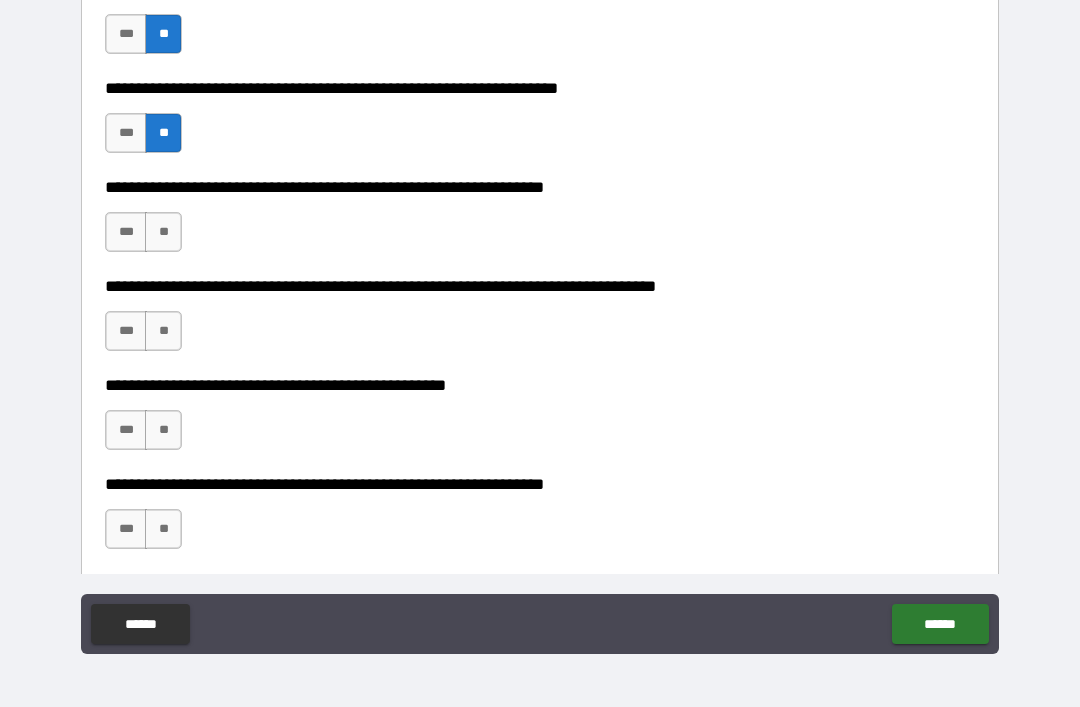 click on "**" at bounding box center (163, 232) 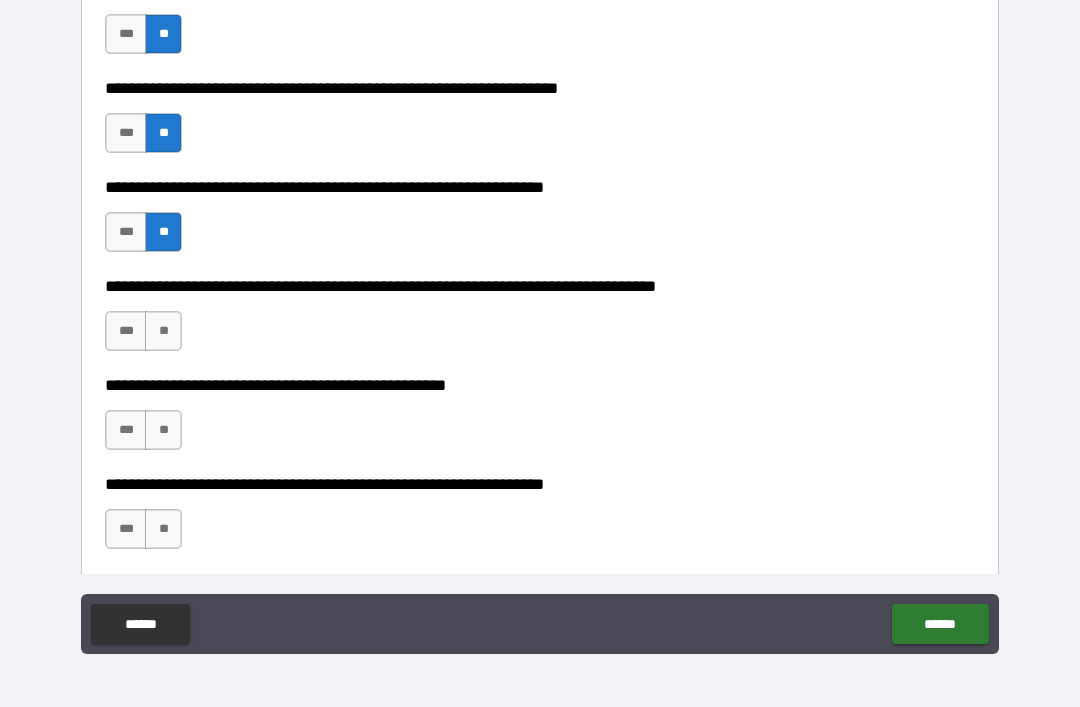 click on "**" at bounding box center [163, 331] 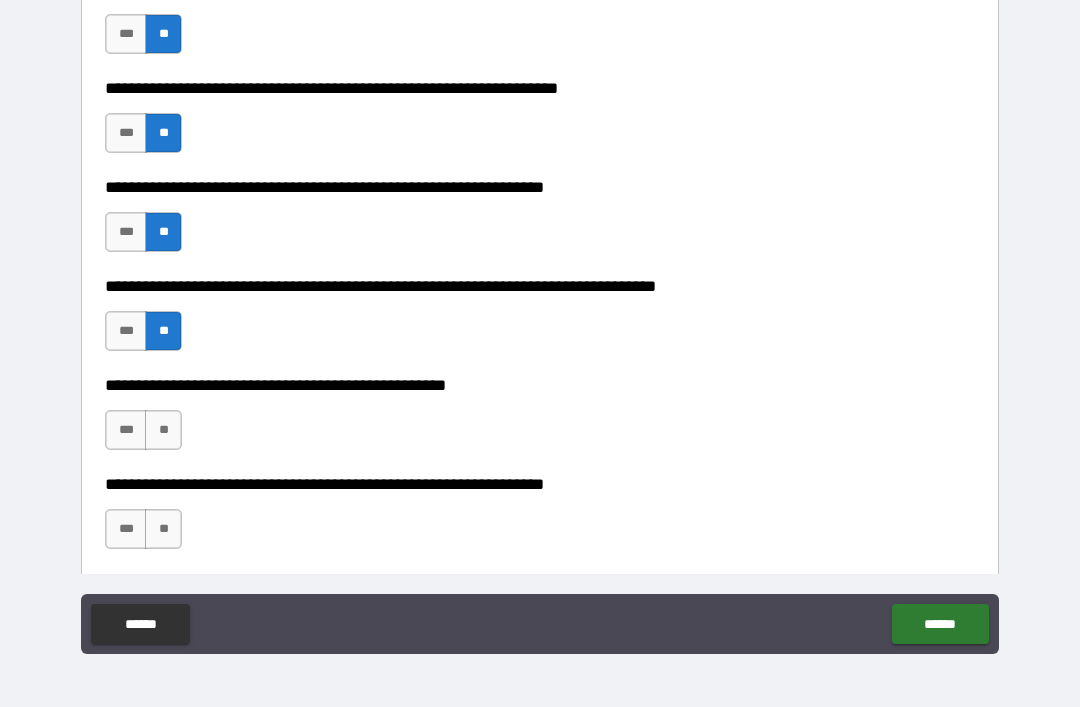 click on "**" at bounding box center [163, 430] 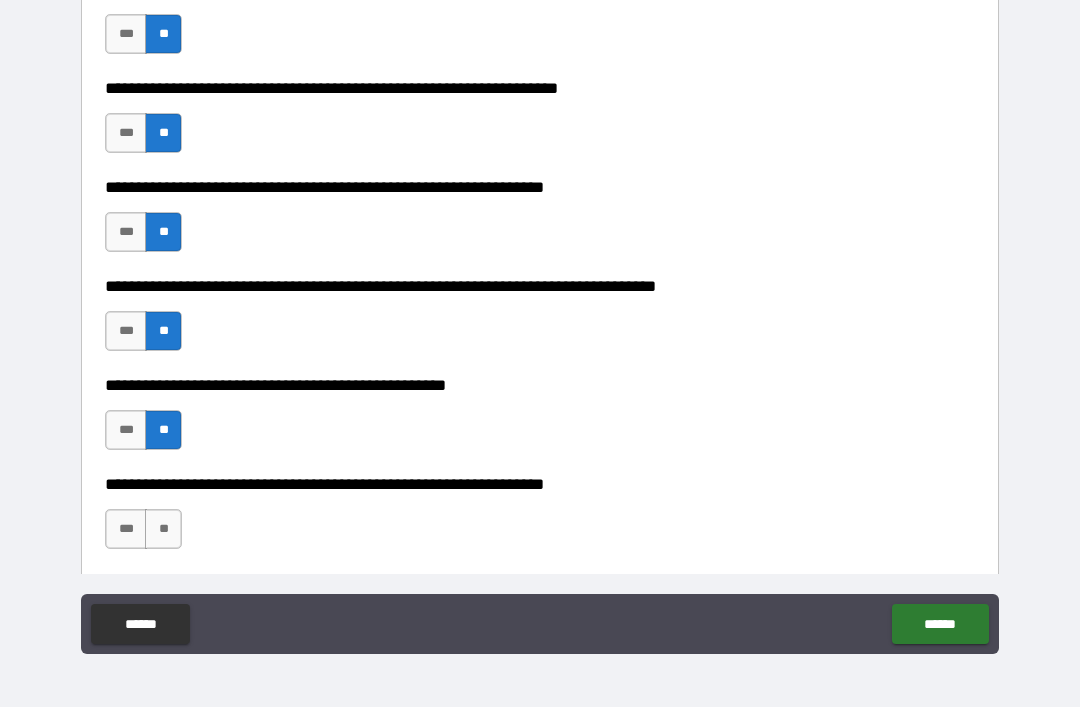 click on "**" at bounding box center (163, 529) 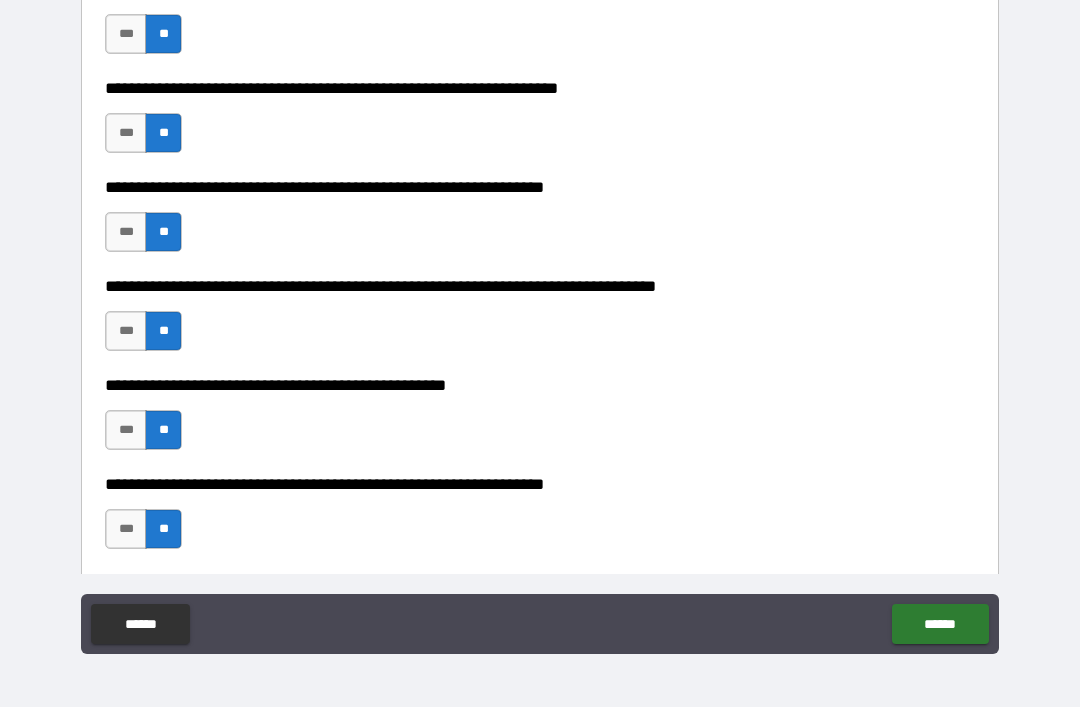 click on "***" at bounding box center (126, 529) 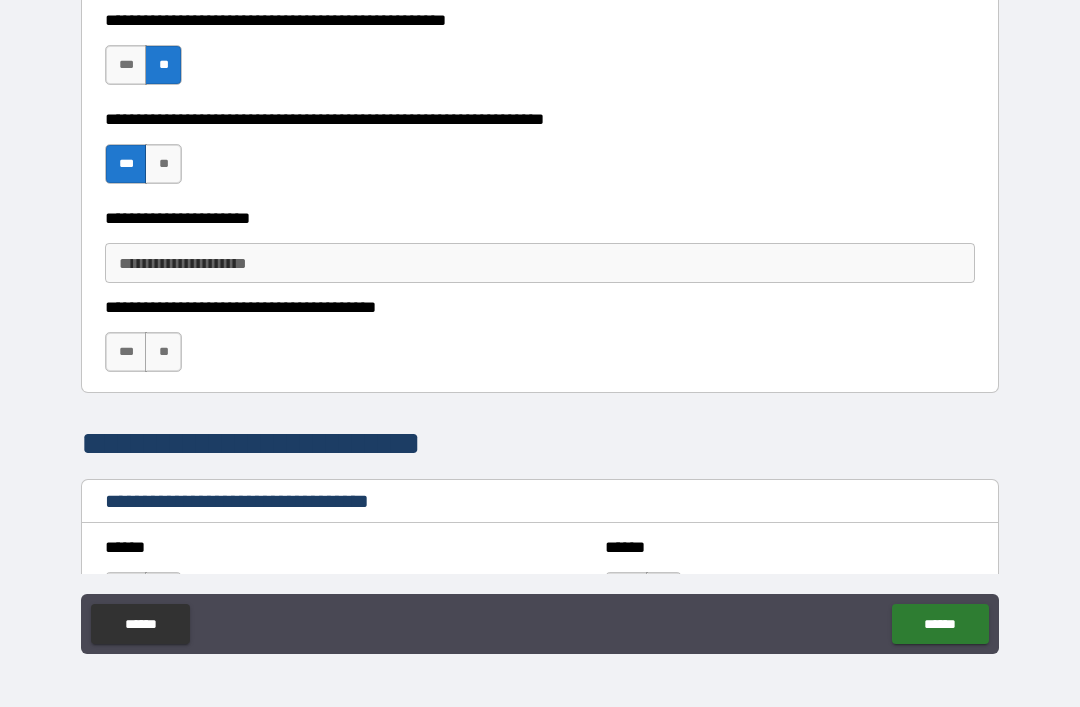 scroll, scrollTop: 3530, scrollLeft: 0, axis: vertical 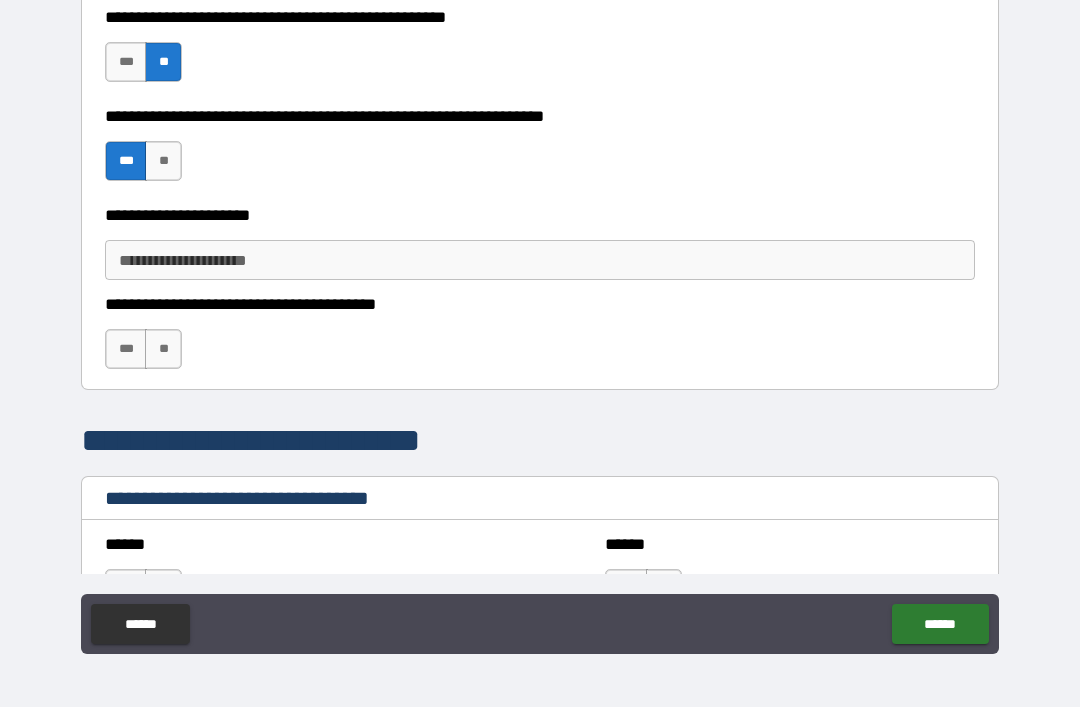 click on "**********" at bounding box center [540, 260] 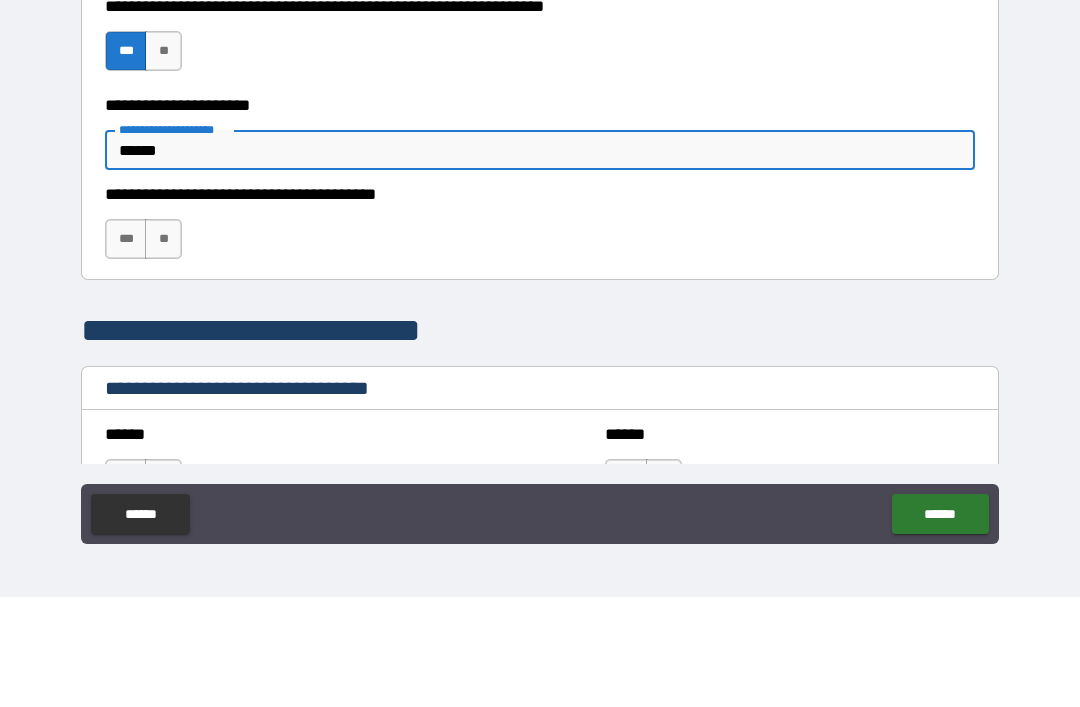 click on "**" at bounding box center [163, 349] 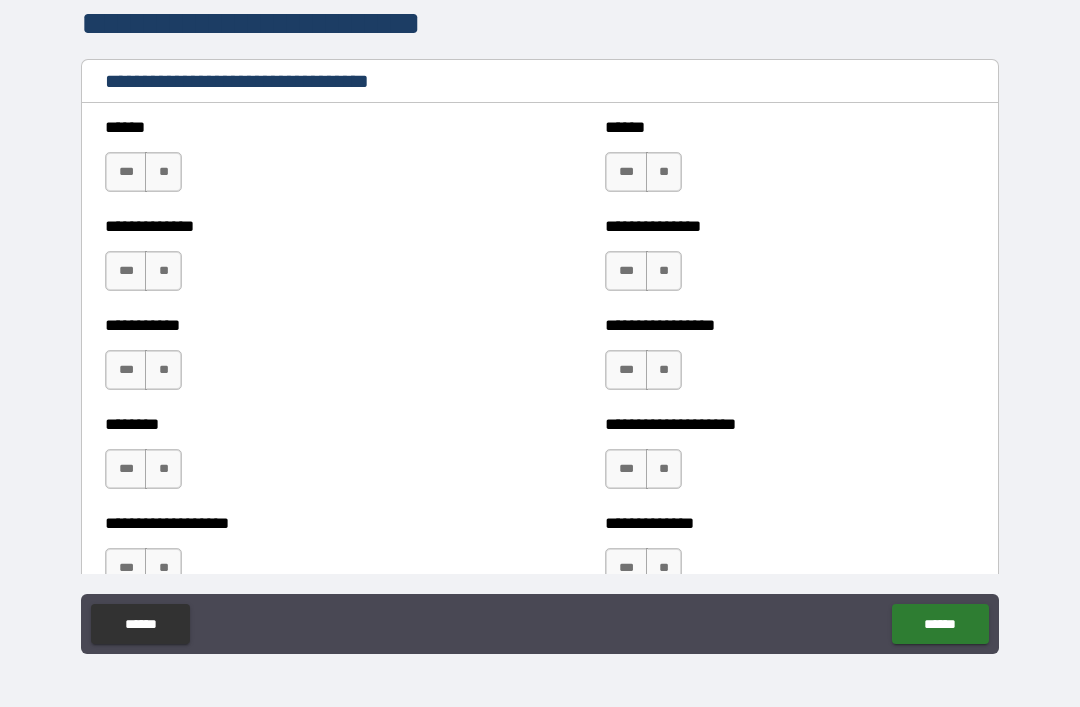 scroll, scrollTop: 3956, scrollLeft: 0, axis: vertical 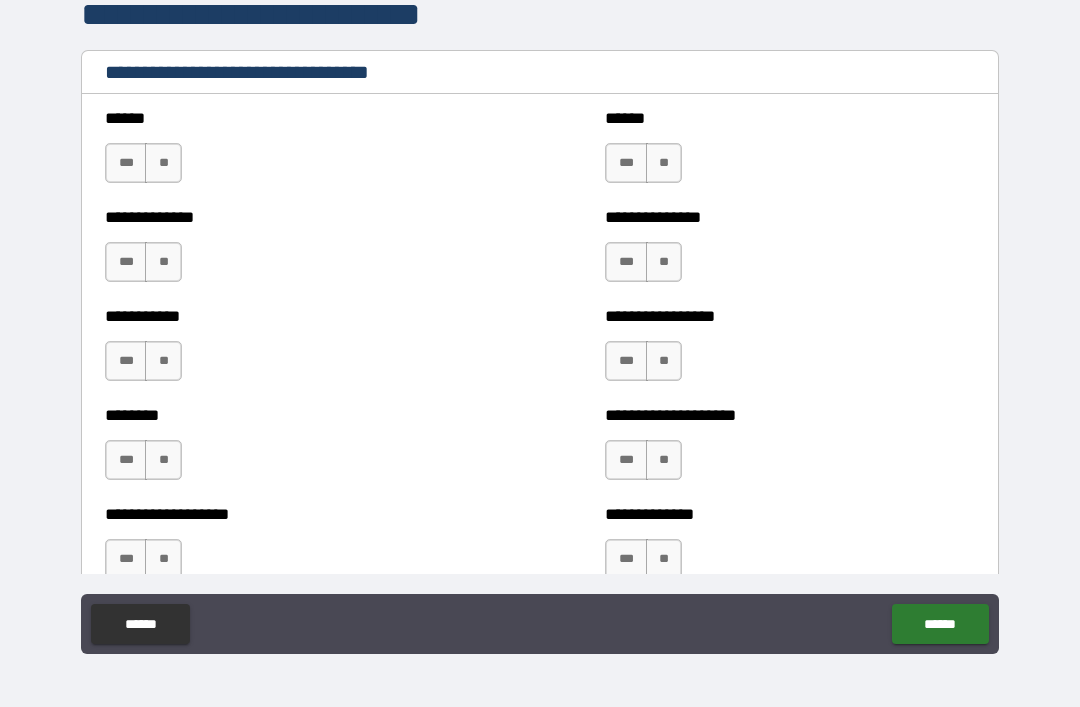 click on "**" at bounding box center (163, 163) 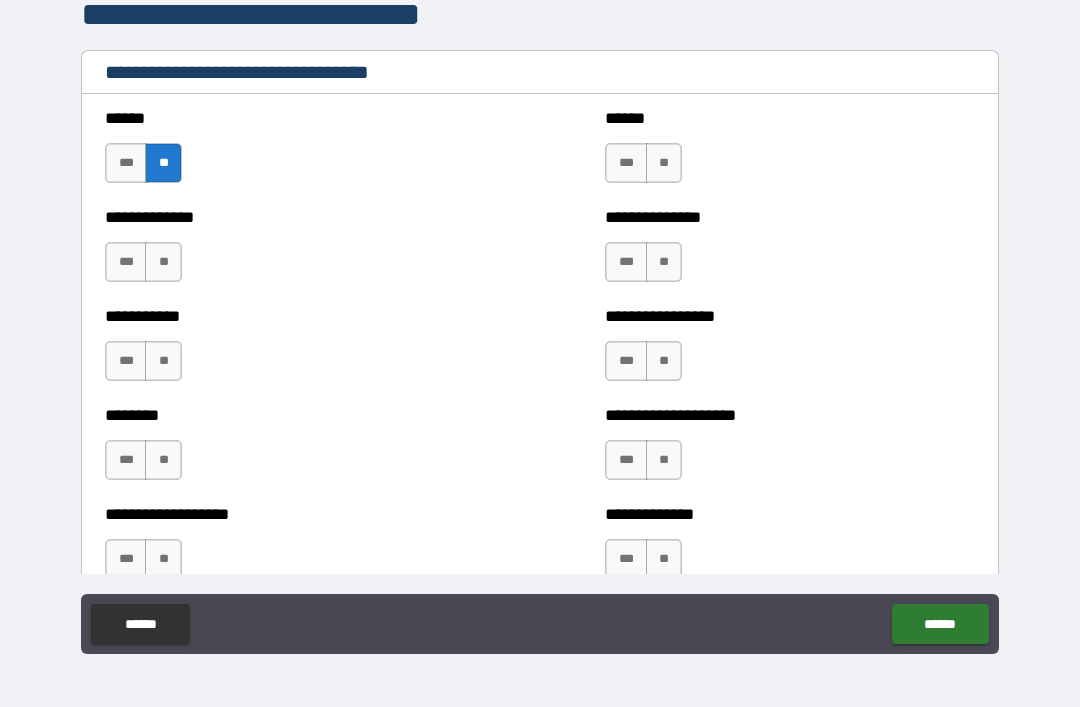 click on "**" at bounding box center [163, 262] 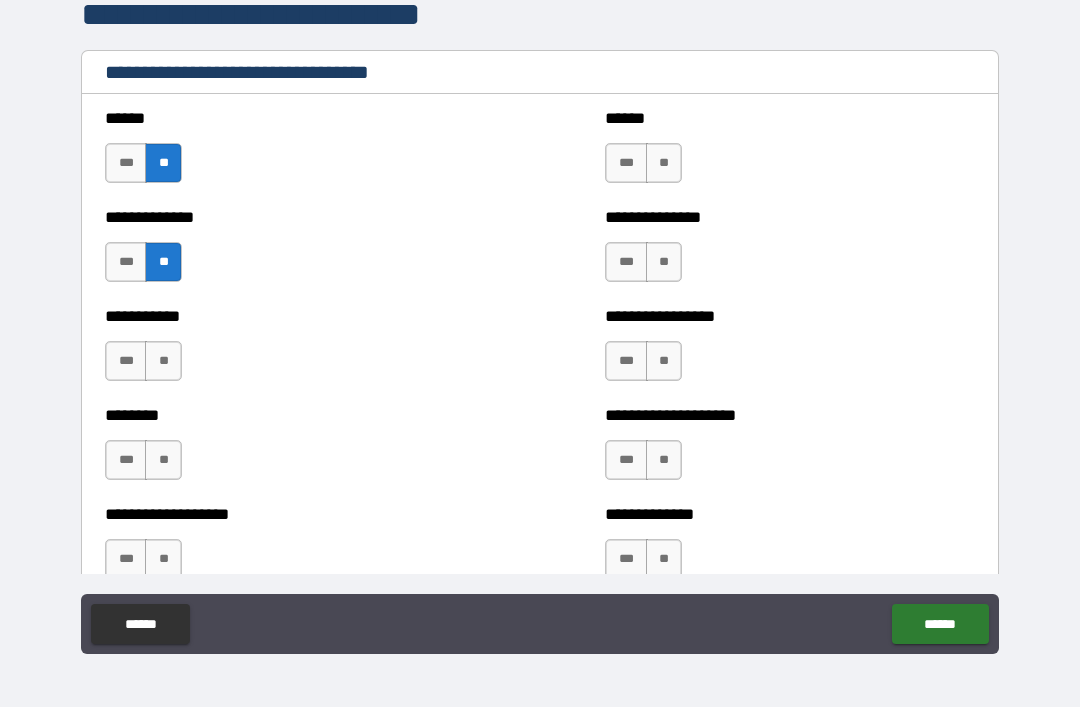 click on "**" at bounding box center [163, 361] 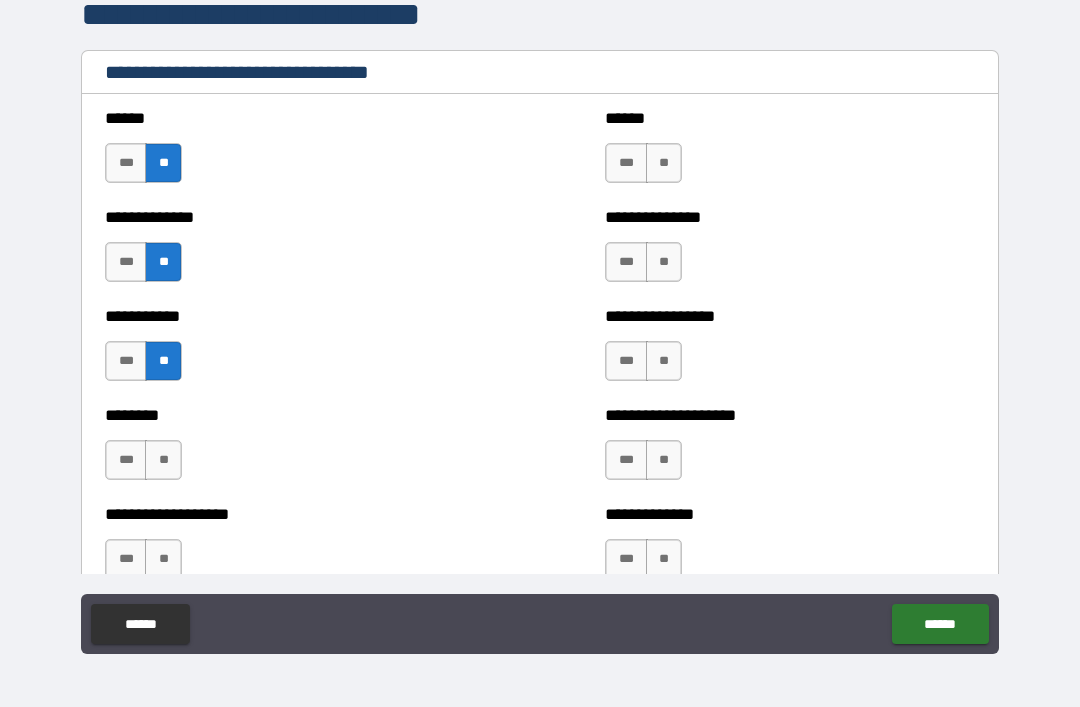 click on "**" at bounding box center (163, 460) 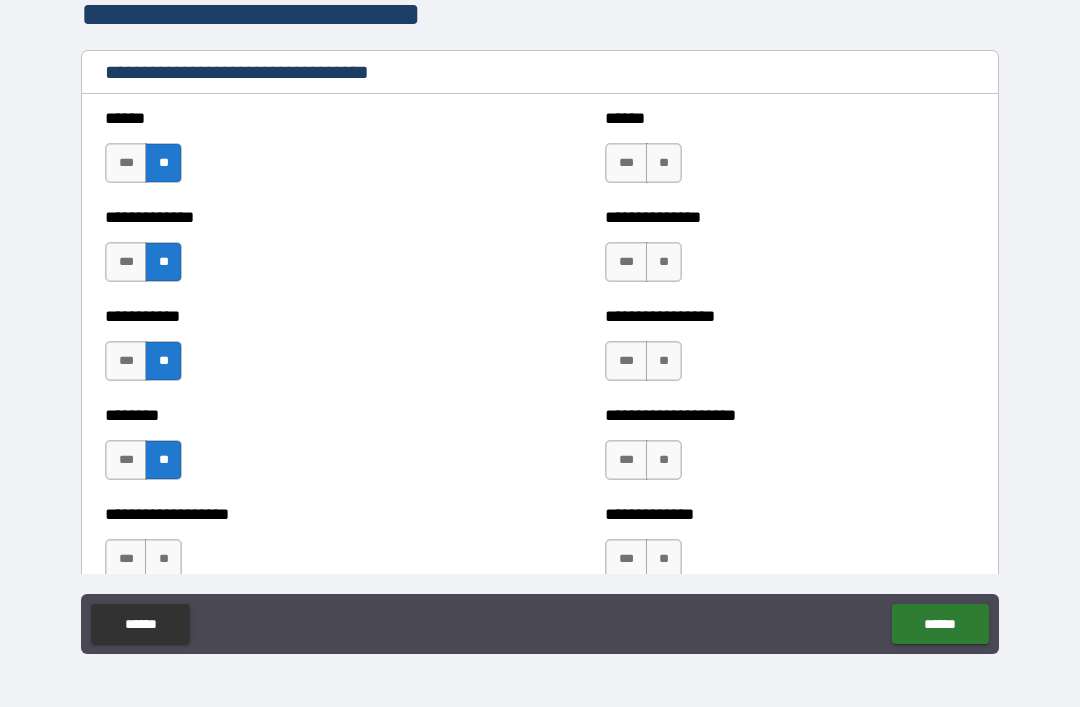 click on "**" at bounding box center [163, 559] 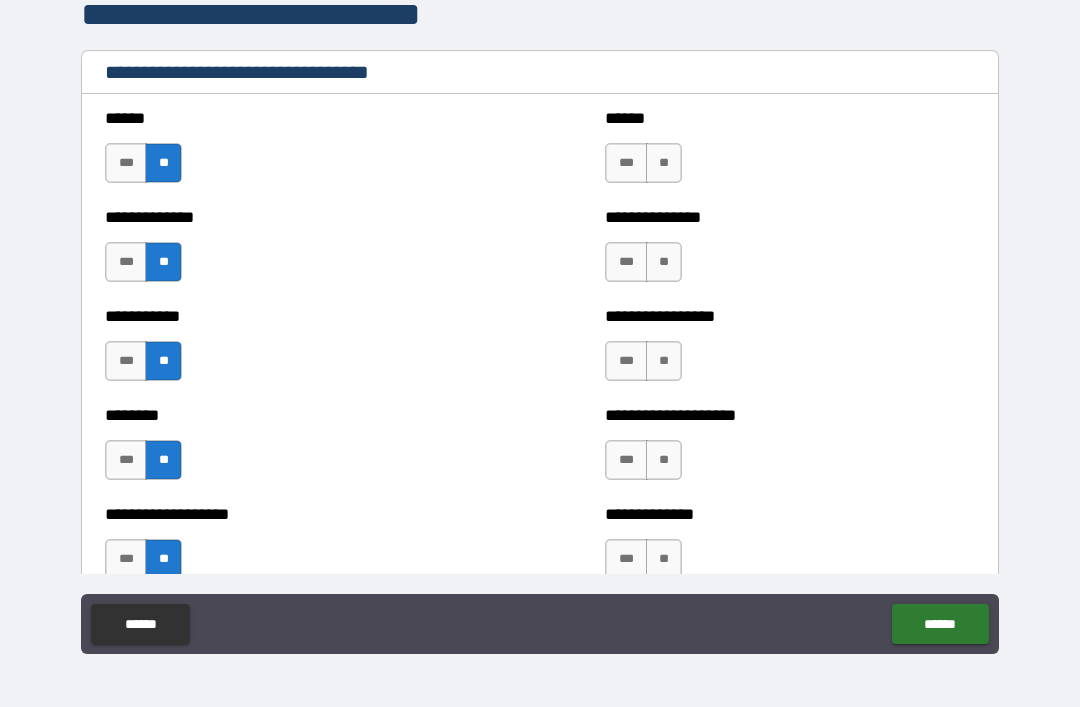 click on "**" at bounding box center [664, 163] 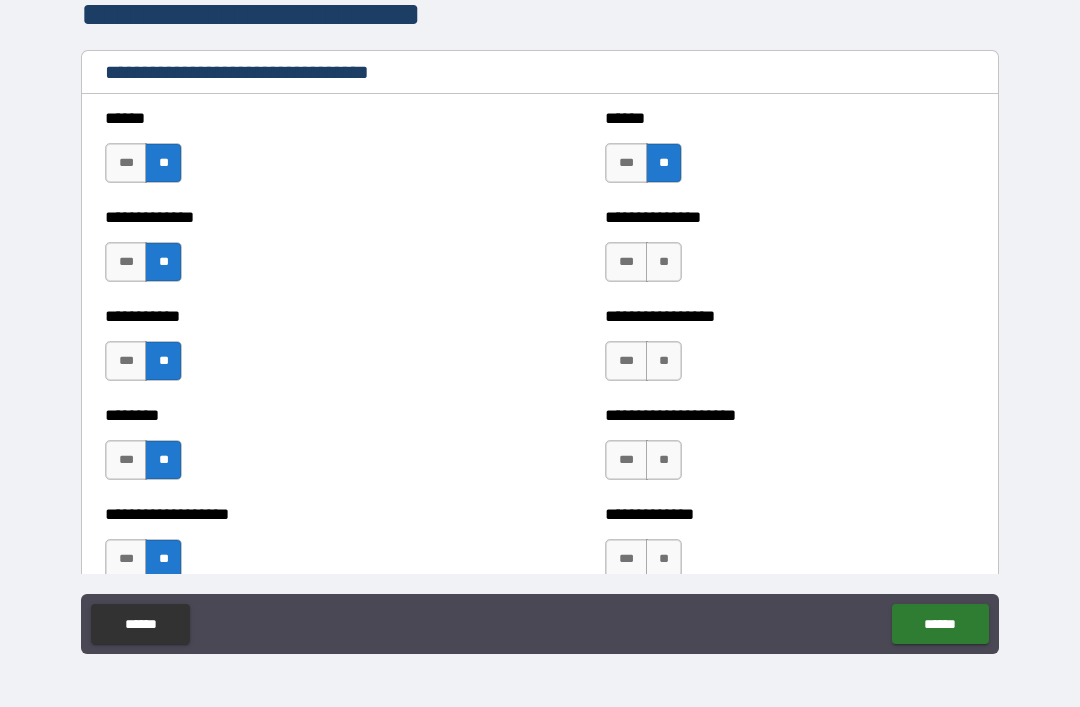 click on "**" at bounding box center [664, 262] 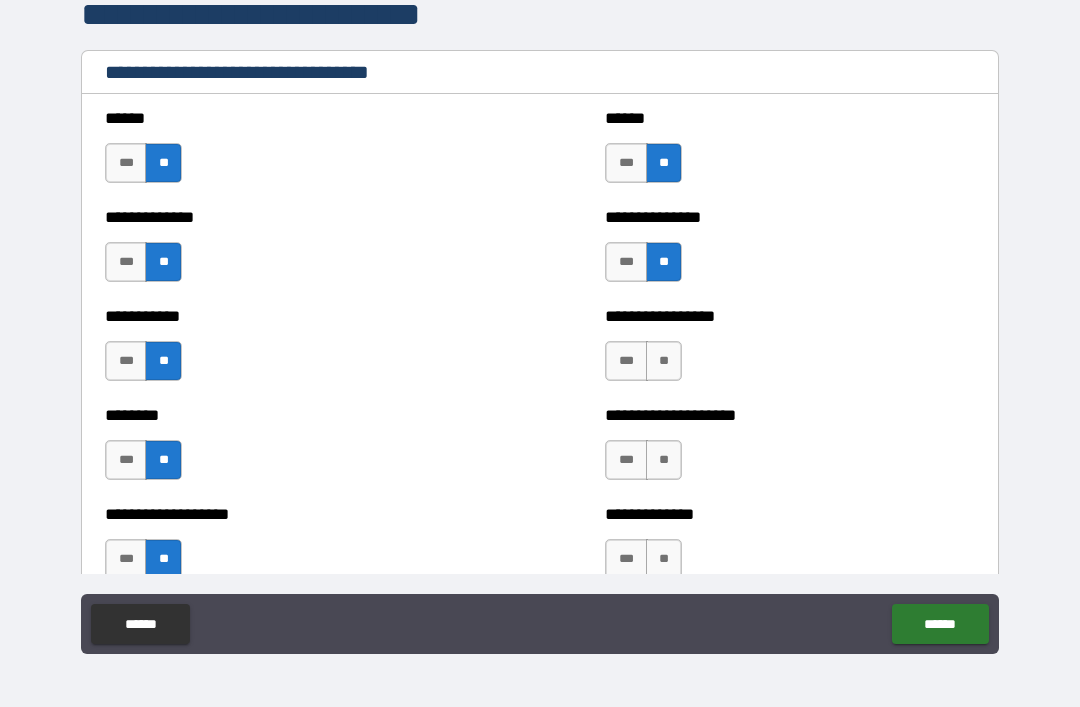click on "**" at bounding box center (664, 361) 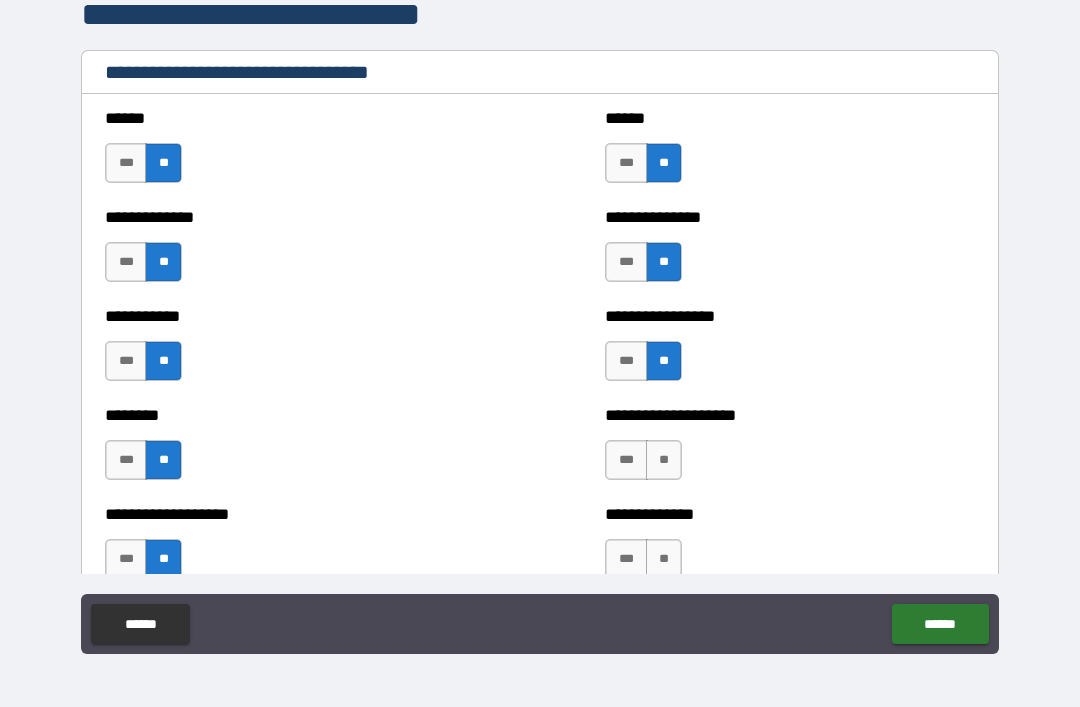 click on "**" at bounding box center (664, 460) 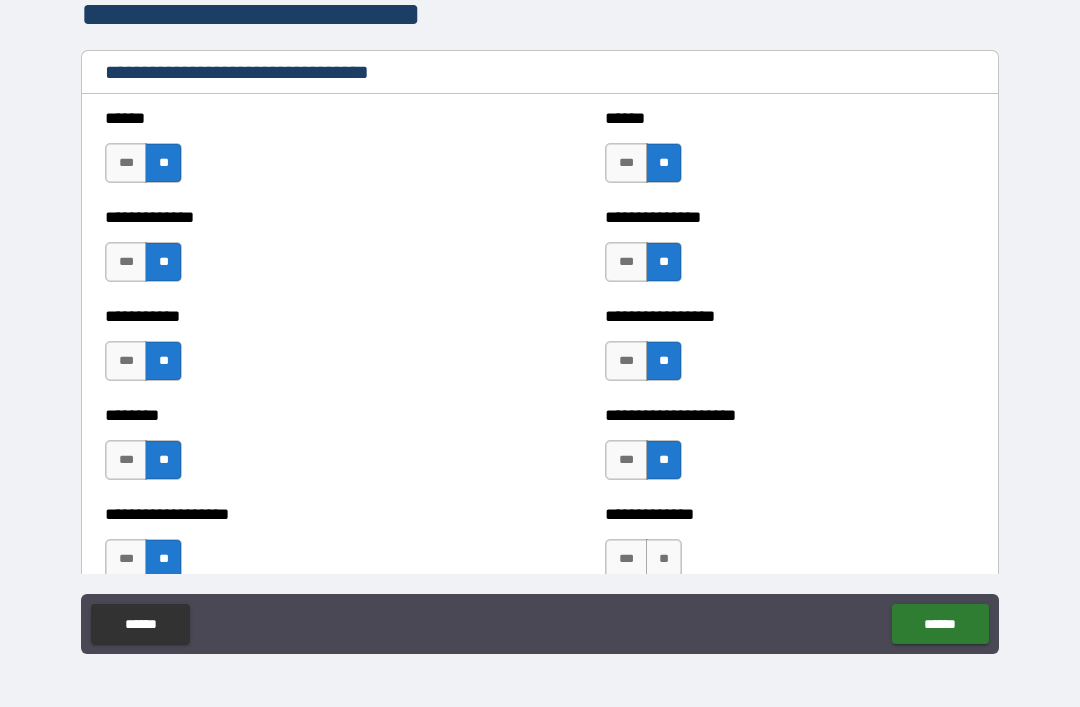 click on "**" at bounding box center [664, 559] 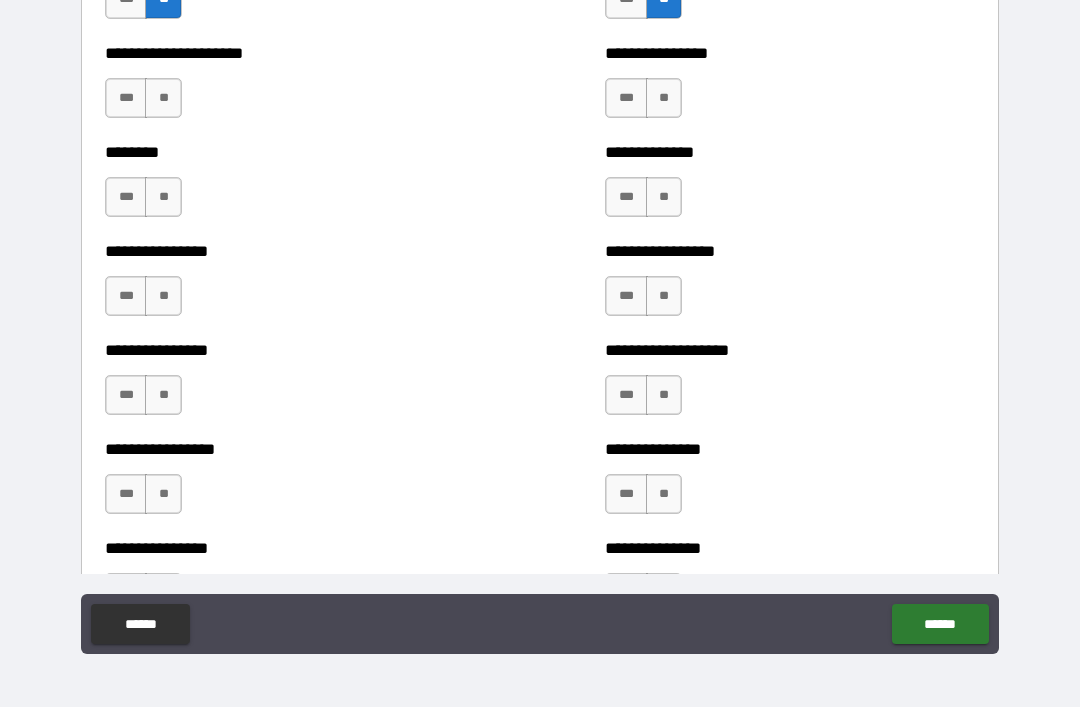 scroll, scrollTop: 4520, scrollLeft: 0, axis: vertical 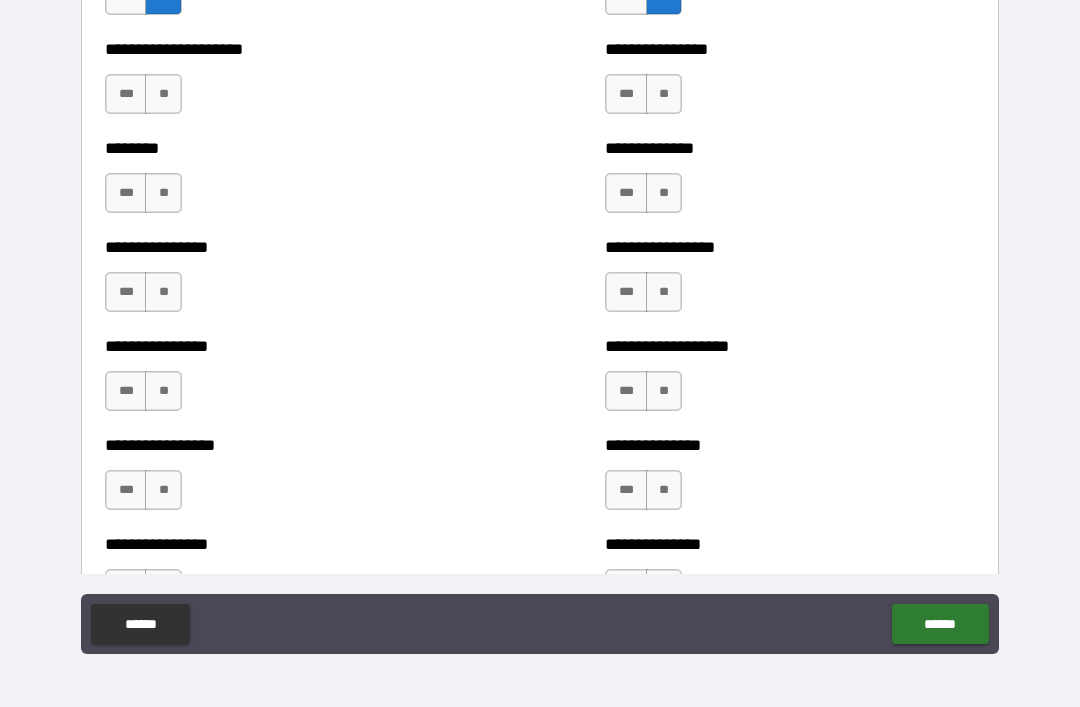click on "**" at bounding box center [163, 94] 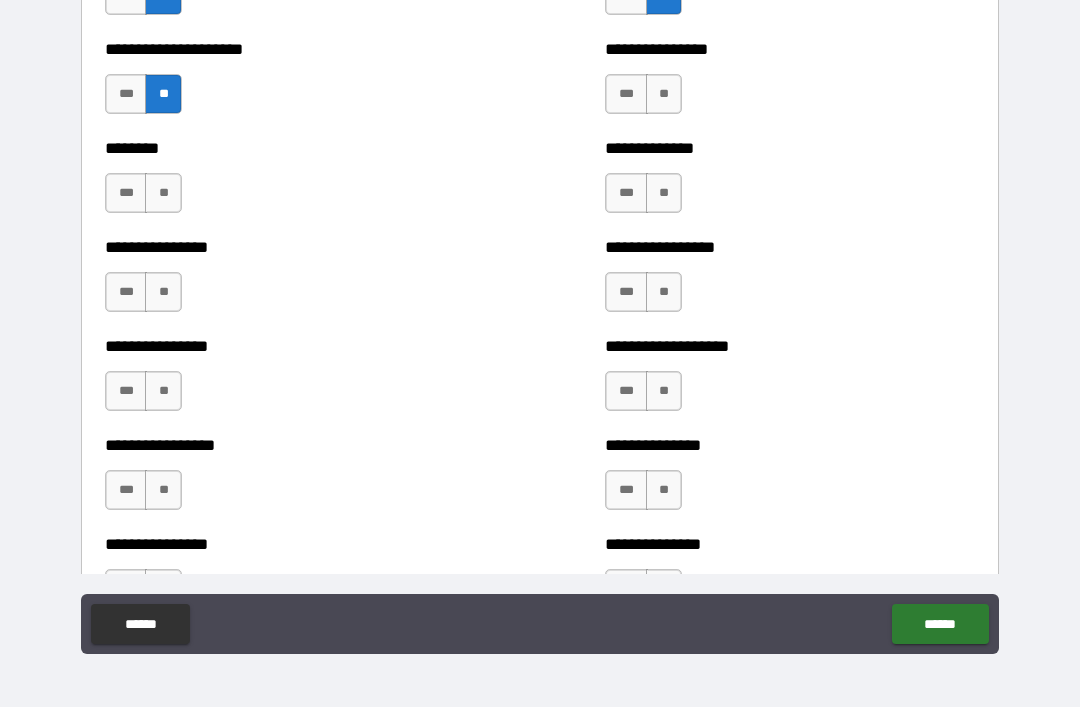 click on "**" at bounding box center [163, 193] 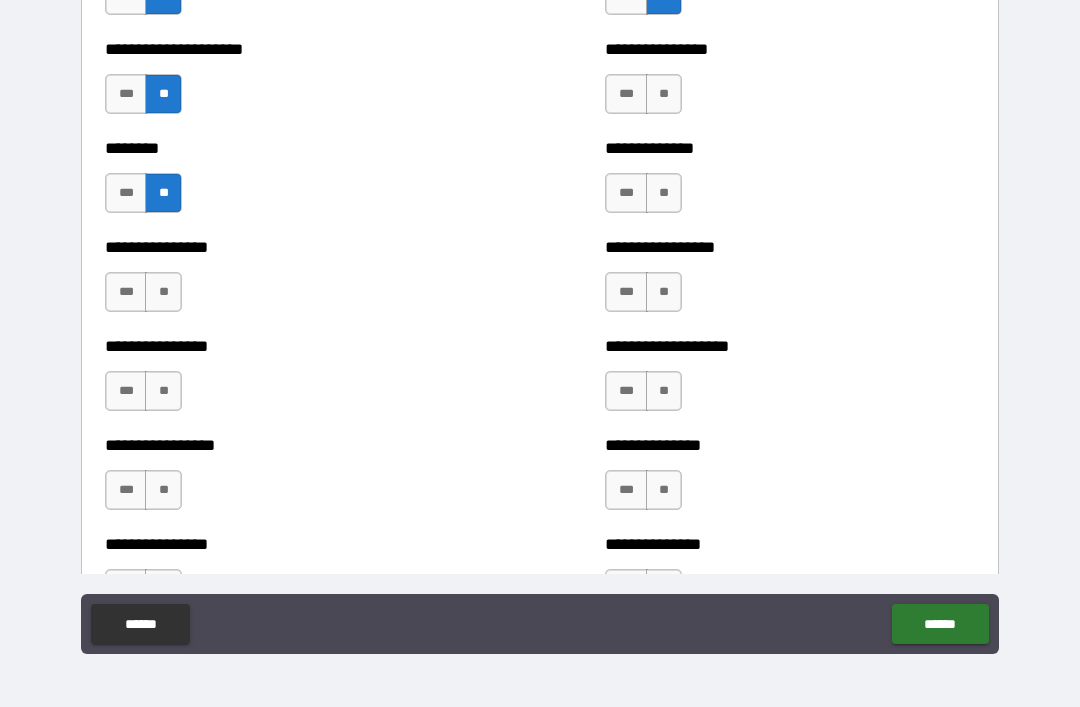 click on "**" at bounding box center [163, 292] 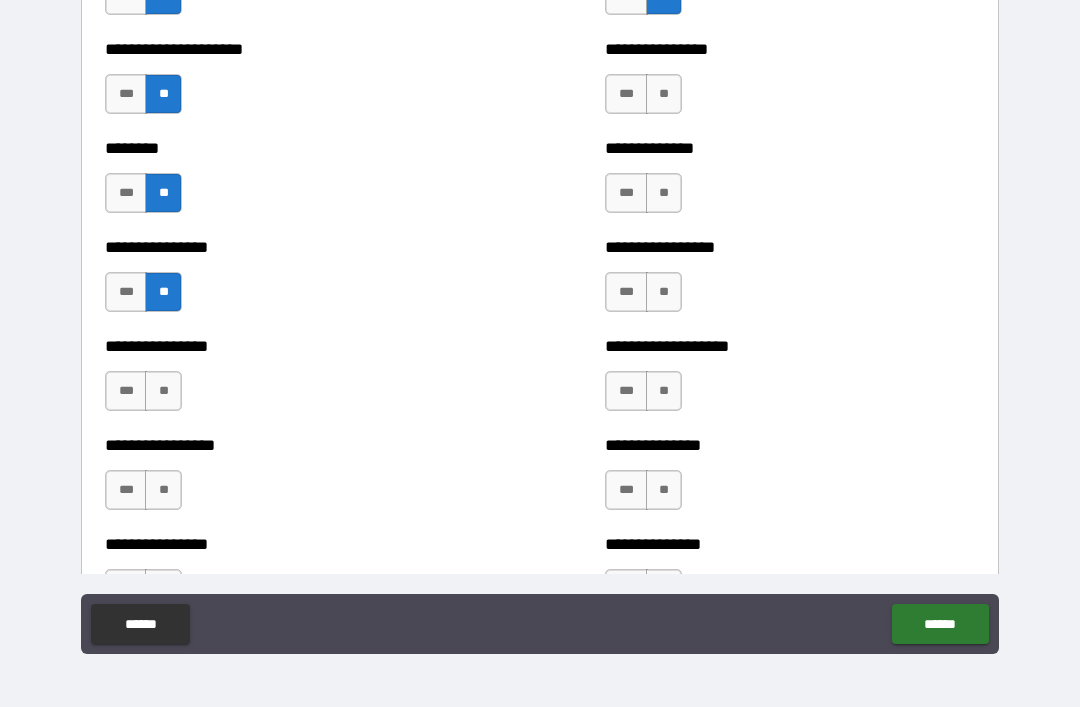 click on "**" at bounding box center (163, 391) 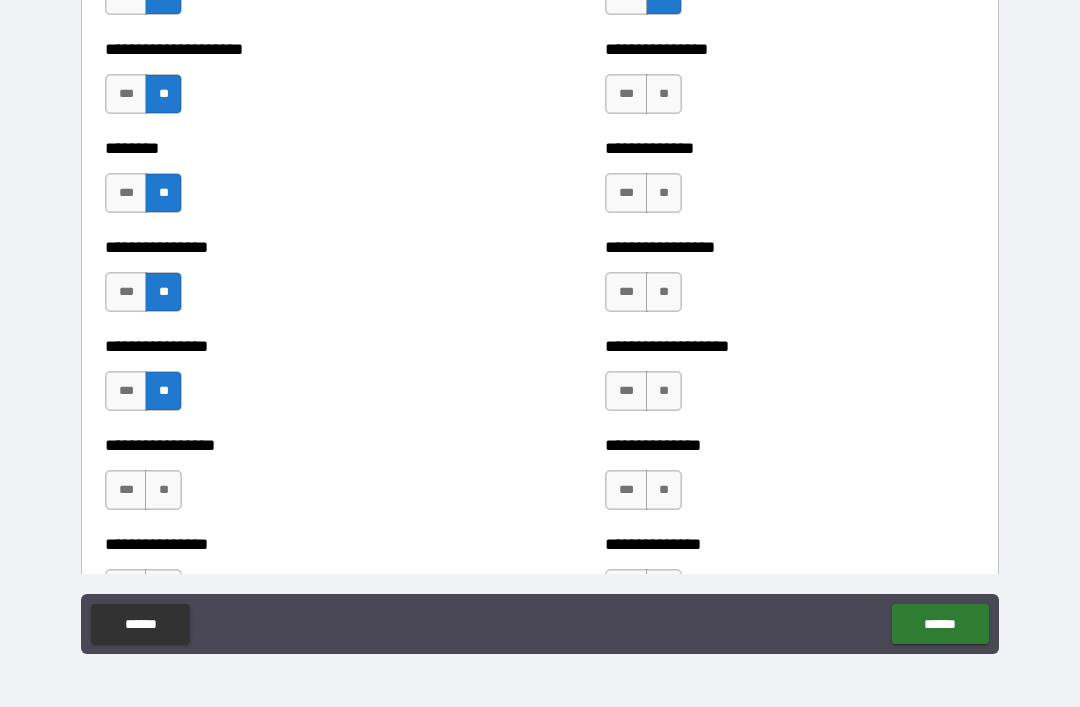 click on "**" at bounding box center [163, 490] 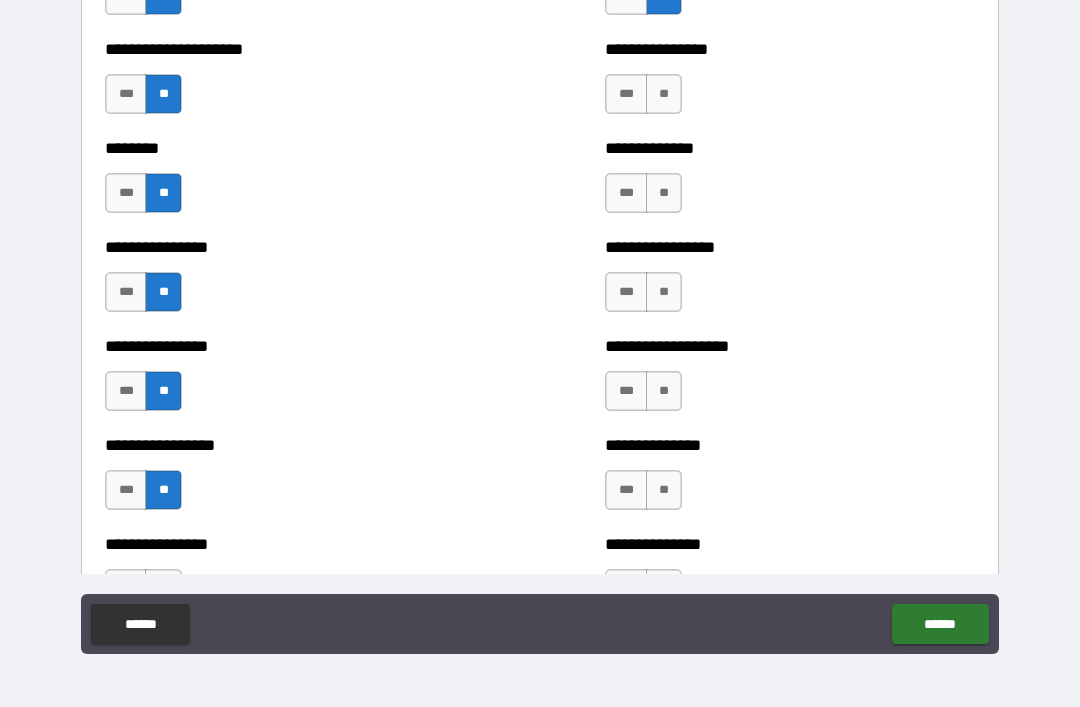 click on "**" at bounding box center [664, 490] 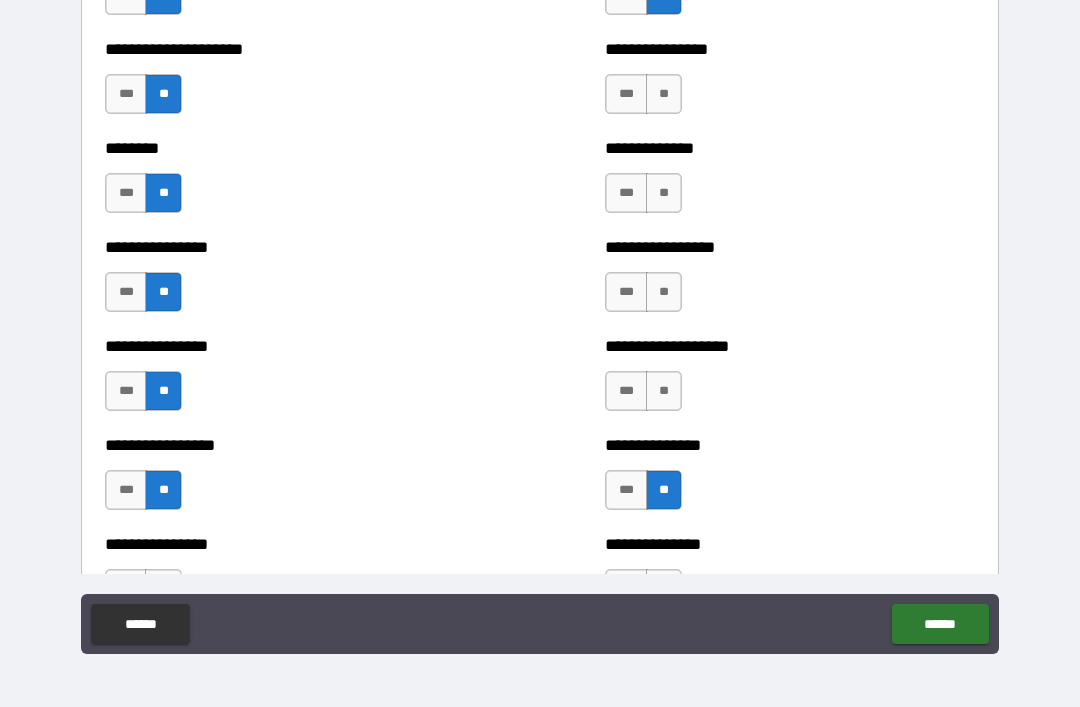 click on "**" at bounding box center (664, 391) 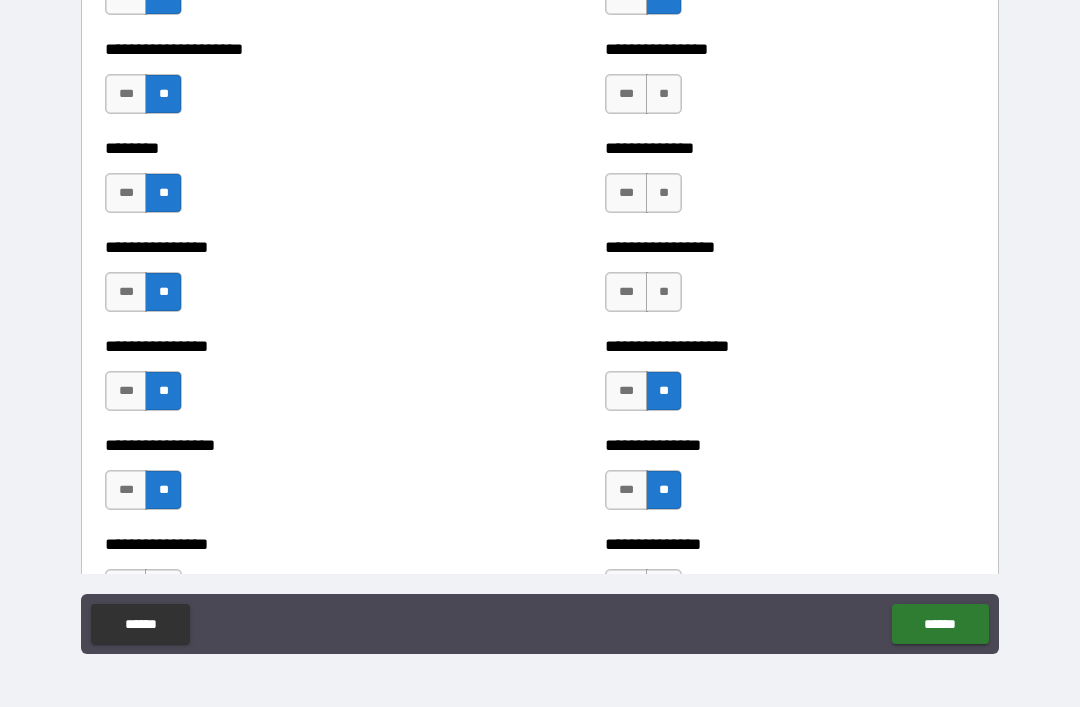 click on "**********" at bounding box center (790, 282) 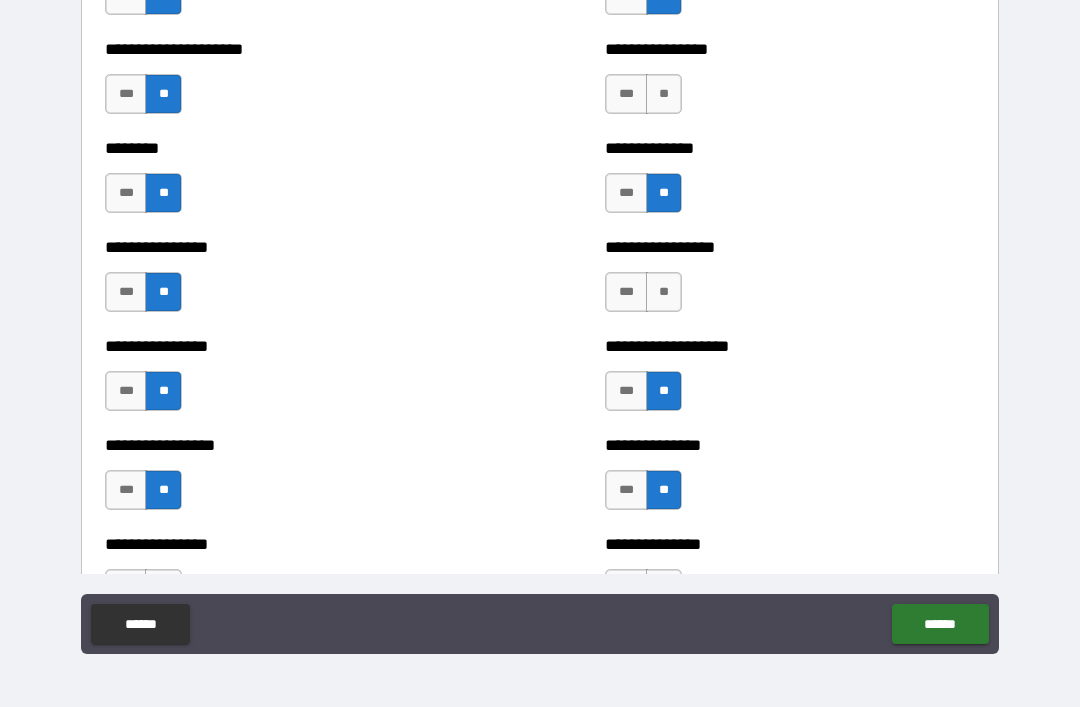 click on "**********" at bounding box center (790, 84) 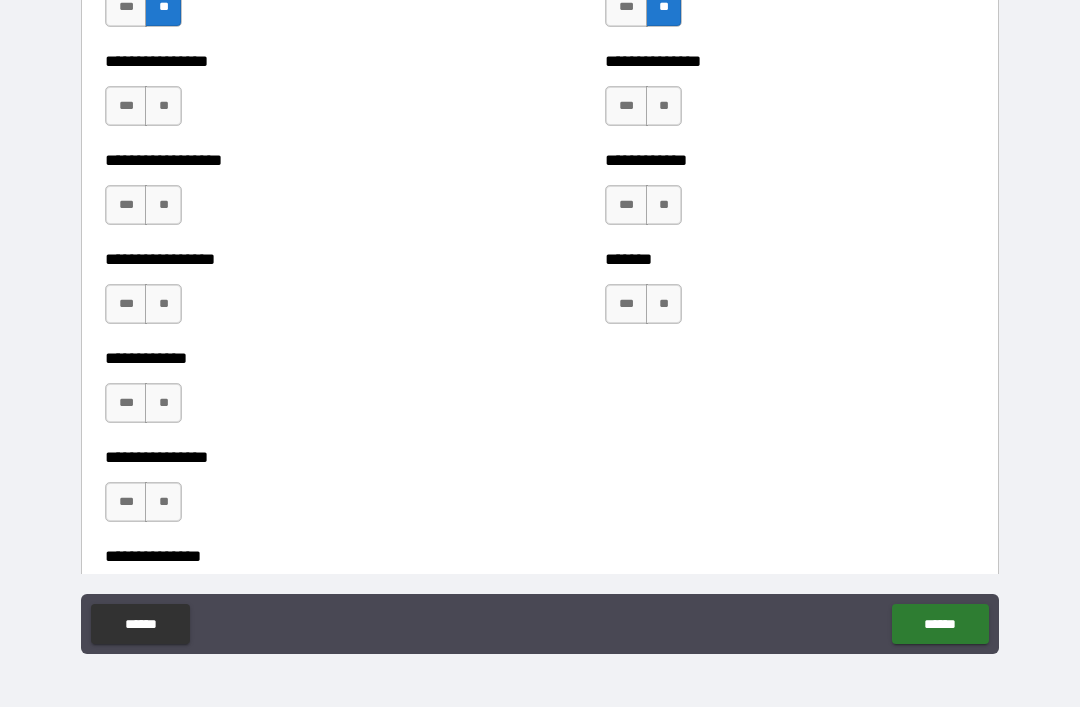 scroll, scrollTop: 5004, scrollLeft: 0, axis: vertical 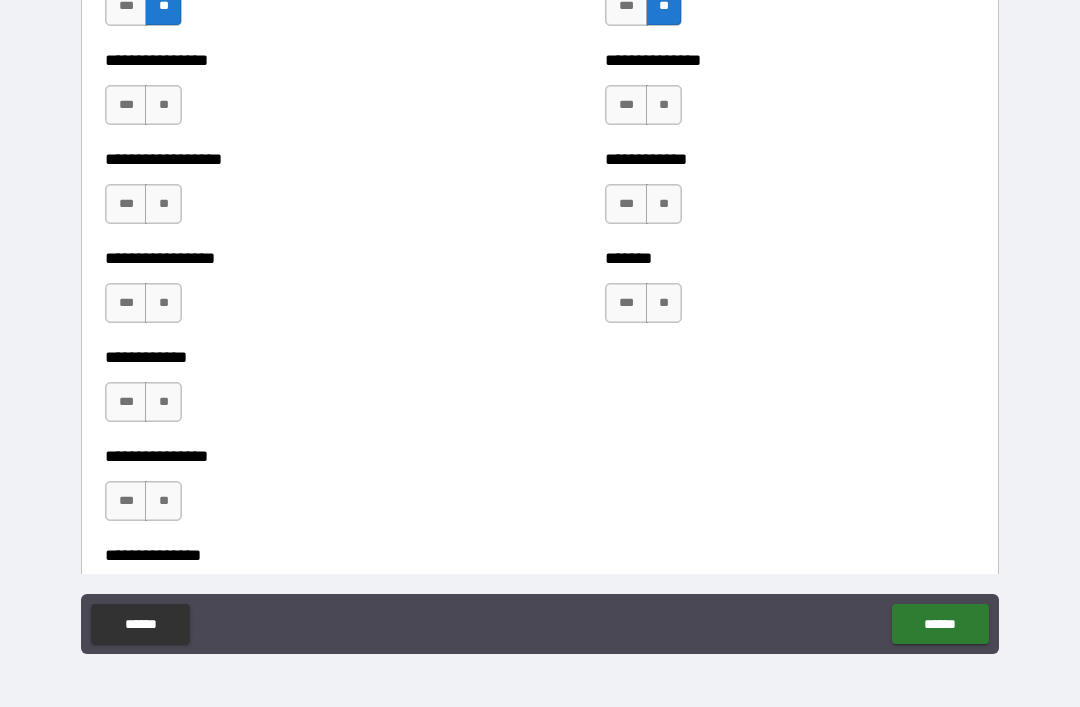 click on "**" at bounding box center (163, 105) 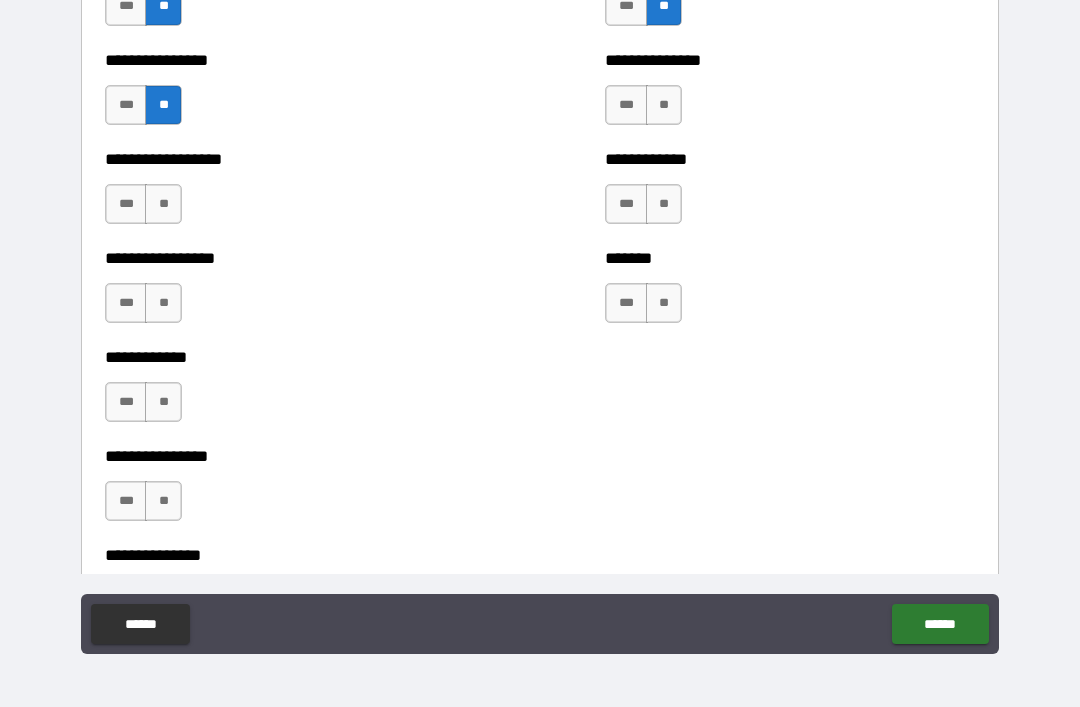 click on "**" at bounding box center [163, 204] 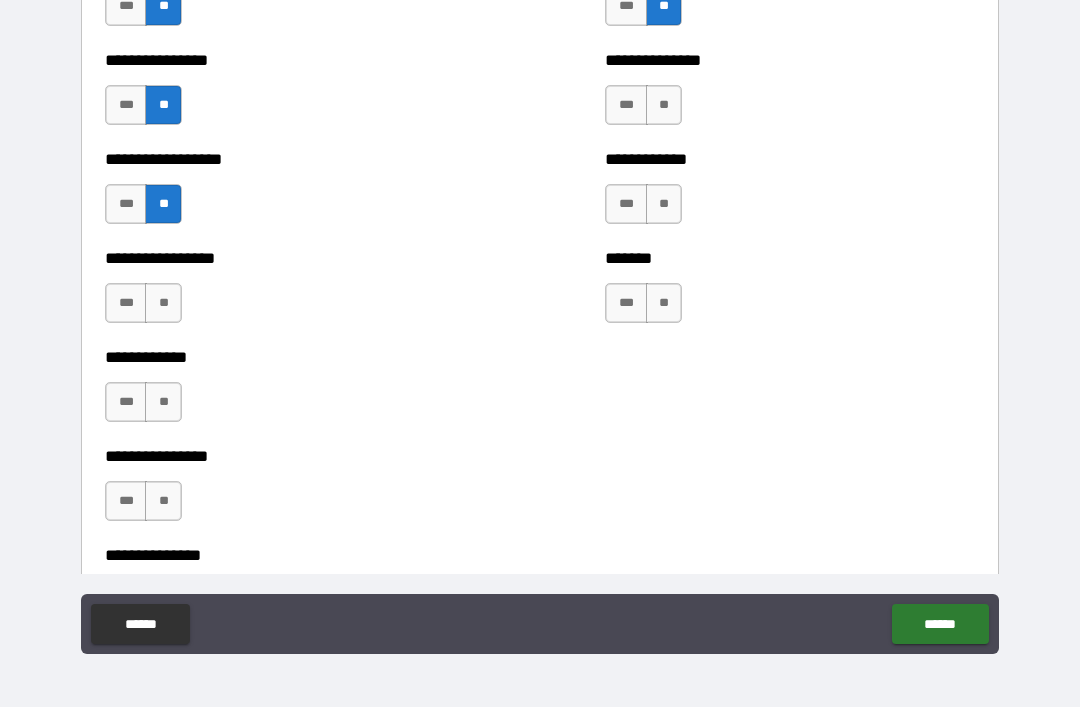 click on "**" at bounding box center (163, 303) 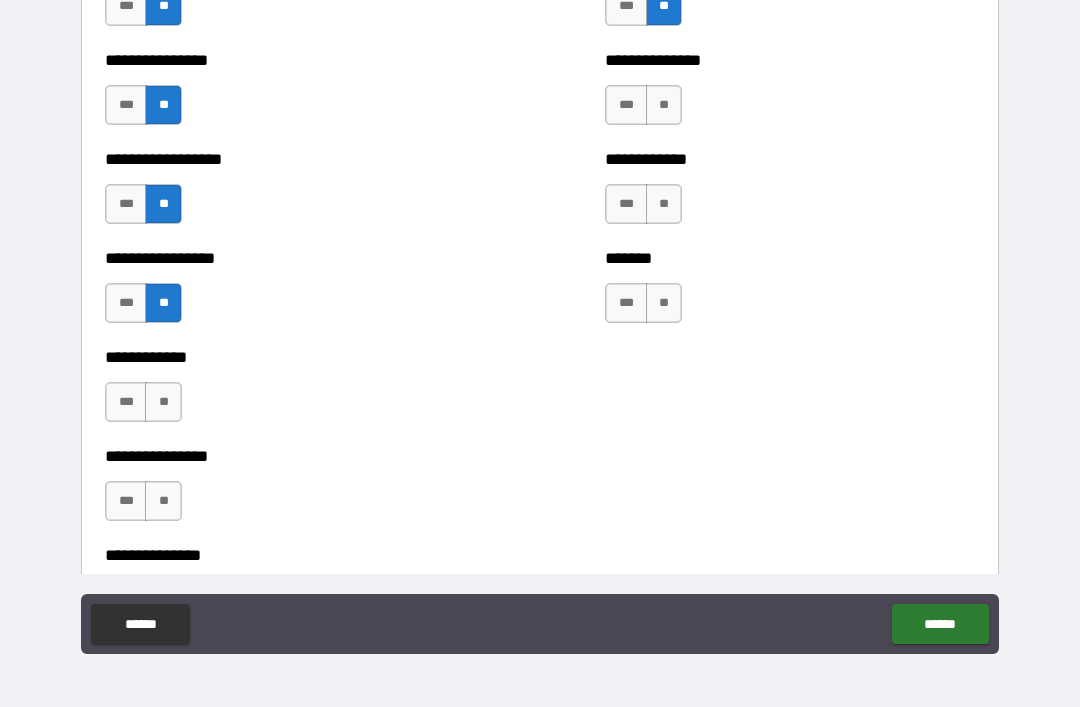 click on "**" at bounding box center (163, 402) 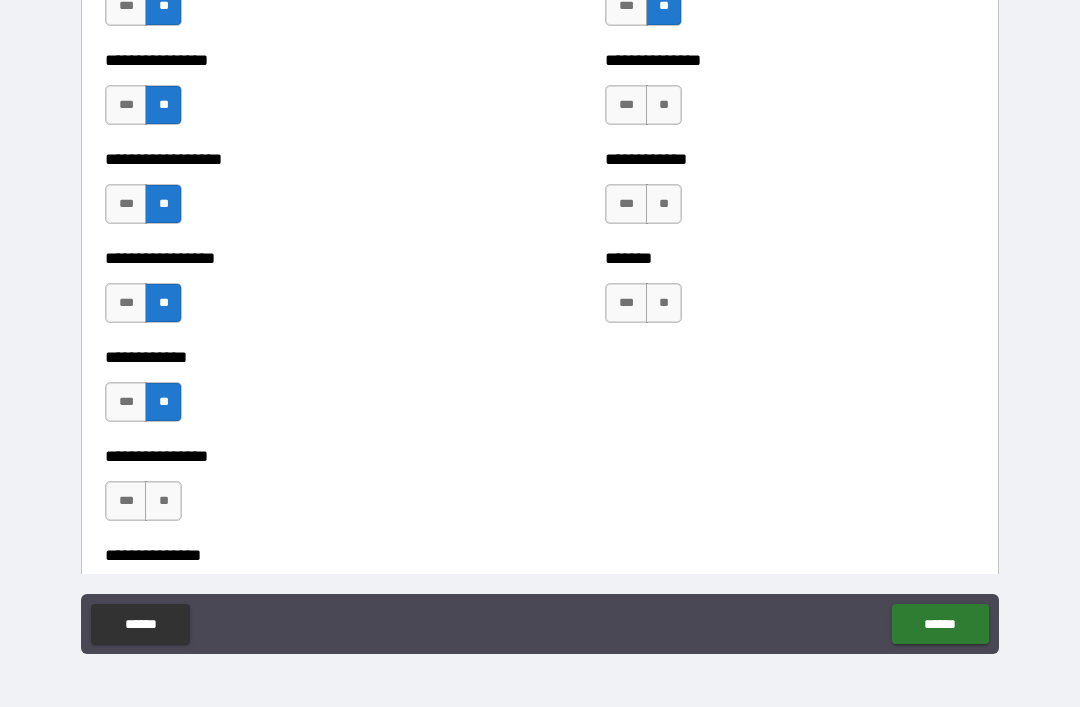 click on "**" at bounding box center [163, 501] 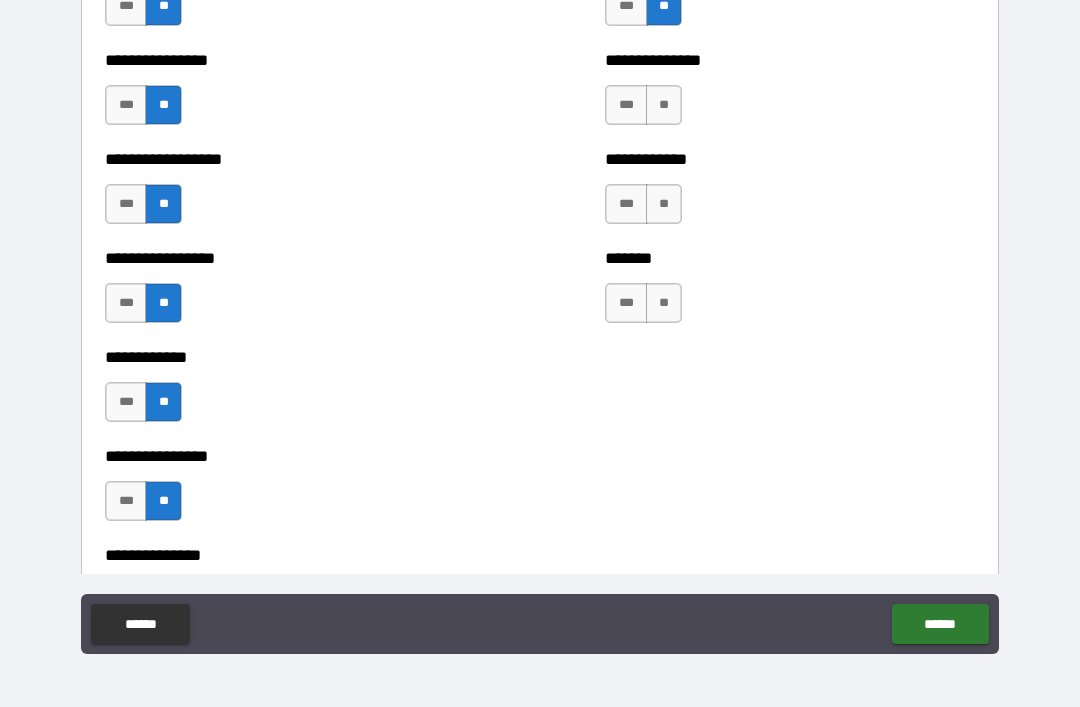 click on "**" at bounding box center [664, 303] 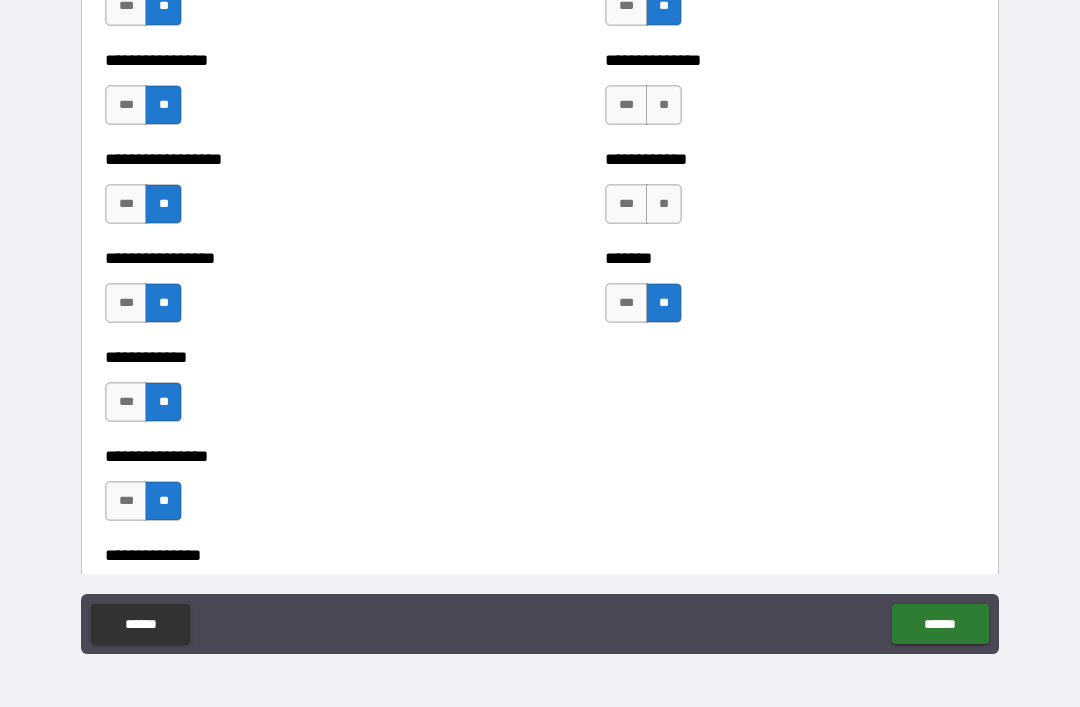 click on "**" at bounding box center (664, 204) 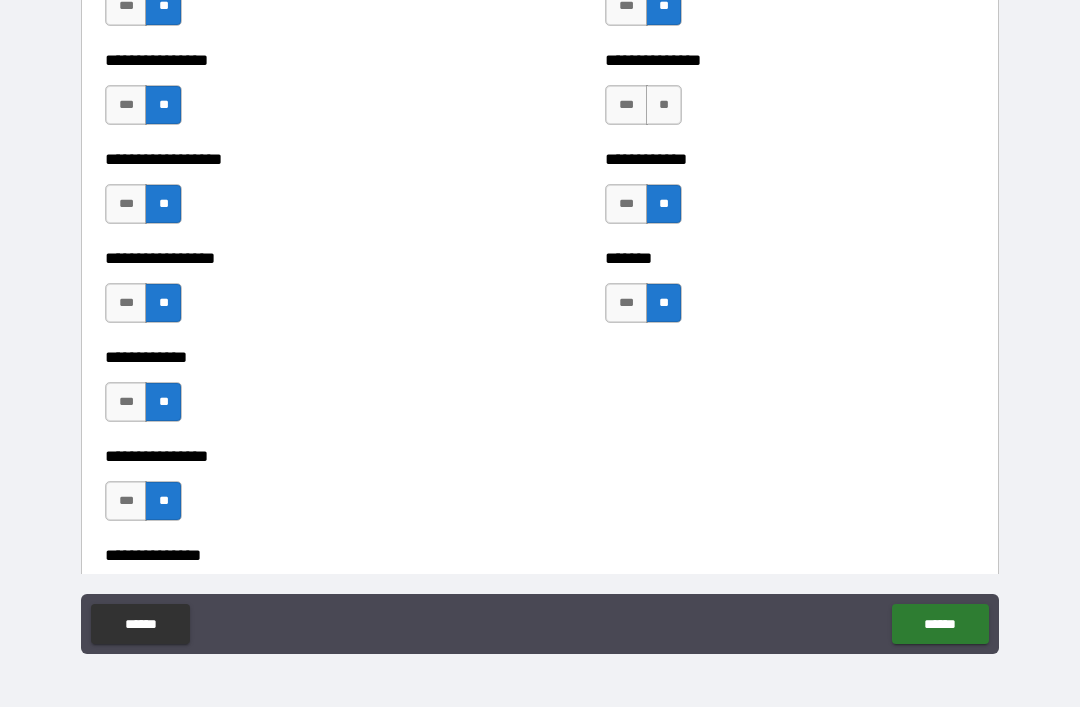 click on "**********" at bounding box center (790, 95) 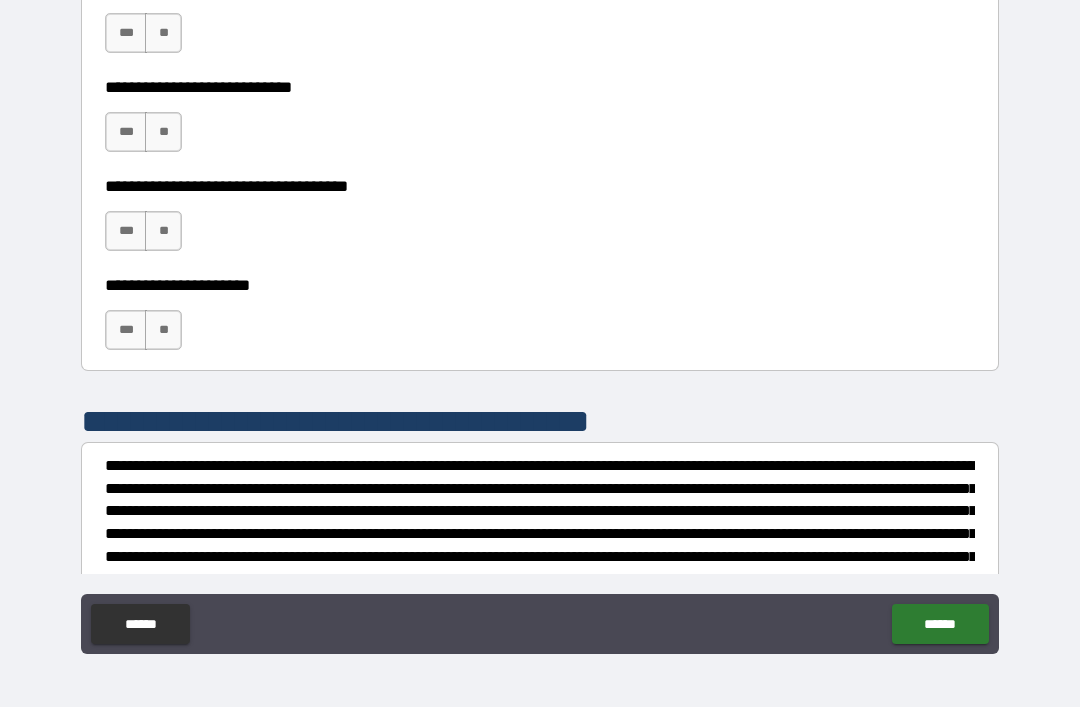 scroll, scrollTop: 5573, scrollLeft: 0, axis: vertical 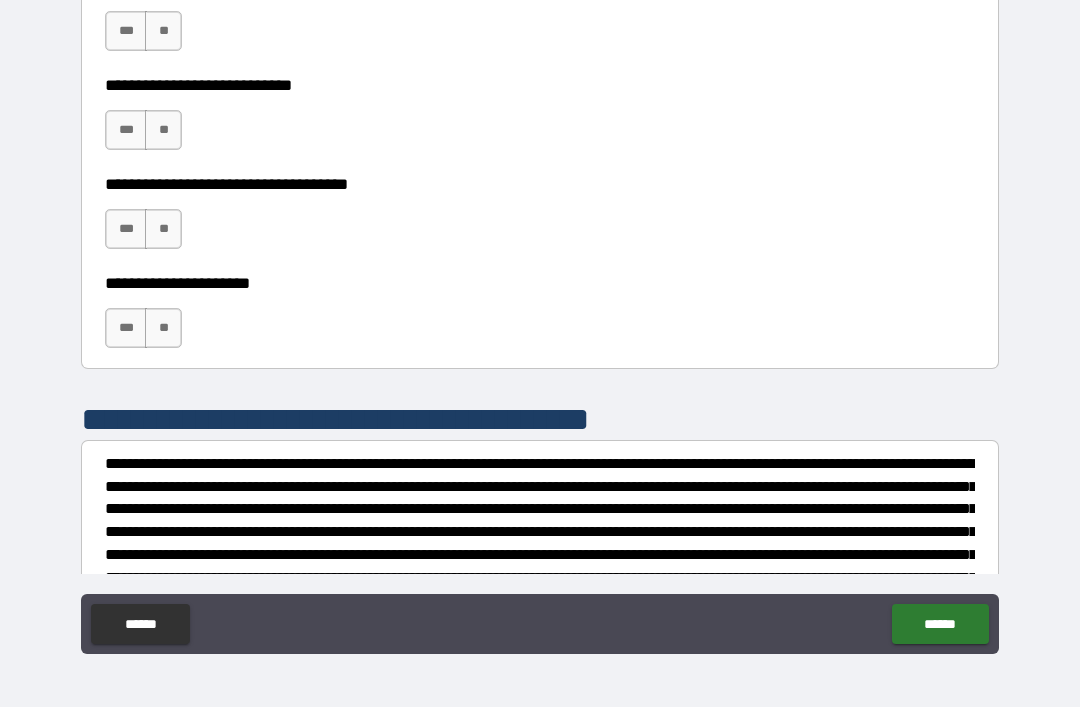 click on "**" at bounding box center (163, 130) 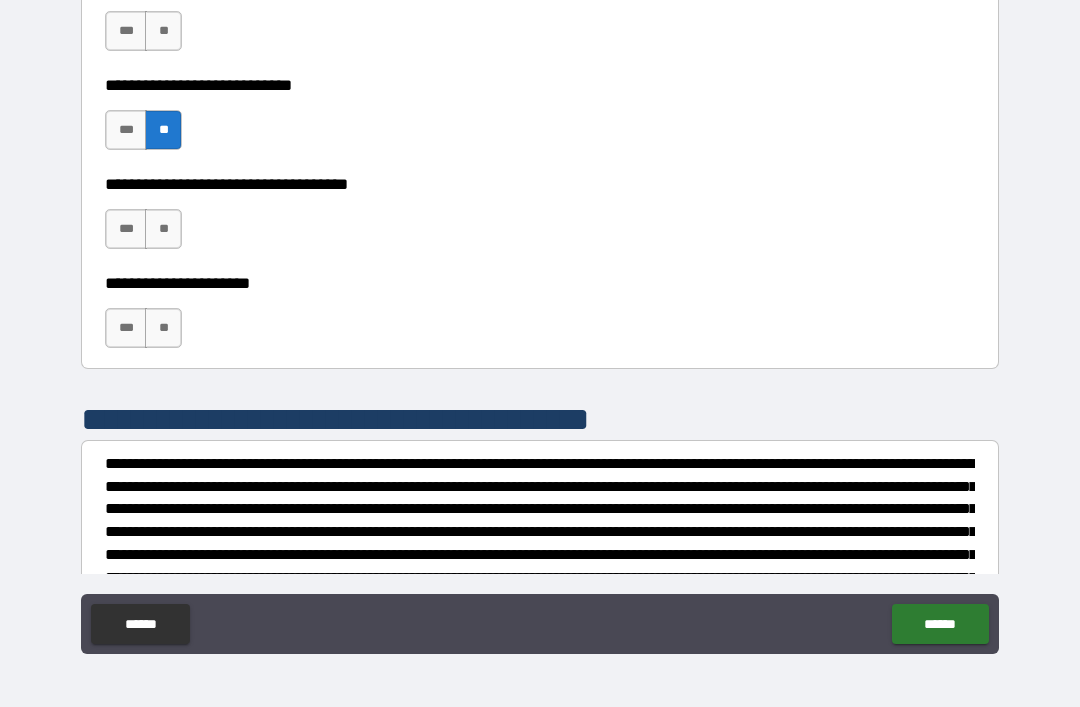 click on "**" at bounding box center [163, 31] 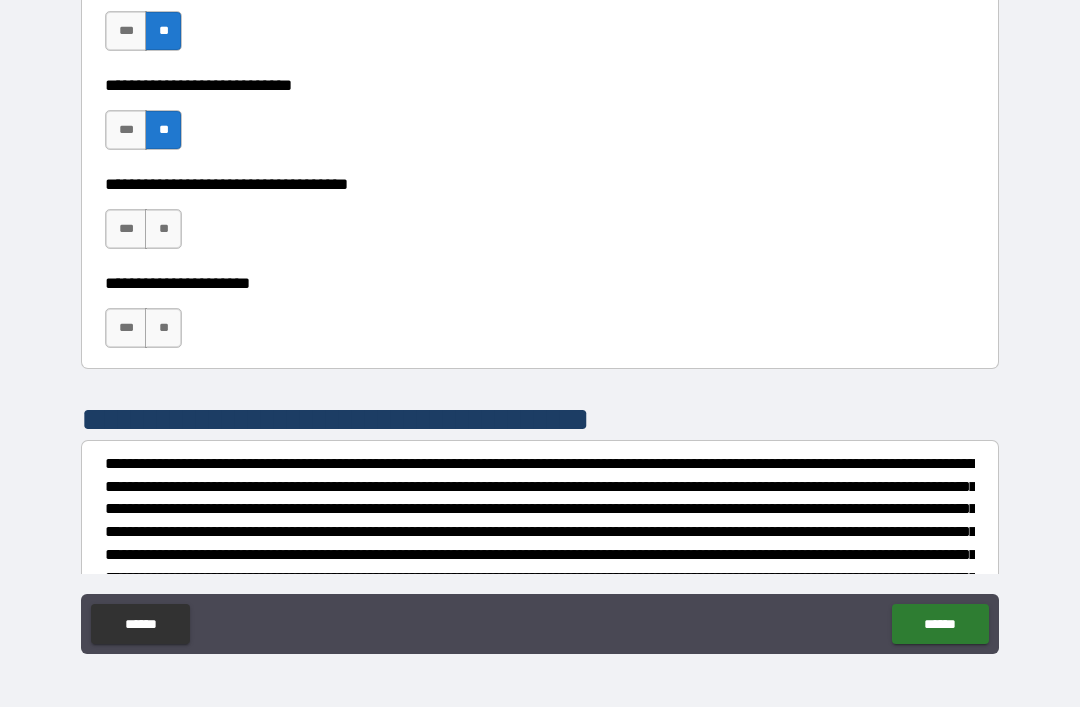 click on "**" at bounding box center (163, 229) 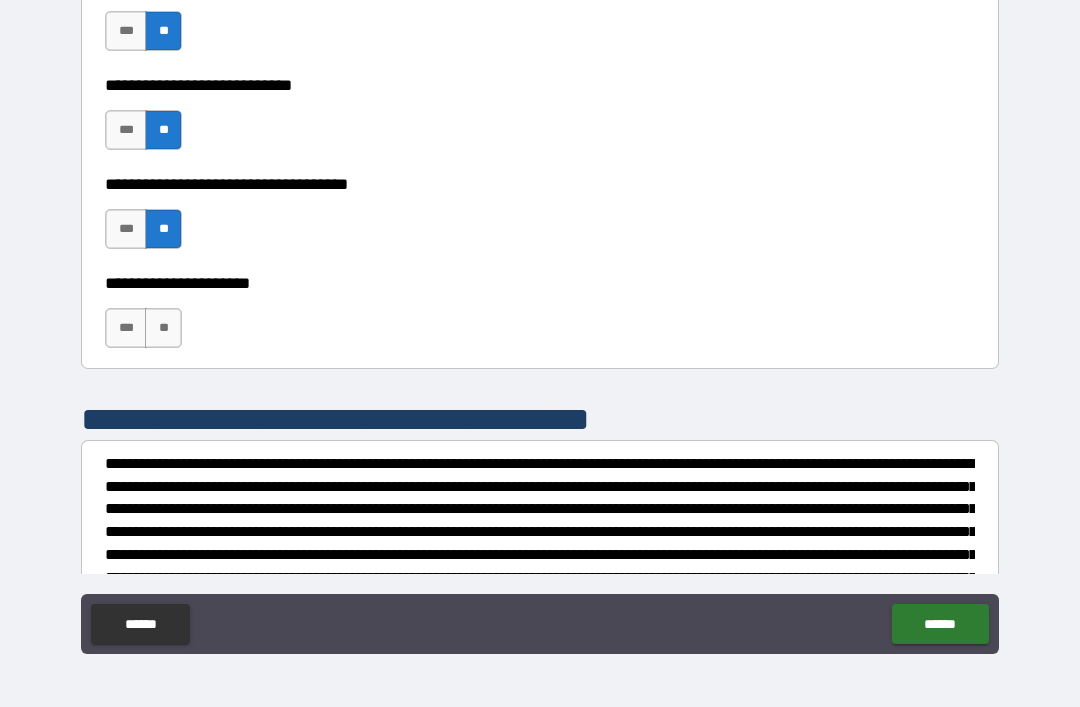 click on "**" at bounding box center (163, 328) 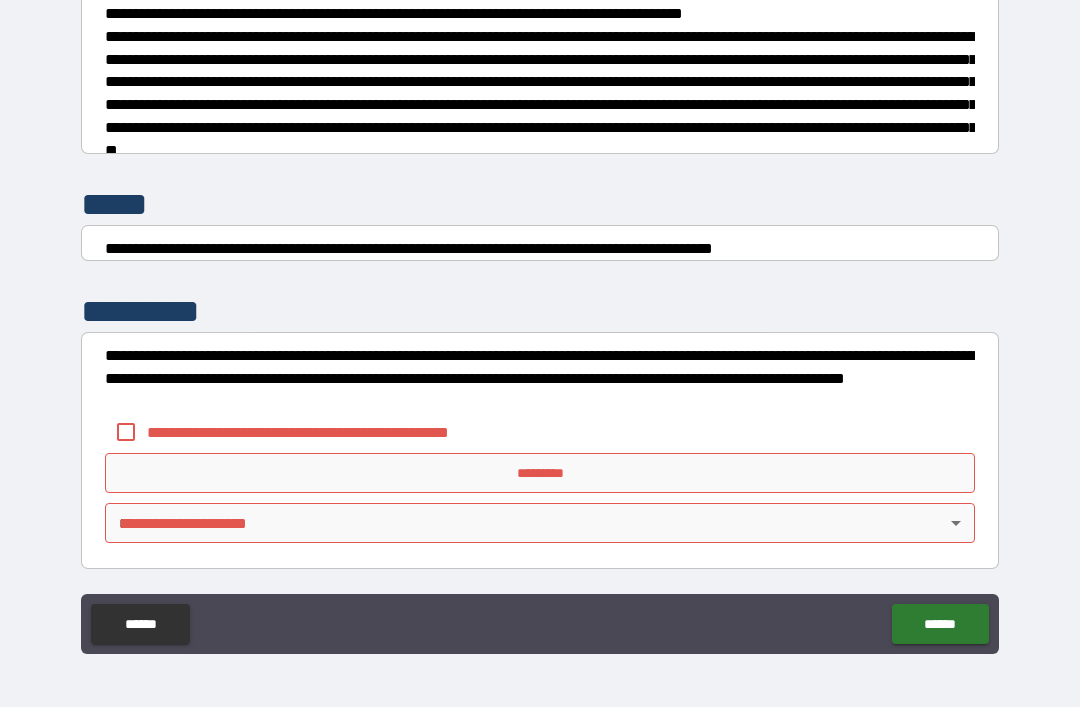 scroll, scrollTop: 7470, scrollLeft: 0, axis: vertical 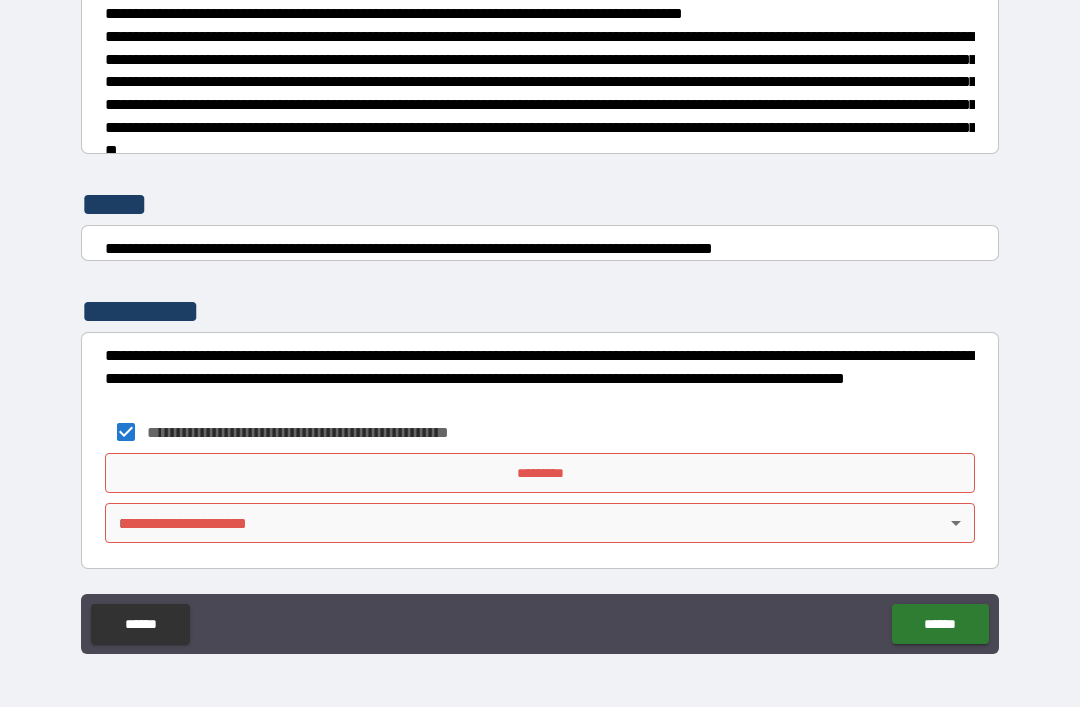 click on "*********" at bounding box center [540, 473] 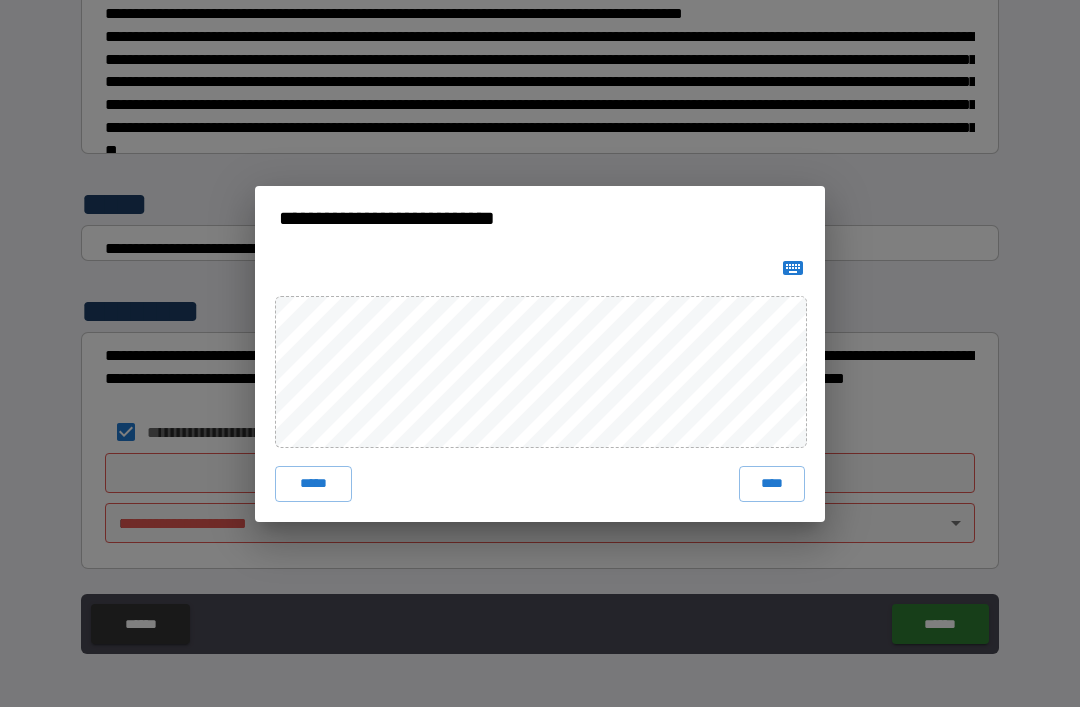 click on "****" at bounding box center (772, 484) 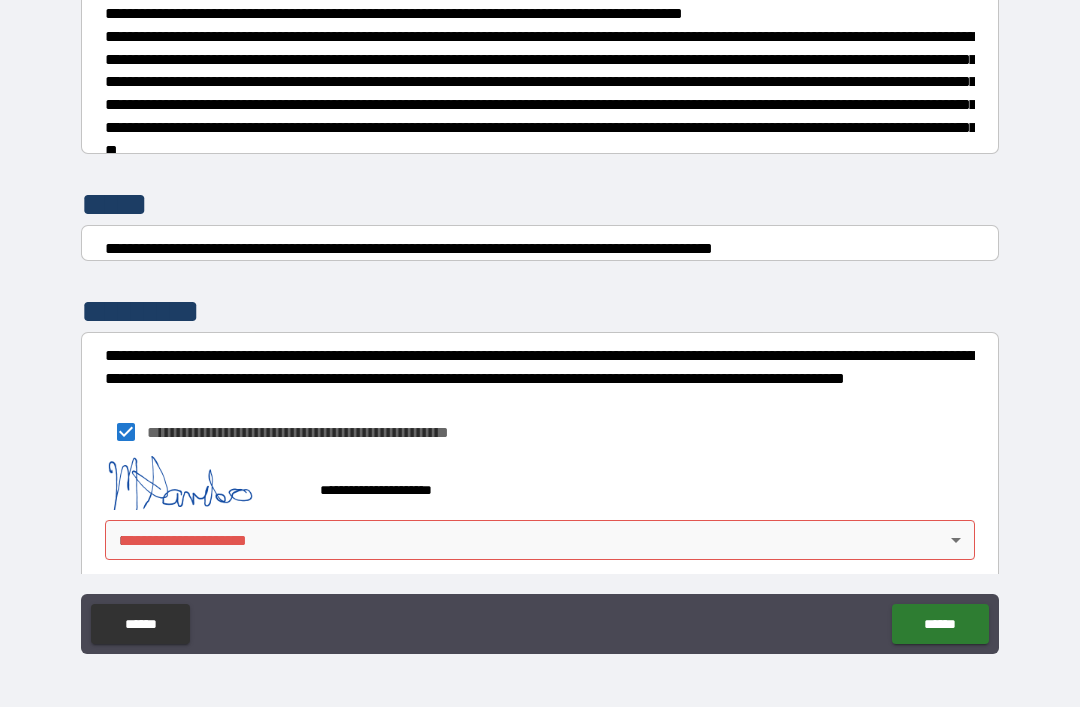 click on "**********" at bounding box center (540, 321) 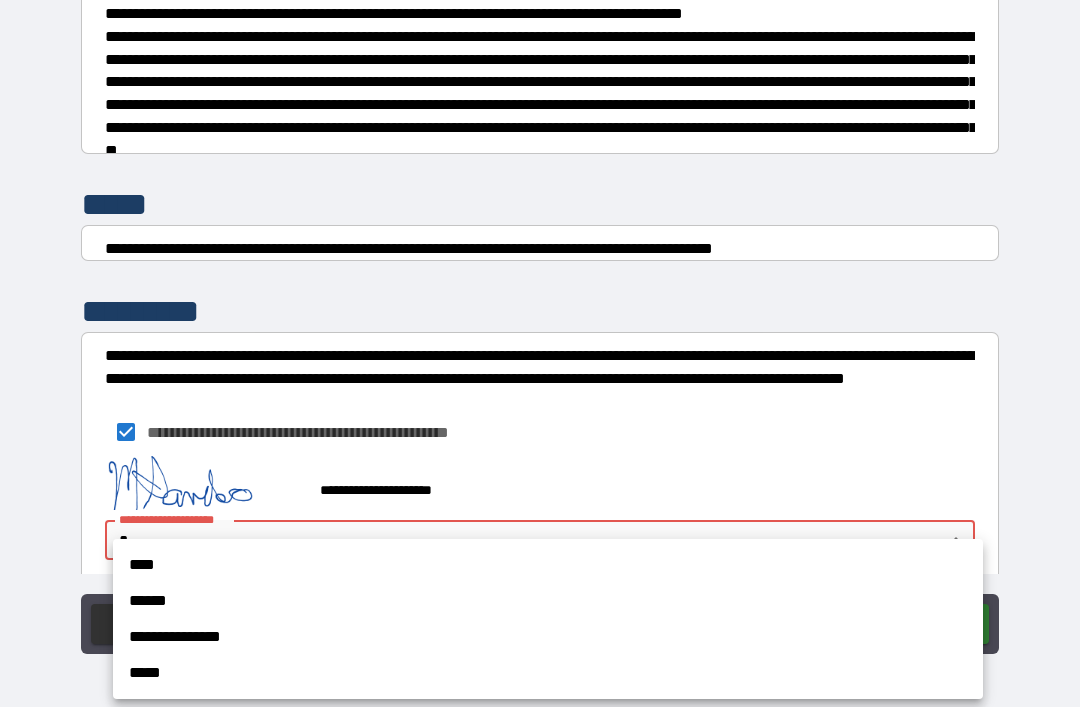 click on "**********" at bounding box center [548, 637] 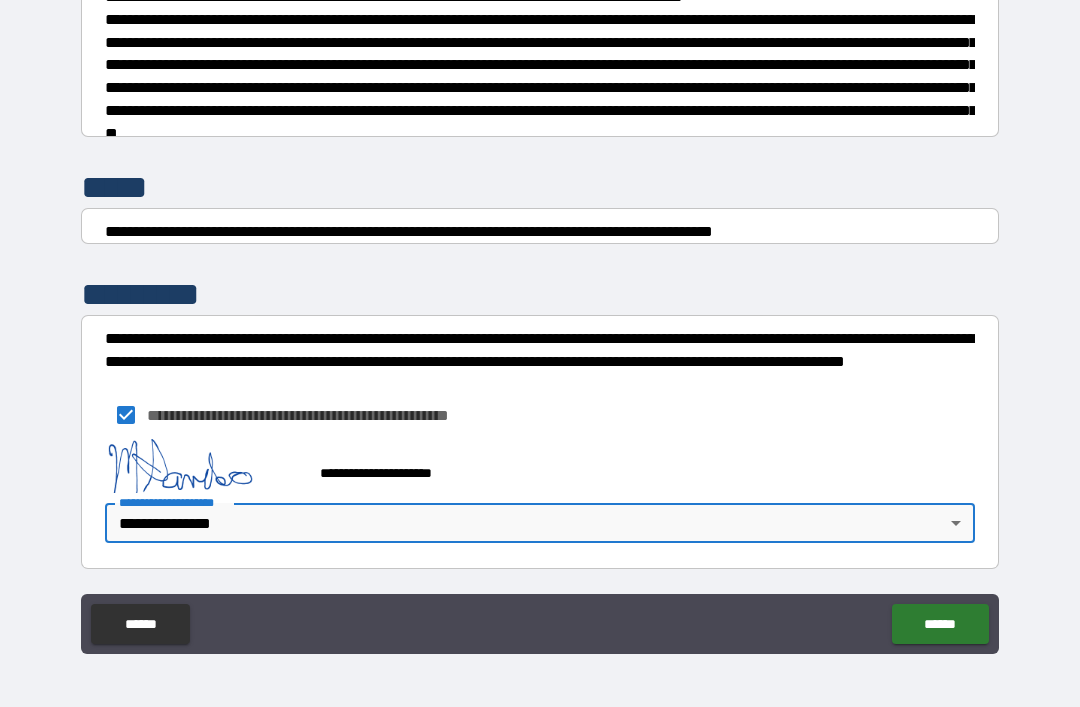 scroll, scrollTop: 7487, scrollLeft: 0, axis: vertical 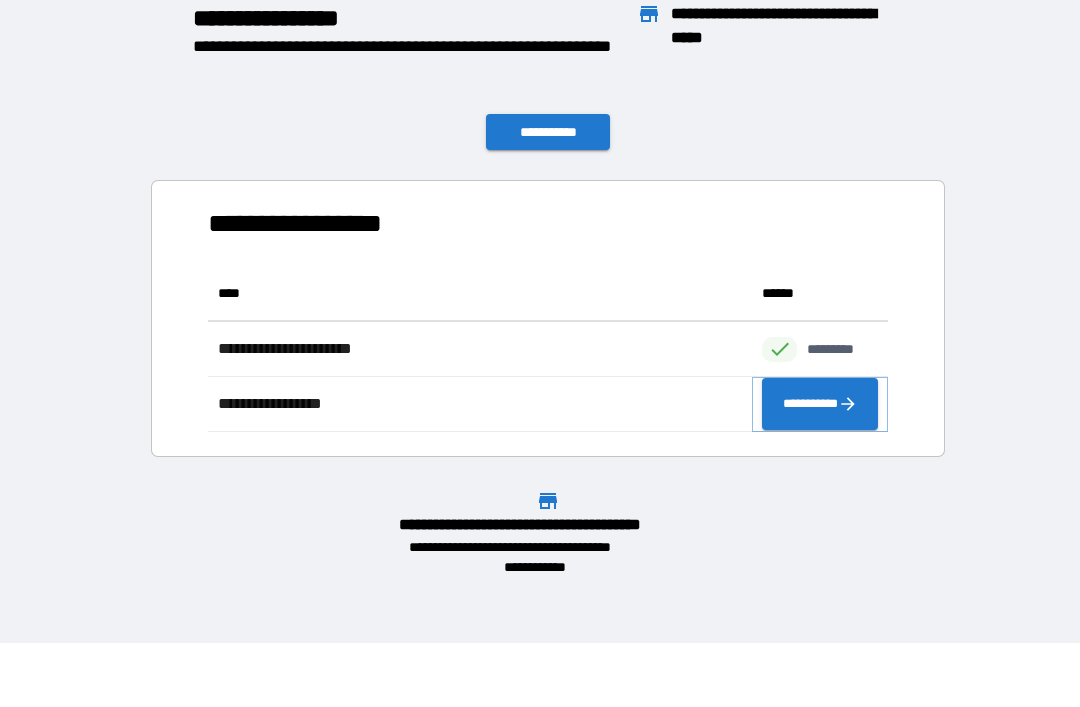 click on "**********" at bounding box center [820, 404] 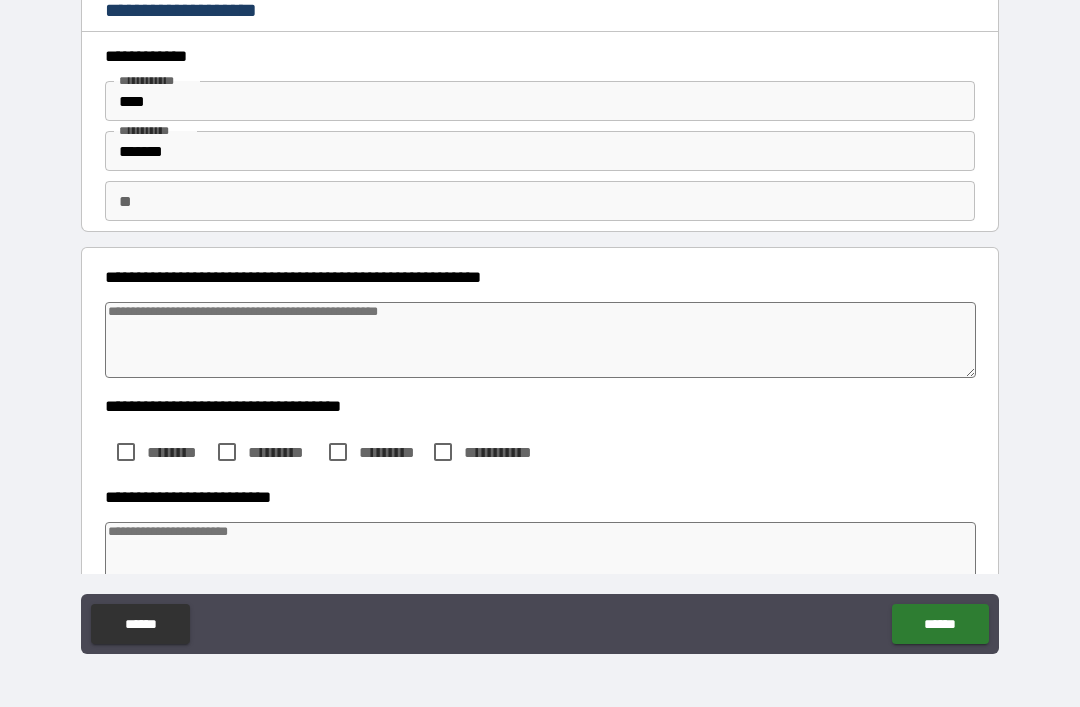 click at bounding box center (540, 340) 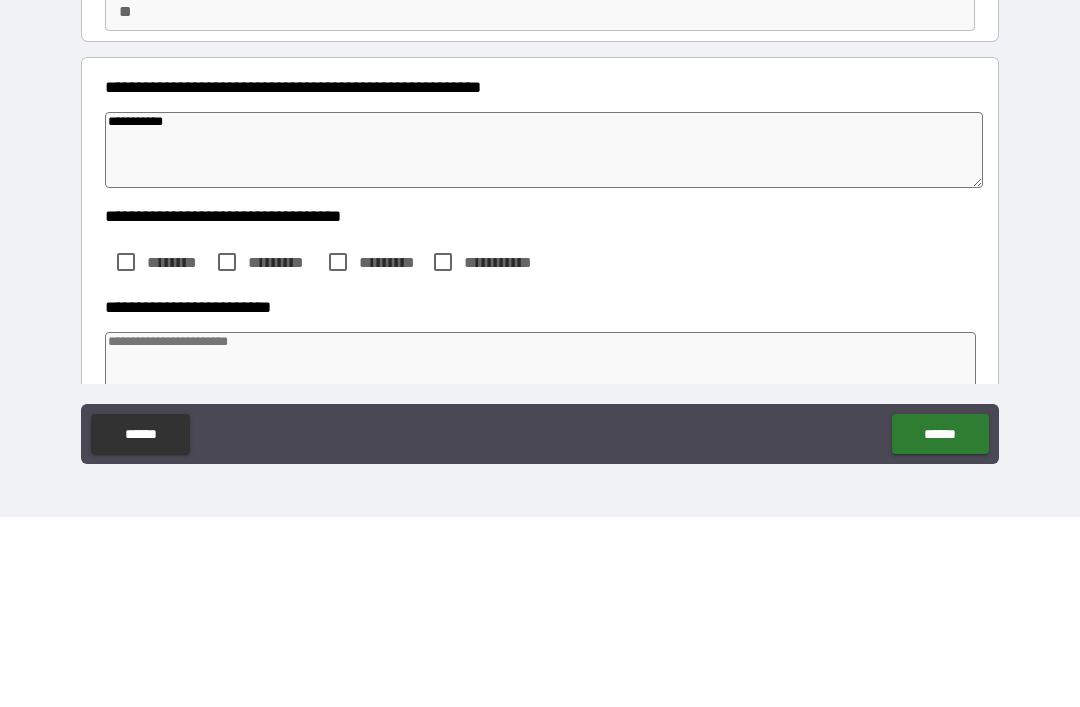 click on "**********" at bounding box center (546, 327) 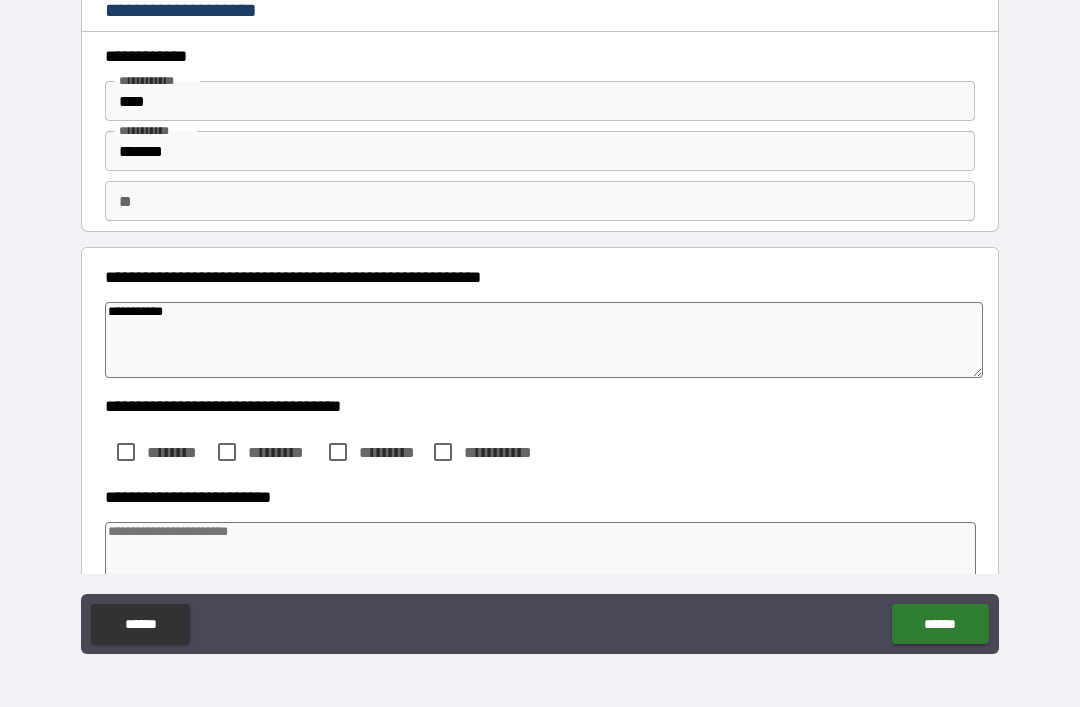 click on "**********" at bounding box center (544, 340) 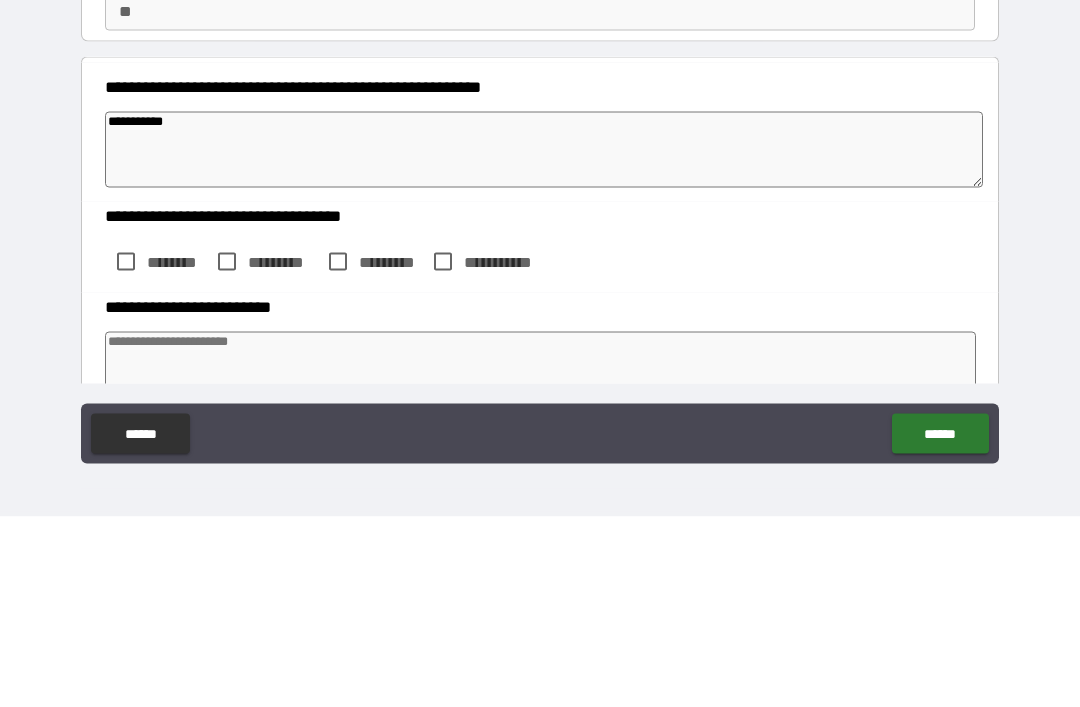 click on "**********" at bounding box center [544, 340] 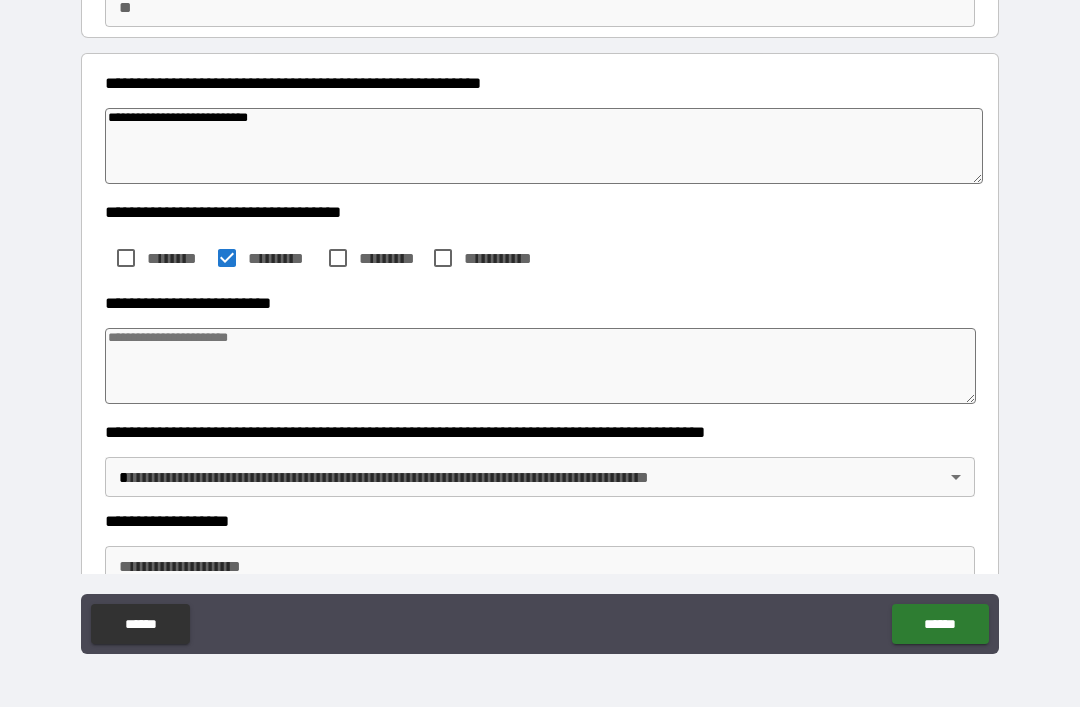 scroll, scrollTop: 196, scrollLeft: 0, axis: vertical 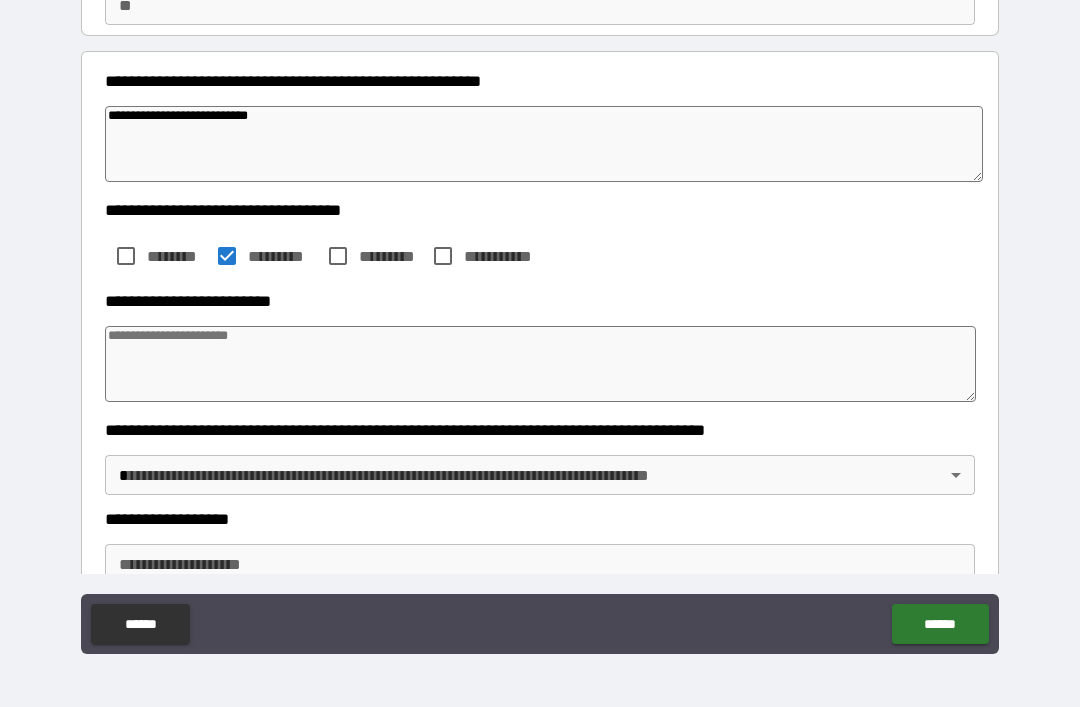 click at bounding box center (540, 364) 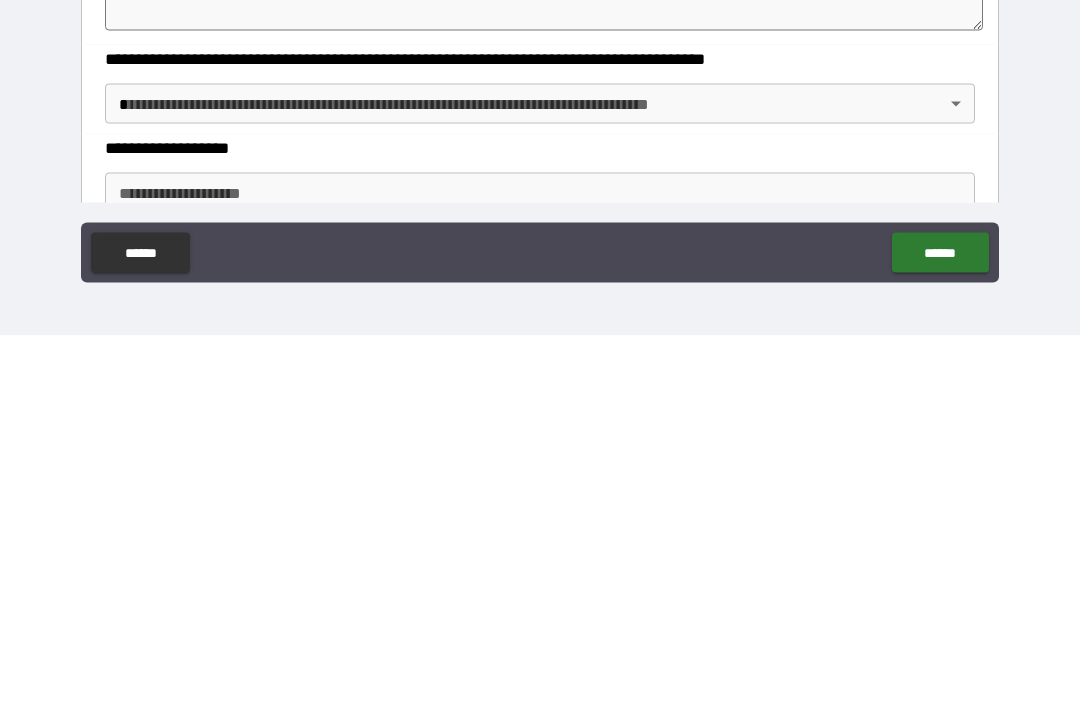 click on "**********" at bounding box center (540, 321) 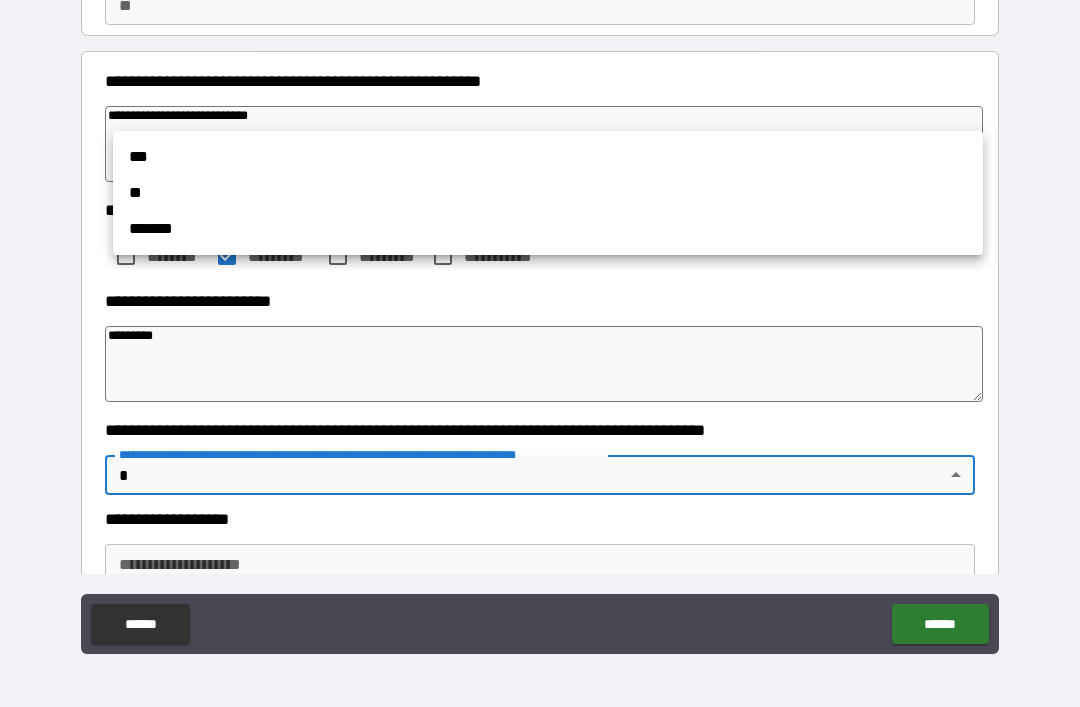 click on "**" at bounding box center (548, 193) 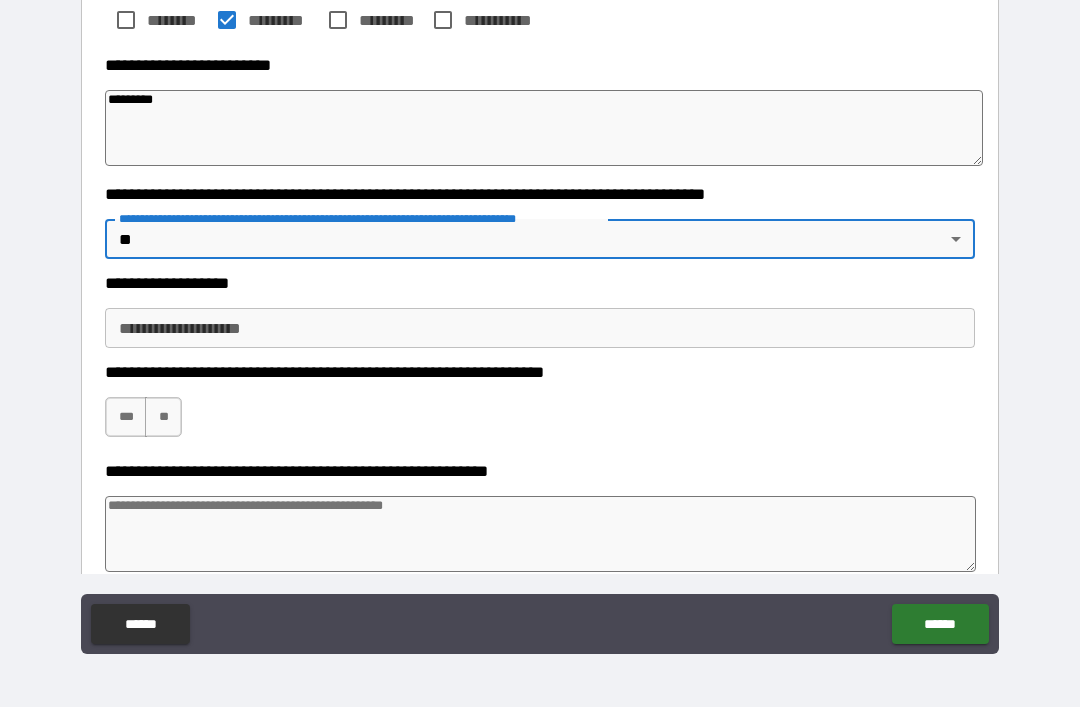 scroll, scrollTop: 433, scrollLeft: 0, axis: vertical 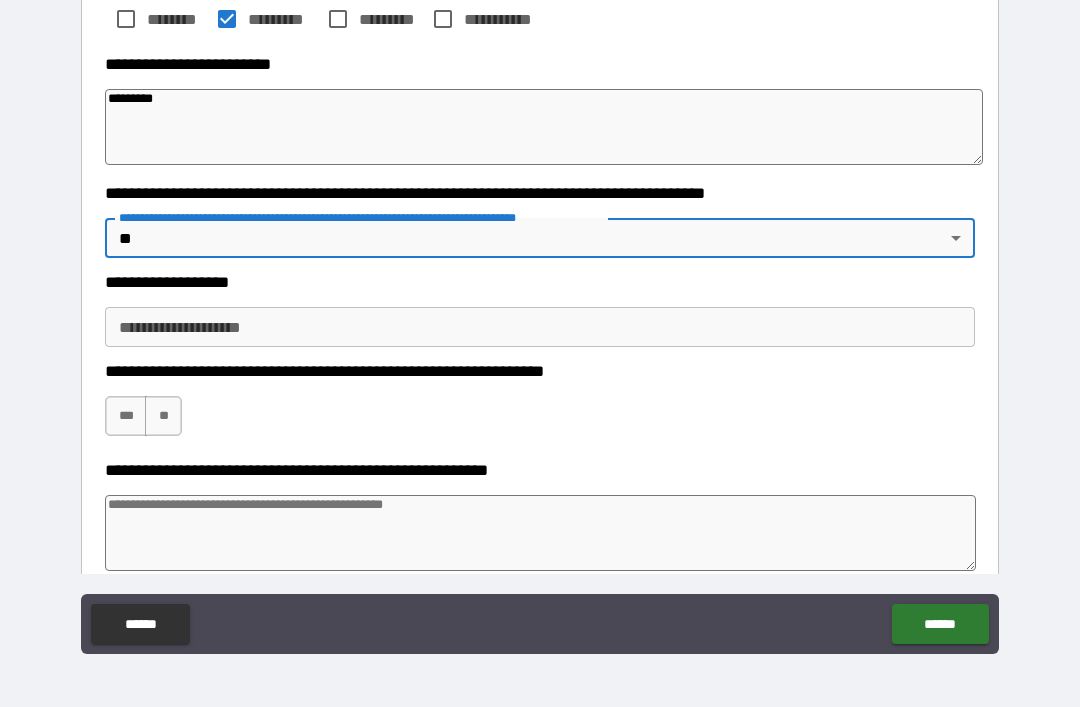 click on "**********" at bounding box center [540, 327] 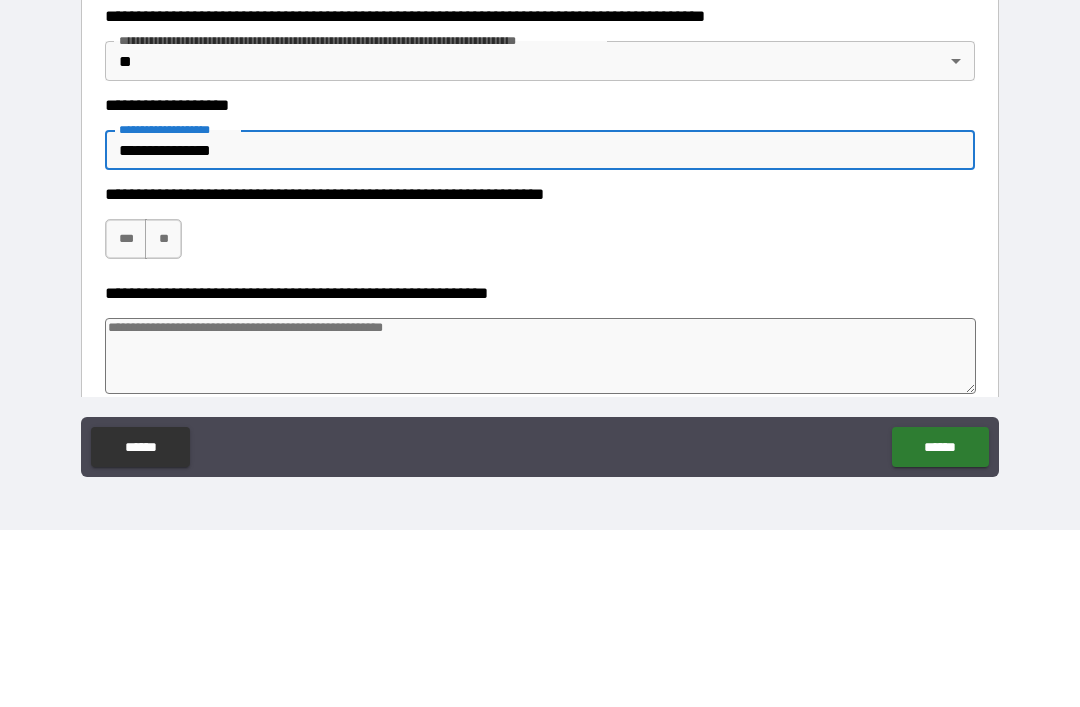 click on "***" at bounding box center [126, 416] 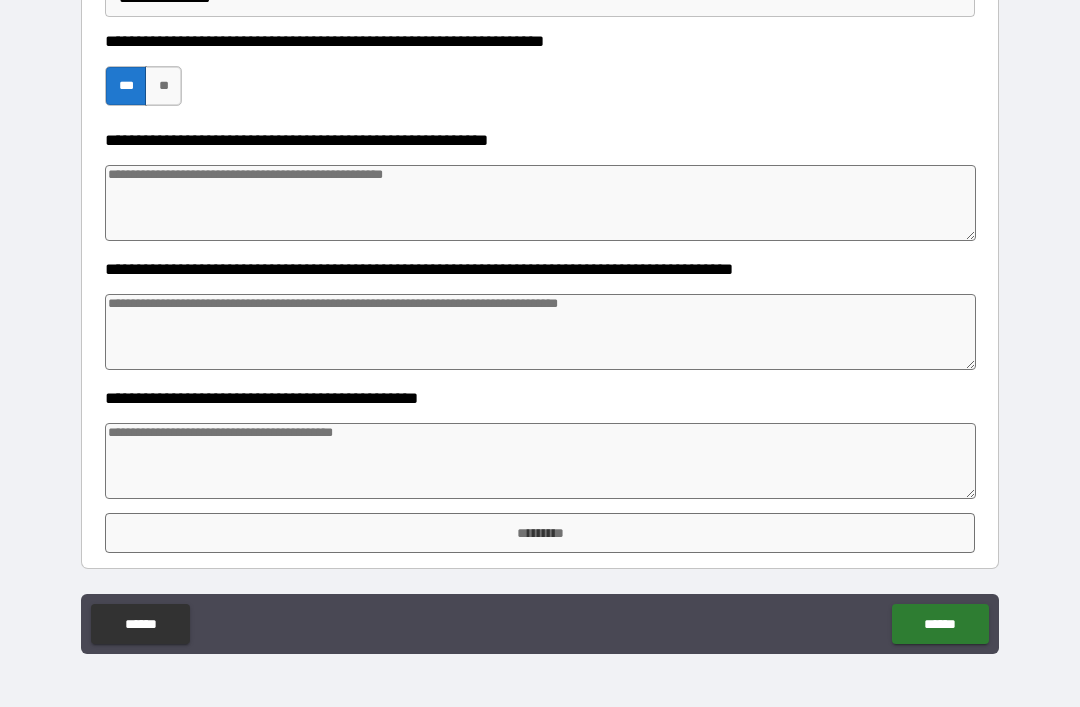 scroll, scrollTop: 763, scrollLeft: 0, axis: vertical 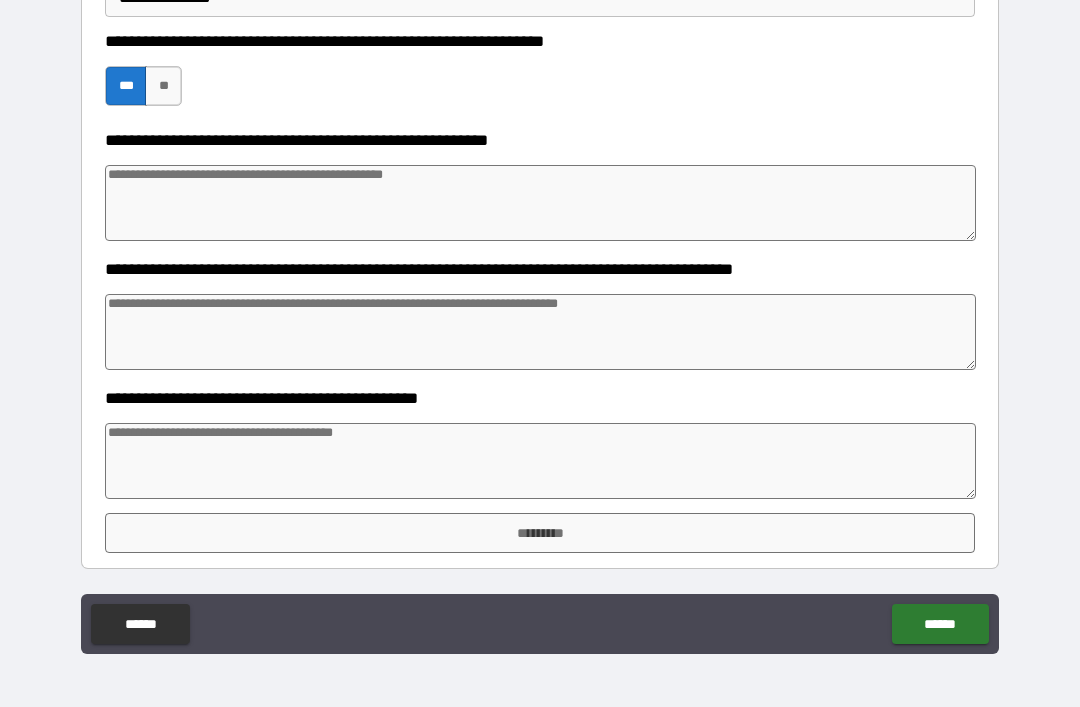 click on "*********" at bounding box center (540, 533) 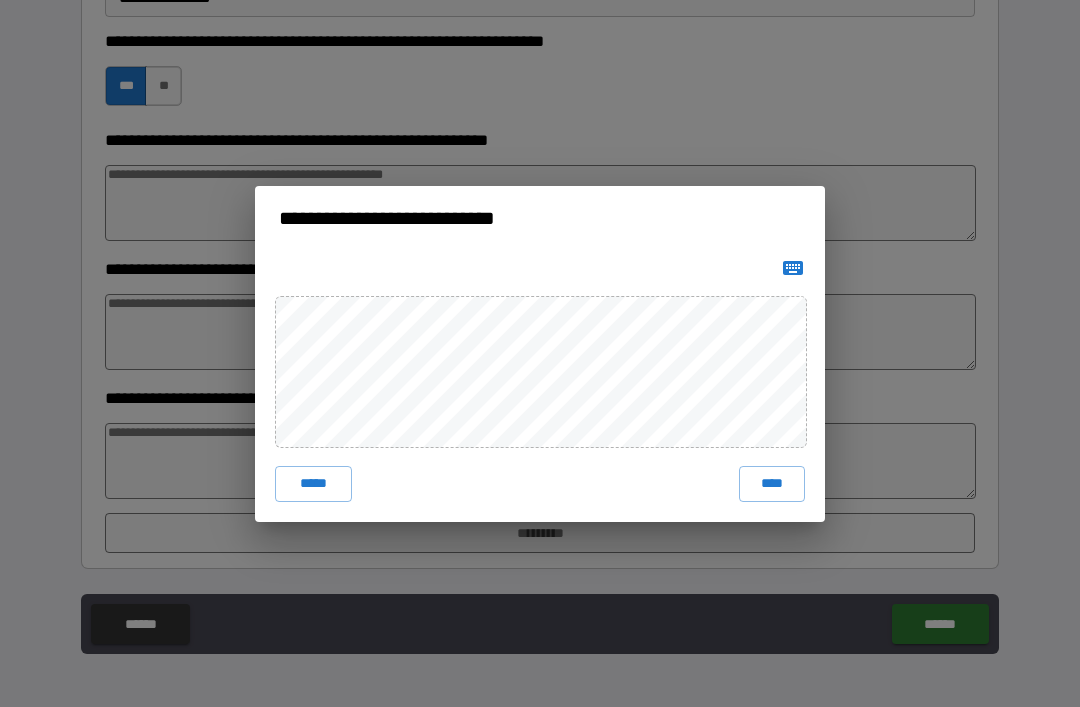 click on "****" at bounding box center [772, 484] 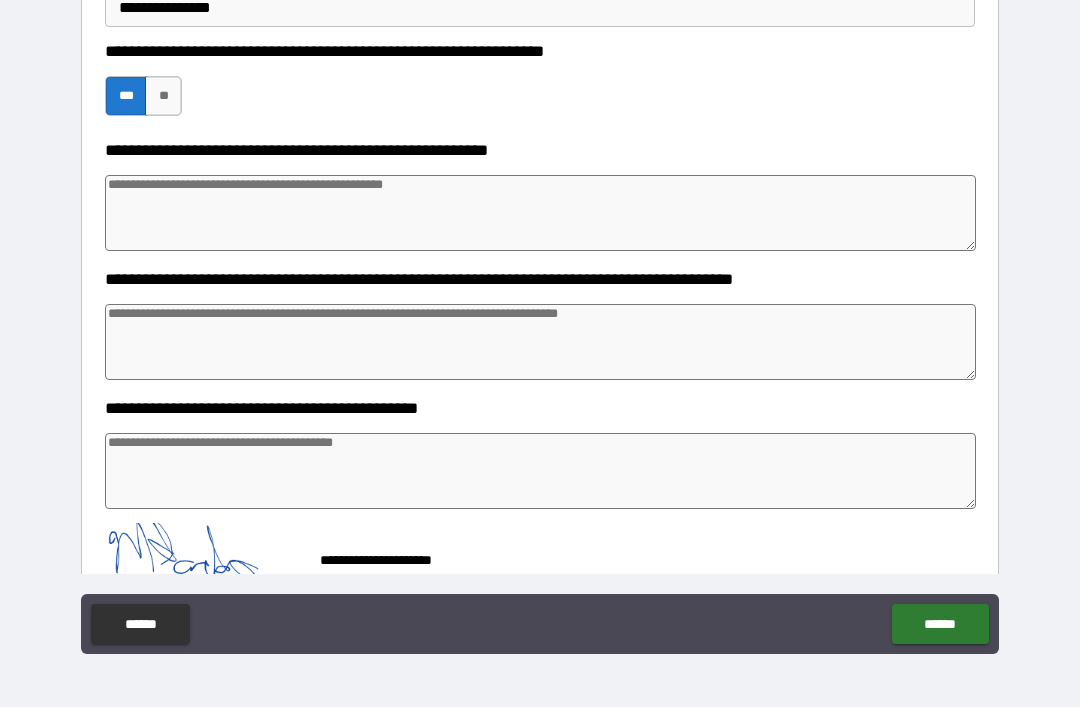click on "******" at bounding box center [940, 624] 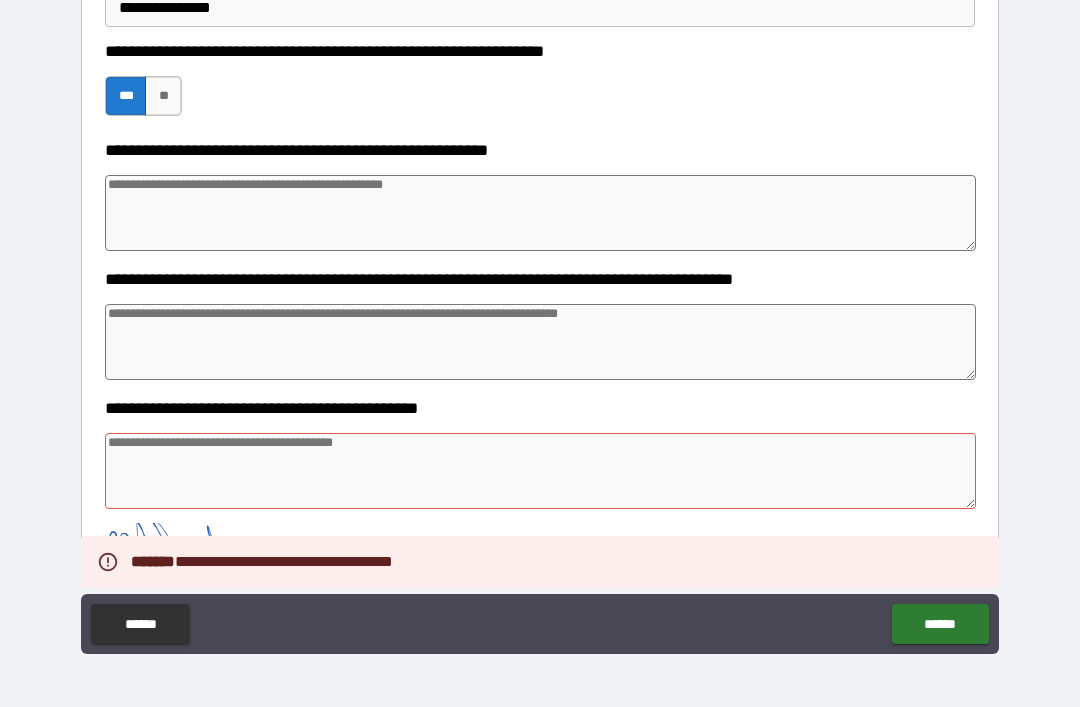 click at bounding box center [540, 471] 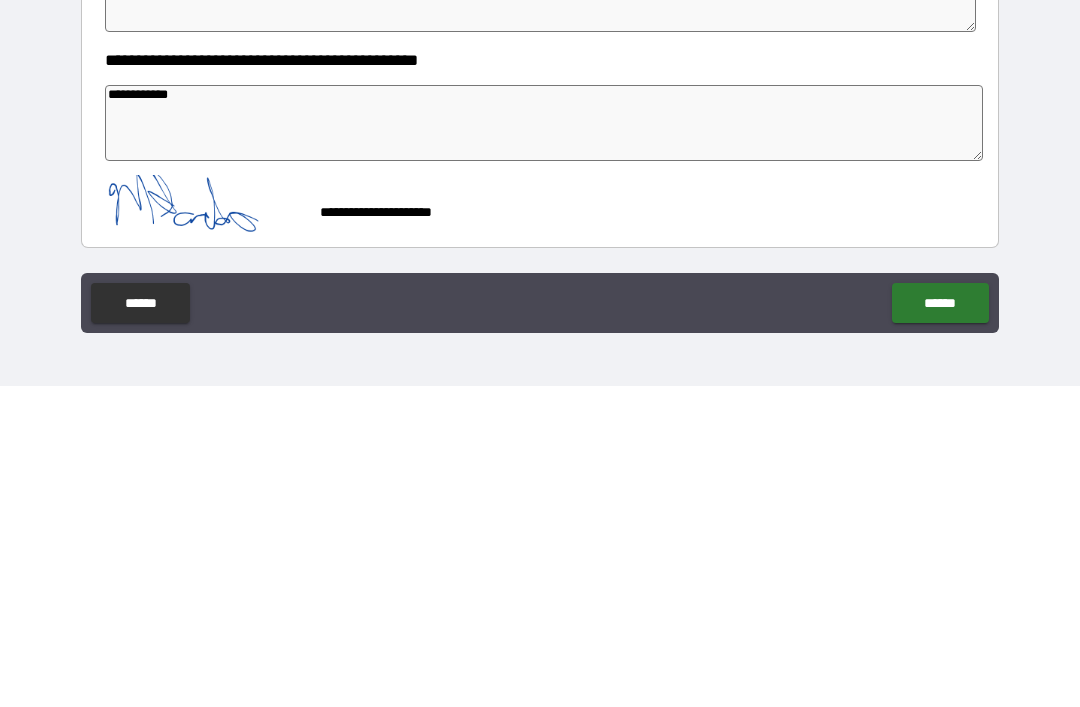 scroll, scrollTop: 780, scrollLeft: 0, axis: vertical 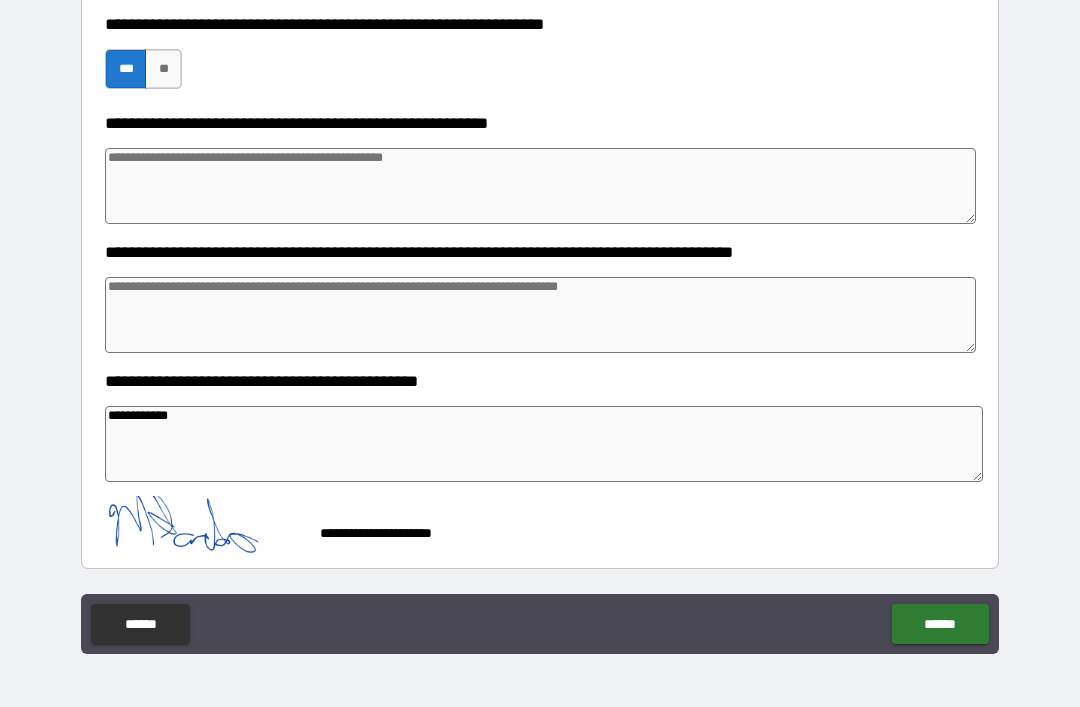 click on "******" at bounding box center (940, 624) 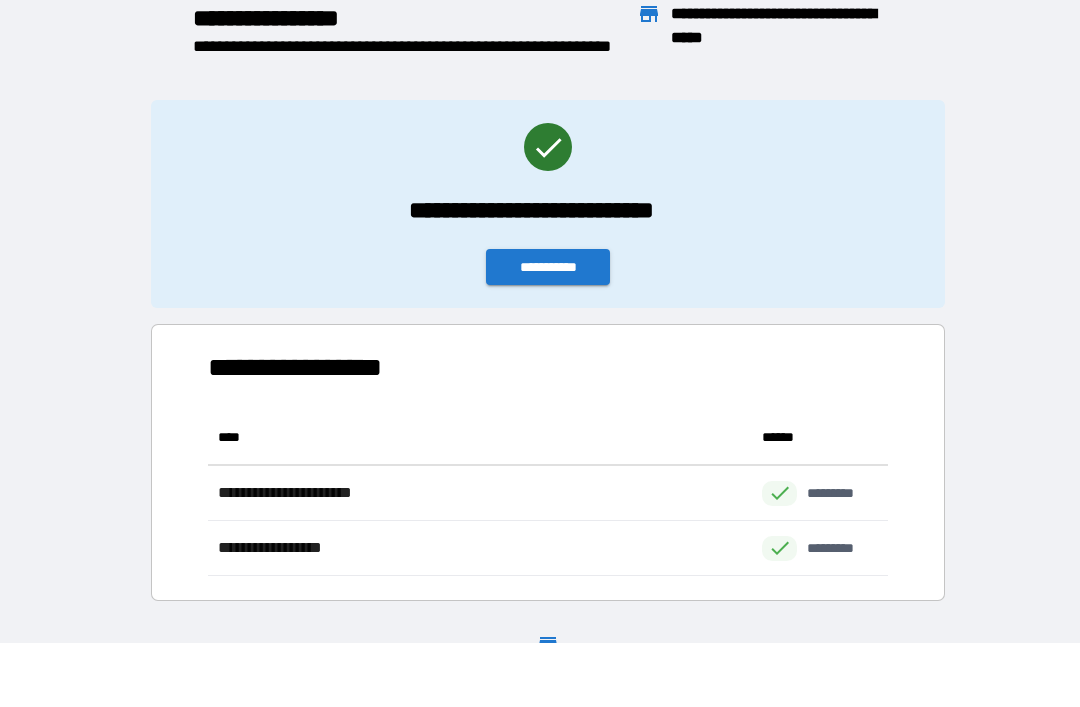 scroll, scrollTop: 1, scrollLeft: 1, axis: both 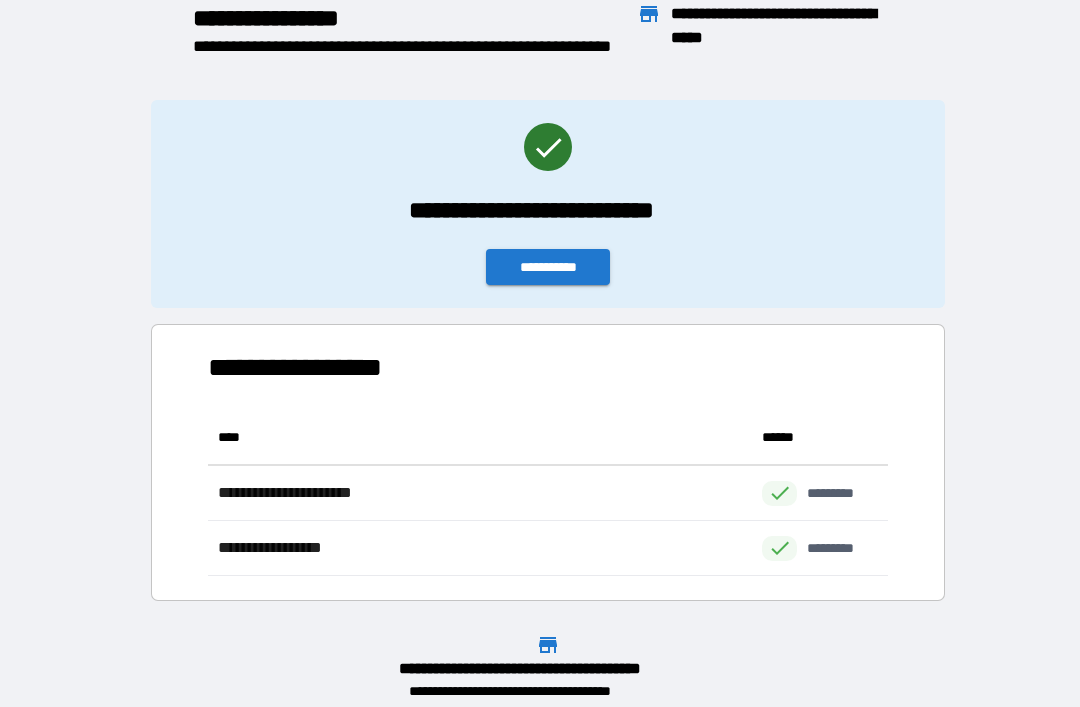 click on "**********" at bounding box center (548, 267) 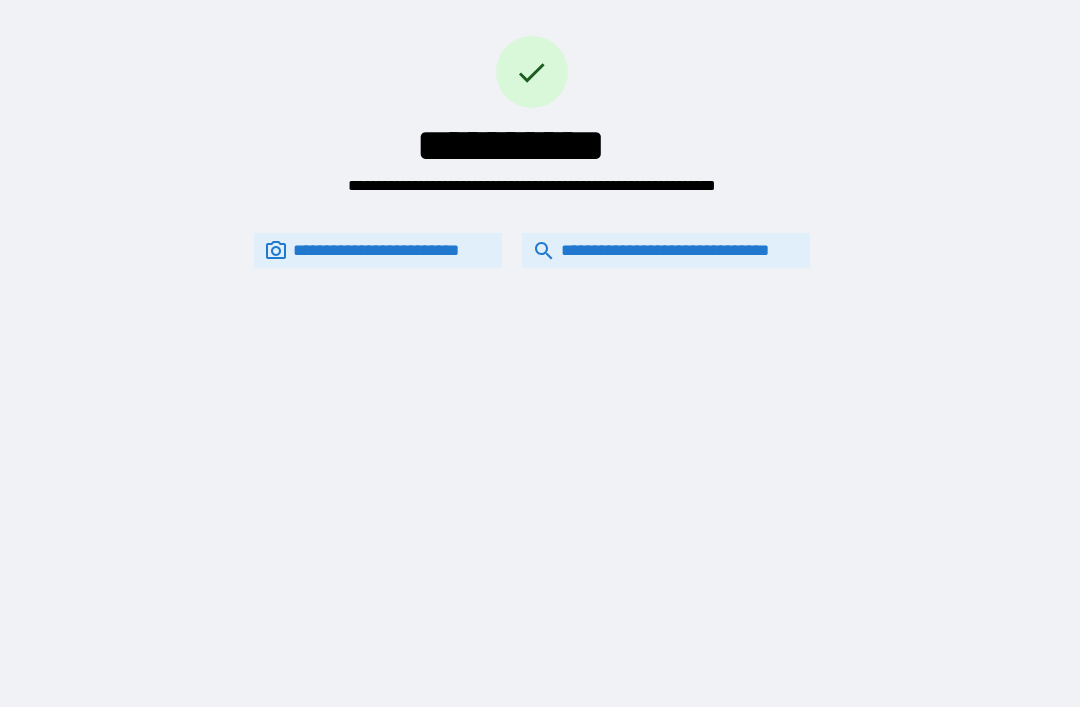 click on "**********" at bounding box center [666, 250] 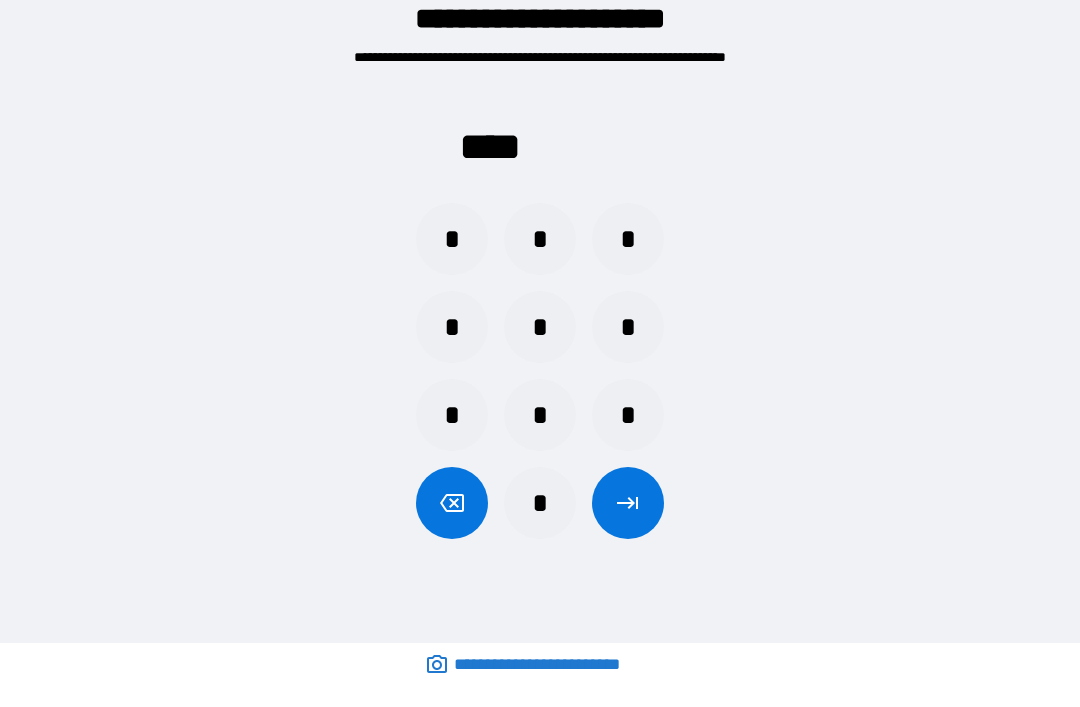 click on "*" at bounding box center [540, 503] 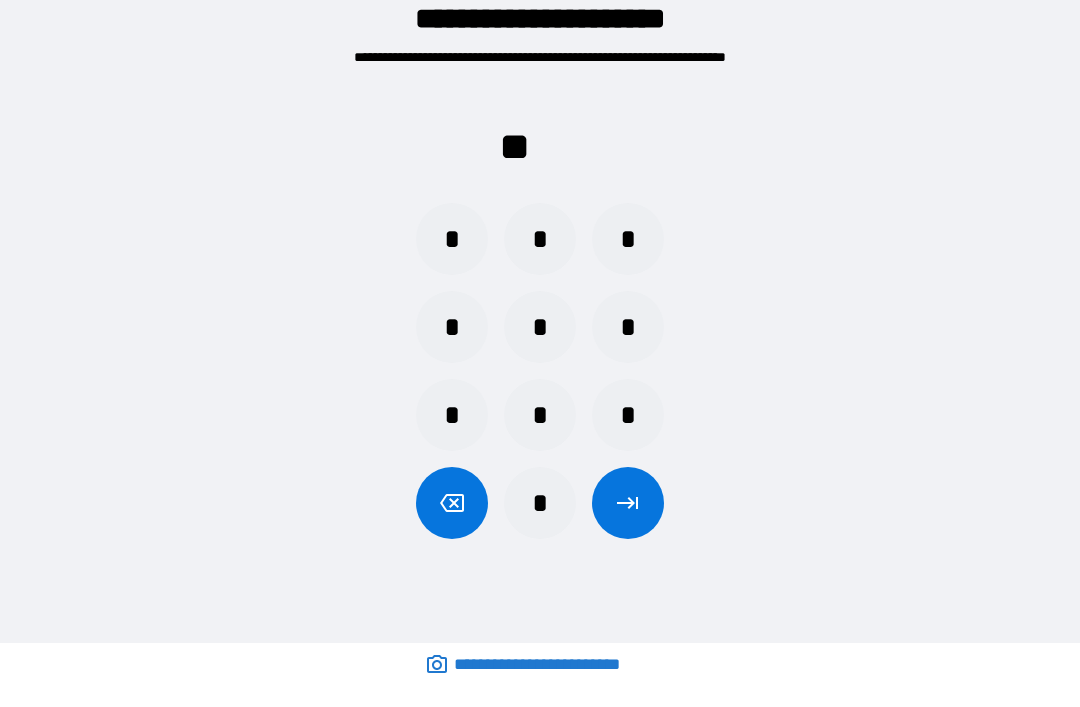 click on "*" at bounding box center (452, 327) 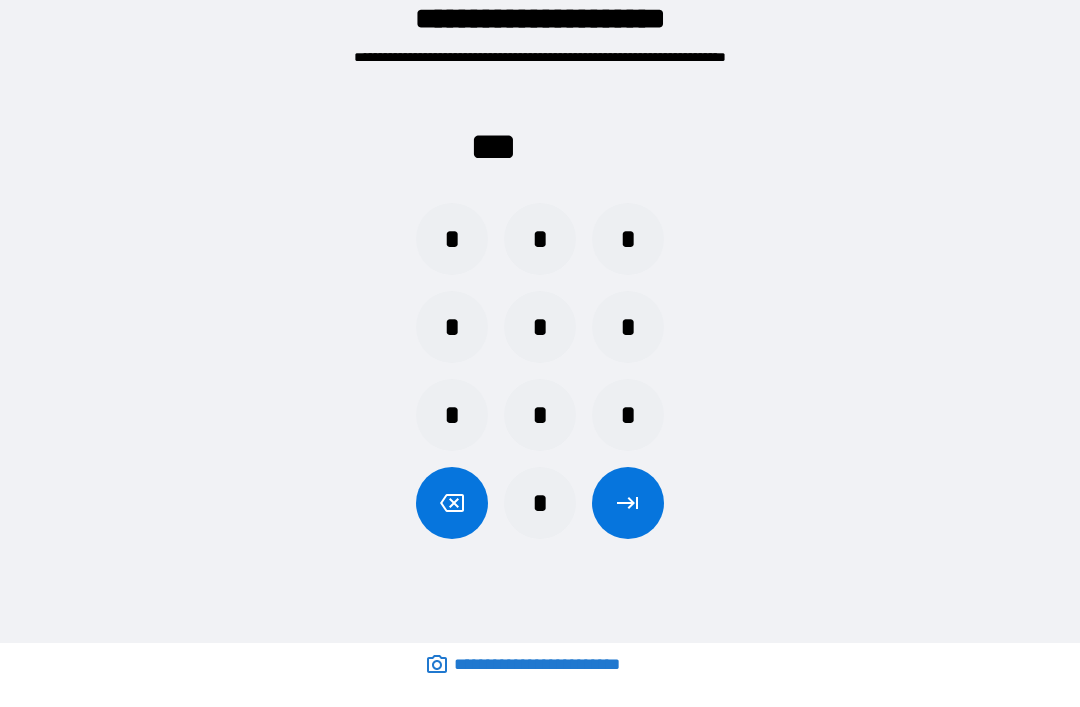 click on "*" at bounding box center [628, 239] 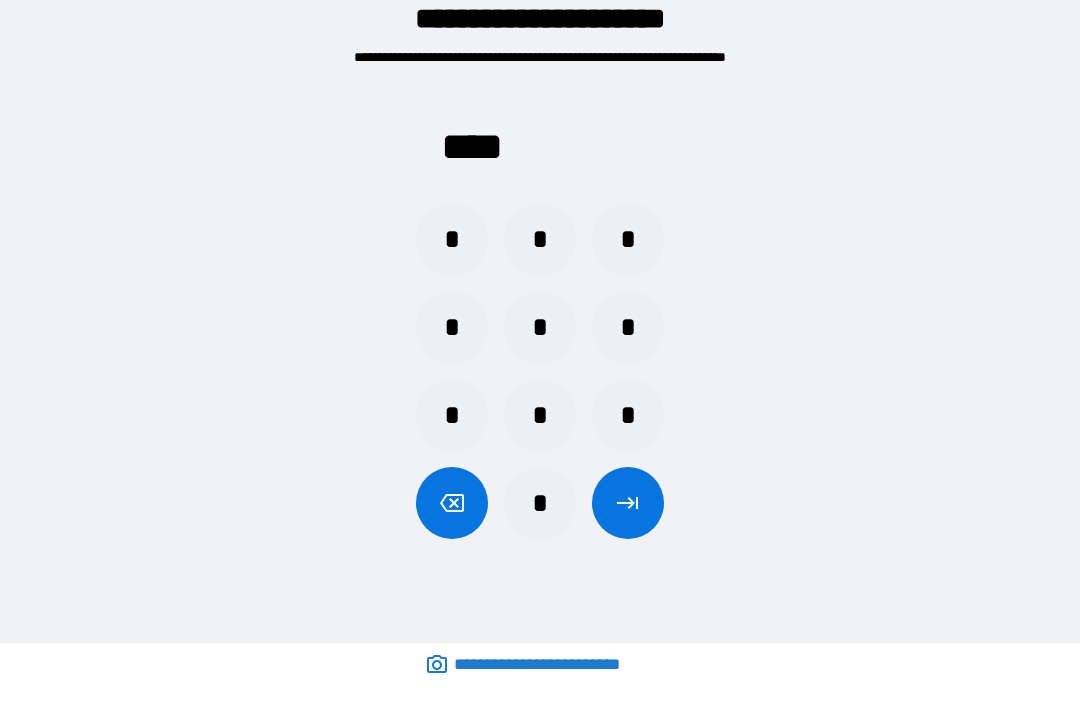 click at bounding box center (628, 503) 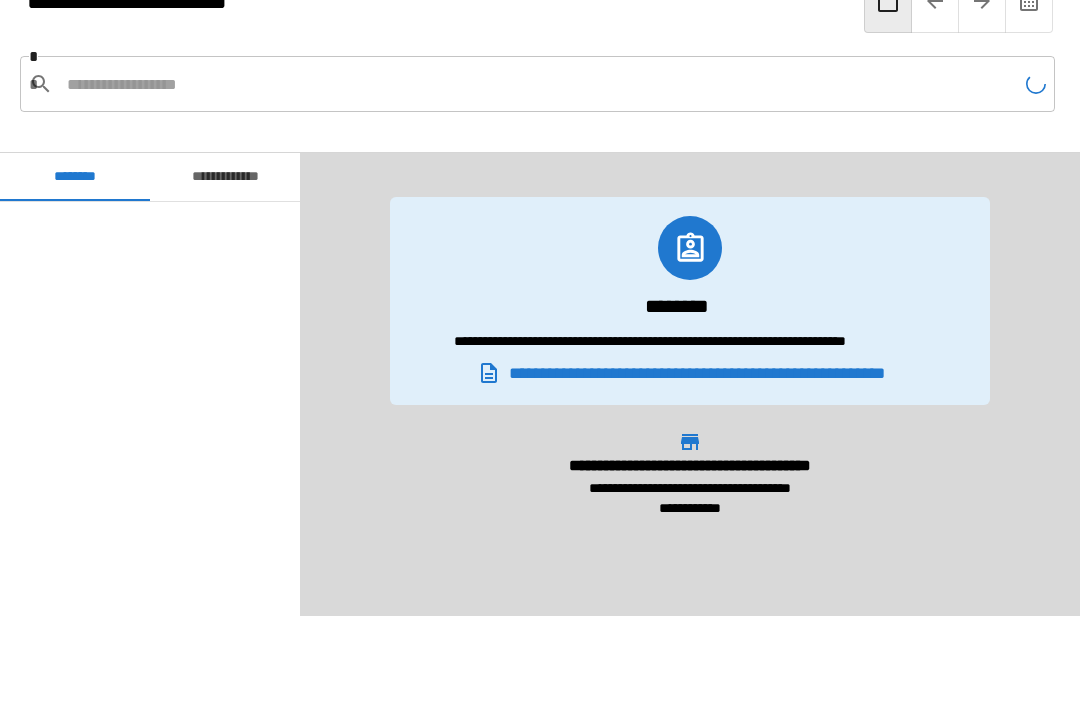 scroll, scrollTop: 1500, scrollLeft: 0, axis: vertical 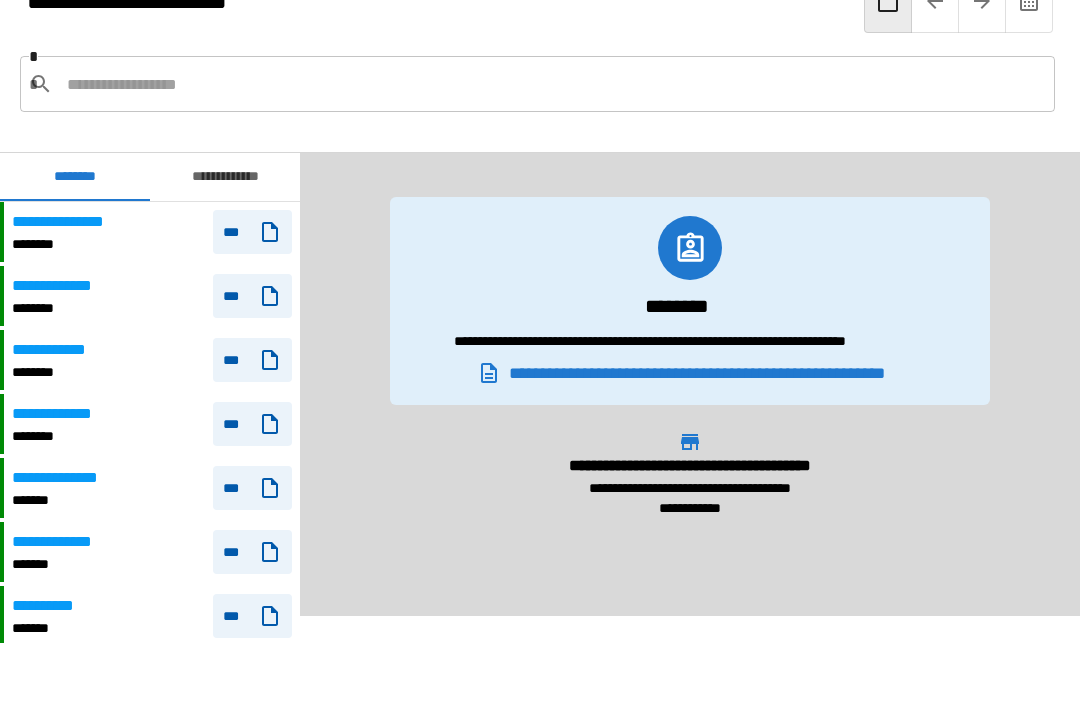 click on "**********" at bounding box center (152, 232) 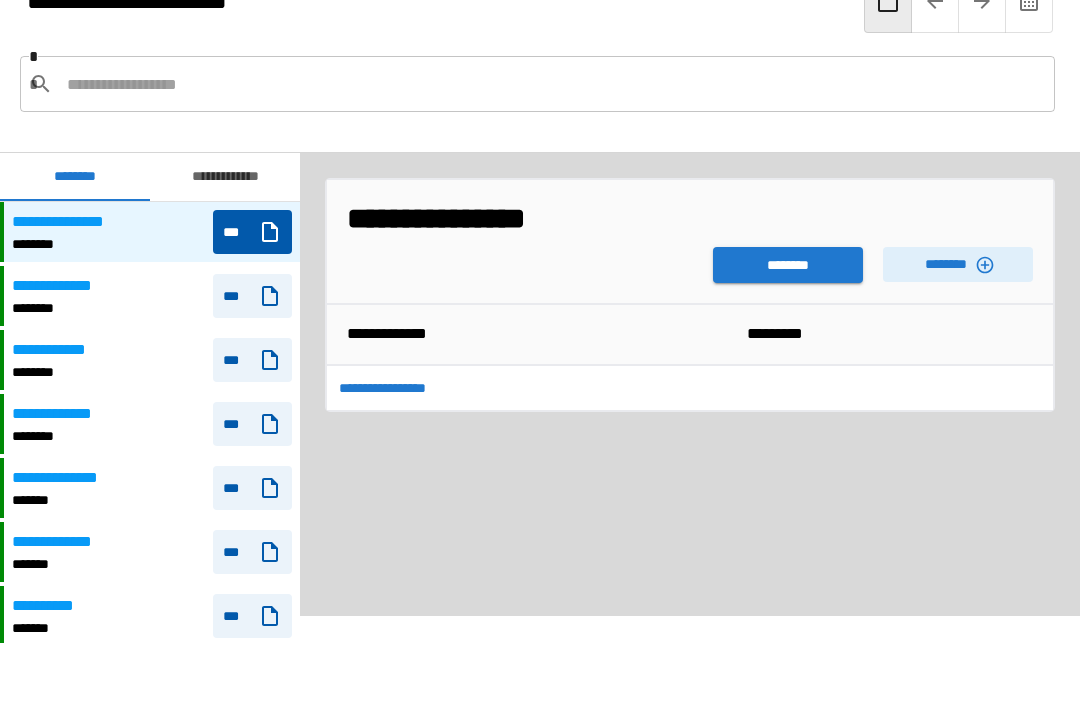 click on "********" at bounding box center (788, 265) 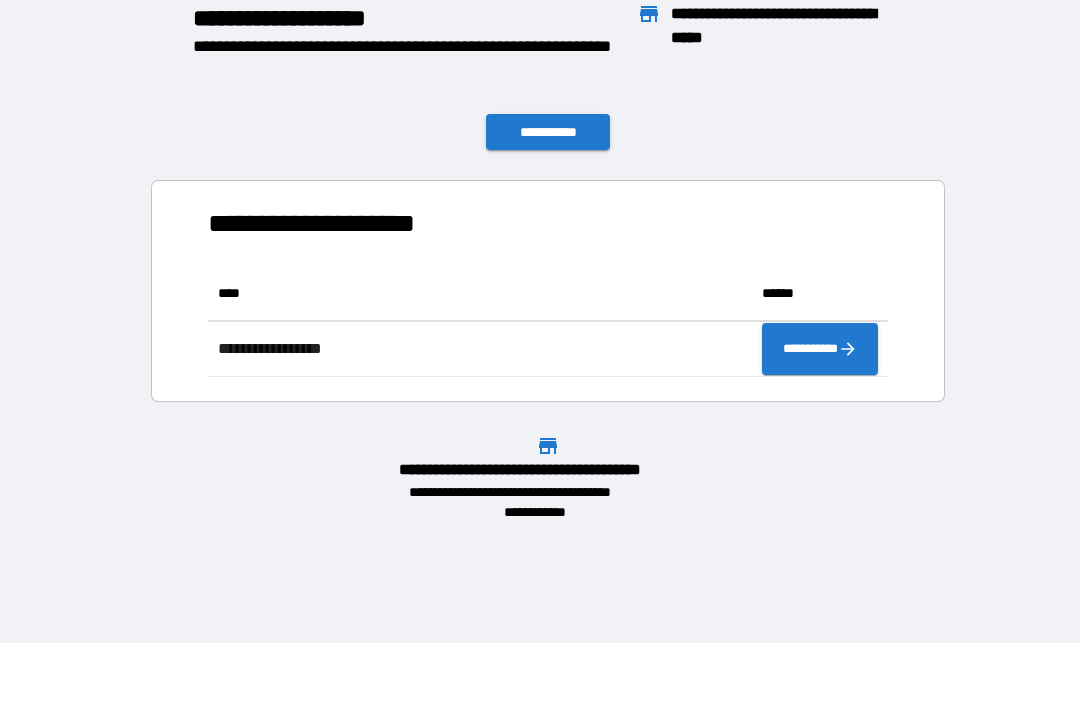 scroll, scrollTop: 1, scrollLeft: 1, axis: both 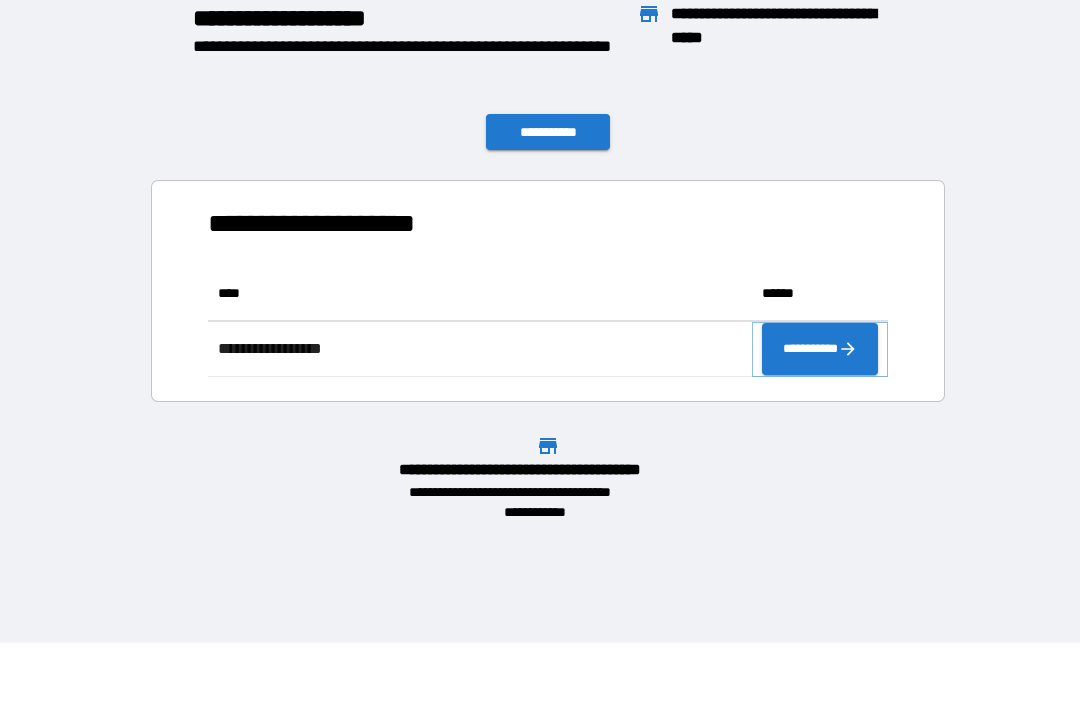 click on "**********" at bounding box center [820, 349] 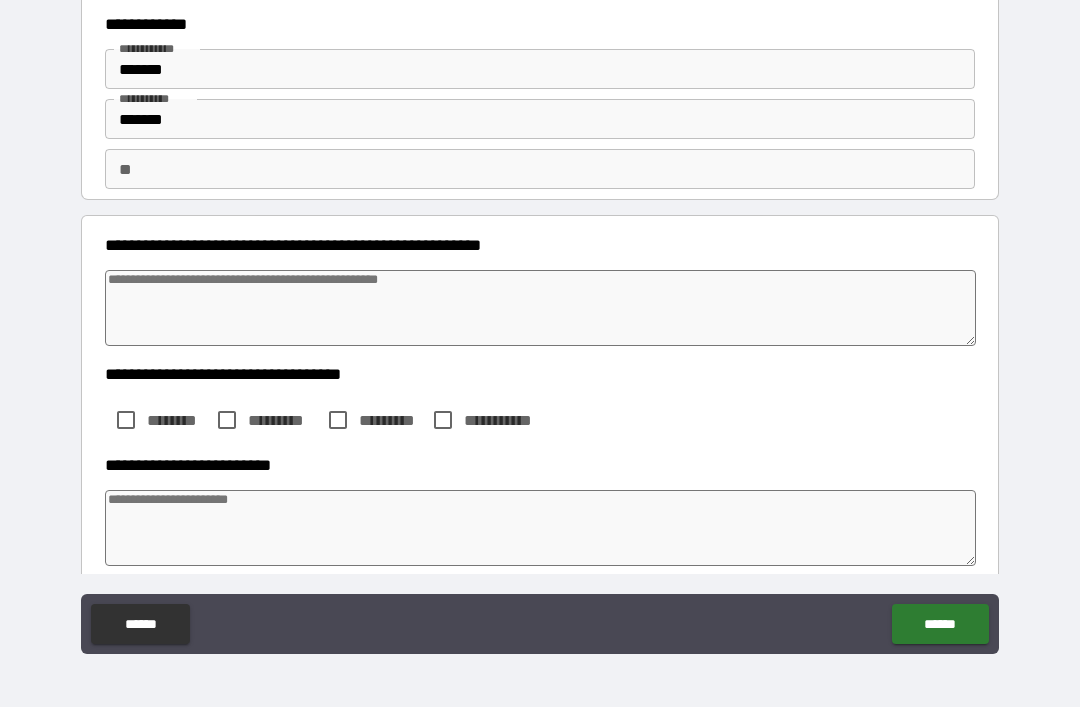 scroll, scrollTop: 30, scrollLeft: 0, axis: vertical 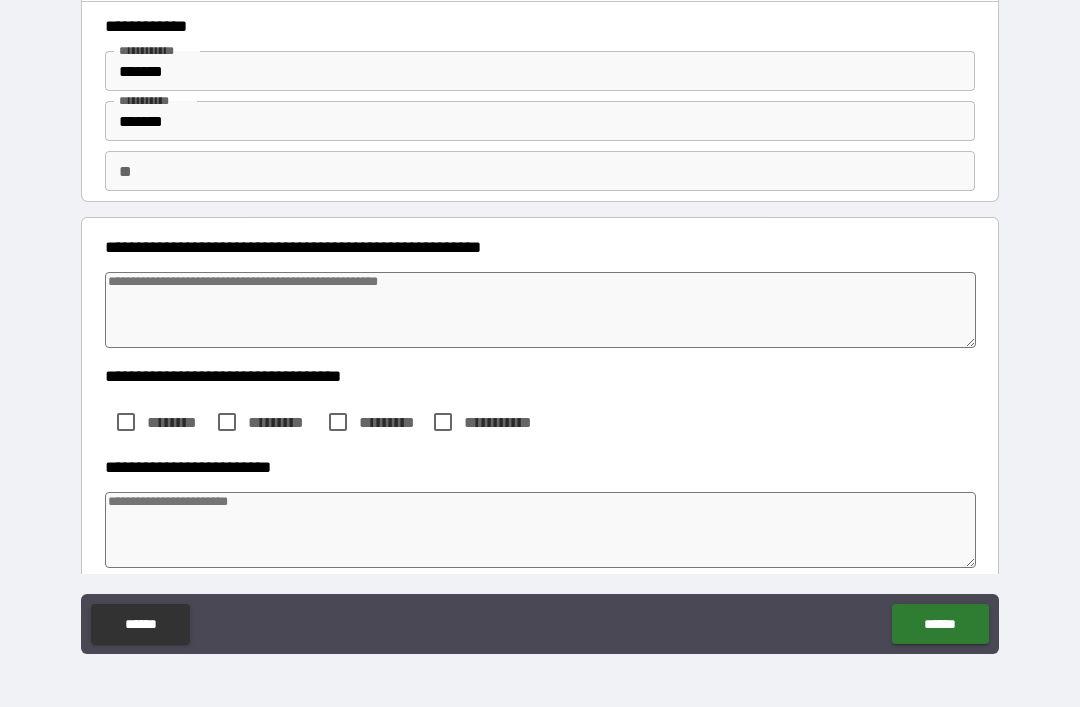 click at bounding box center (540, 310) 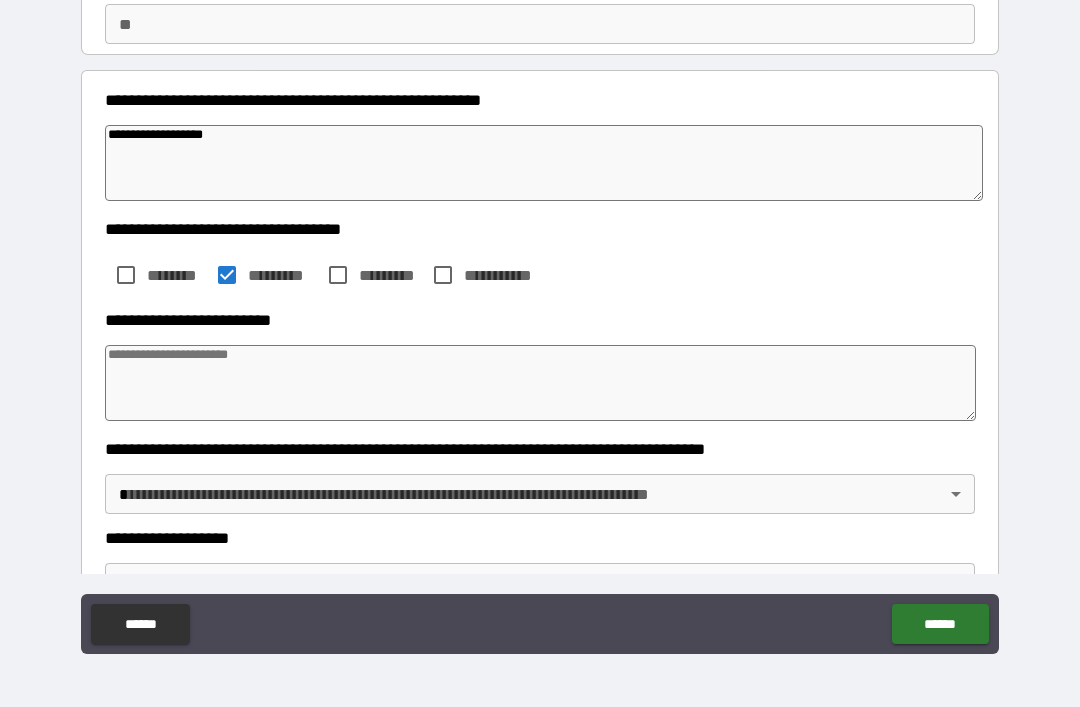 scroll, scrollTop: 179, scrollLeft: 0, axis: vertical 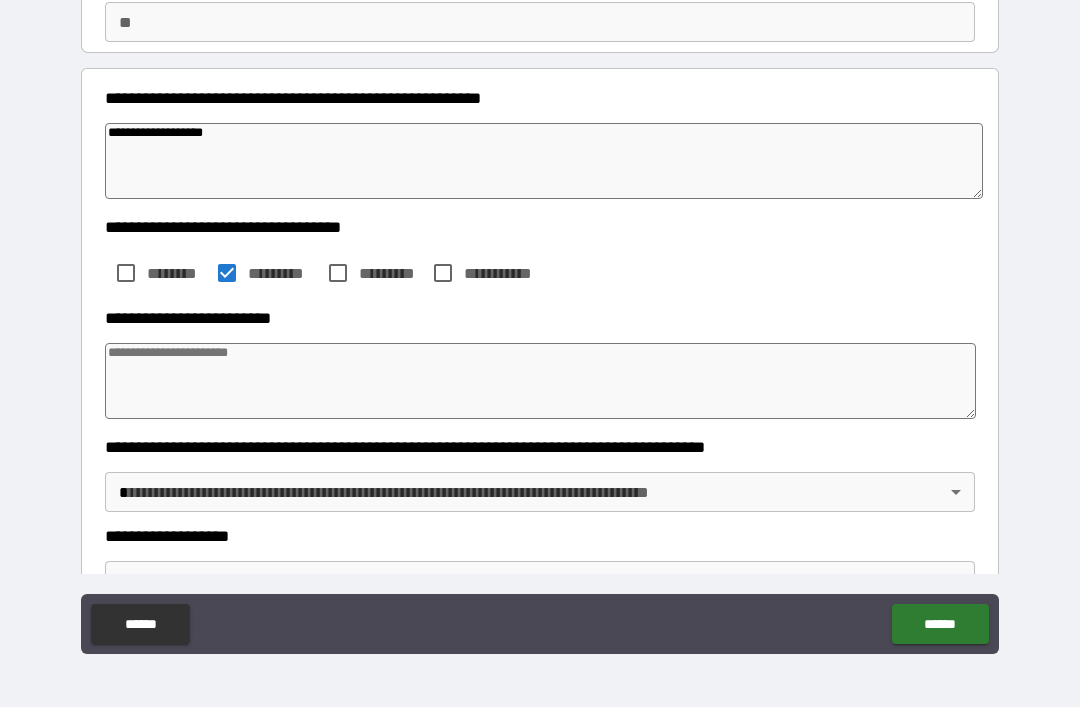 click at bounding box center (540, 381) 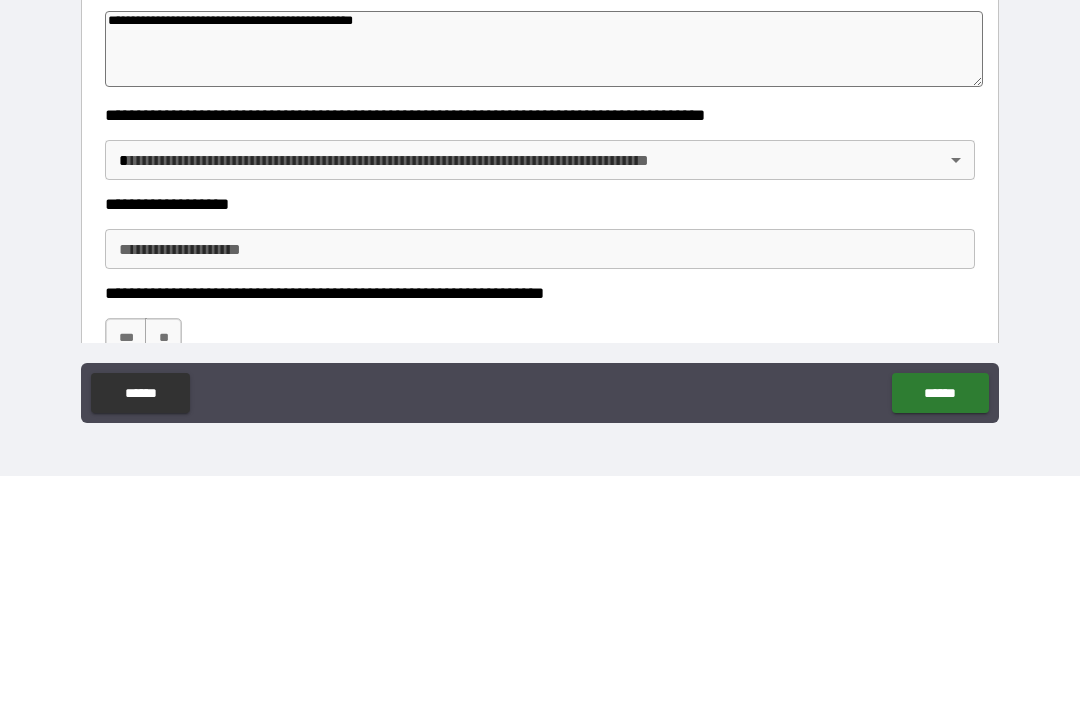 scroll, scrollTop: 284, scrollLeft: 0, axis: vertical 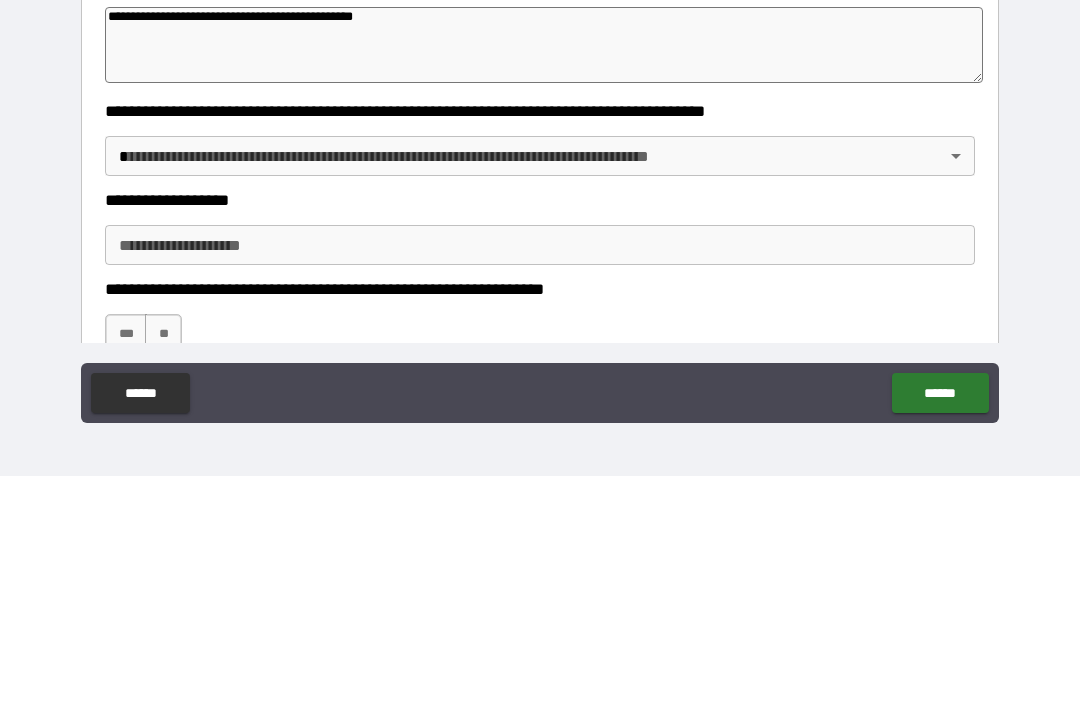 click on "**********" at bounding box center (540, 321) 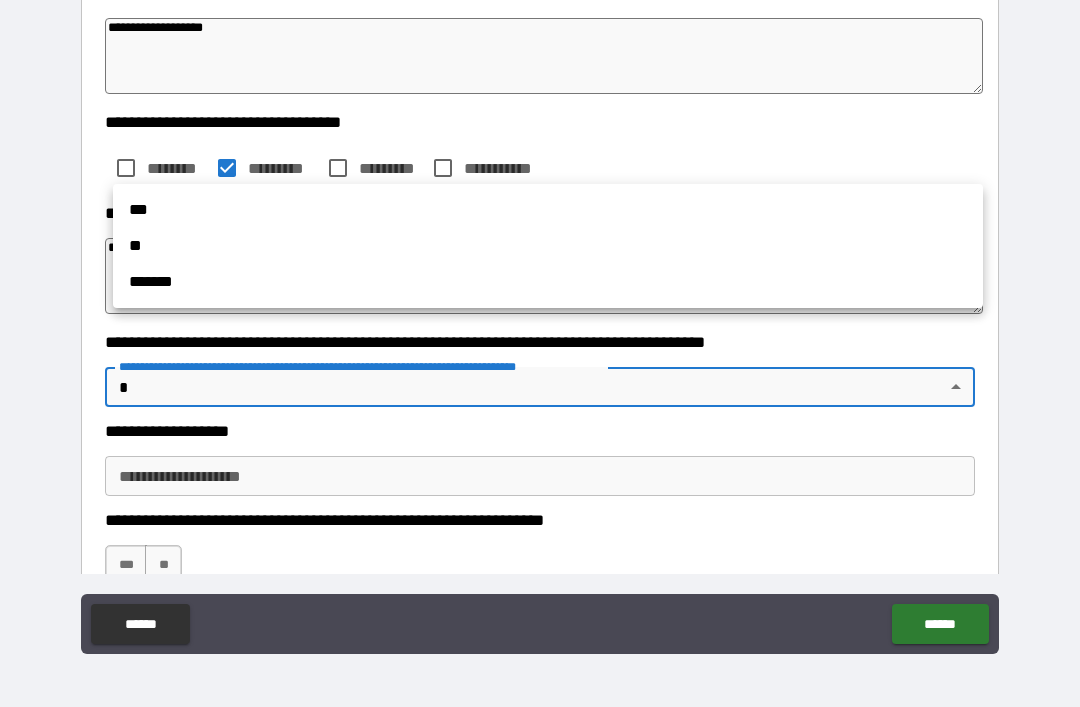 click at bounding box center (540, 353) 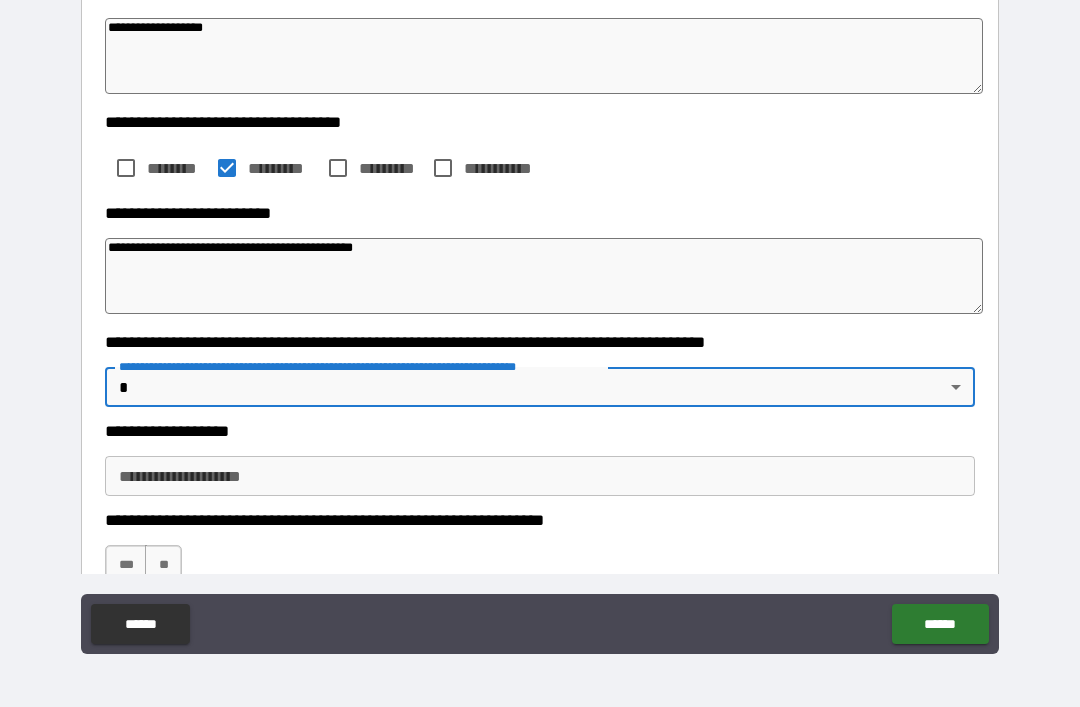 click on "**********" at bounding box center [540, 321] 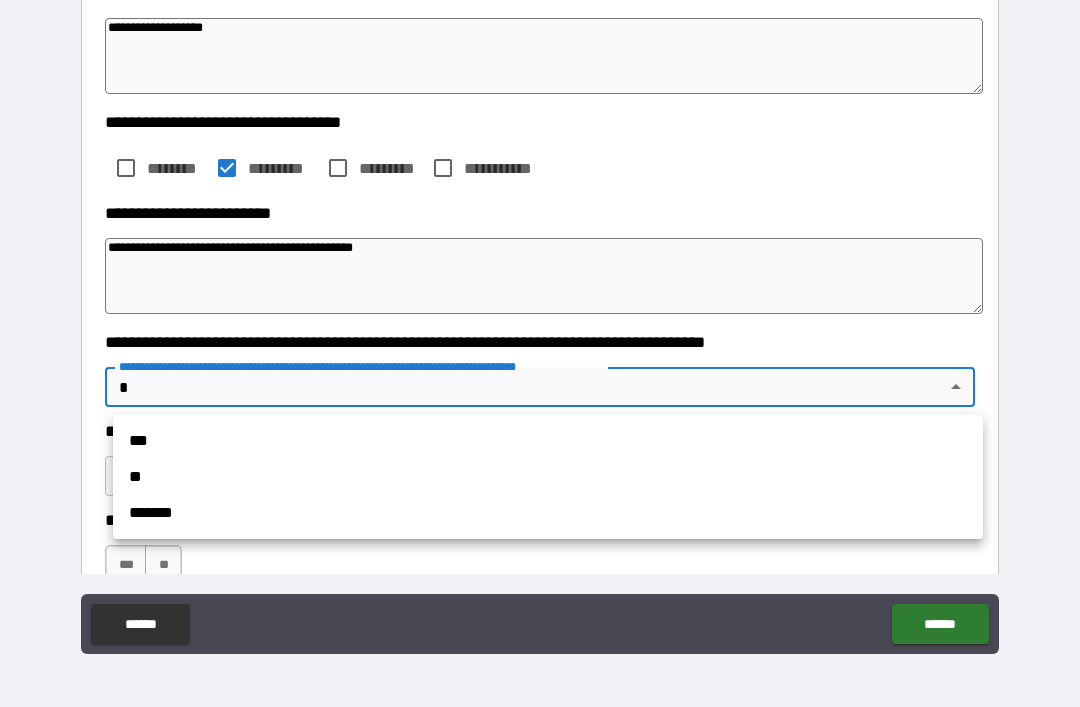 click on "**" at bounding box center (548, 477) 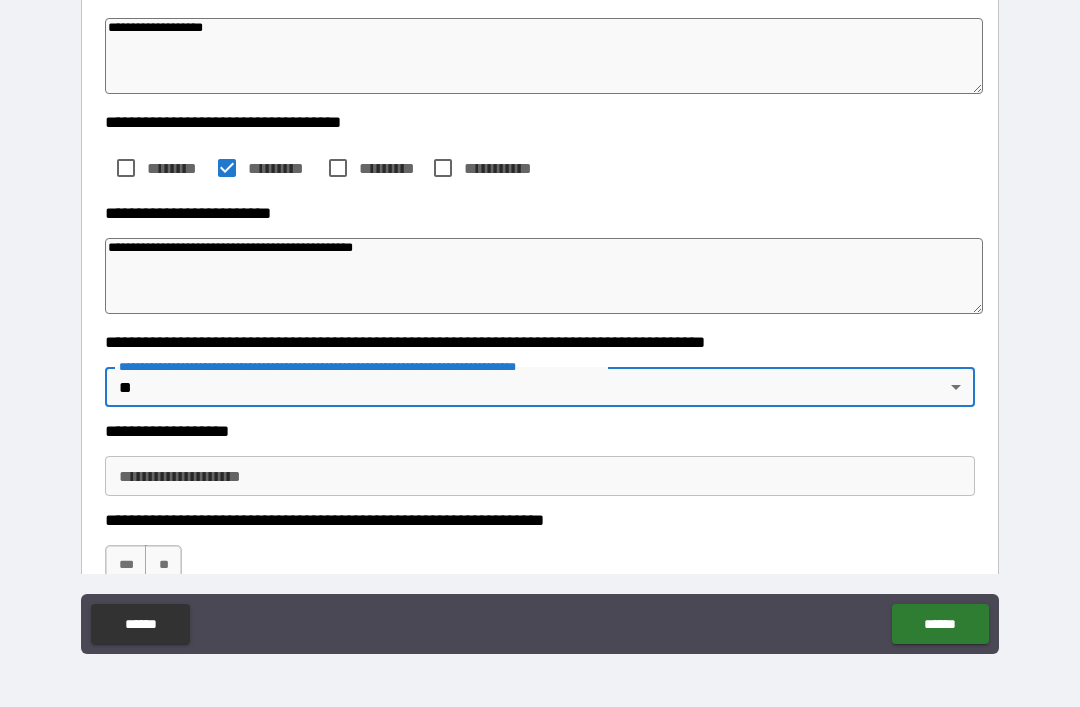 click on "**********" at bounding box center (540, 476) 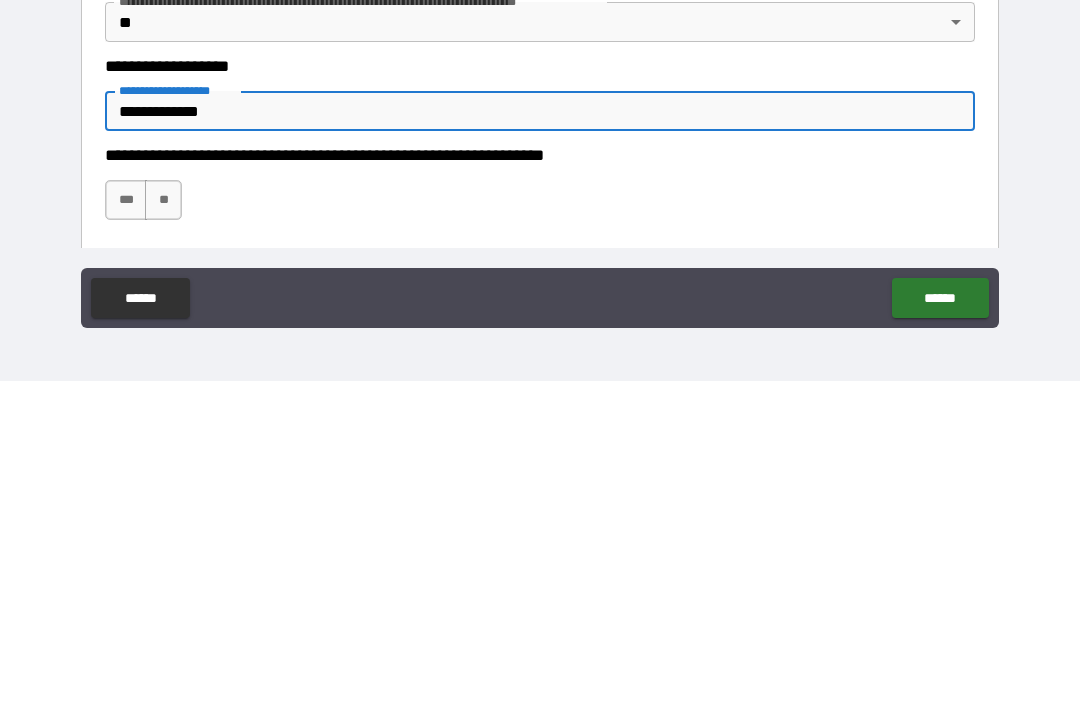 scroll, scrollTop: 340, scrollLeft: 0, axis: vertical 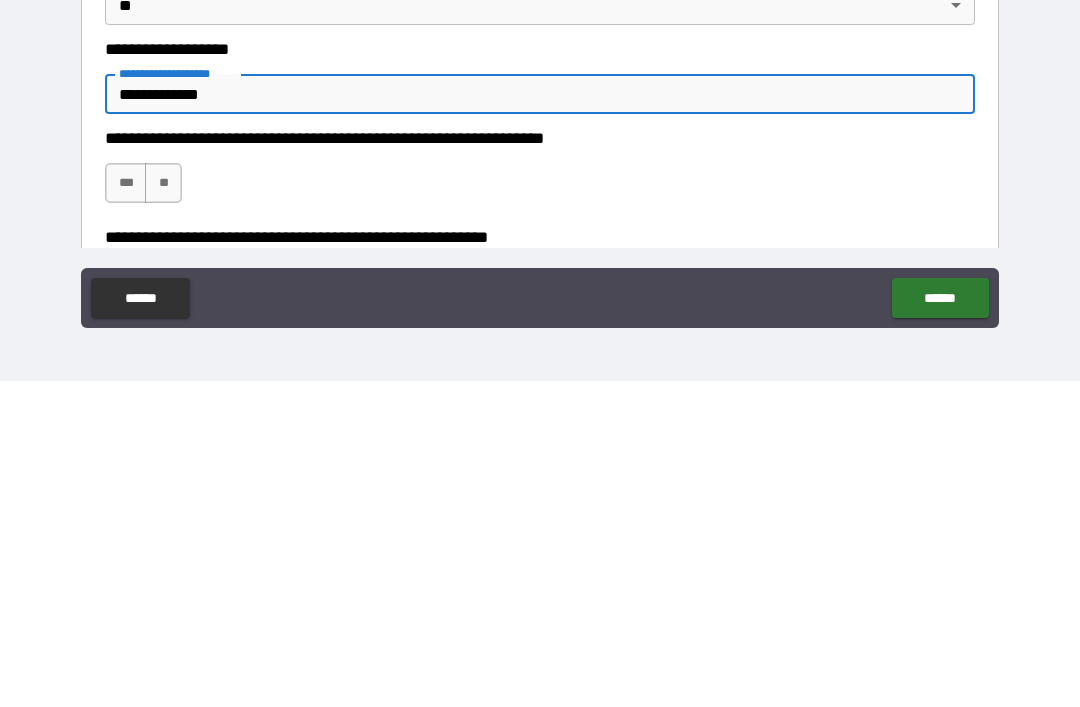 click on "***" at bounding box center (126, 509) 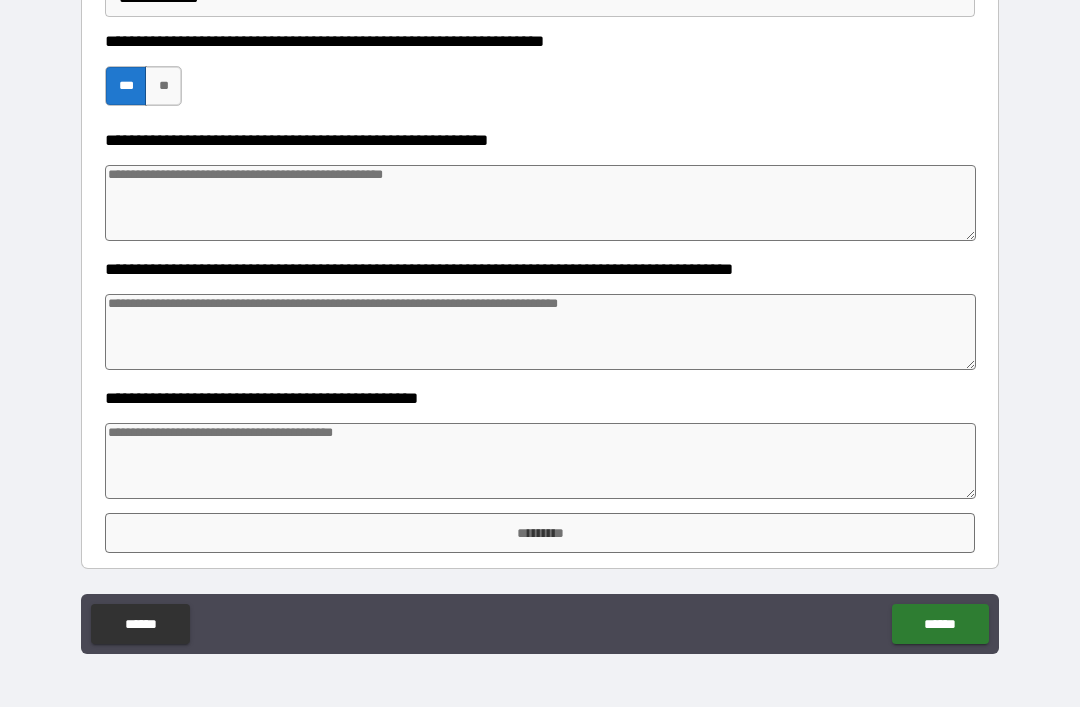 scroll, scrollTop: 763, scrollLeft: 0, axis: vertical 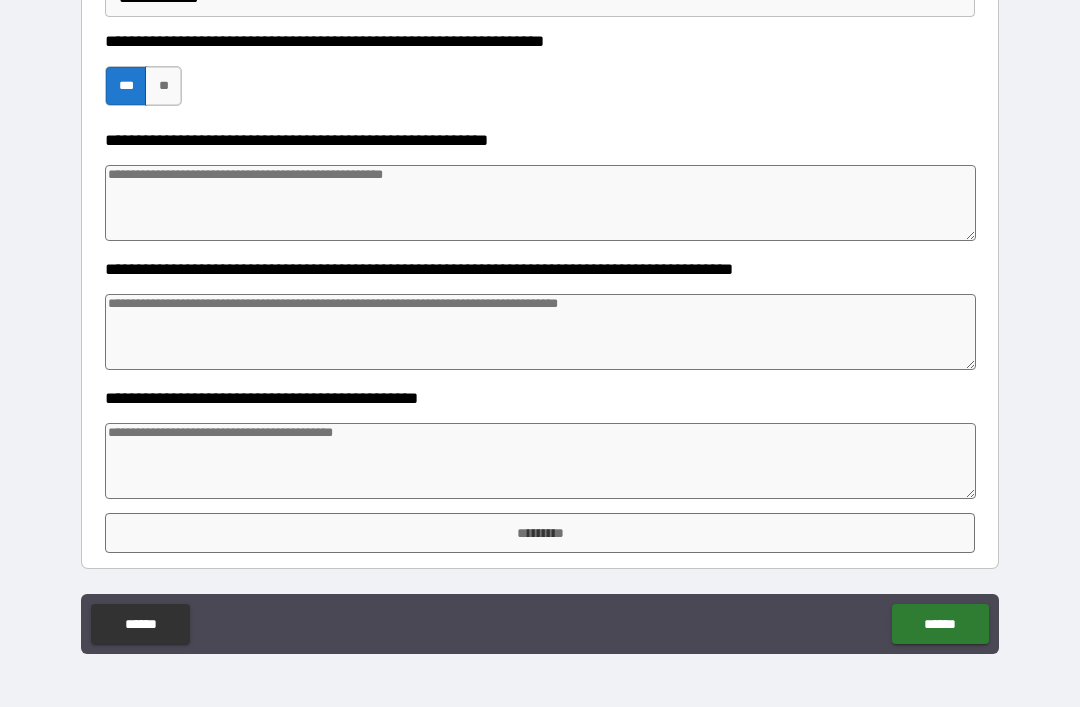 click at bounding box center [540, 332] 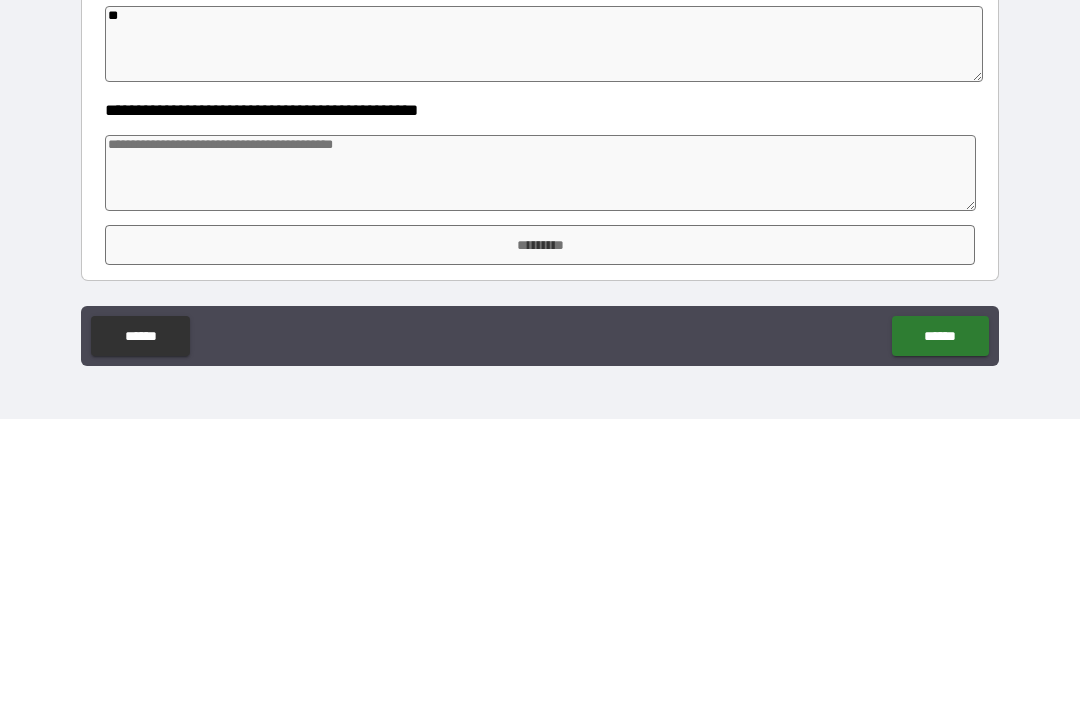 click at bounding box center (540, 461) 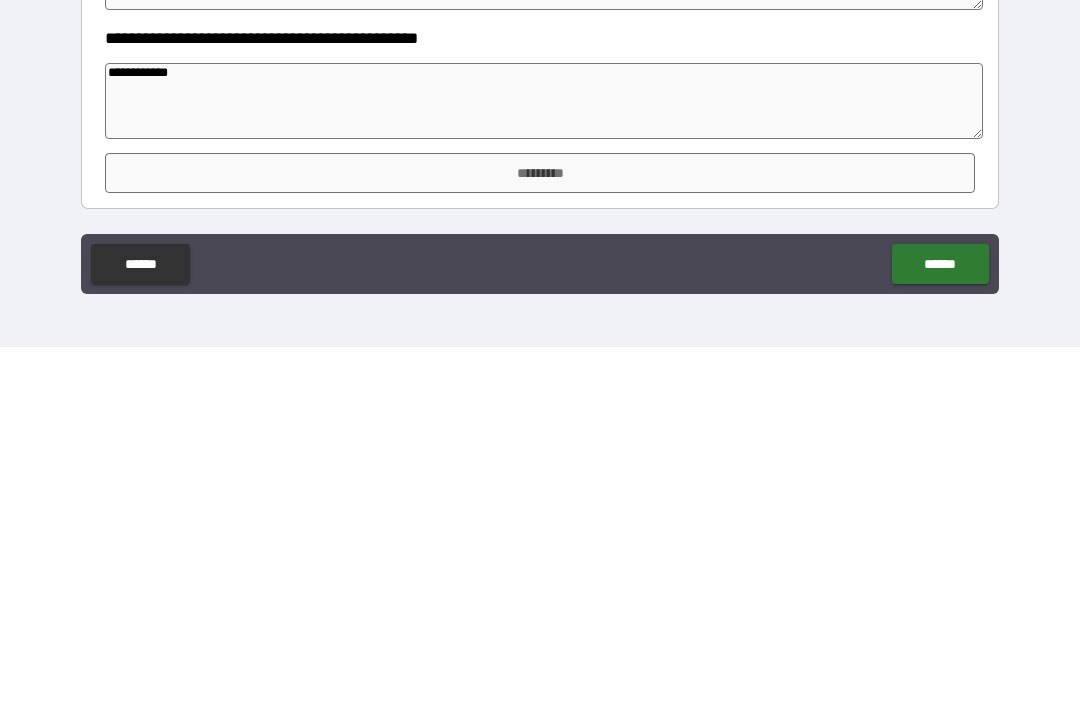 click on "*********" at bounding box center [540, 533] 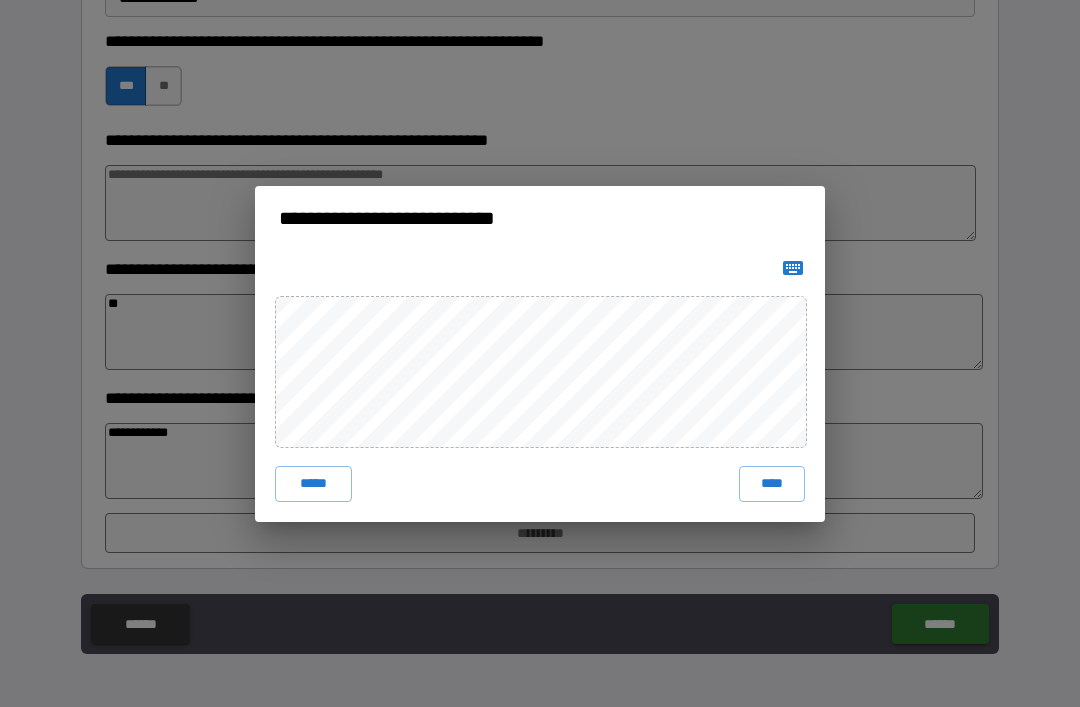 click on "****" at bounding box center [772, 484] 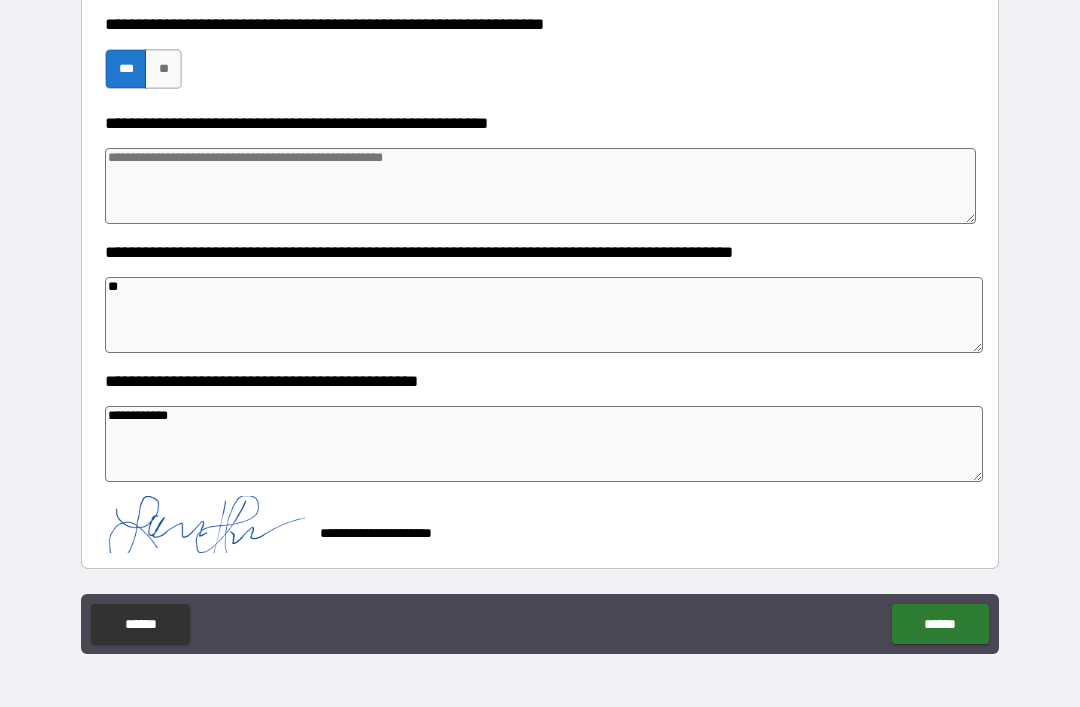scroll, scrollTop: 780, scrollLeft: 0, axis: vertical 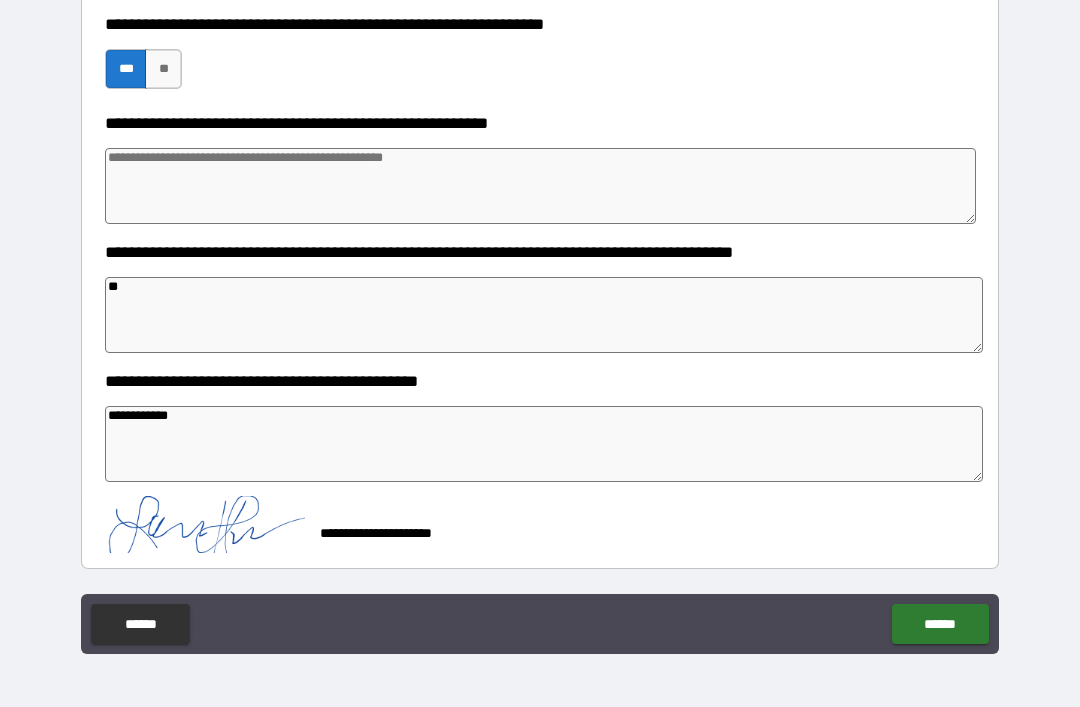 click on "******" at bounding box center (940, 624) 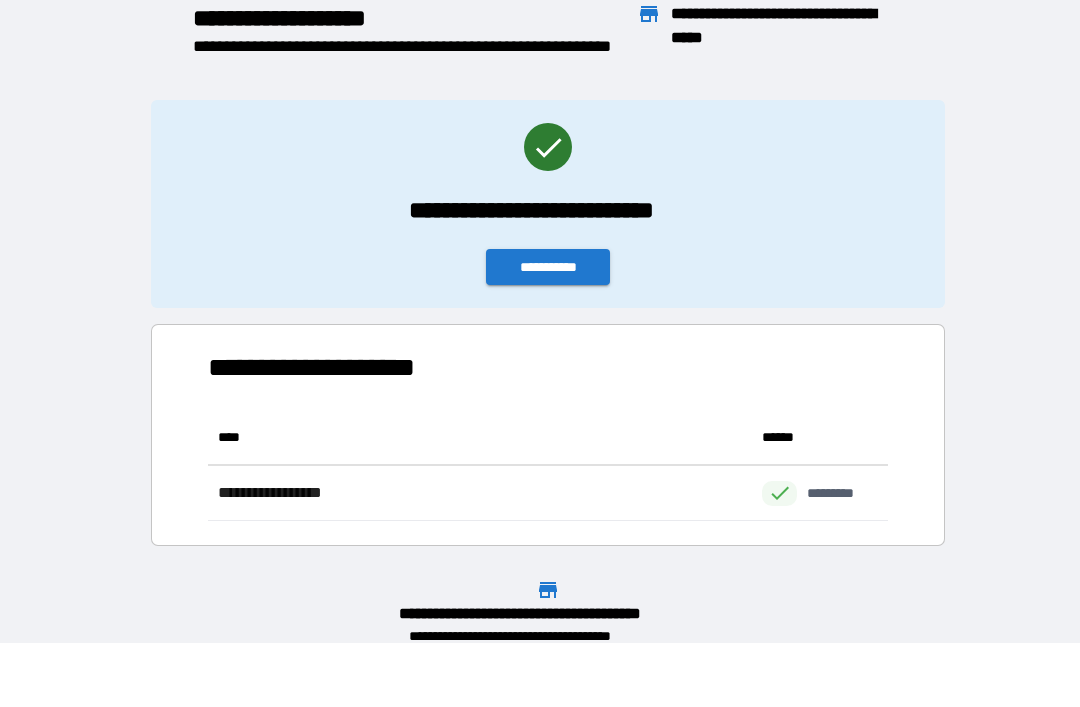scroll, scrollTop: 111, scrollLeft: 680, axis: both 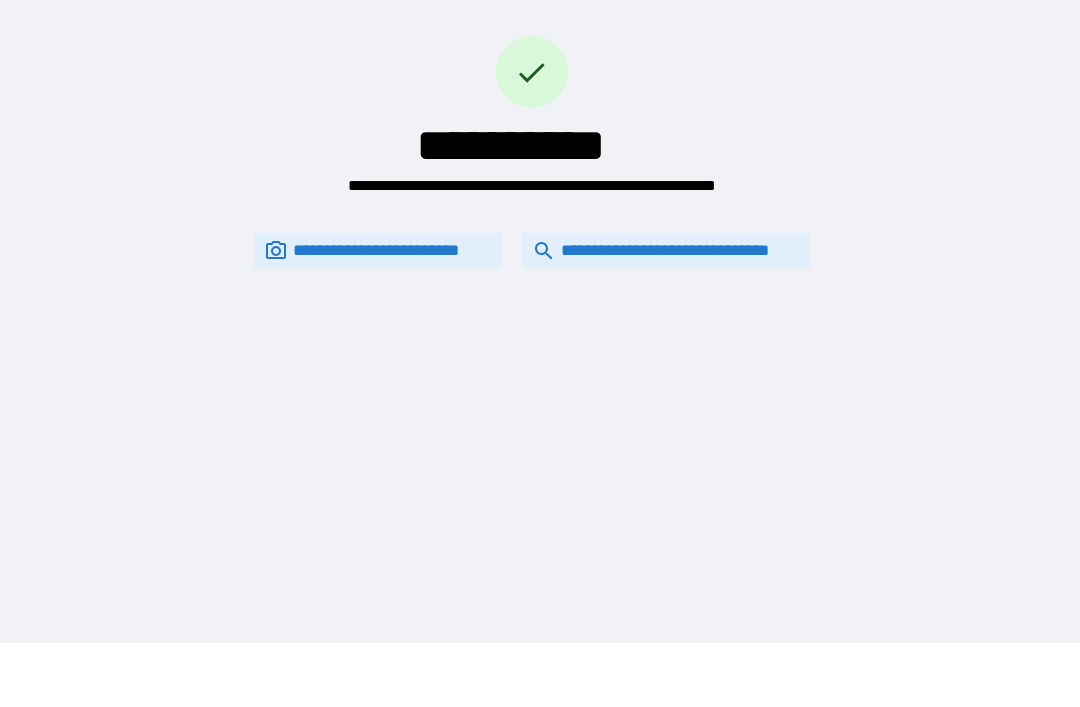 click on "**********" at bounding box center [666, 250] 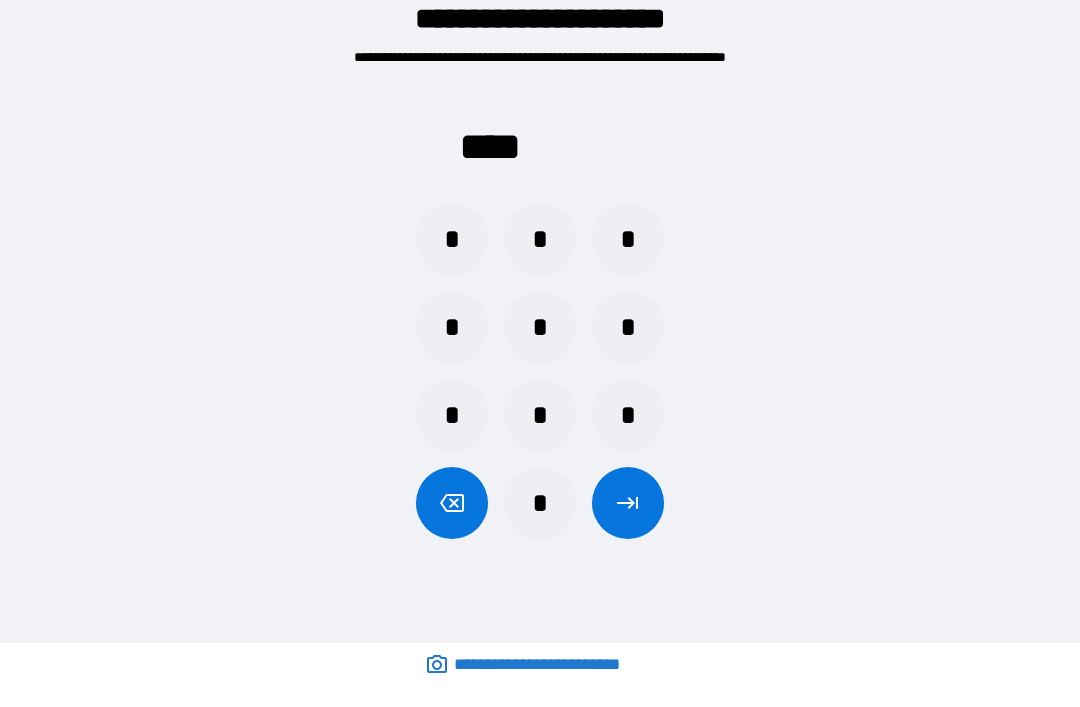 click on "*" at bounding box center [540, 503] 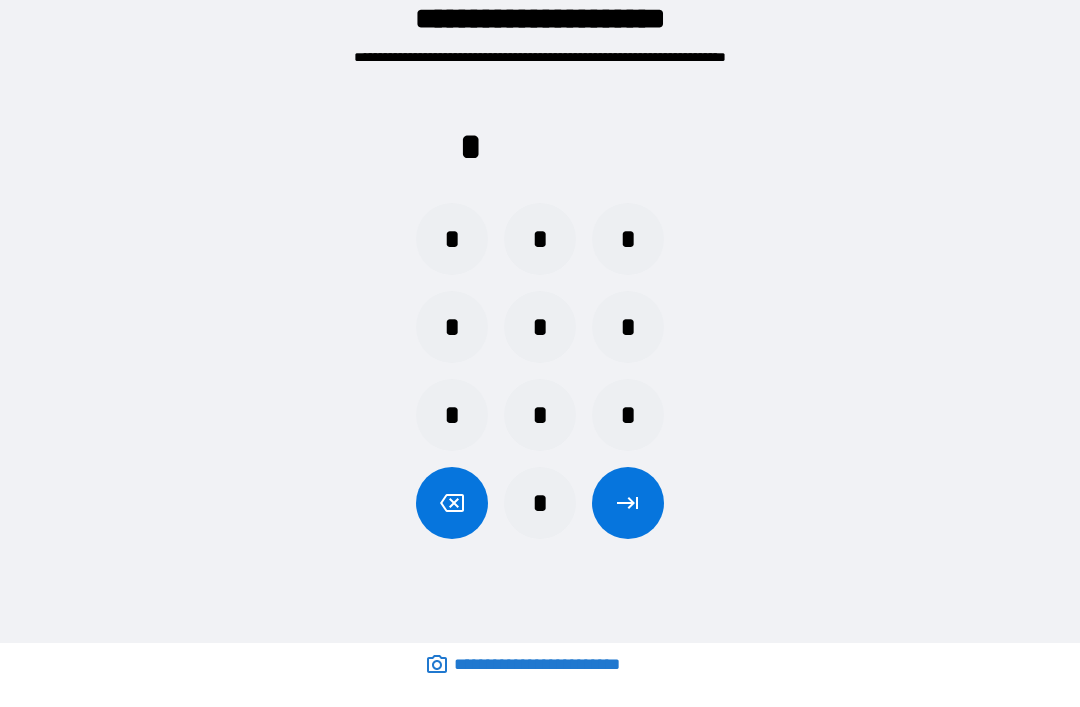 click on "*" at bounding box center (540, 503) 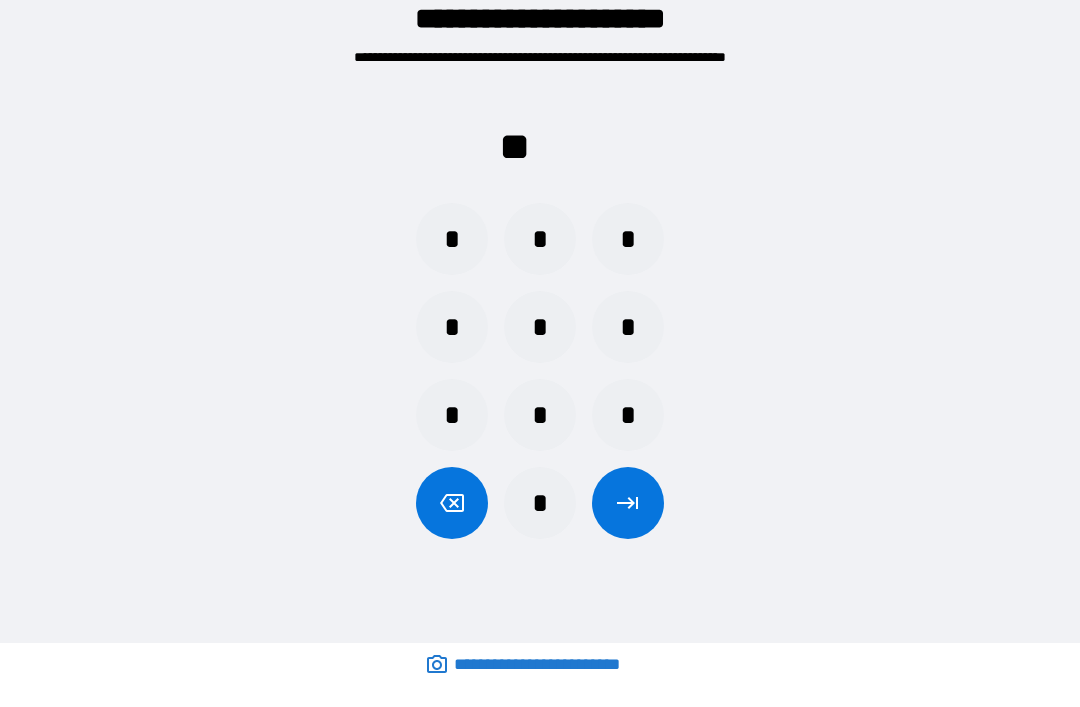 click on "*" at bounding box center (628, 239) 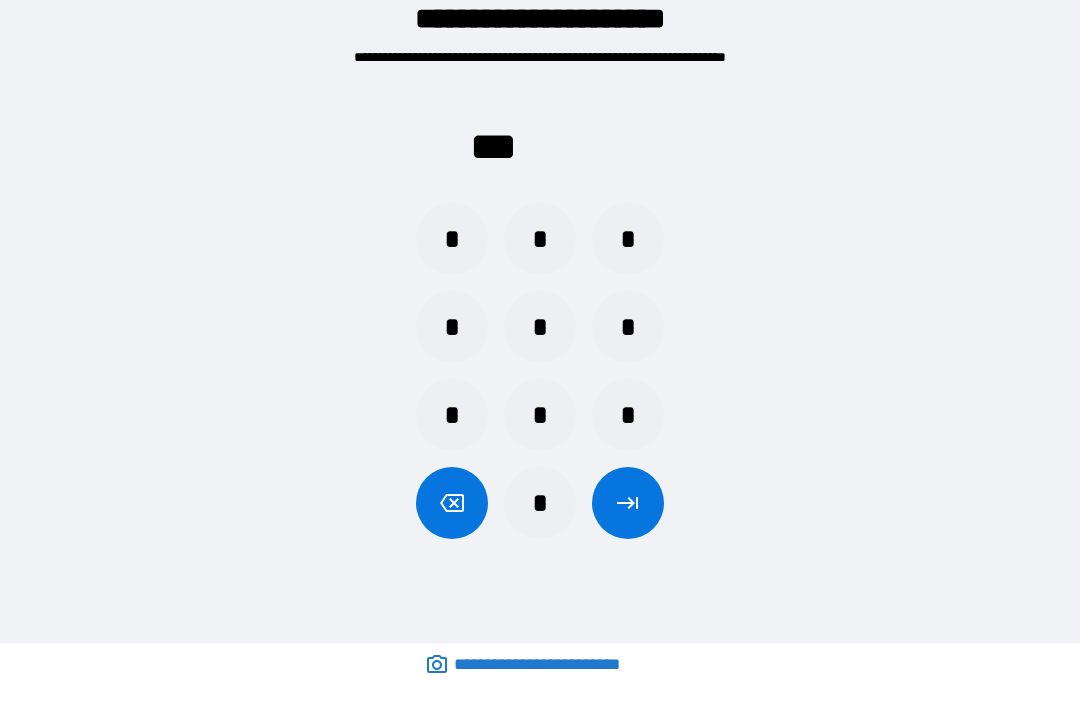 click at bounding box center (452, 503) 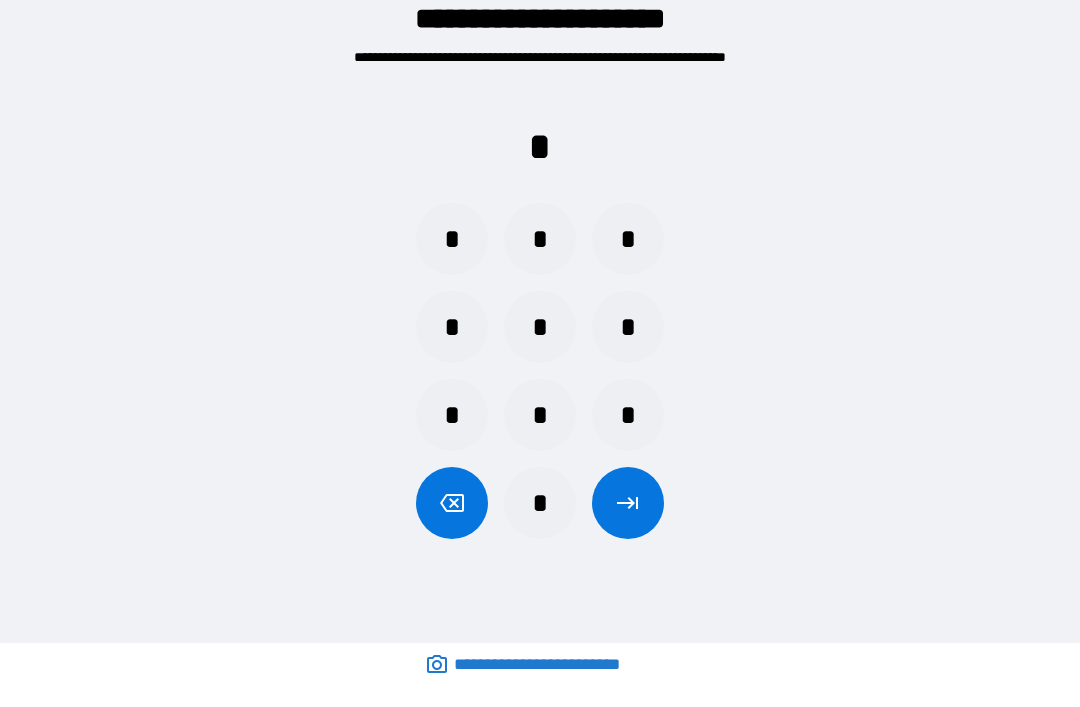 click 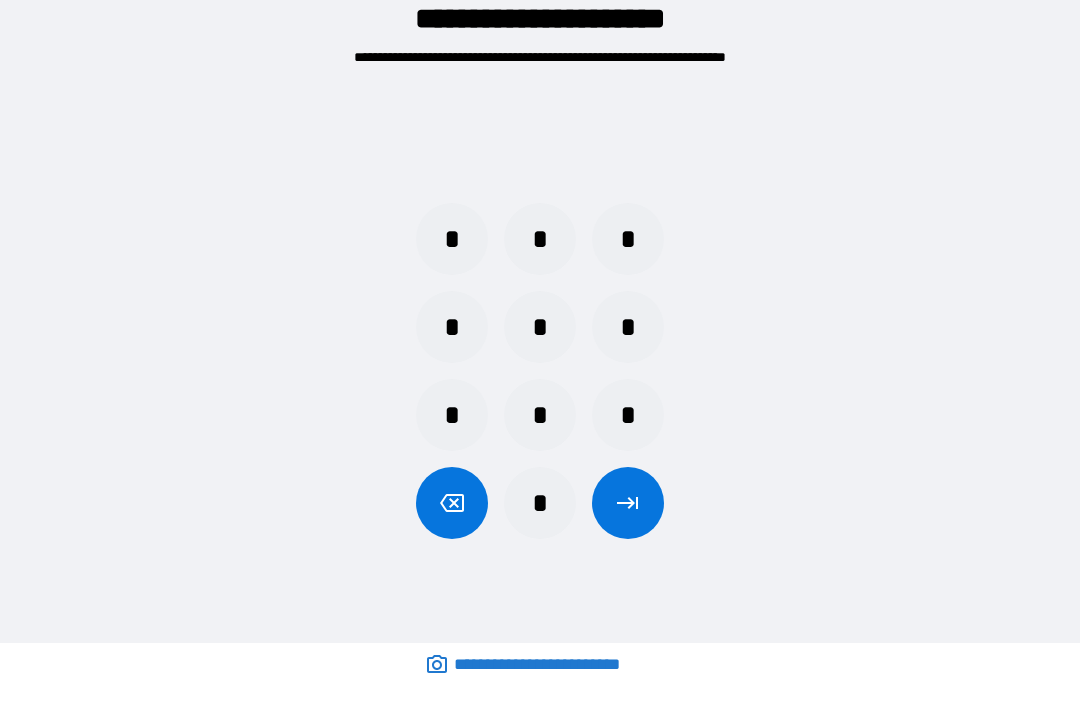 click on "*" at bounding box center [540, 503] 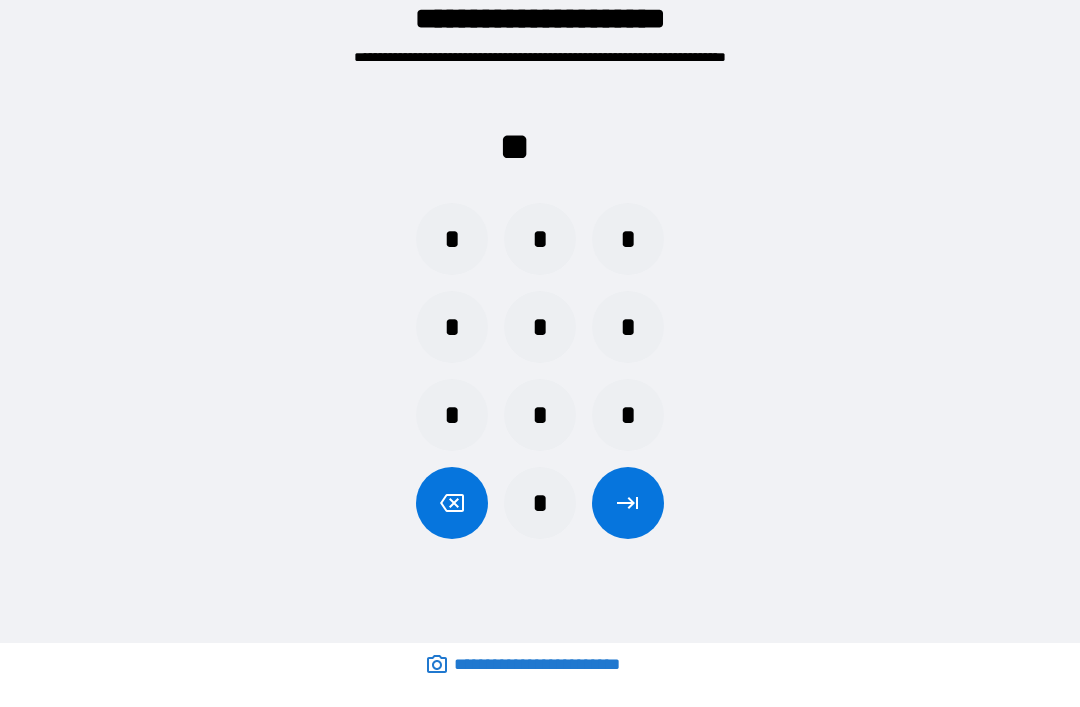 click on "*" at bounding box center [452, 327] 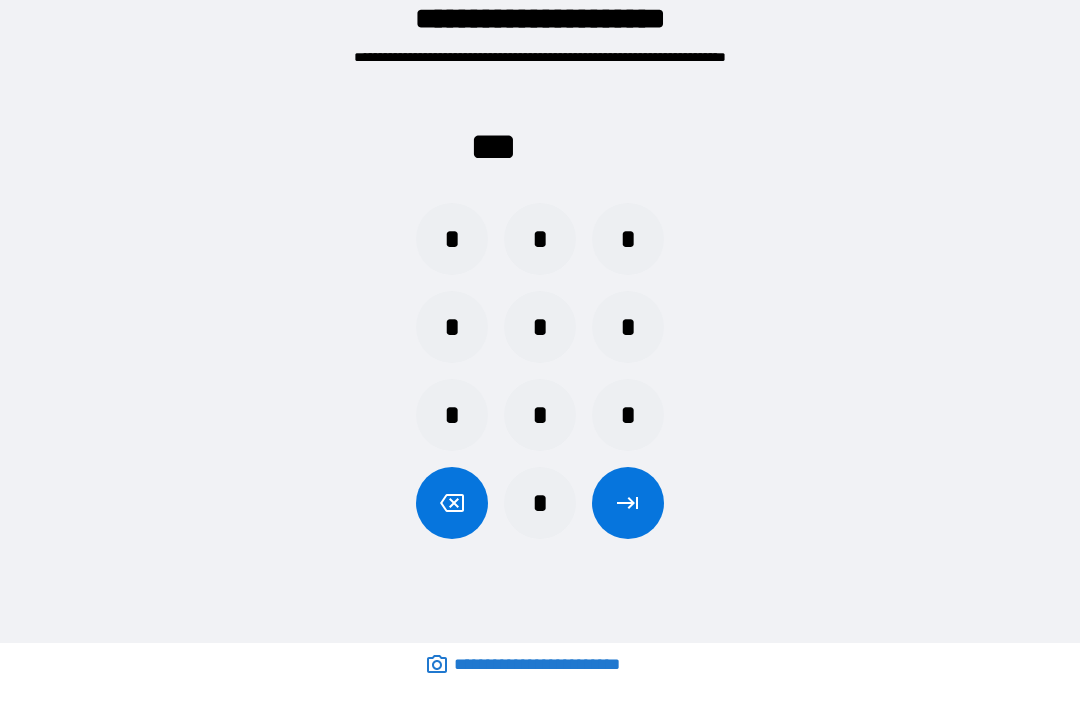 click on "*" at bounding box center [628, 239] 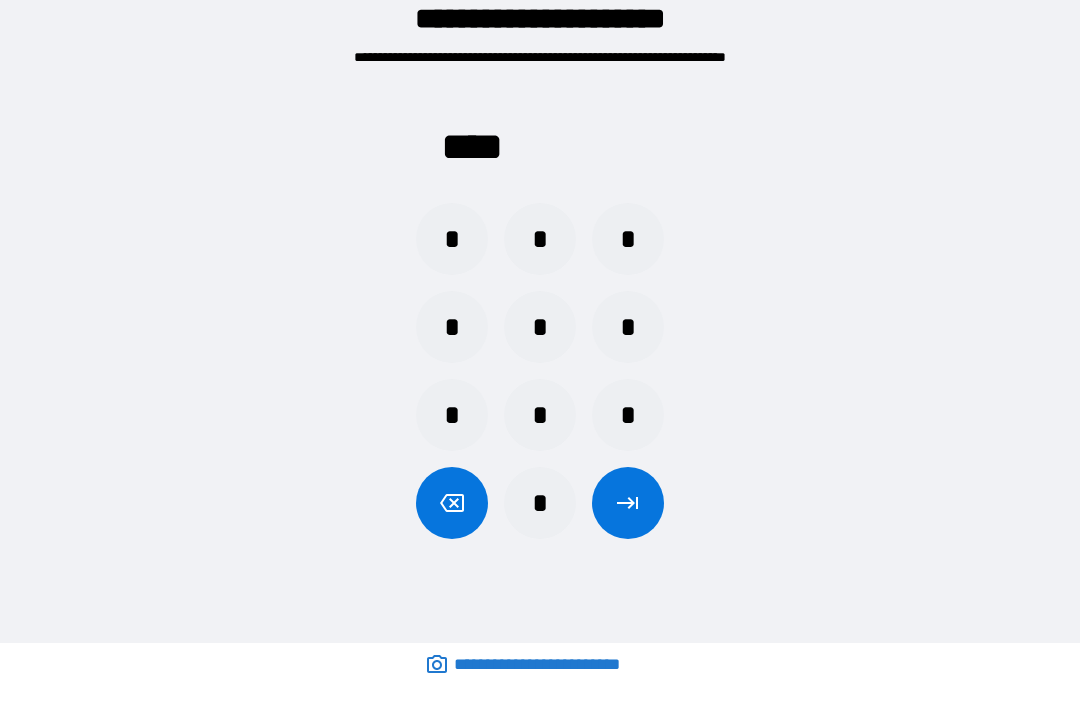 click at bounding box center [628, 503] 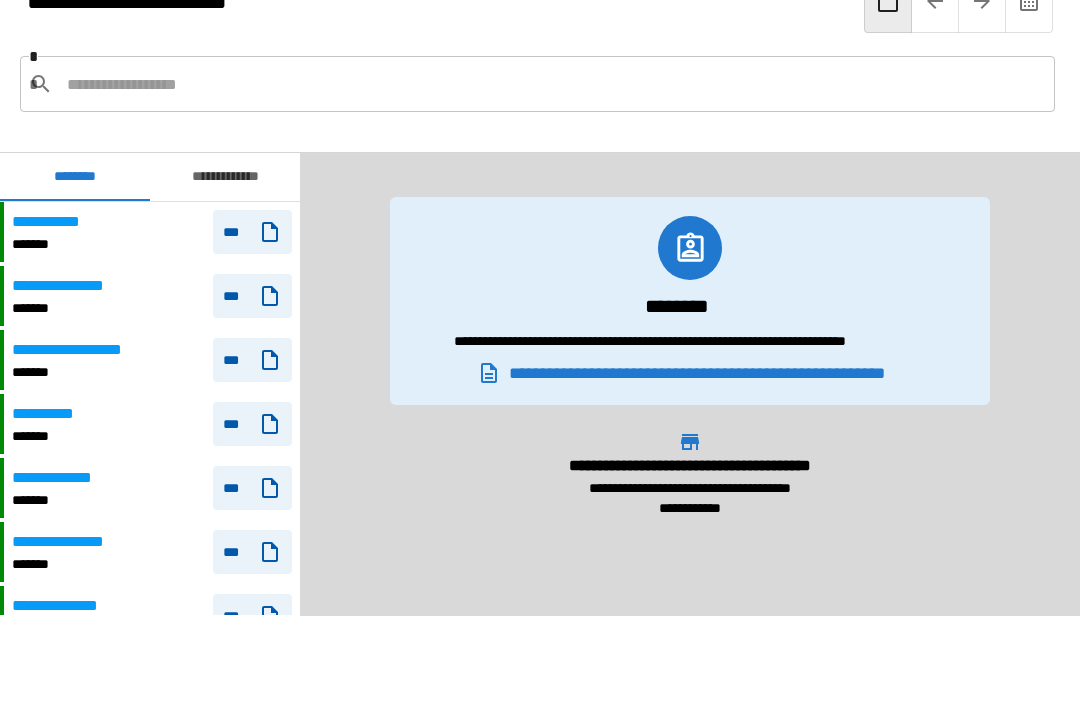 scroll, scrollTop: 1500, scrollLeft: 0, axis: vertical 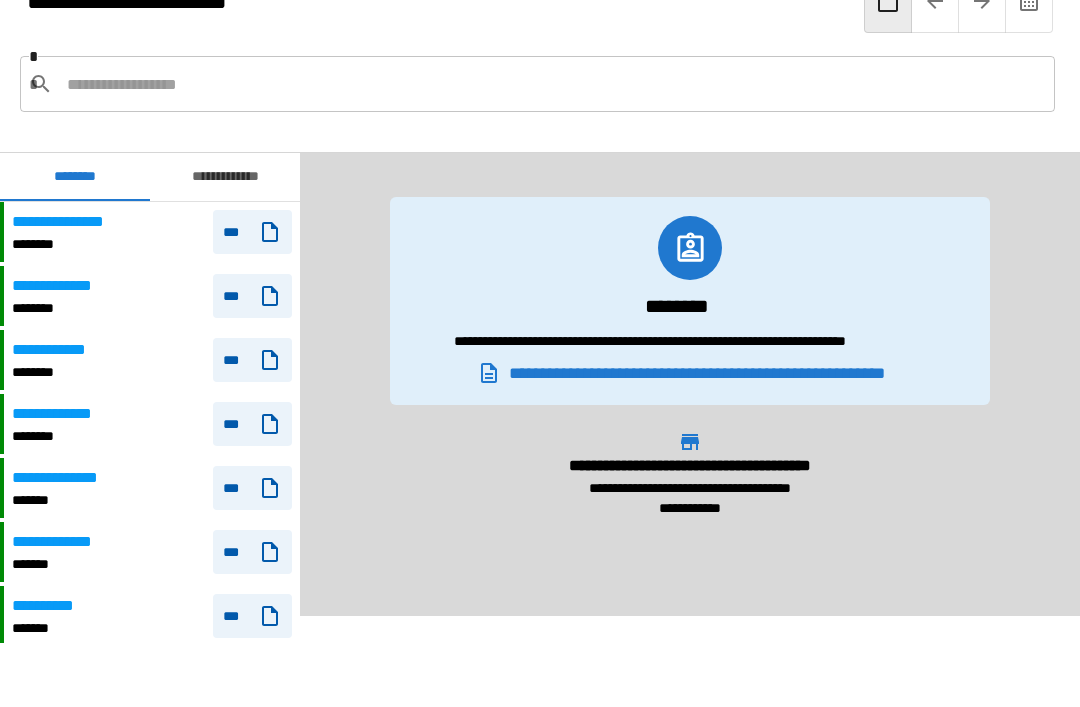 click on "**********" at bounding box center [152, 360] 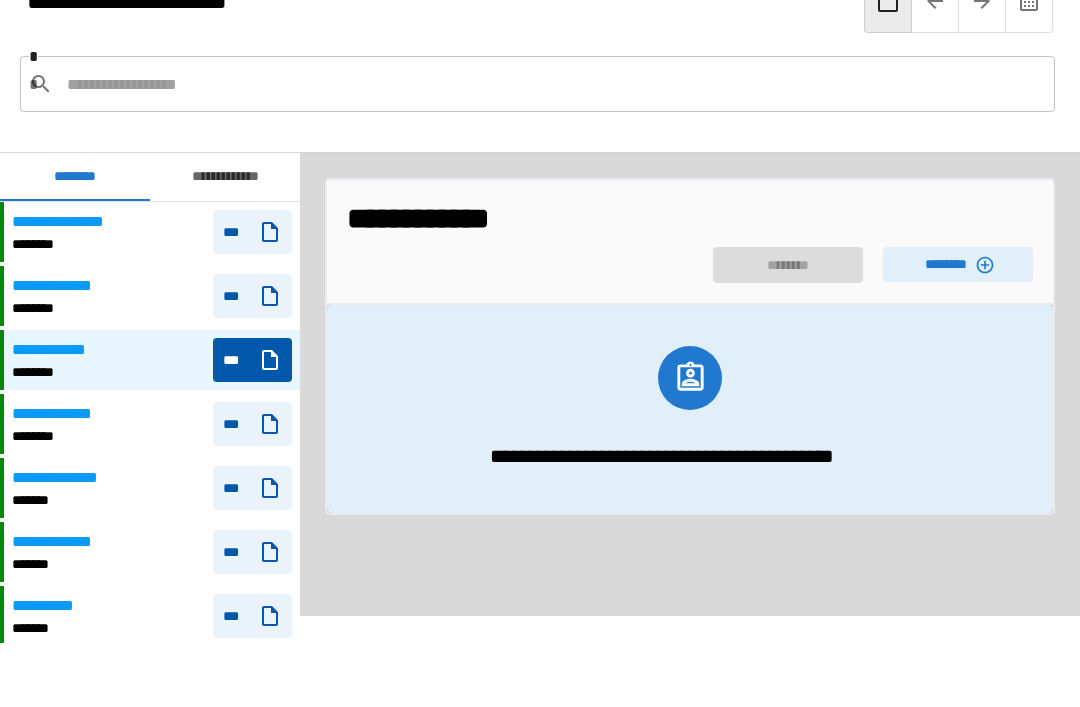 click on "**********" at bounding box center [152, 424] 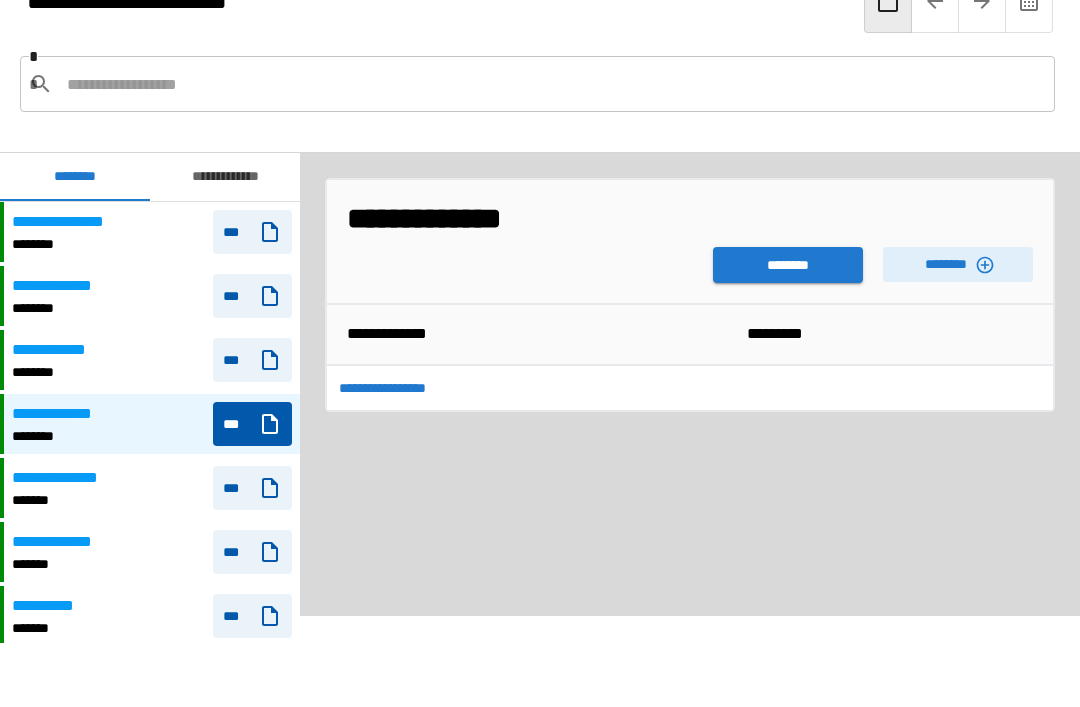 click on "********" at bounding box center (788, 265) 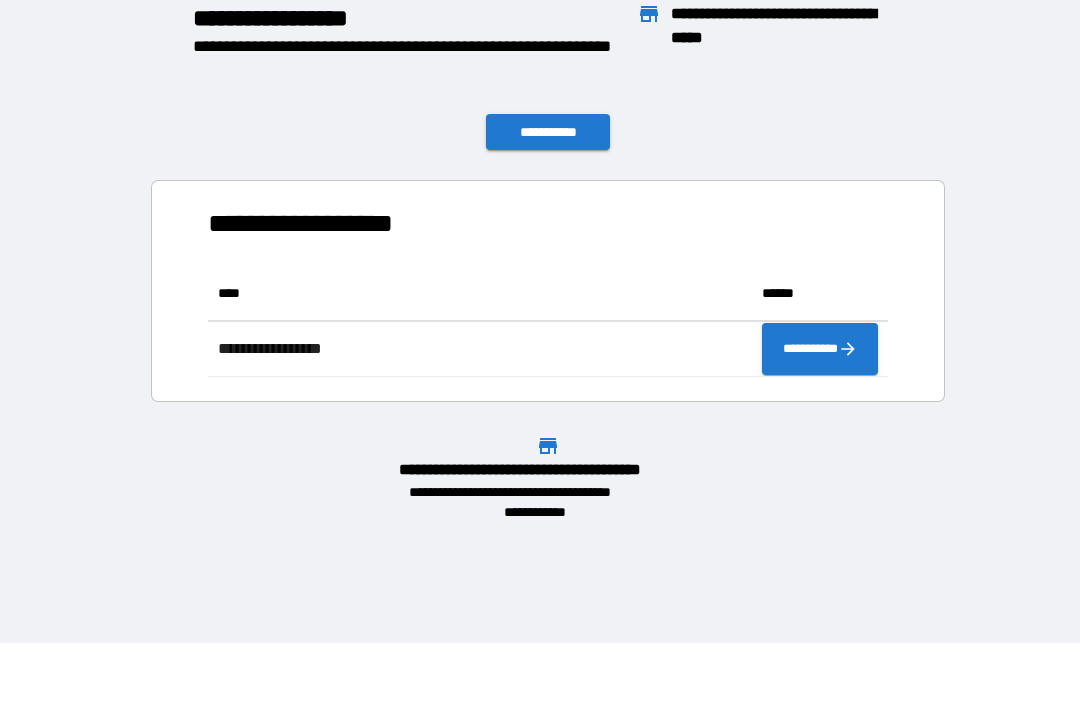 scroll, scrollTop: 1, scrollLeft: 1, axis: both 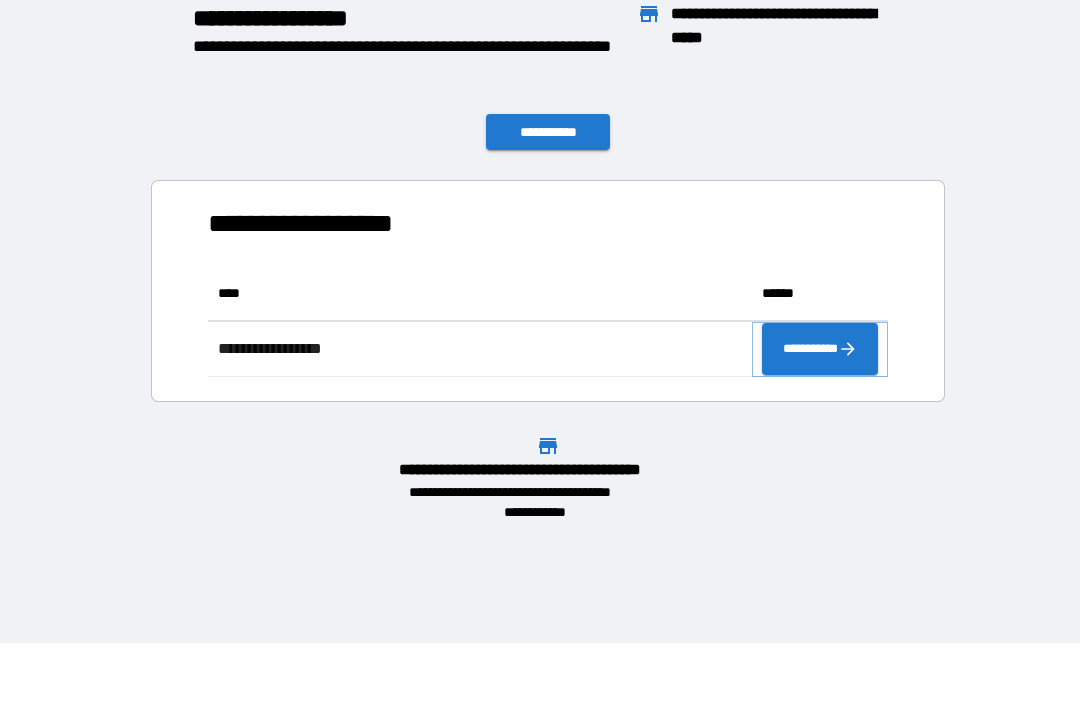 click on "**********" at bounding box center (820, 349) 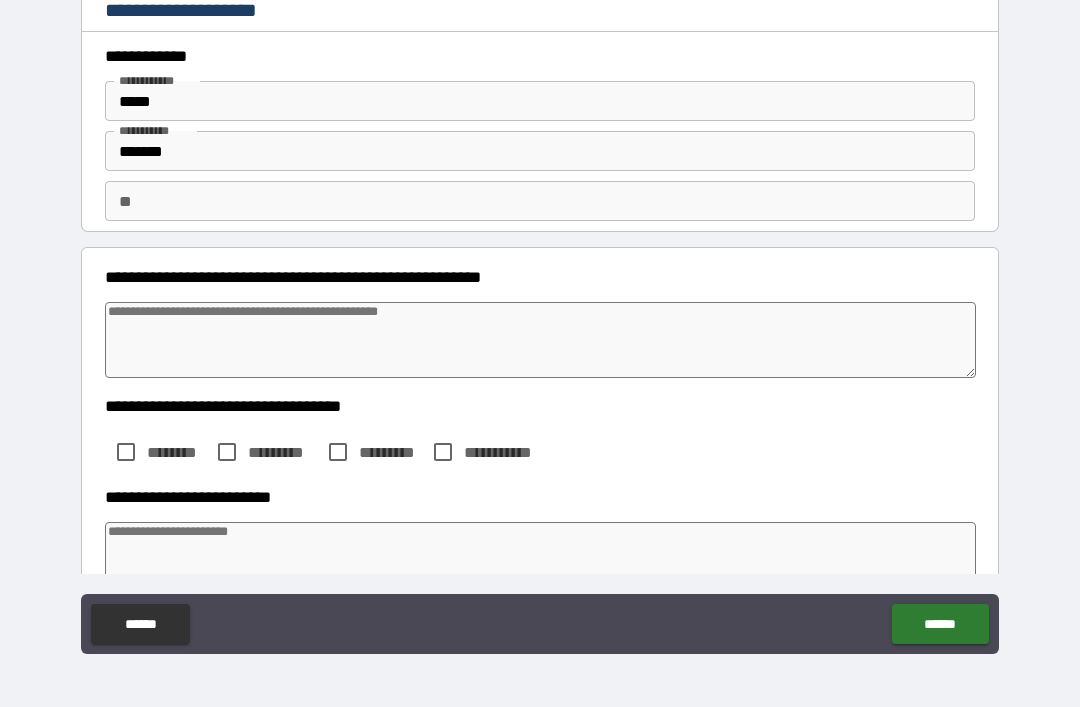 click at bounding box center [540, 340] 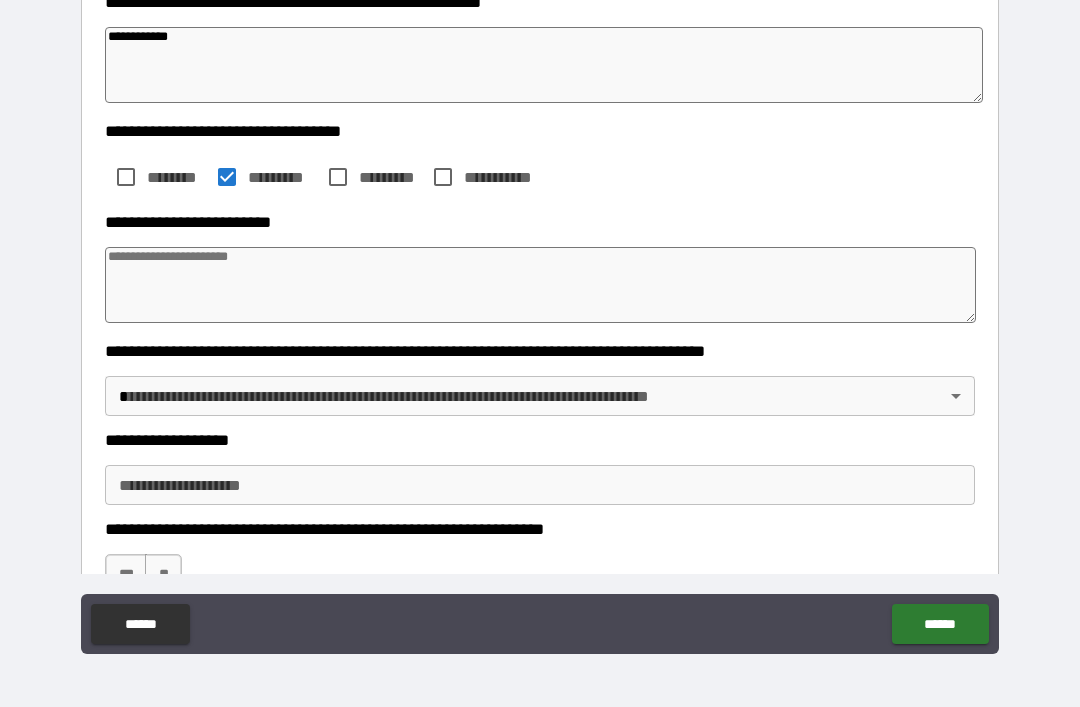 scroll, scrollTop: 277, scrollLeft: 0, axis: vertical 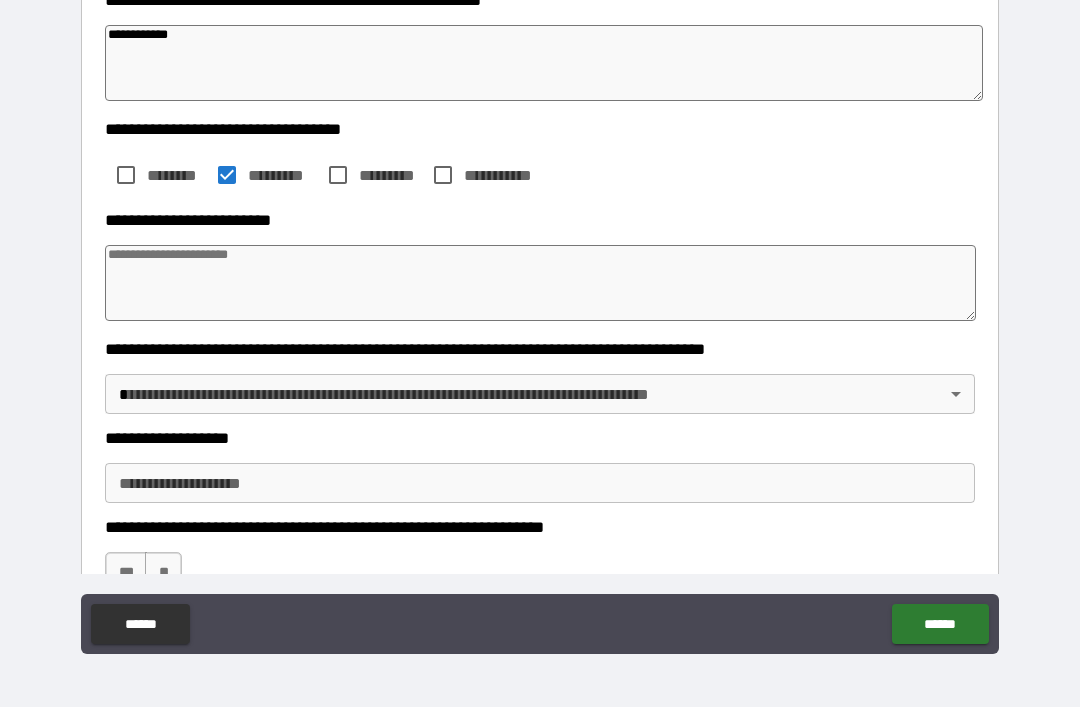 click at bounding box center (540, 283) 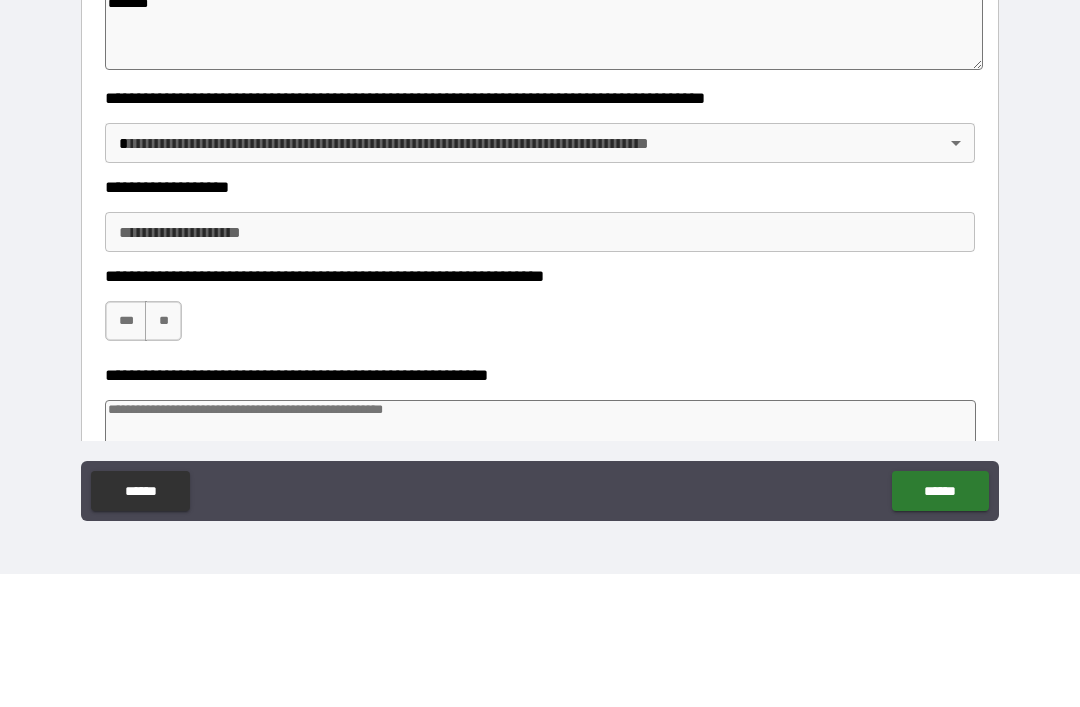 scroll, scrollTop: 400, scrollLeft: 0, axis: vertical 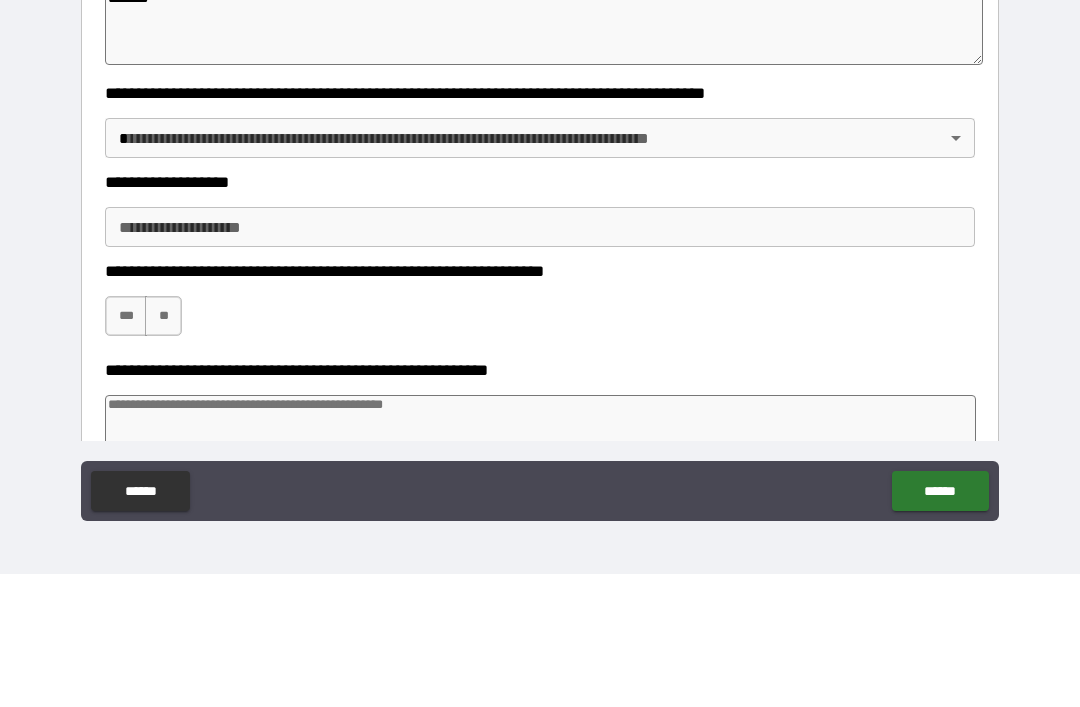 click on "**********" at bounding box center (540, 321) 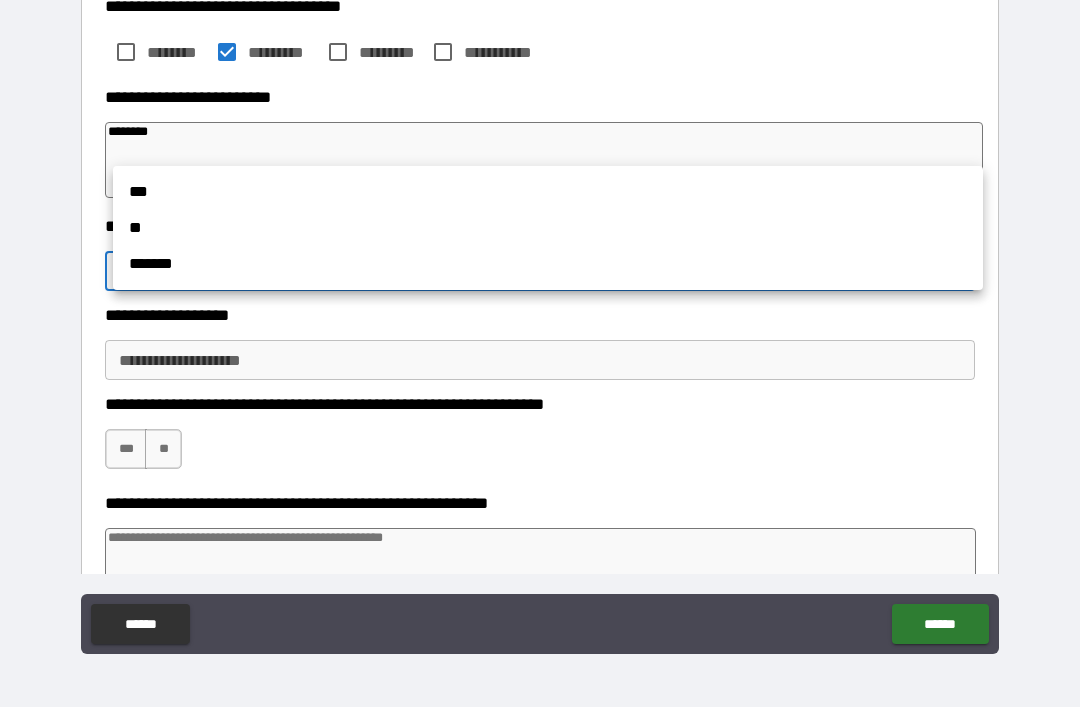 click on "**" at bounding box center [548, 228] 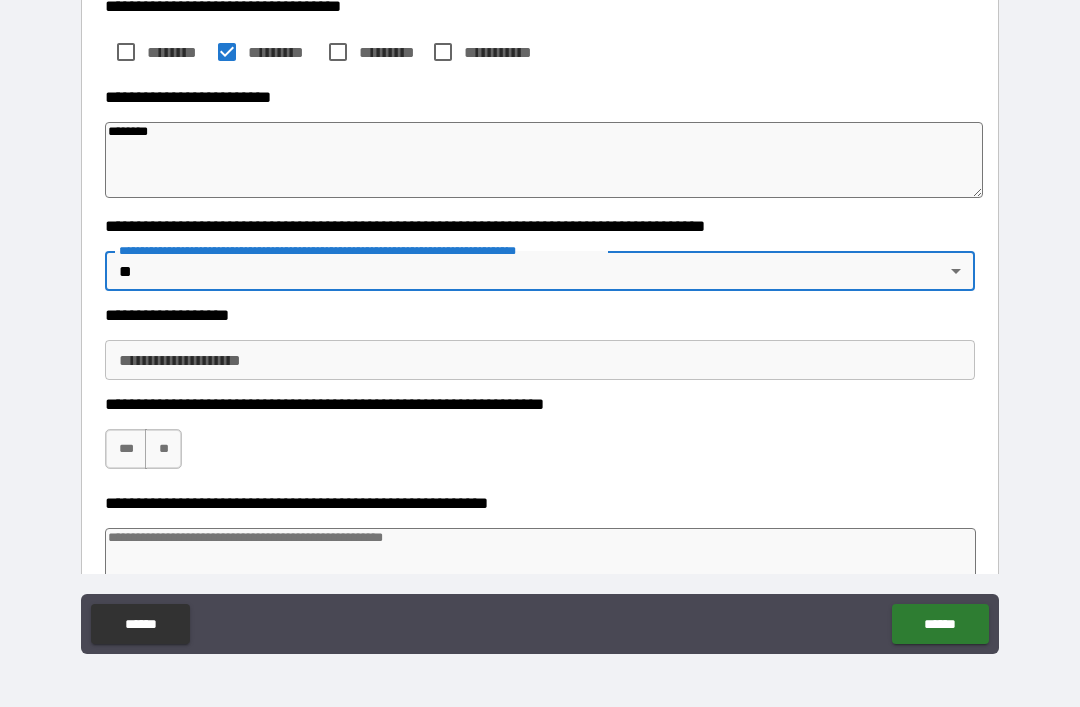 click on "**********" at bounding box center [540, 360] 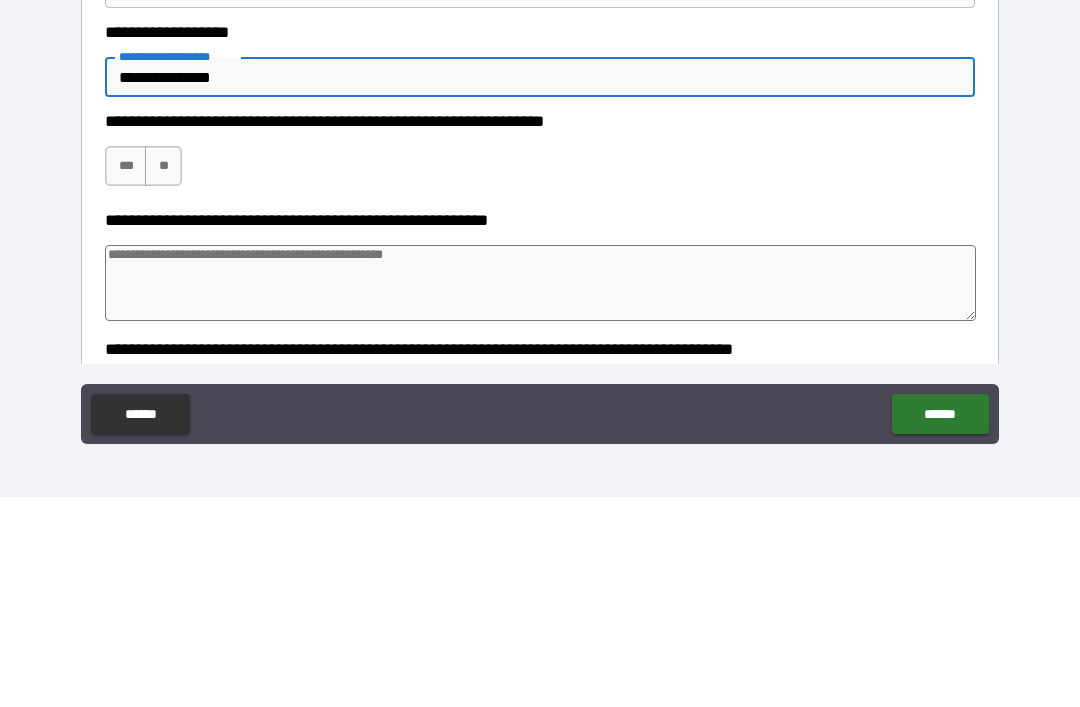 scroll, scrollTop: 482, scrollLeft: 0, axis: vertical 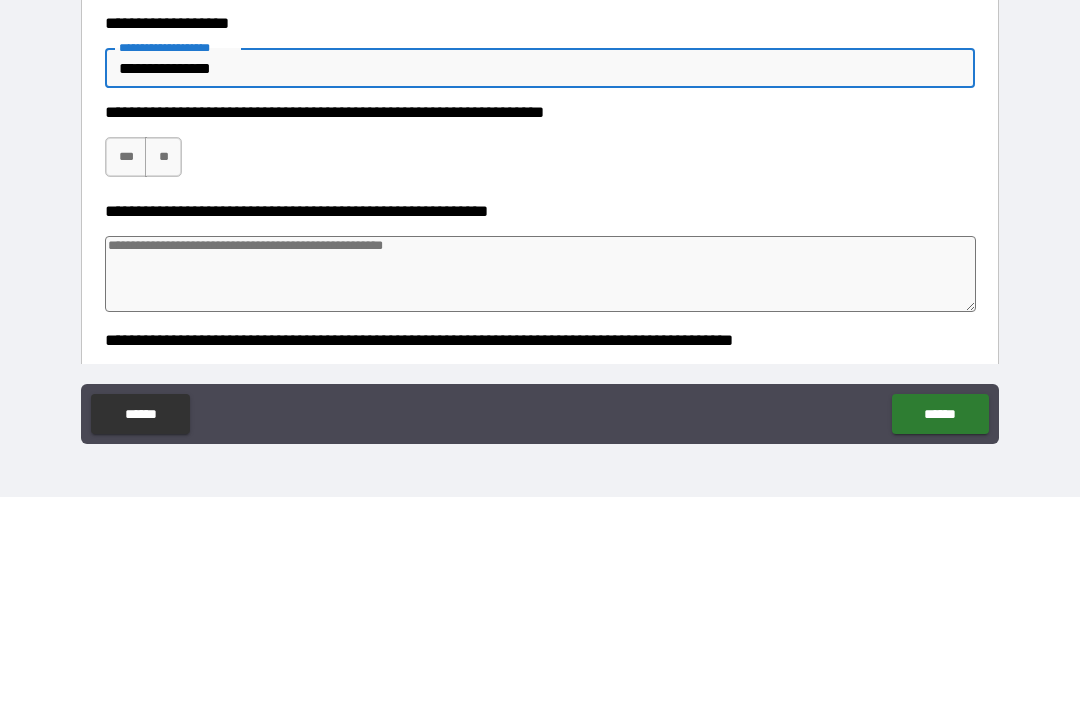 click on "***" at bounding box center [126, 367] 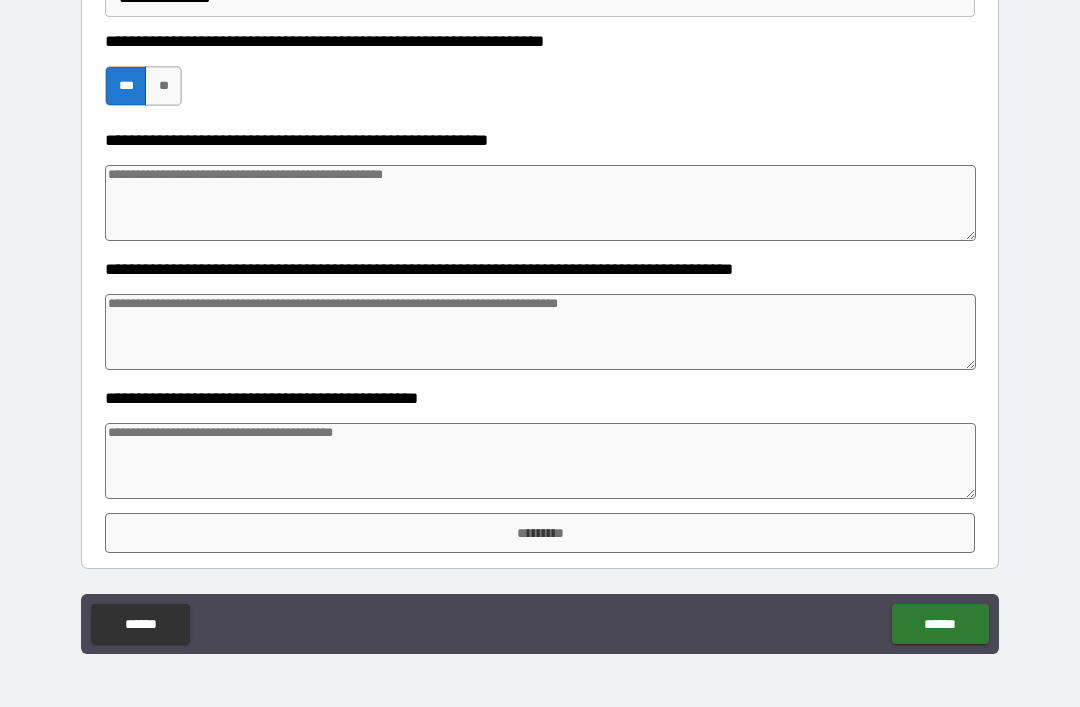 scroll, scrollTop: 763, scrollLeft: 0, axis: vertical 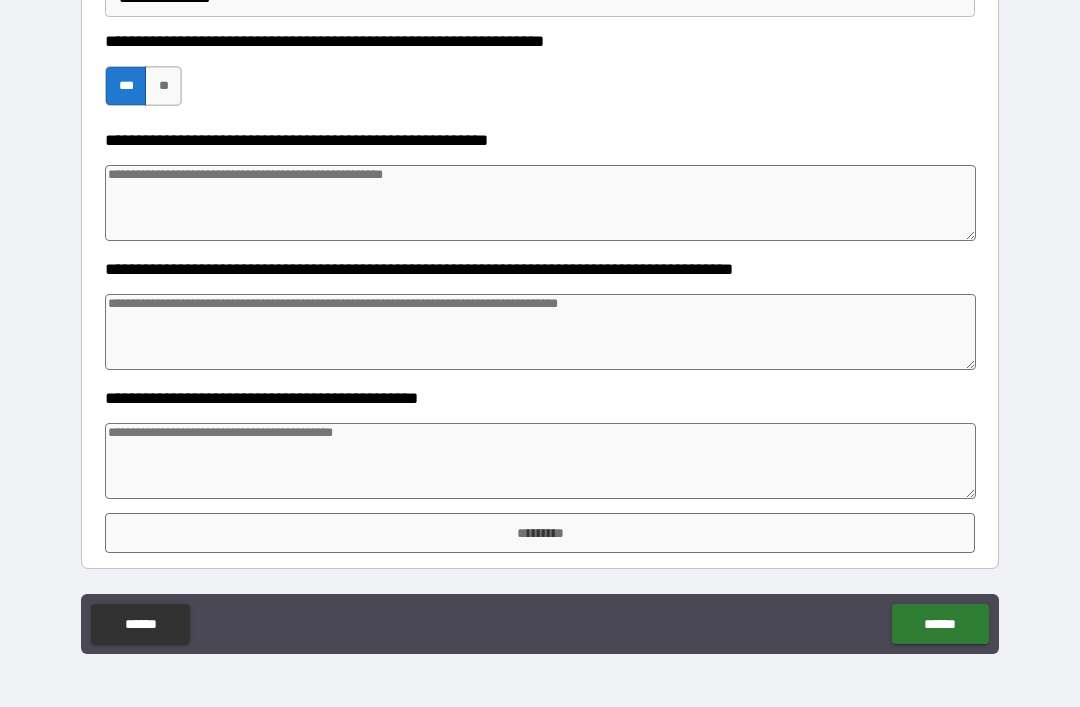 click at bounding box center [540, 461] 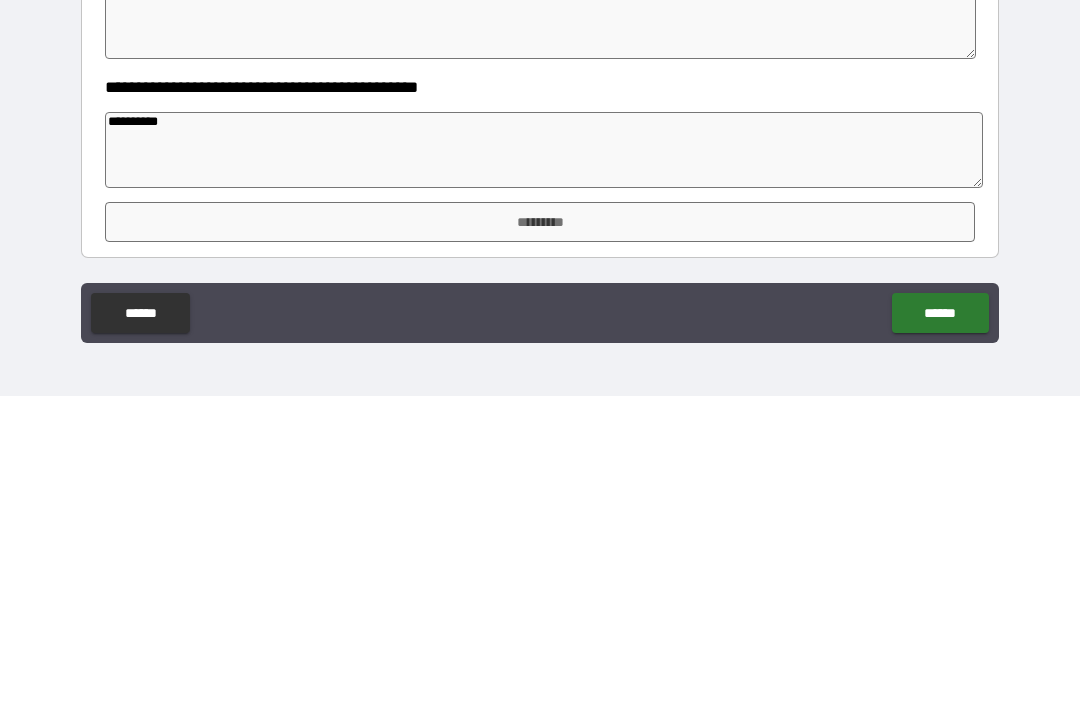 click on "*********" at bounding box center [540, 533] 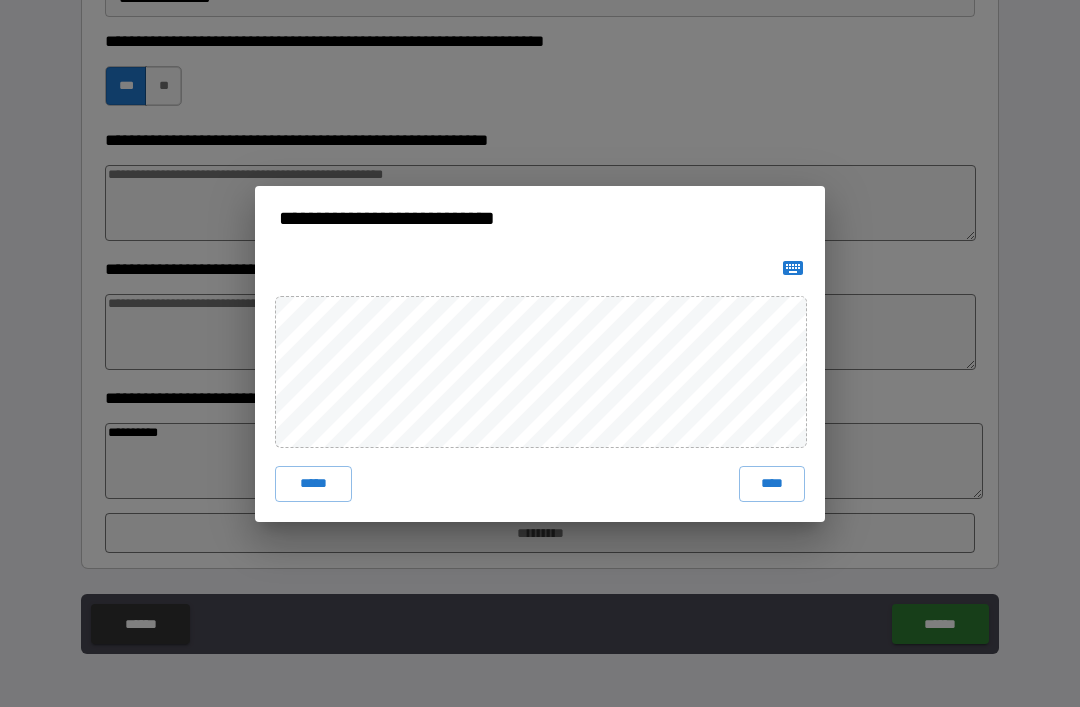 click on "****" at bounding box center (772, 484) 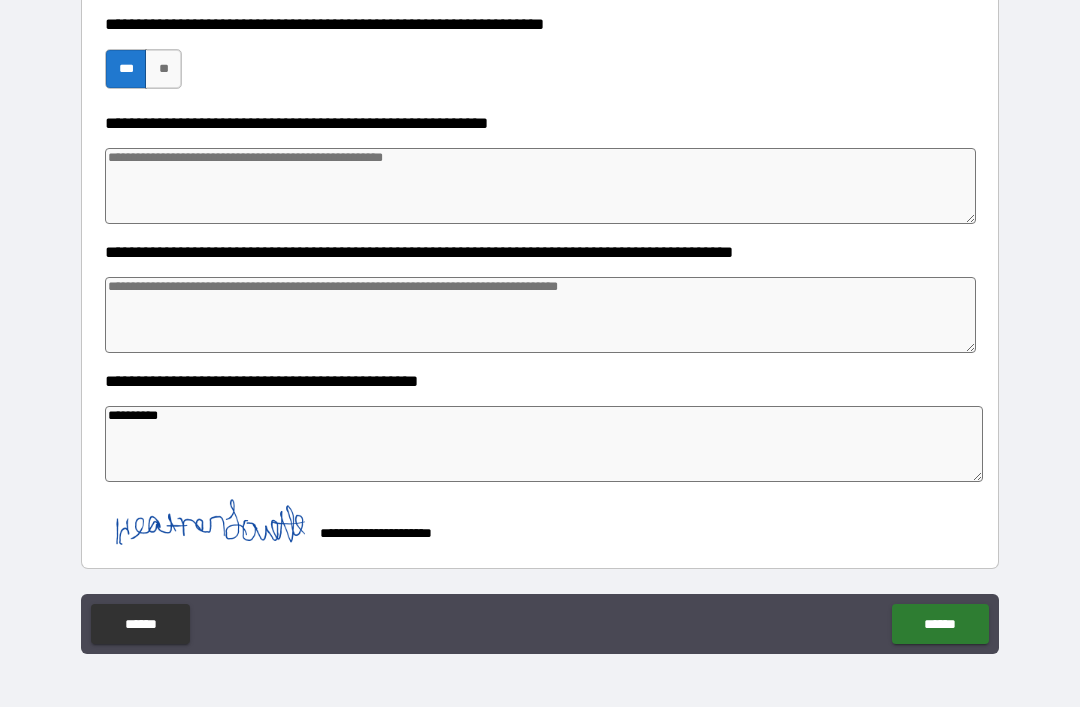 scroll, scrollTop: 780, scrollLeft: 0, axis: vertical 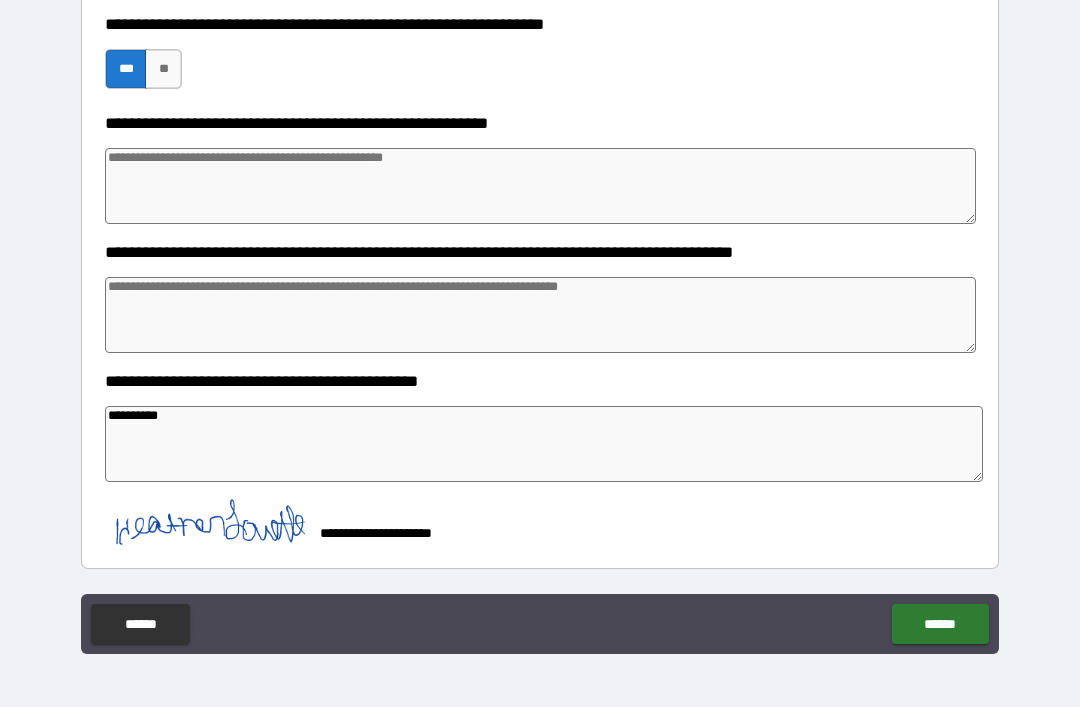 click on "******" at bounding box center (940, 624) 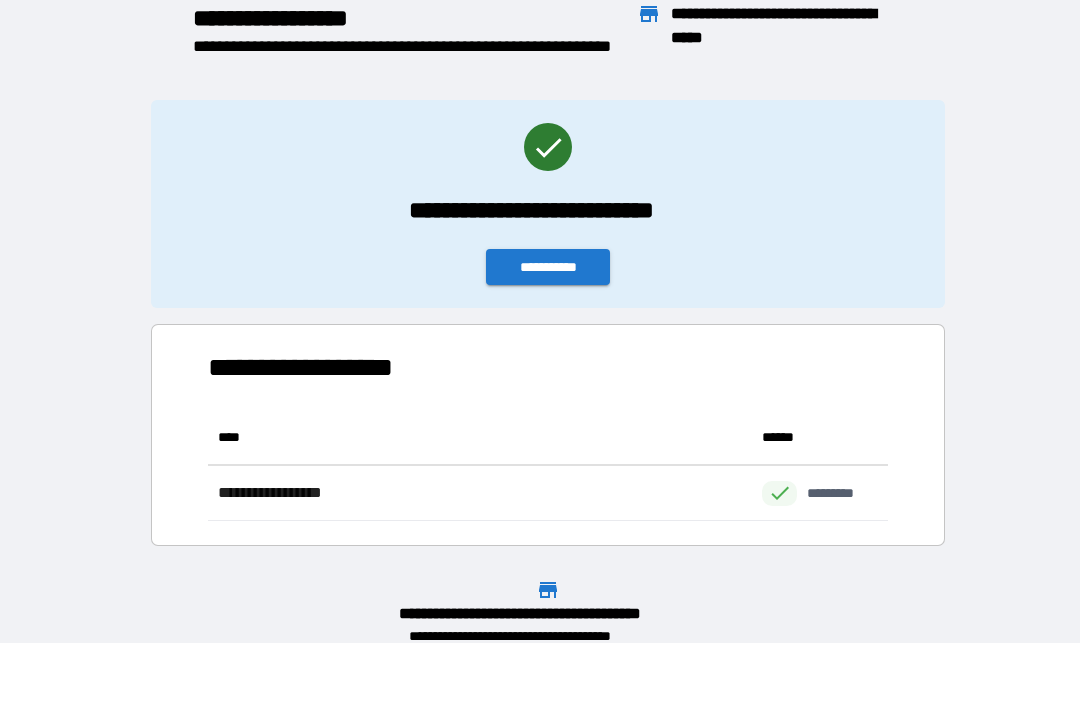 scroll, scrollTop: 1, scrollLeft: 1, axis: both 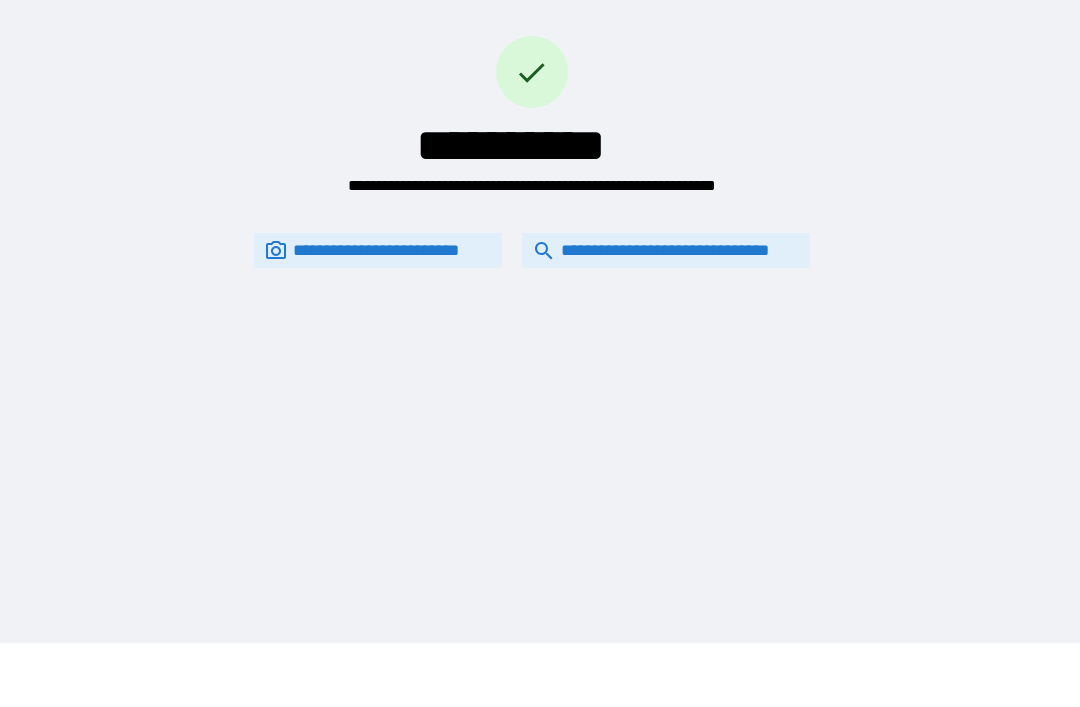 click on "**********" at bounding box center [666, 250] 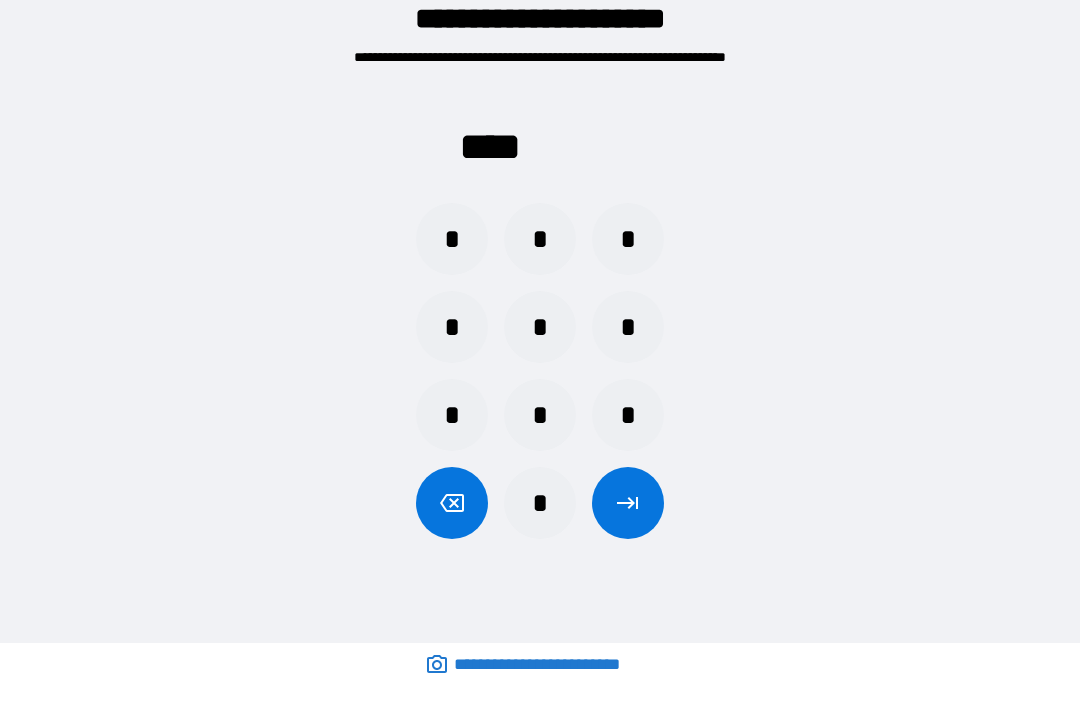 click on "*" at bounding box center (540, 503) 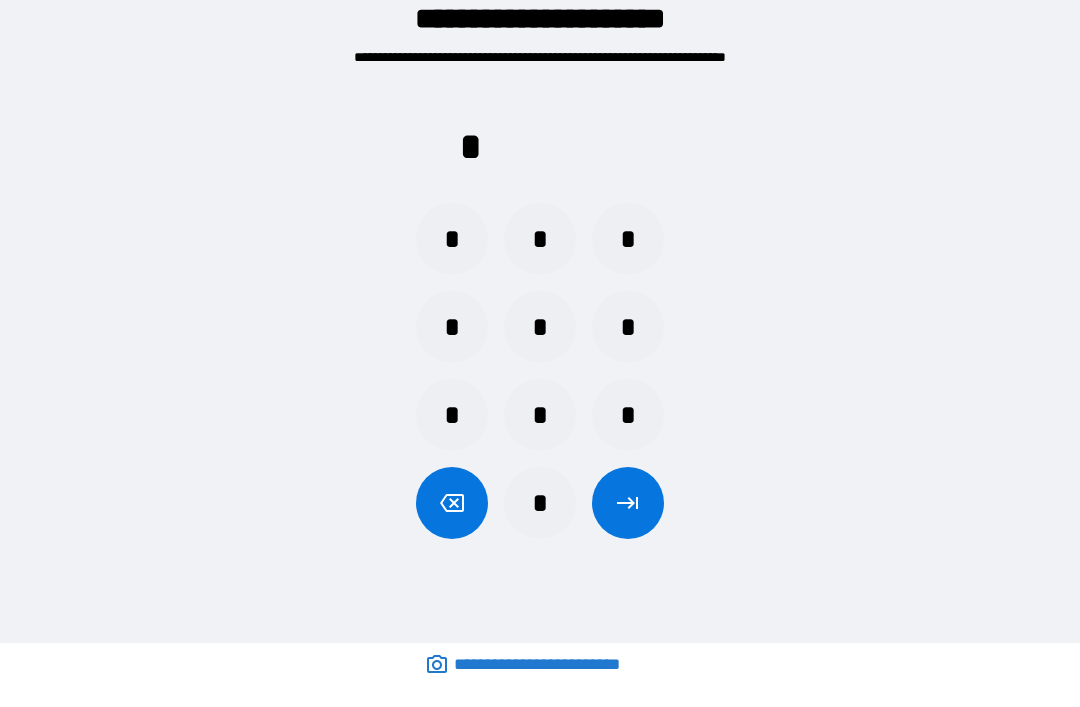 click on "*" at bounding box center [540, 415] 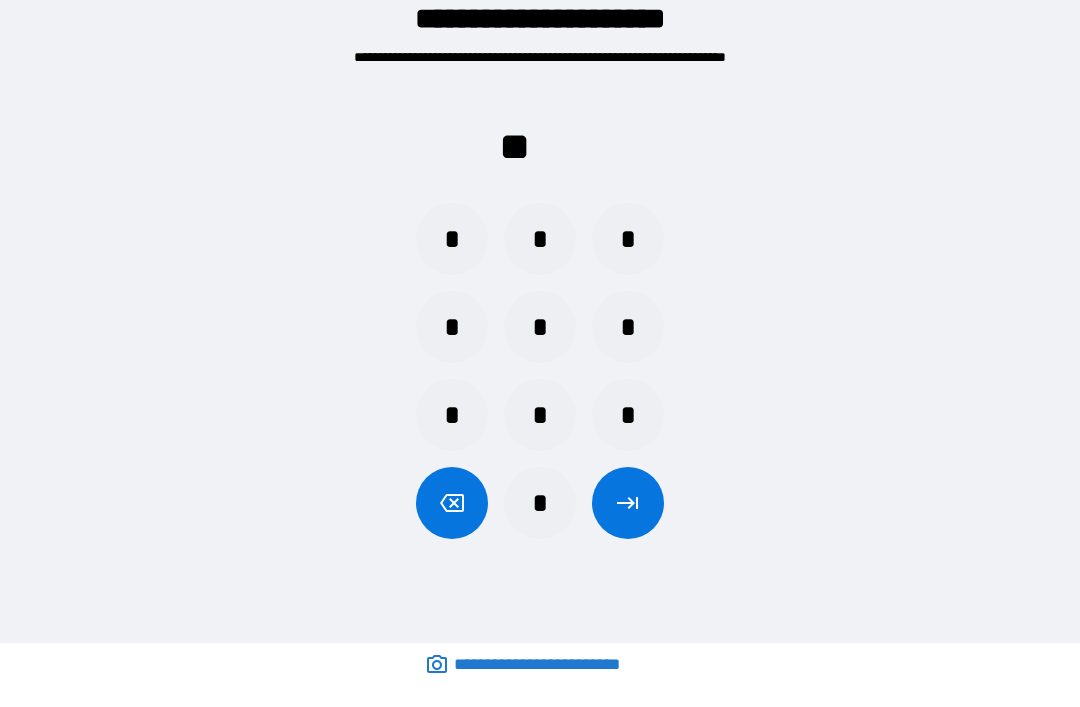 click on "*" at bounding box center [452, 327] 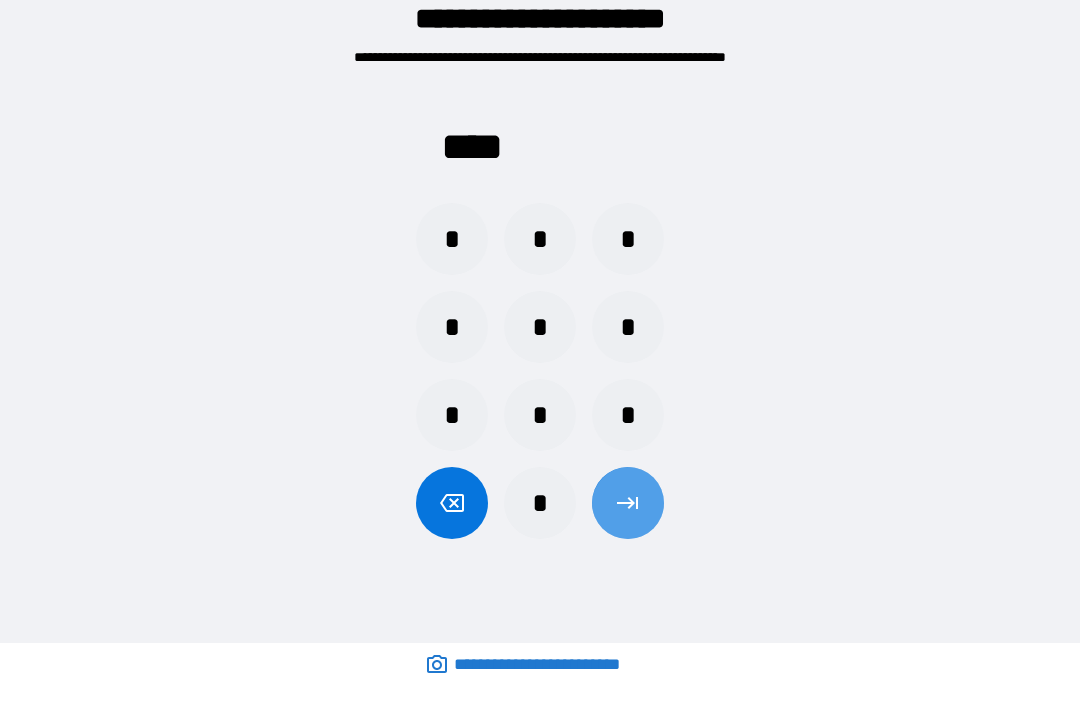 click at bounding box center [628, 503] 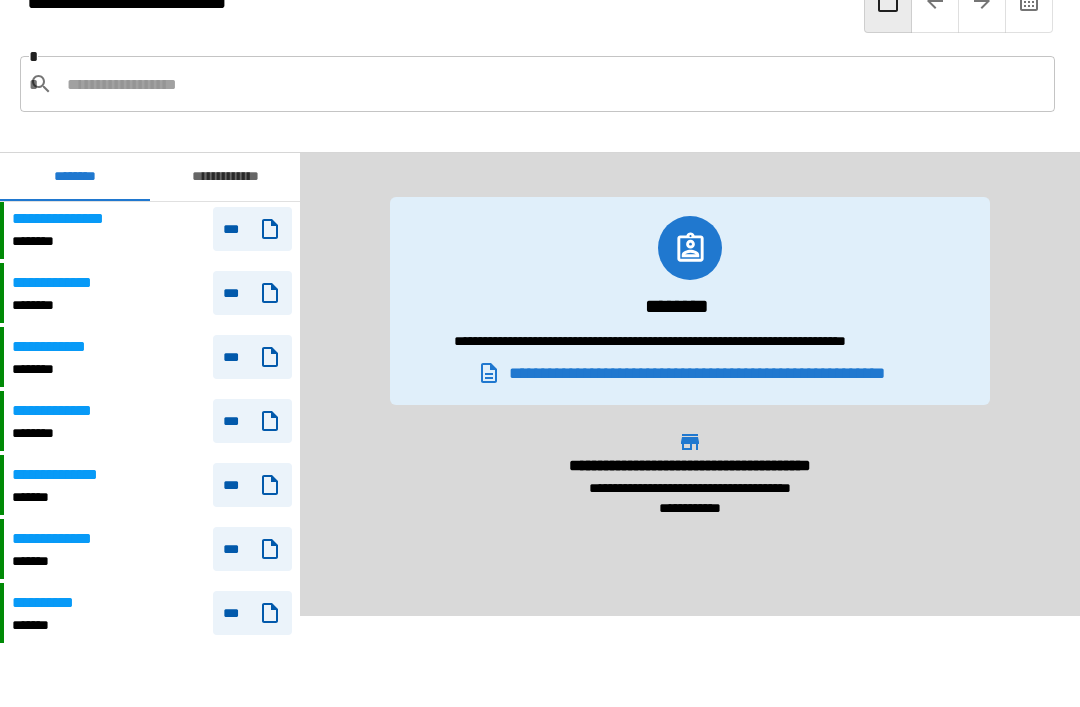 scroll, scrollTop: 1504, scrollLeft: 0, axis: vertical 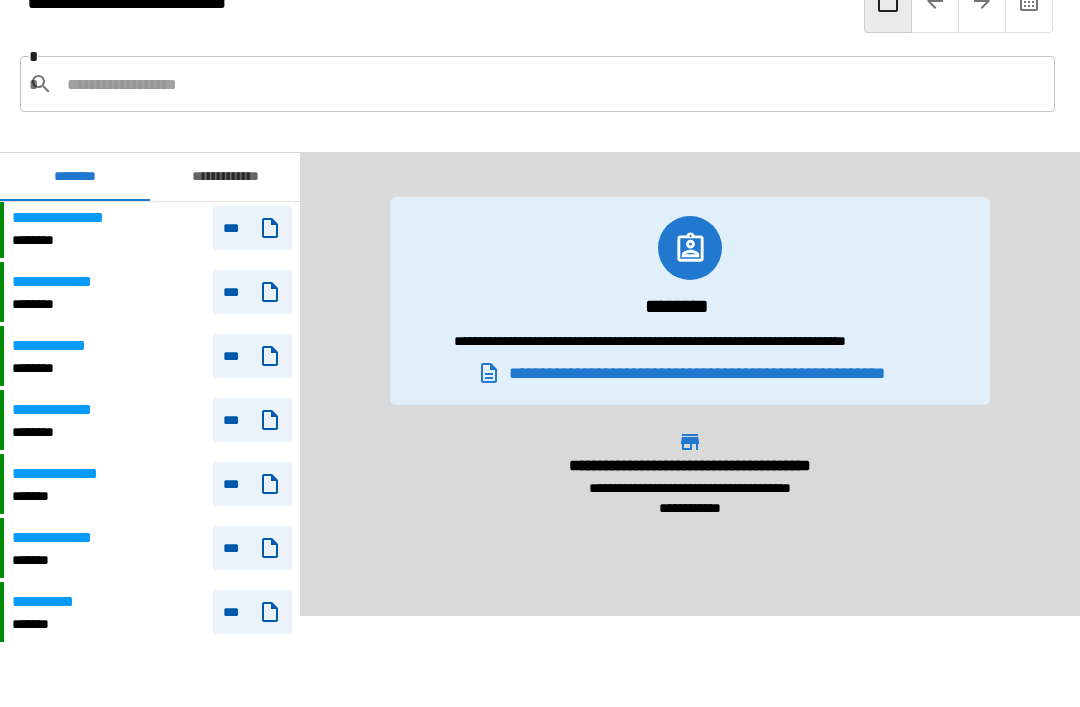 click on "**********" at bounding box center (150, 292) 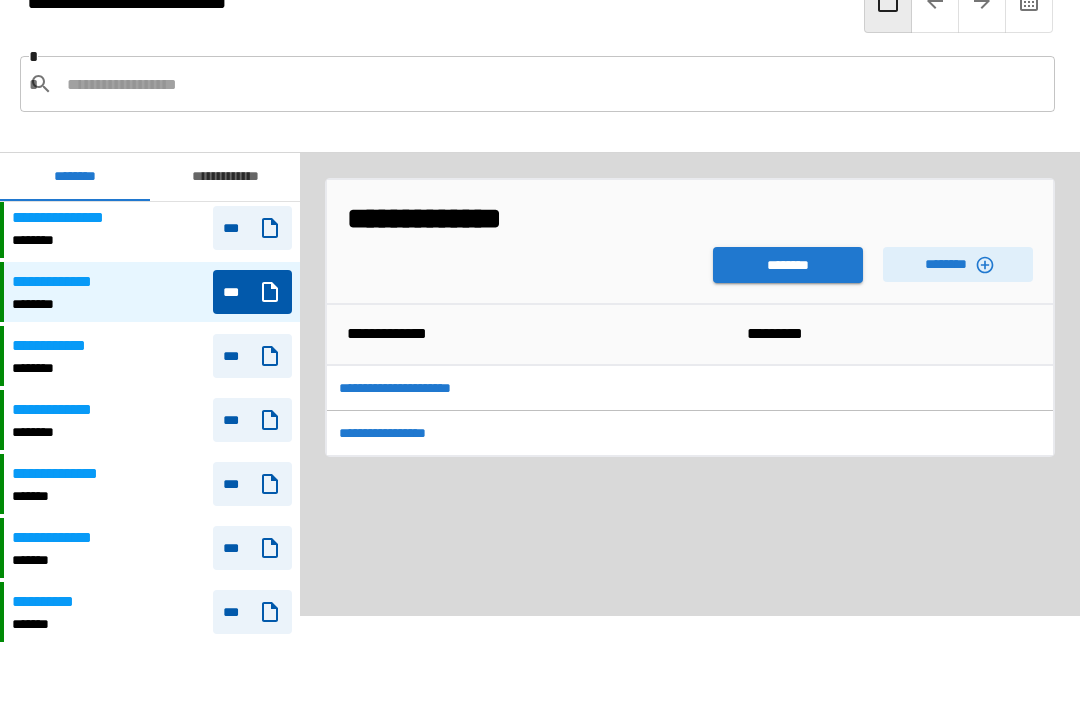 click on "********" at bounding box center [788, 265] 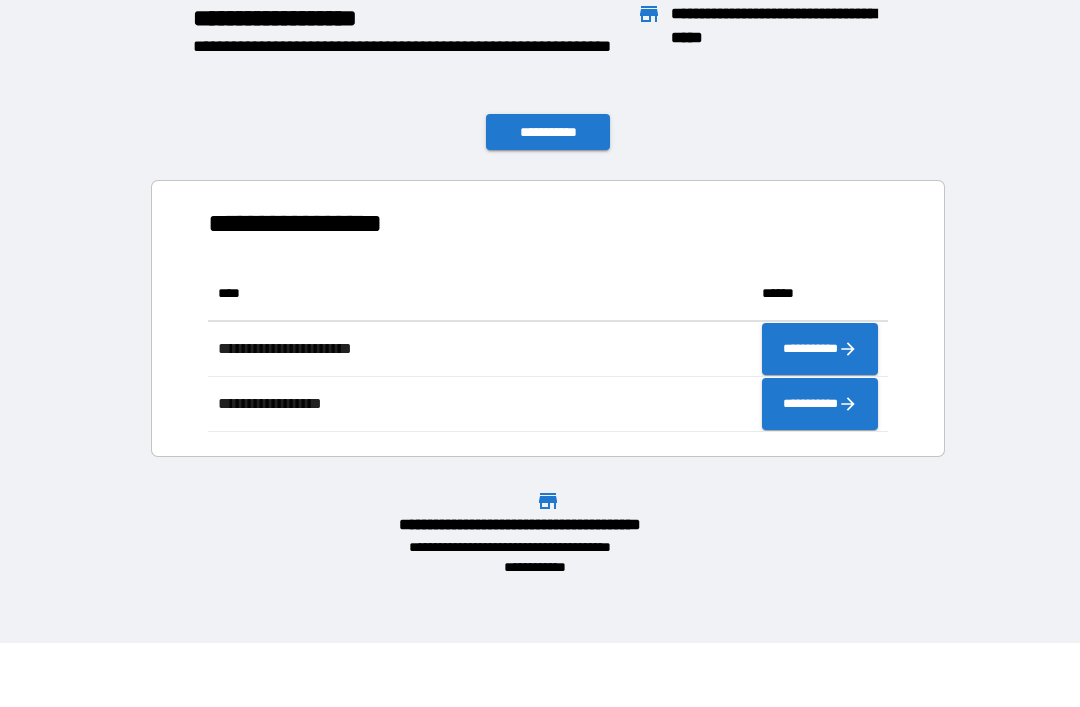 scroll, scrollTop: 1, scrollLeft: 1, axis: both 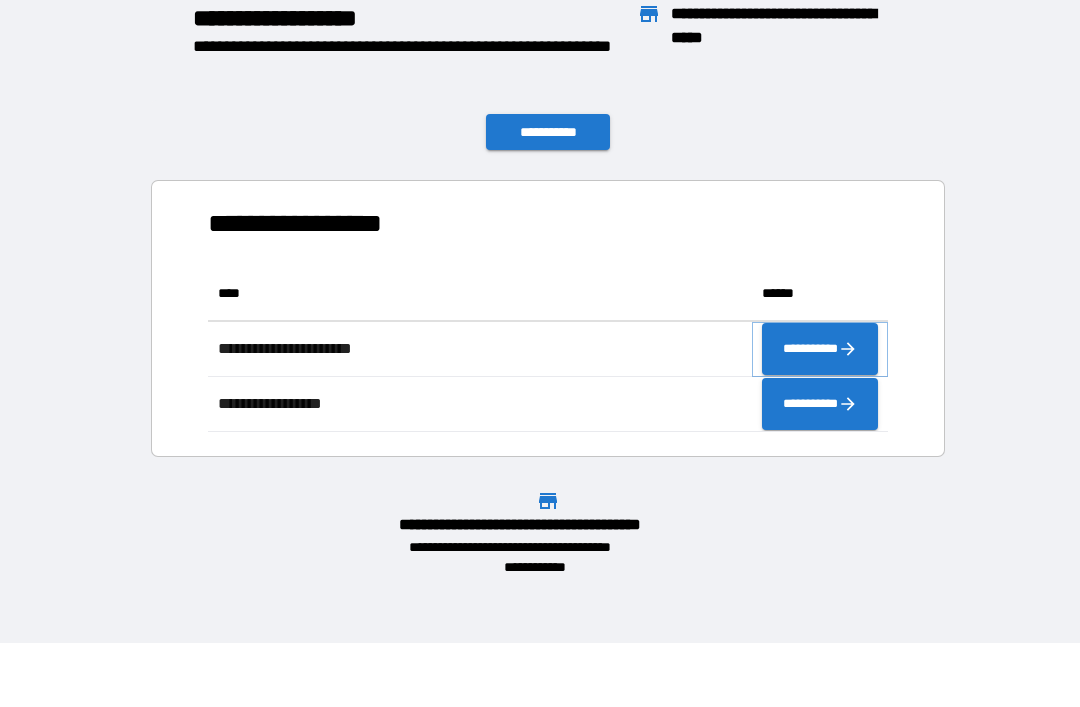 click on "**********" at bounding box center (820, 349) 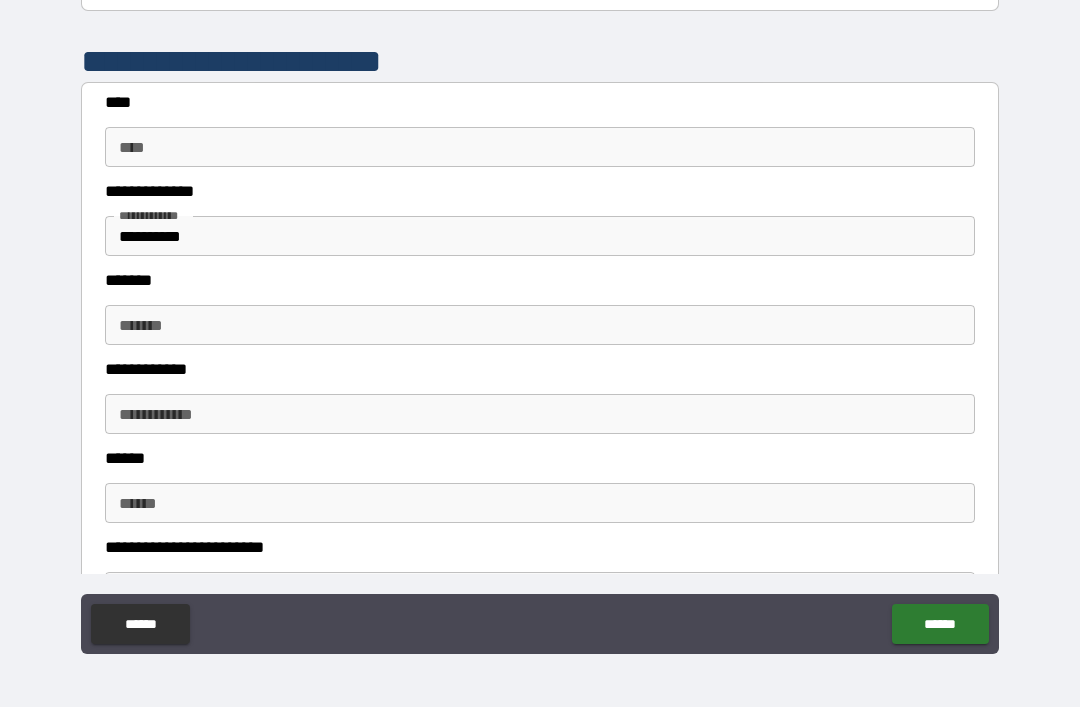 scroll, scrollTop: 376, scrollLeft: 0, axis: vertical 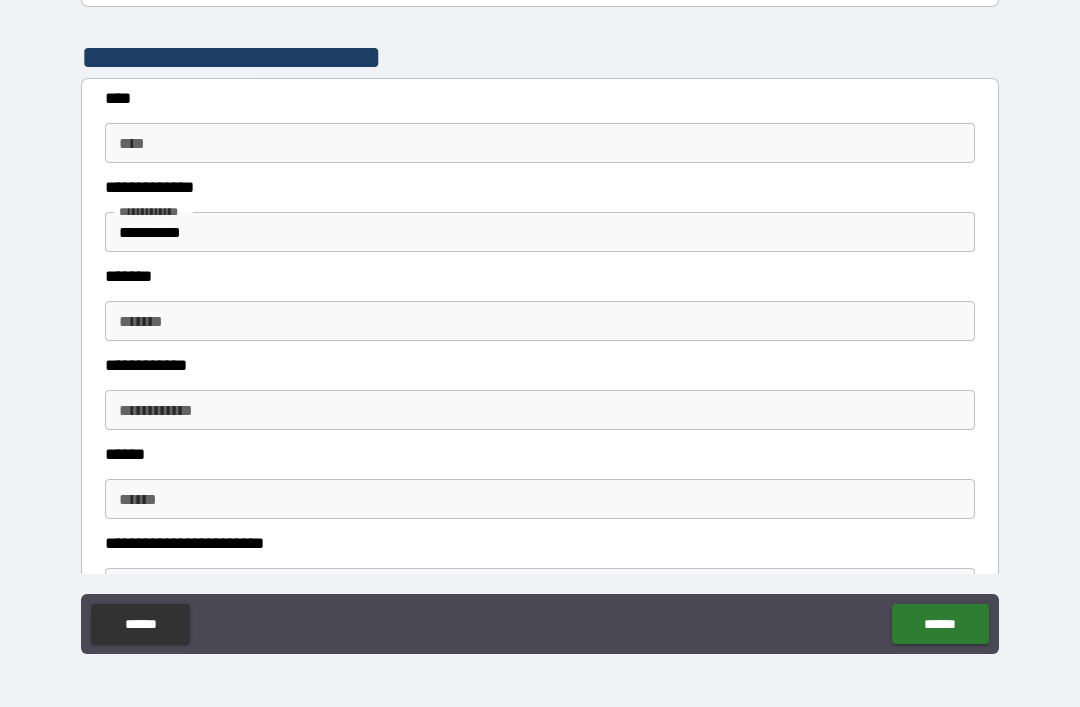 click on "****" at bounding box center [540, 143] 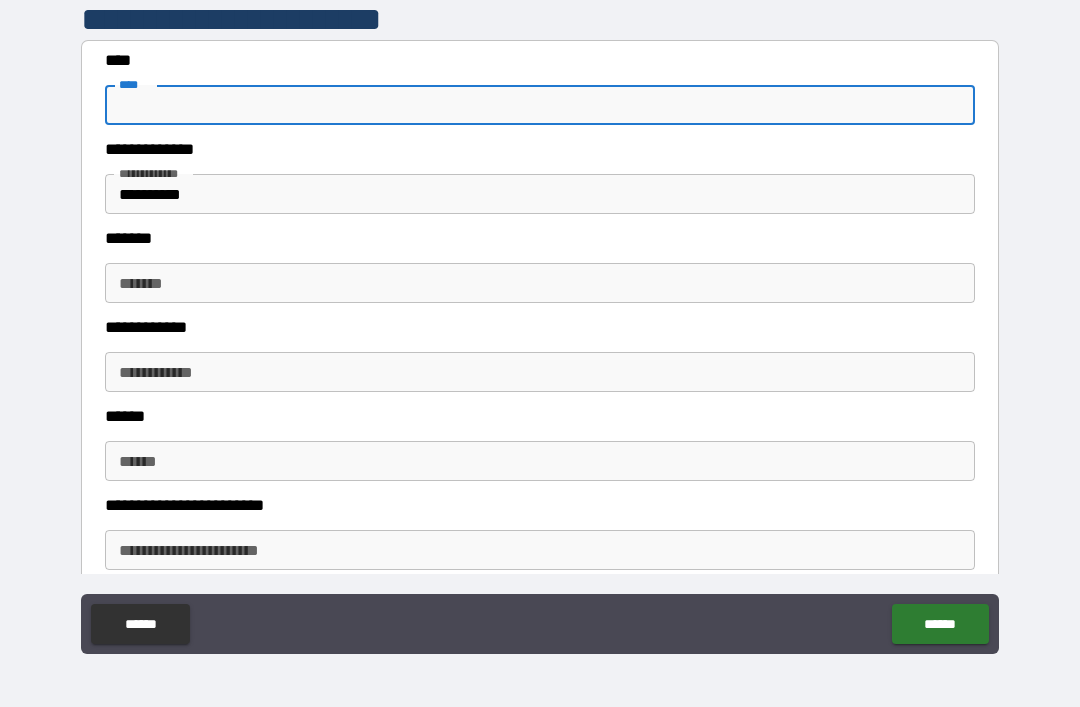 scroll, scrollTop: 413, scrollLeft: 0, axis: vertical 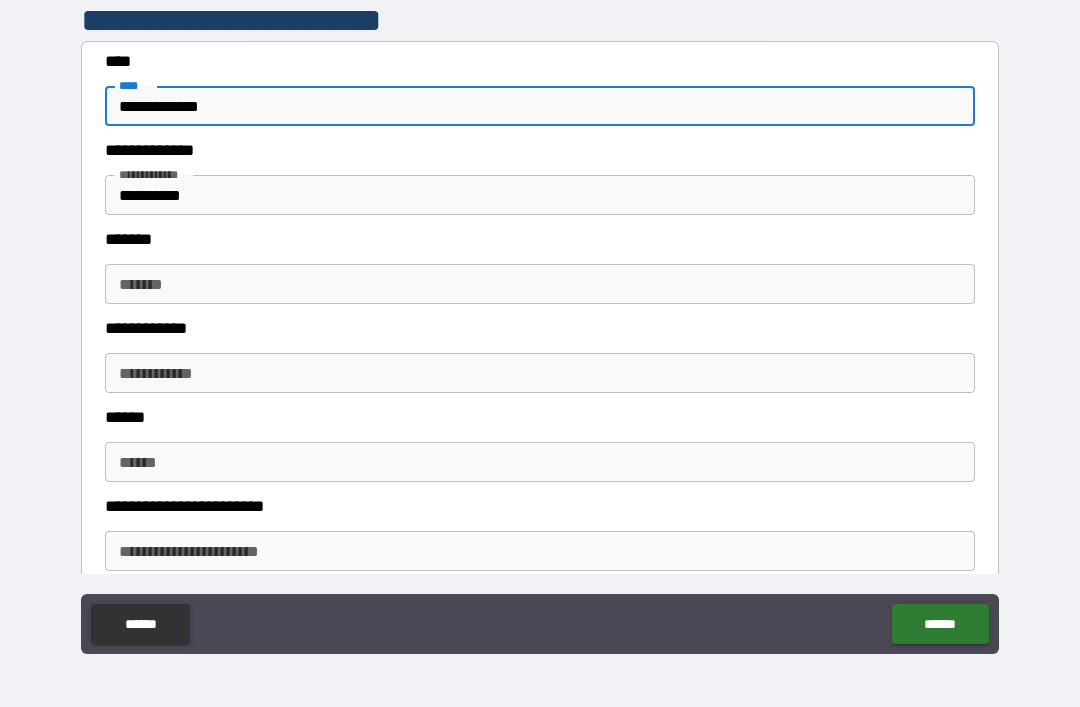click on "**********" at bounding box center [540, 195] 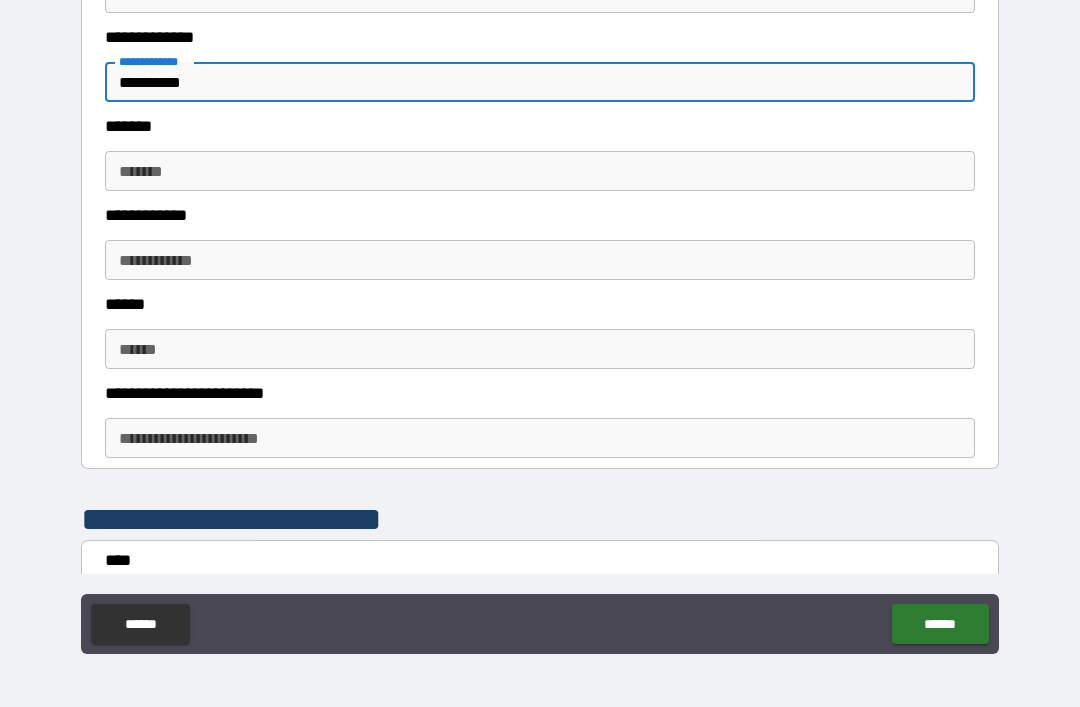 scroll, scrollTop: 533, scrollLeft: 0, axis: vertical 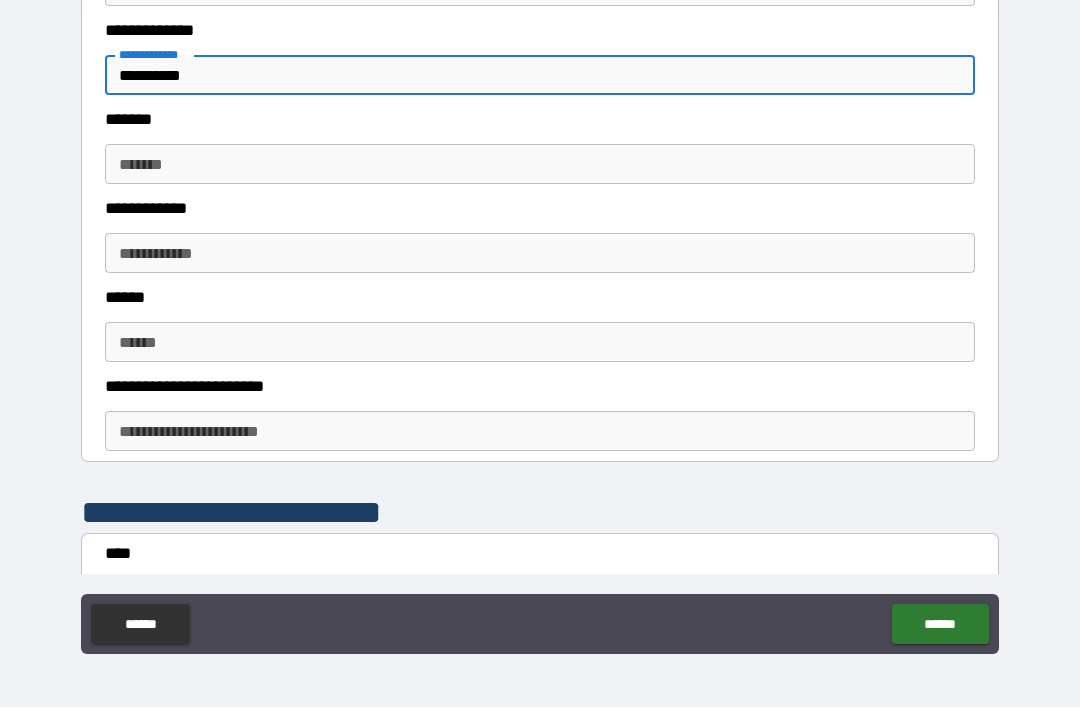 click on "*******" at bounding box center (540, 164) 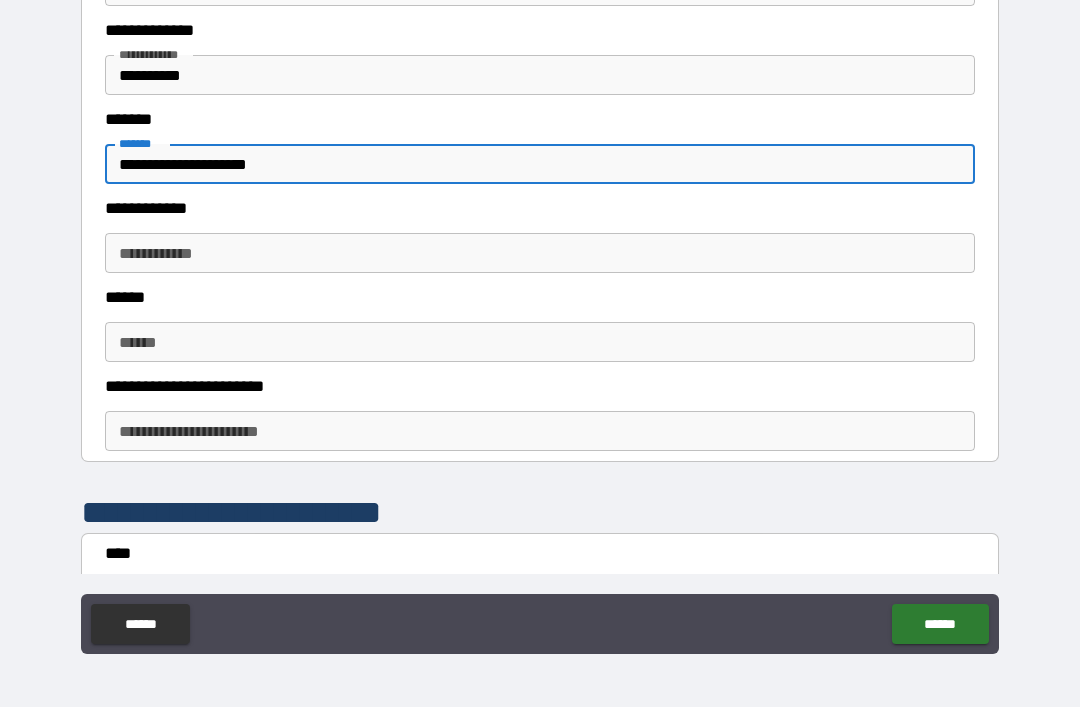 click on "**********" at bounding box center (540, 253) 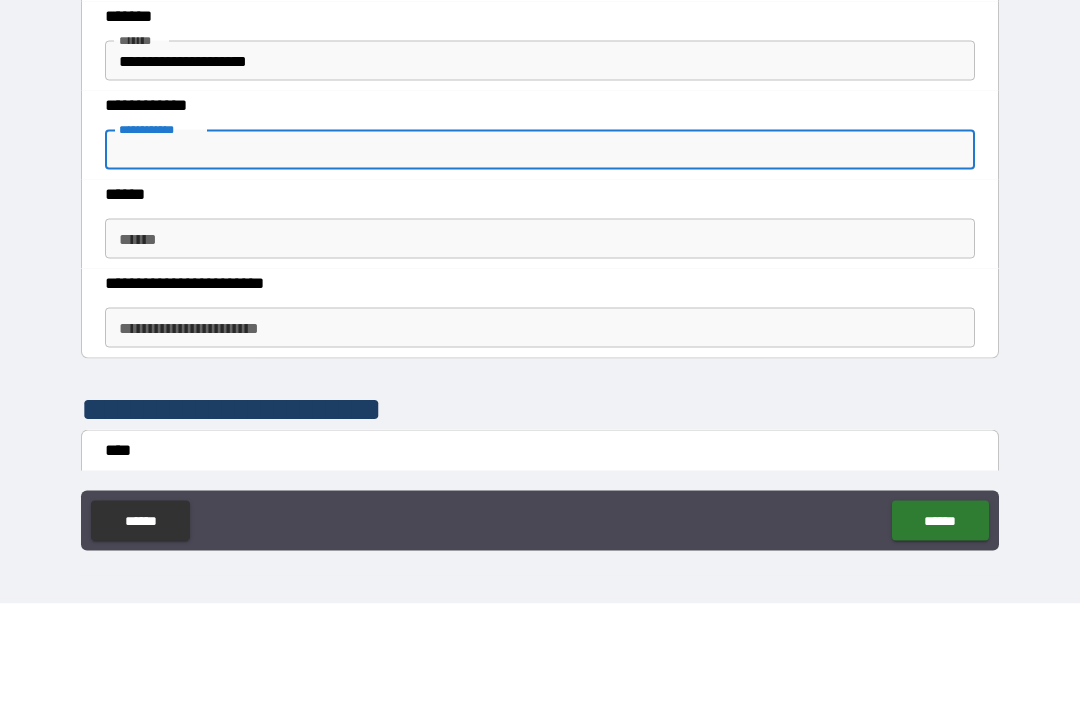 click on "**********" at bounding box center (540, 164) 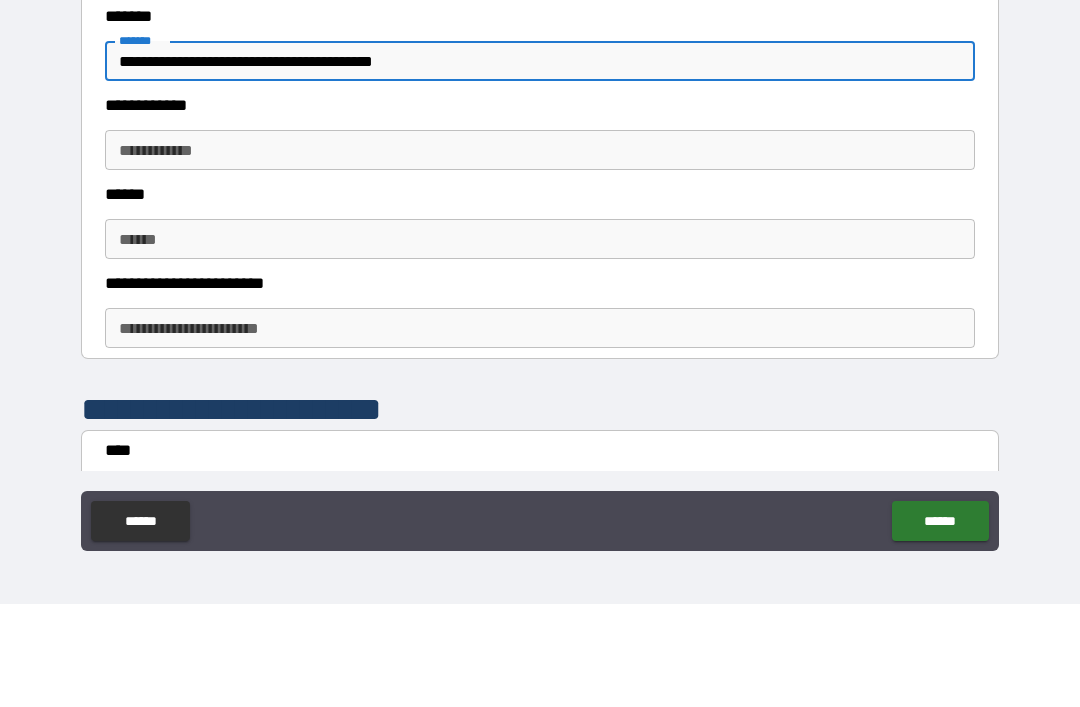 click on "**********" at bounding box center (540, 253) 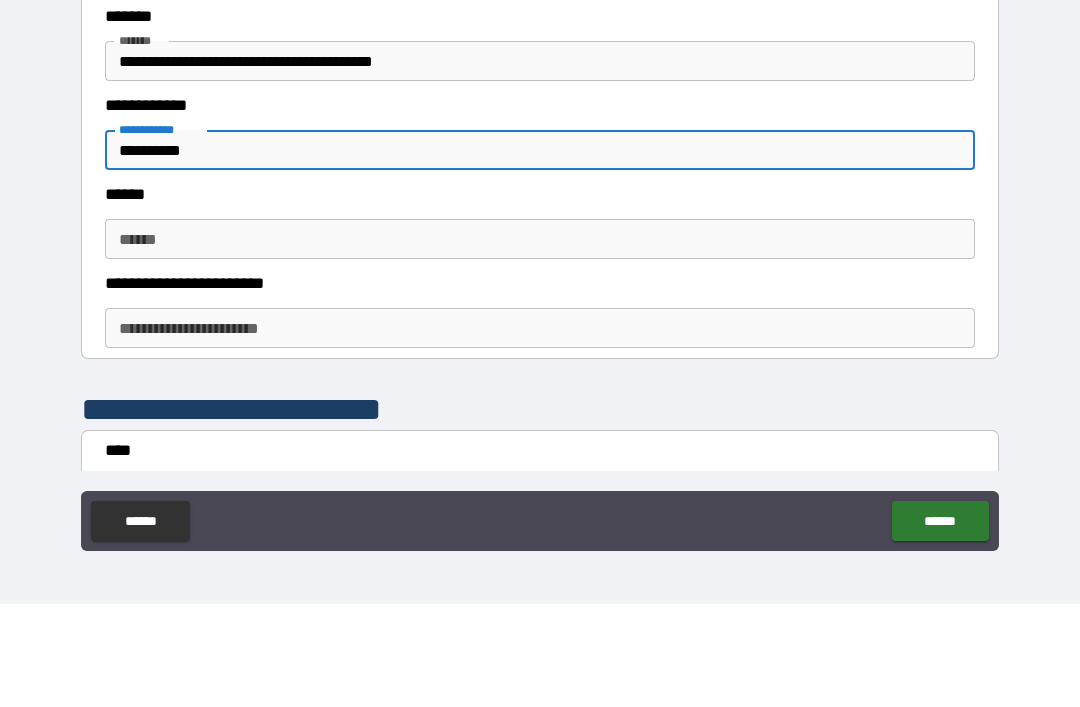 click on "******" at bounding box center [540, 342] 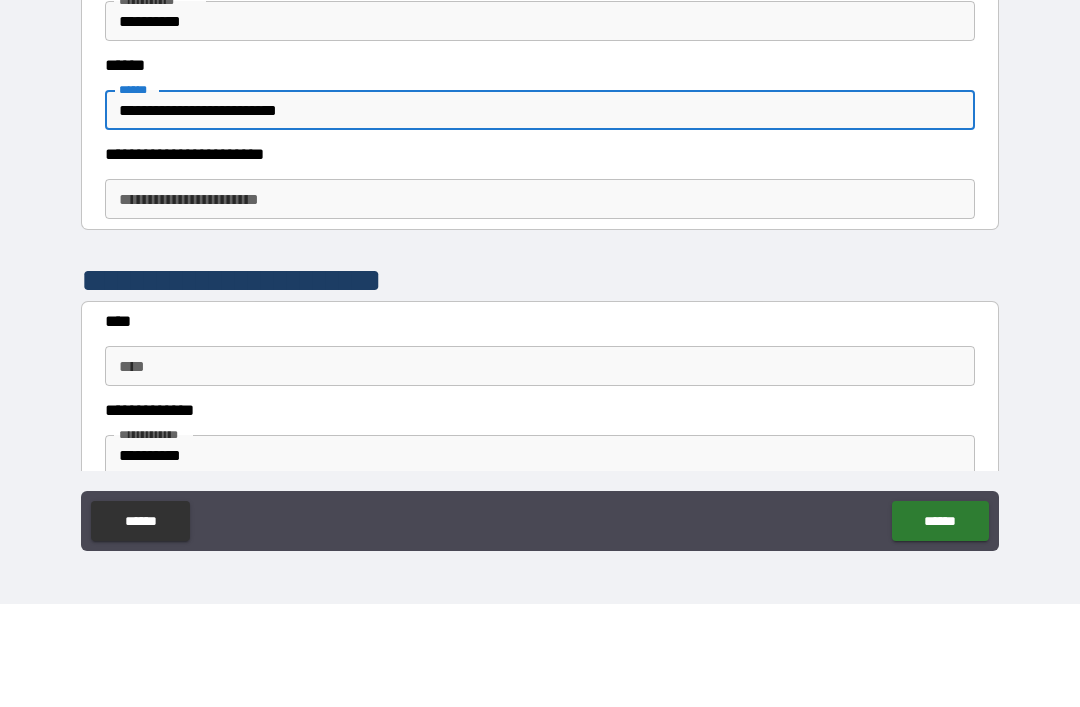 scroll, scrollTop: 694, scrollLeft: 0, axis: vertical 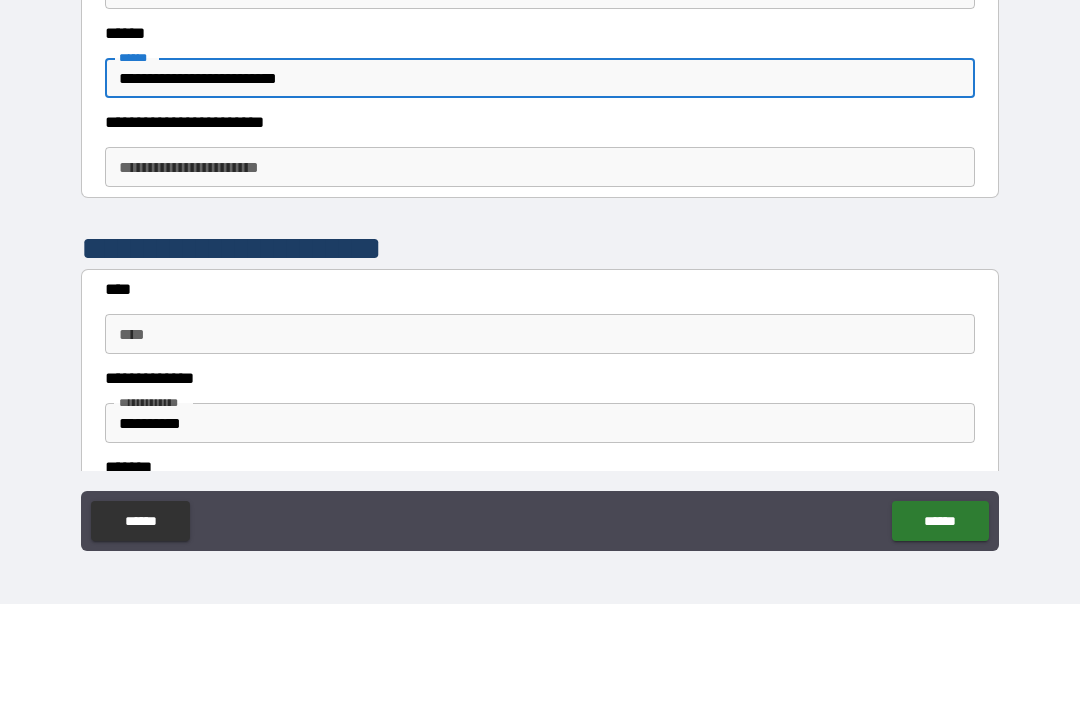 click on "**********" at bounding box center (540, 270) 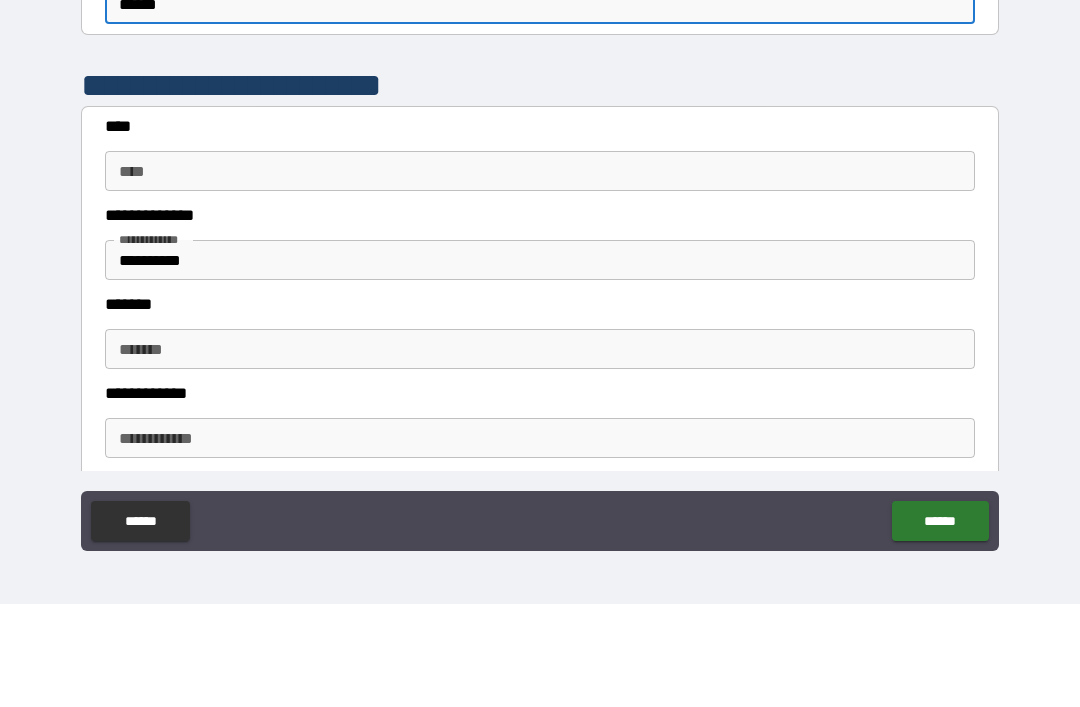 scroll, scrollTop: 858, scrollLeft: 0, axis: vertical 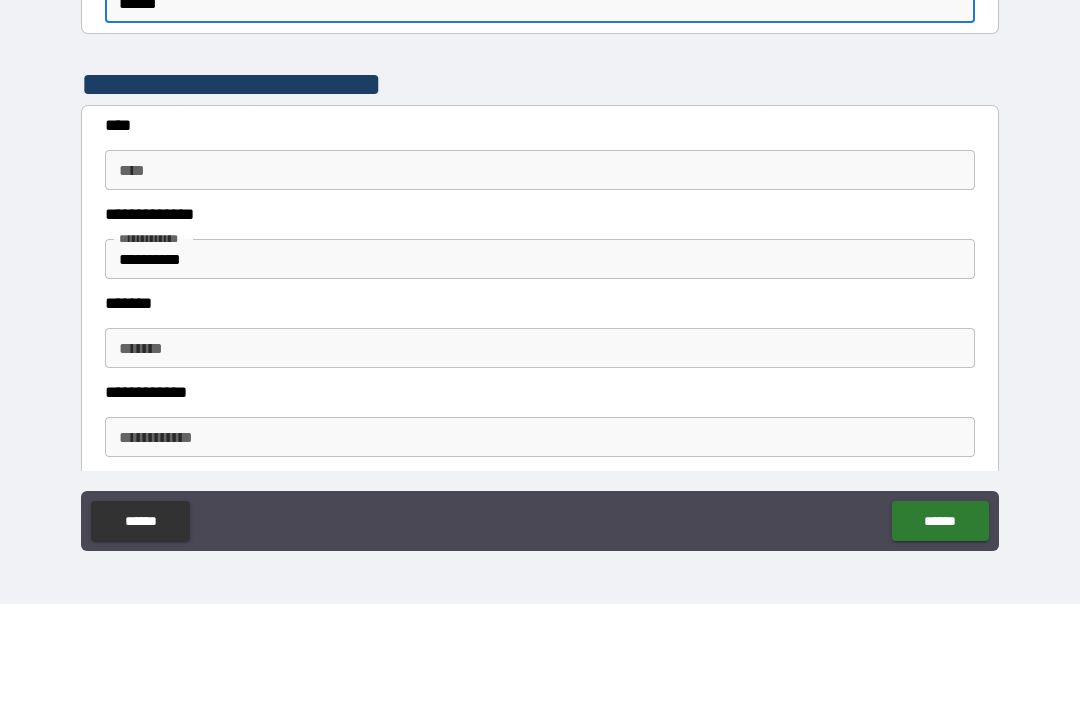 click on "****" at bounding box center (540, 273) 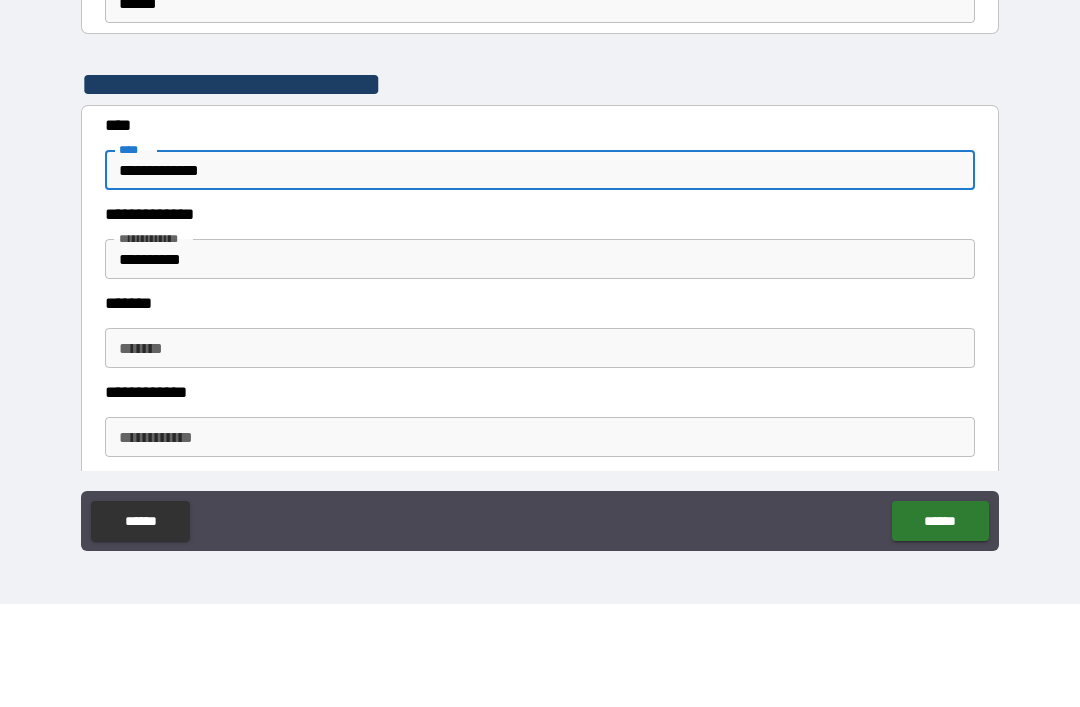 click on "**********" at bounding box center [540, 362] 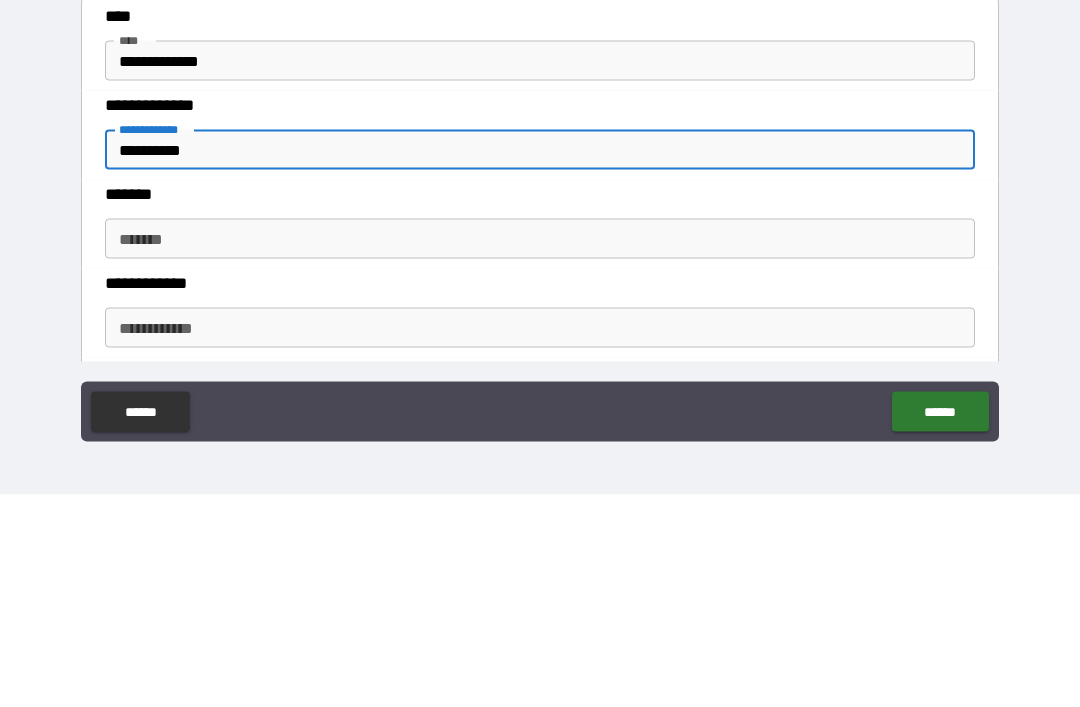 click on "**********" at bounding box center (540, 362) 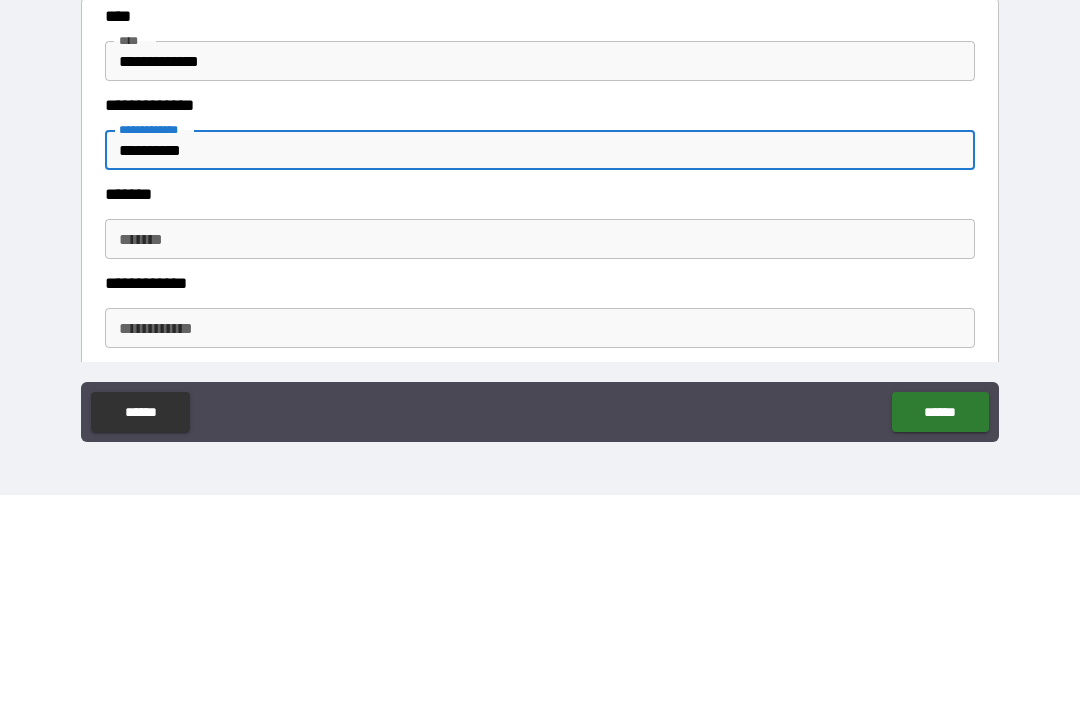 click on "*******" at bounding box center (540, 451) 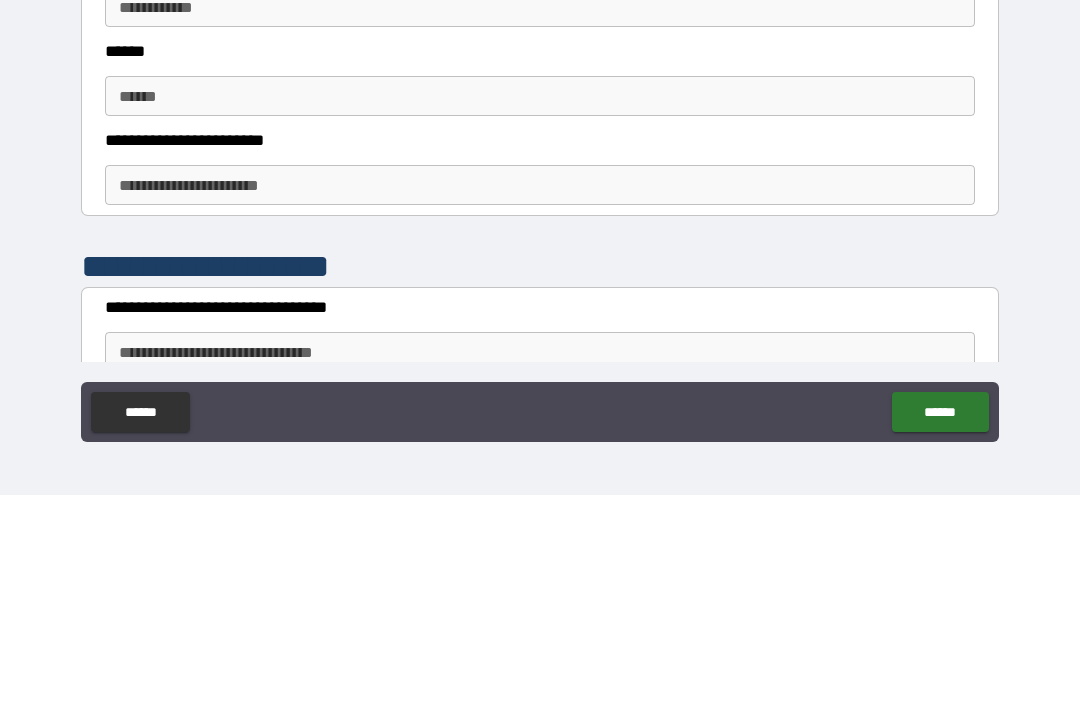 scroll, scrollTop: 1200, scrollLeft: 0, axis: vertical 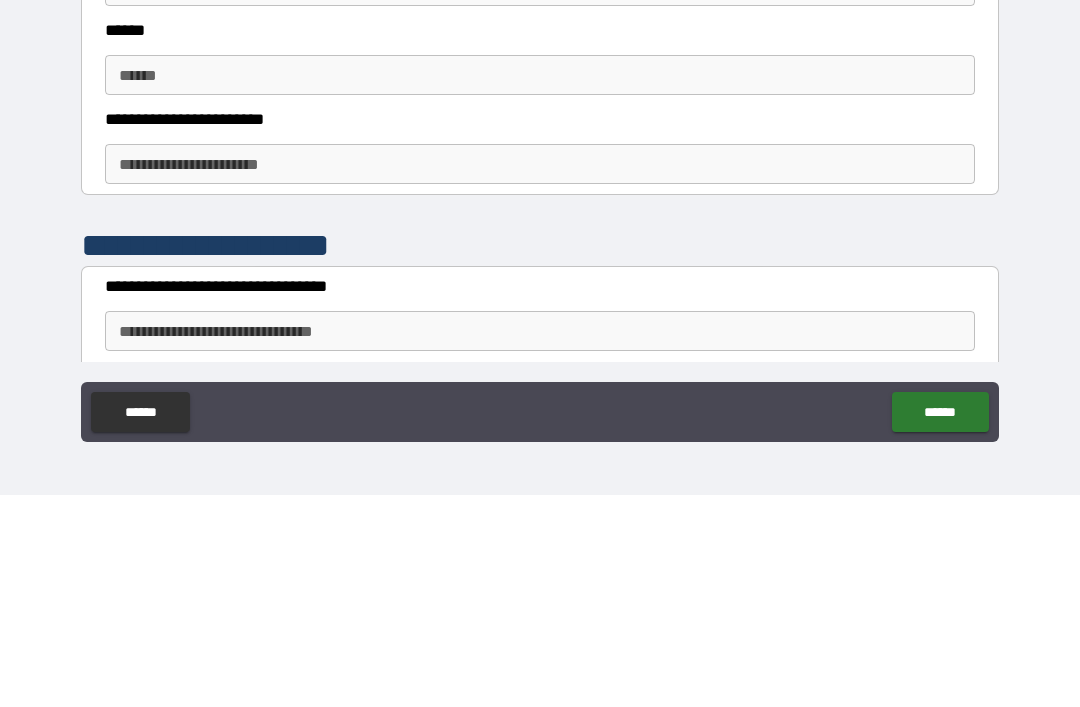 click on "**********" at bounding box center (540, 376) 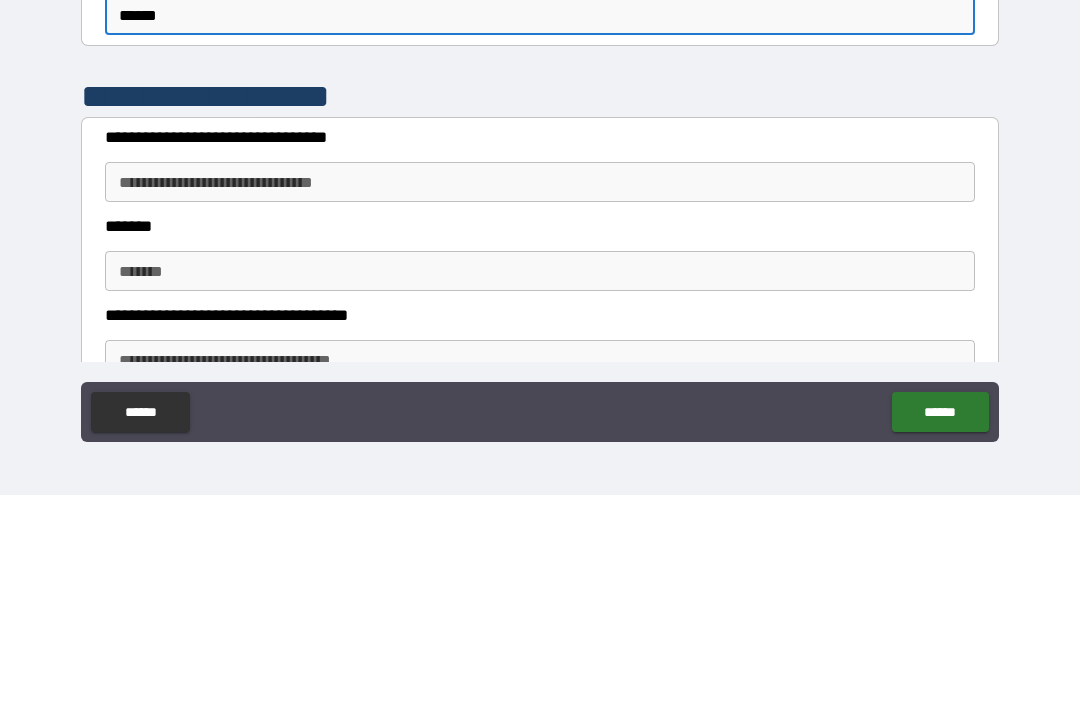 scroll, scrollTop: 1373, scrollLeft: 0, axis: vertical 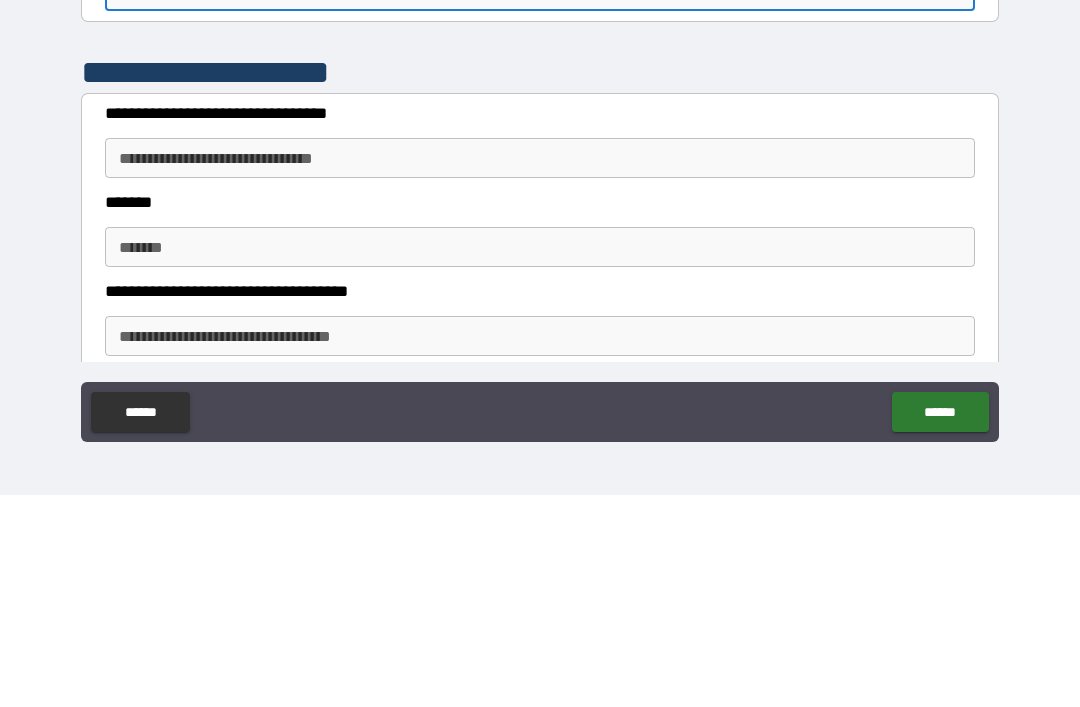 click on "**********" at bounding box center [540, 370] 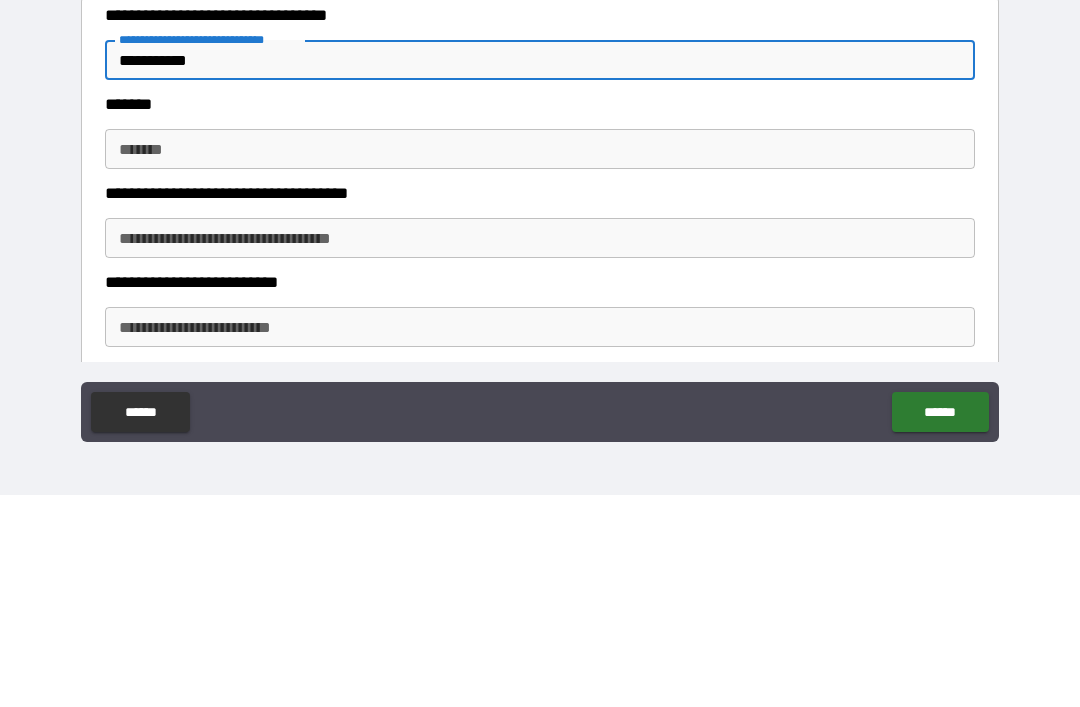 scroll, scrollTop: 1470, scrollLeft: 0, axis: vertical 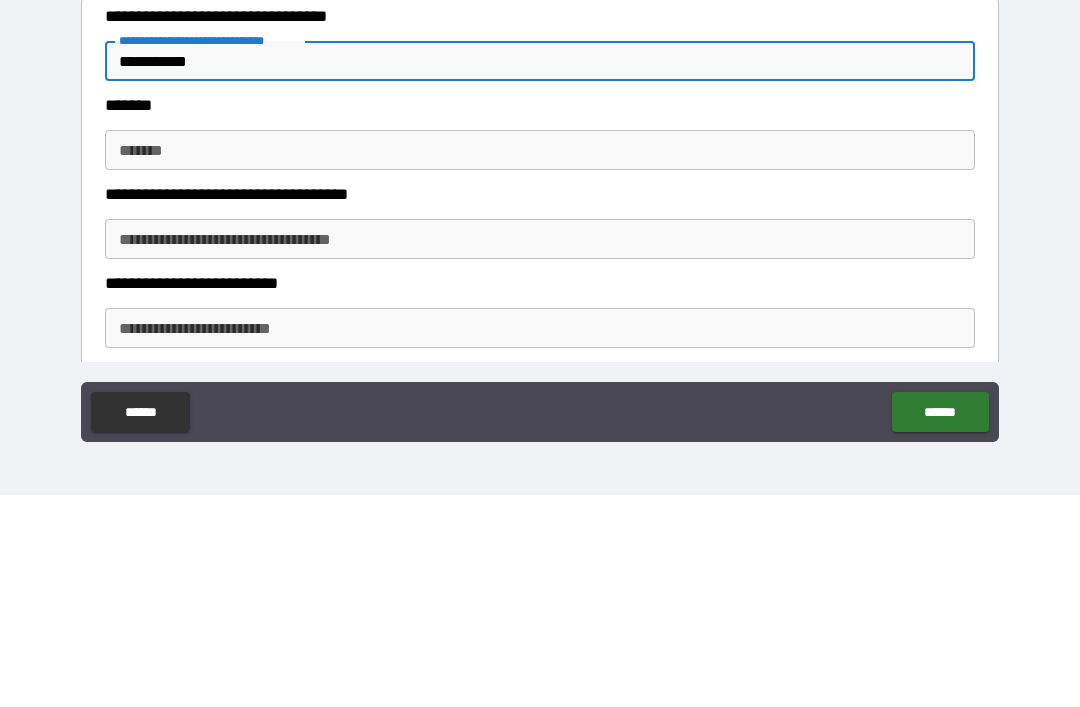 click on "*******" at bounding box center (540, 362) 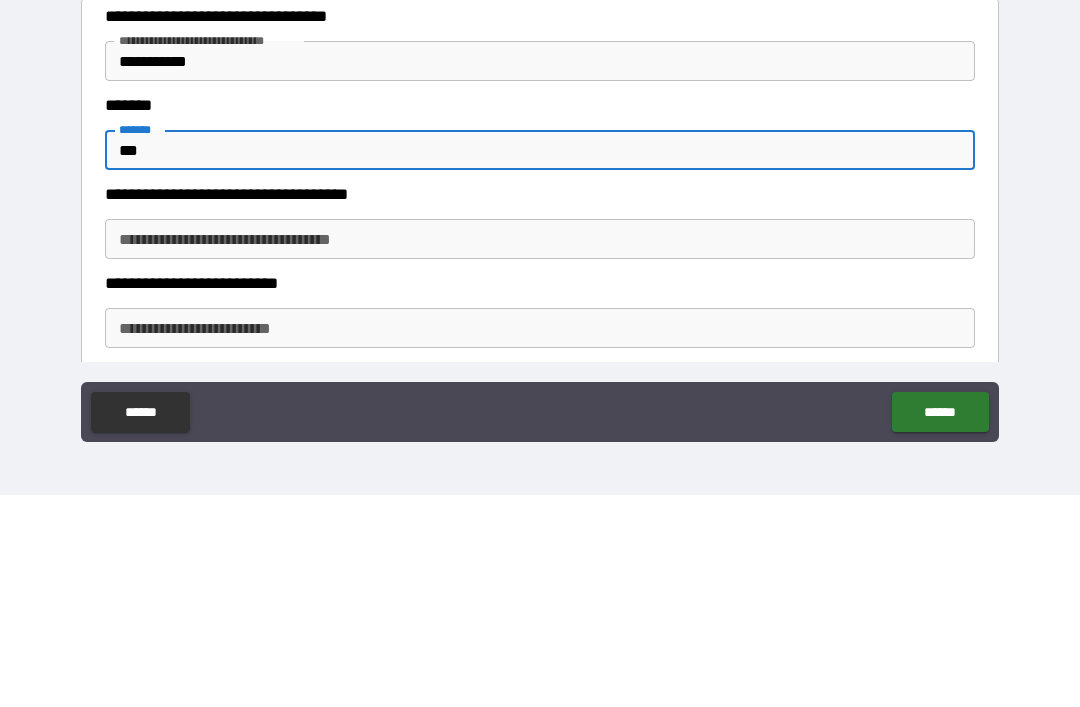 click on "**********" at bounding box center [540, 451] 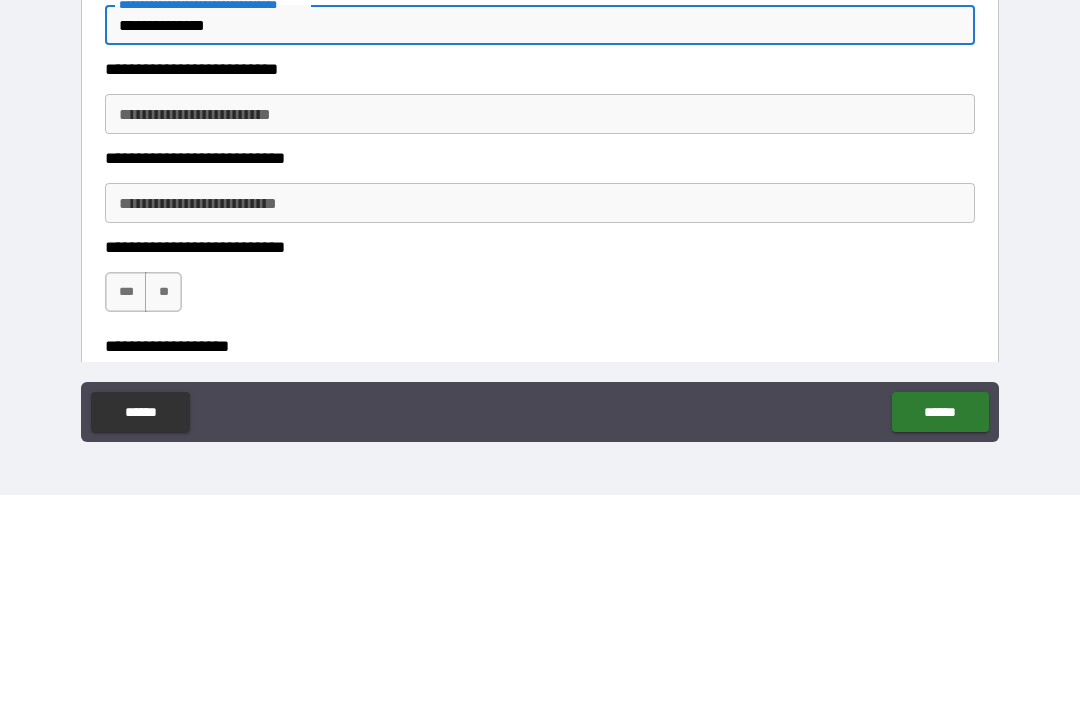 scroll, scrollTop: 1683, scrollLeft: 0, axis: vertical 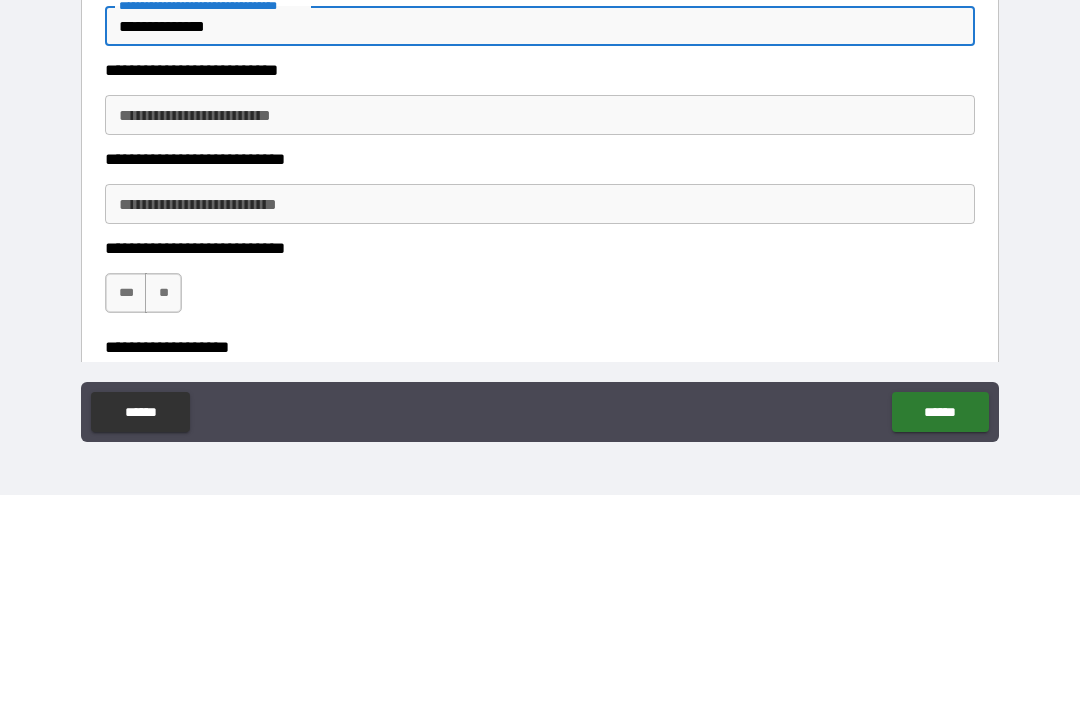click on "**********" at bounding box center [540, 327] 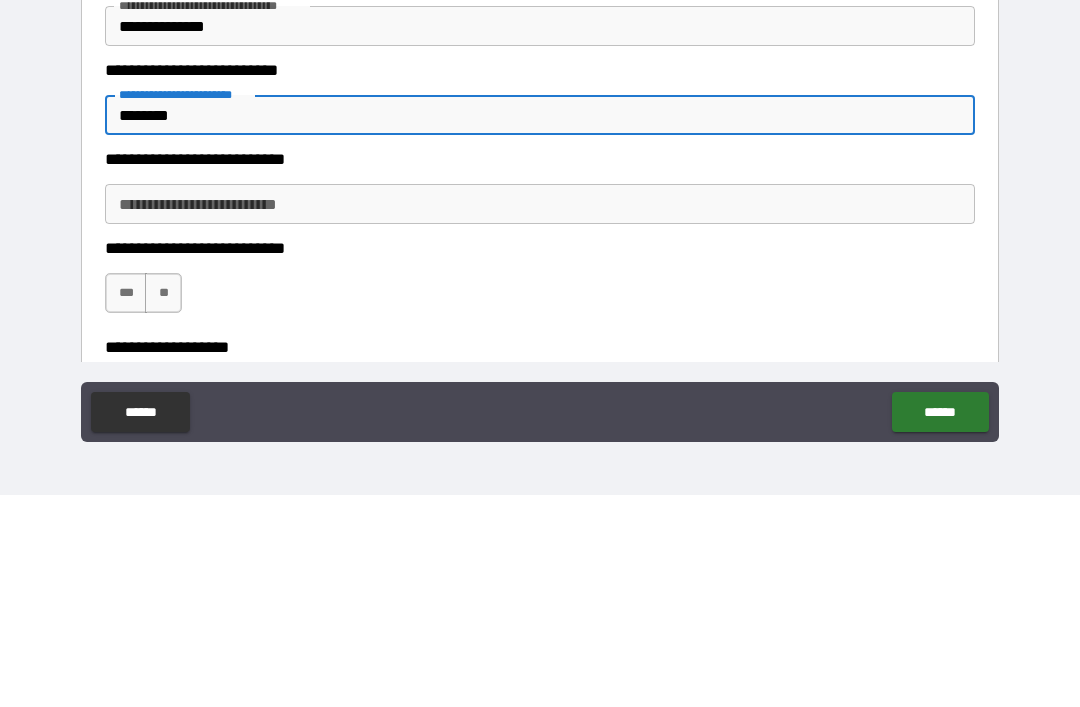 click on "**********" at bounding box center [540, 416] 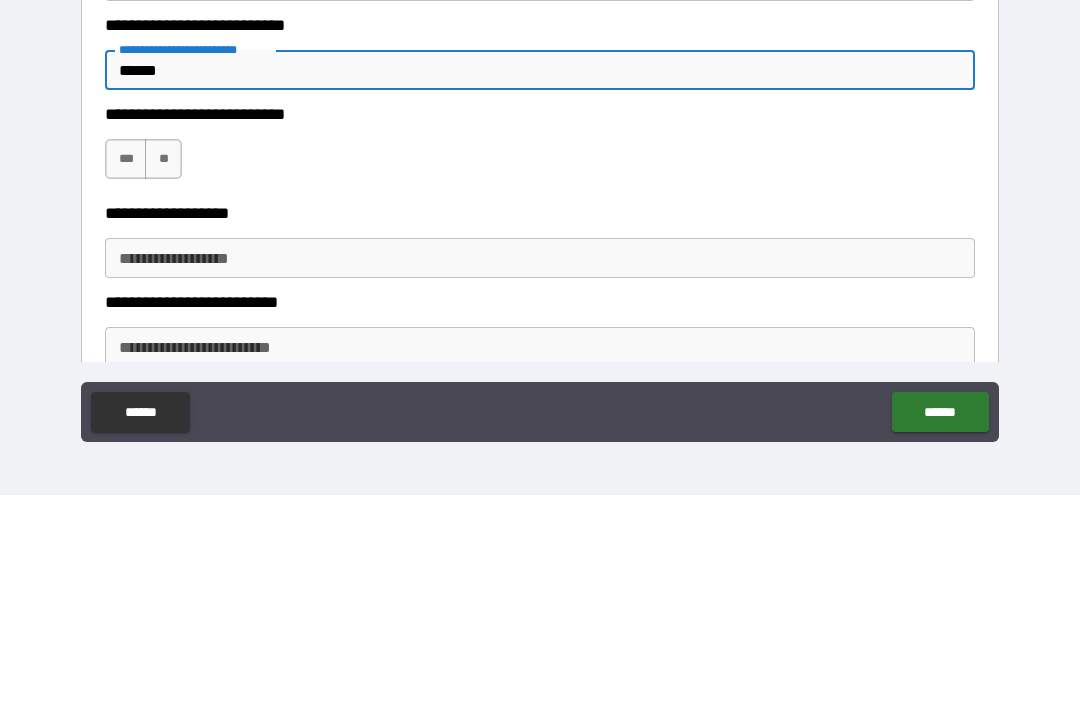 scroll, scrollTop: 1816, scrollLeft: 0, axis: vertical 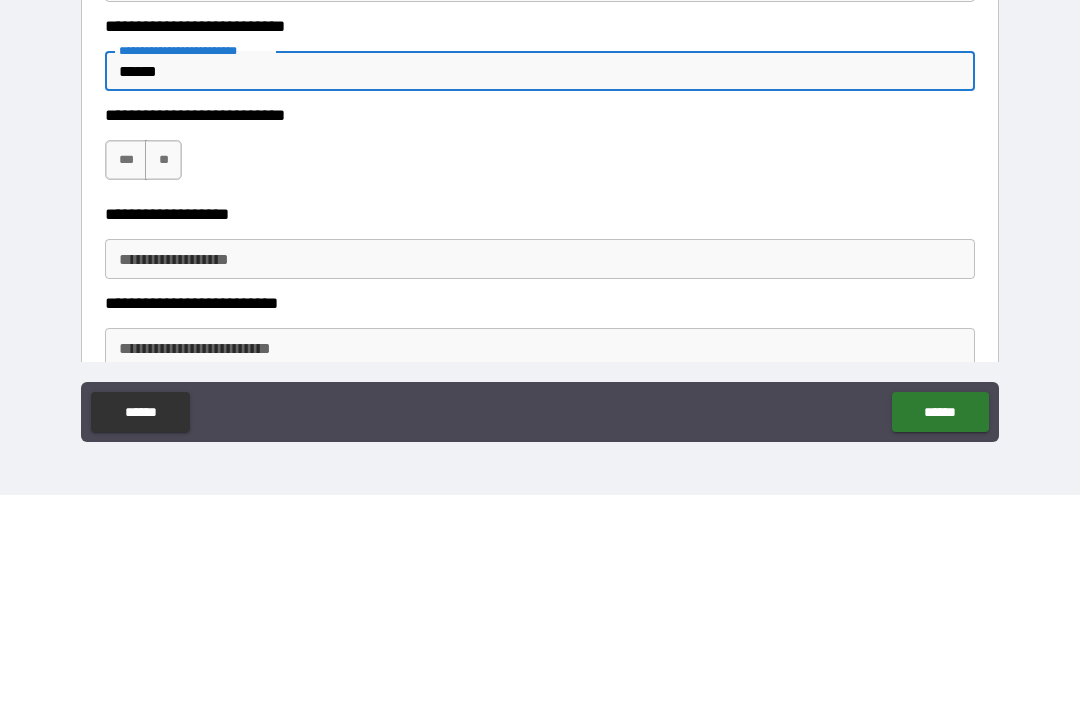 click on "******" at bounding box center (540, 283) 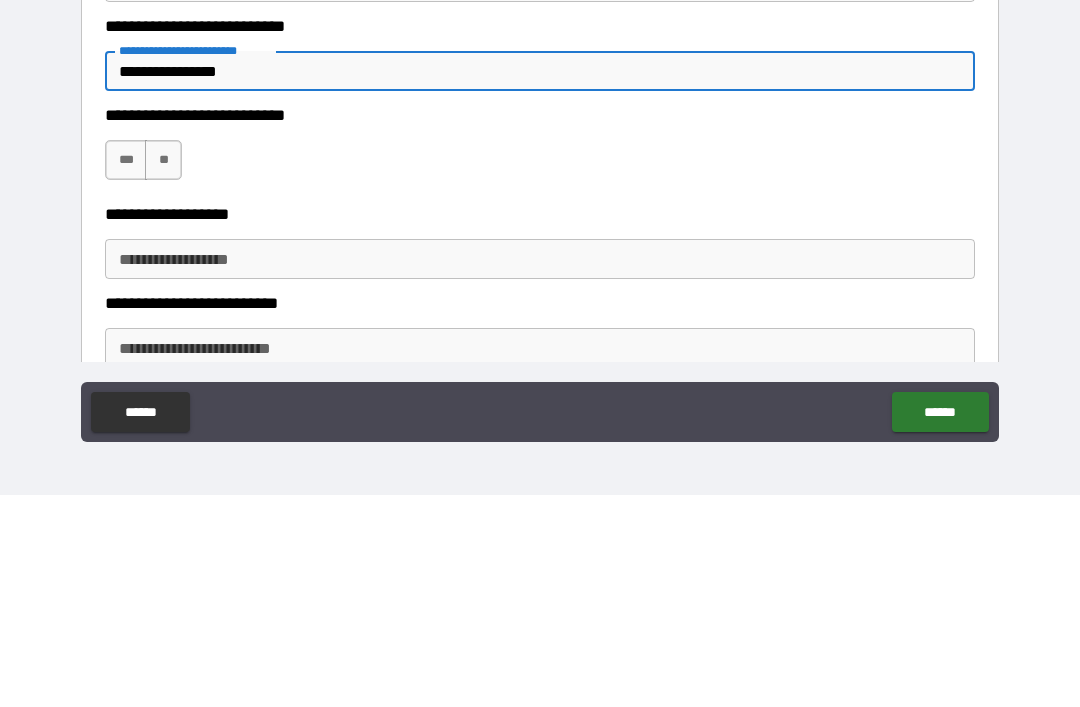 click on "**" at bounding box center [163, 372] 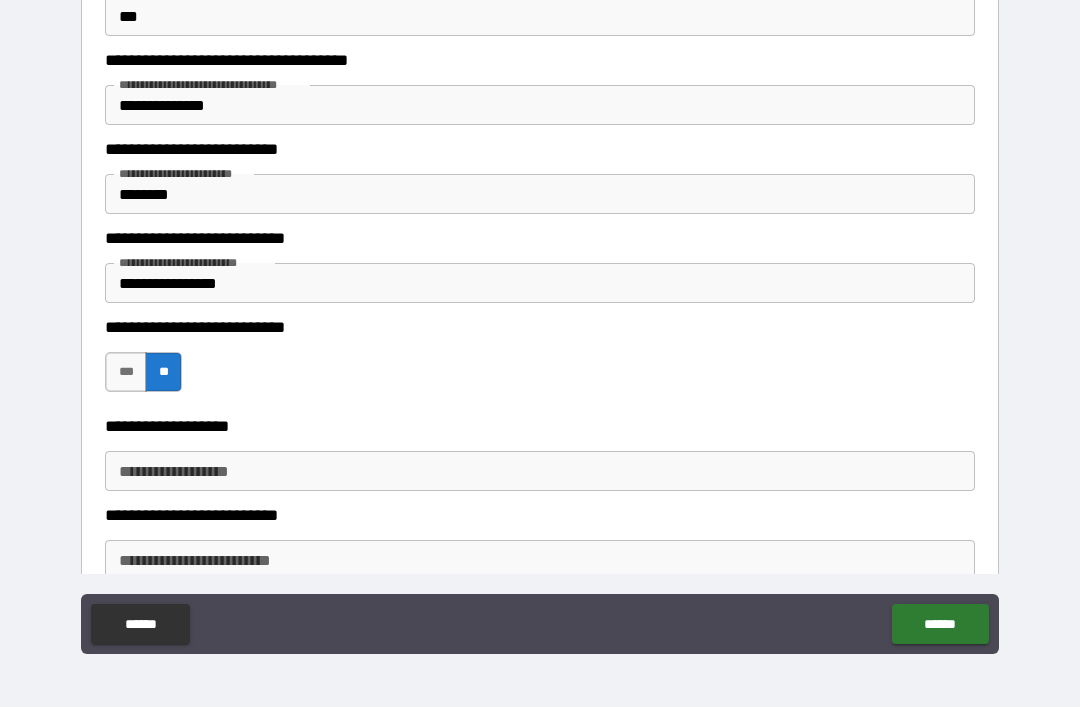click on "**********" at bounding box center [540, 471] 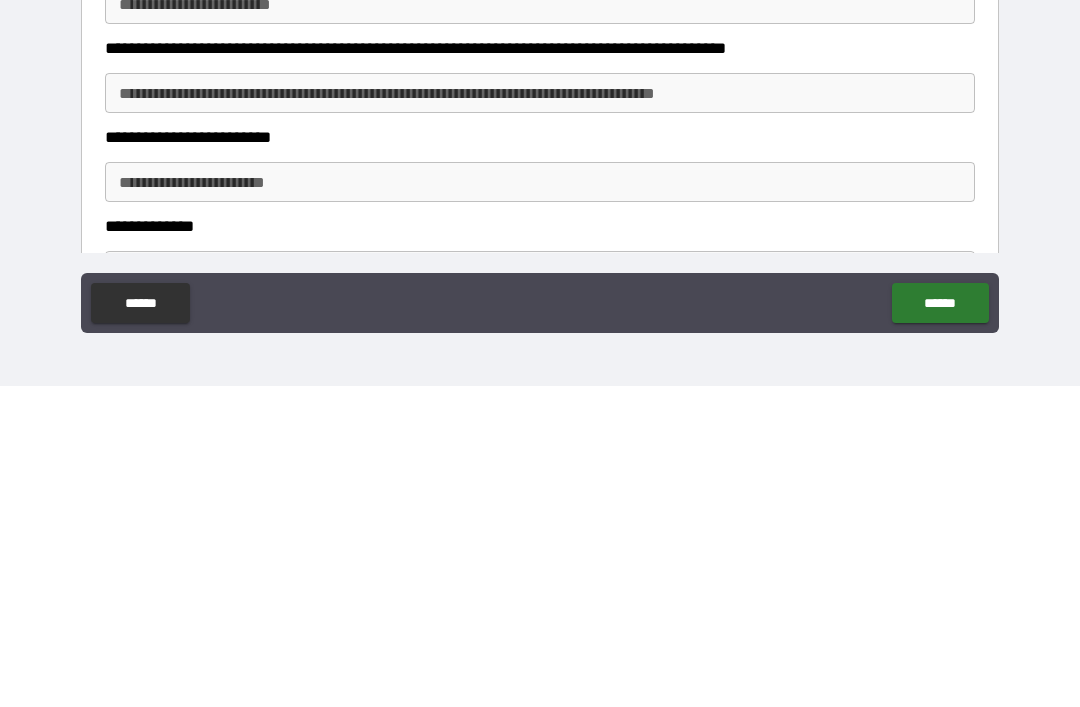 scroll, scrollTop: 2053, scrollLeft: 0, axis: vertical 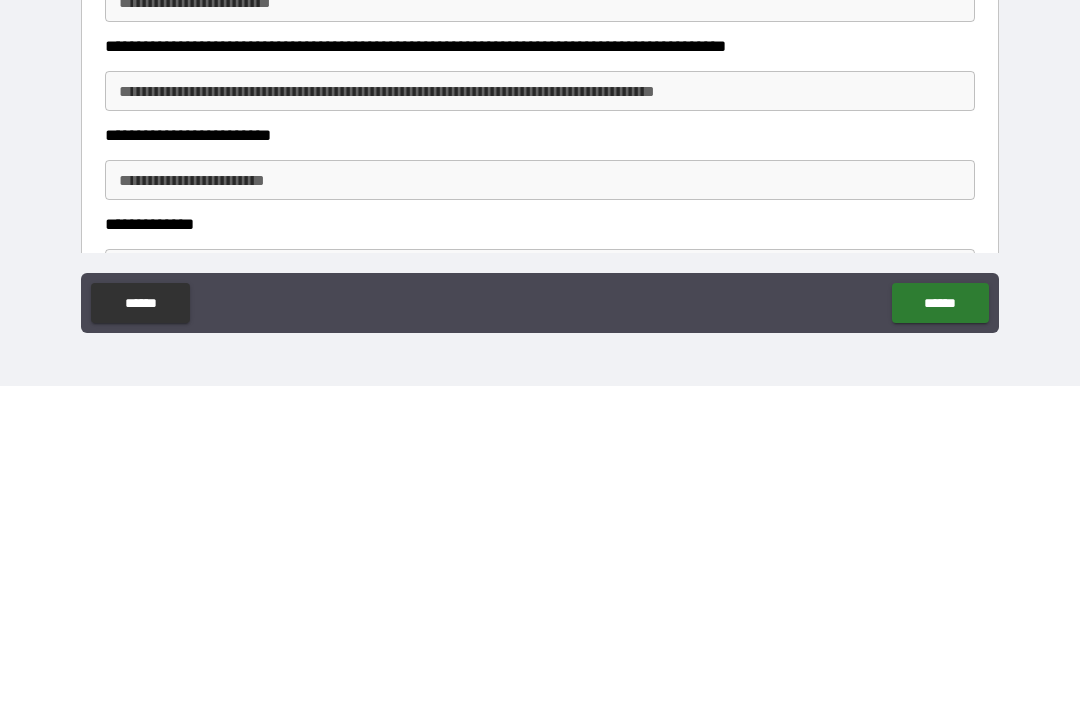click on "**********" at bounding box center (540, 412) 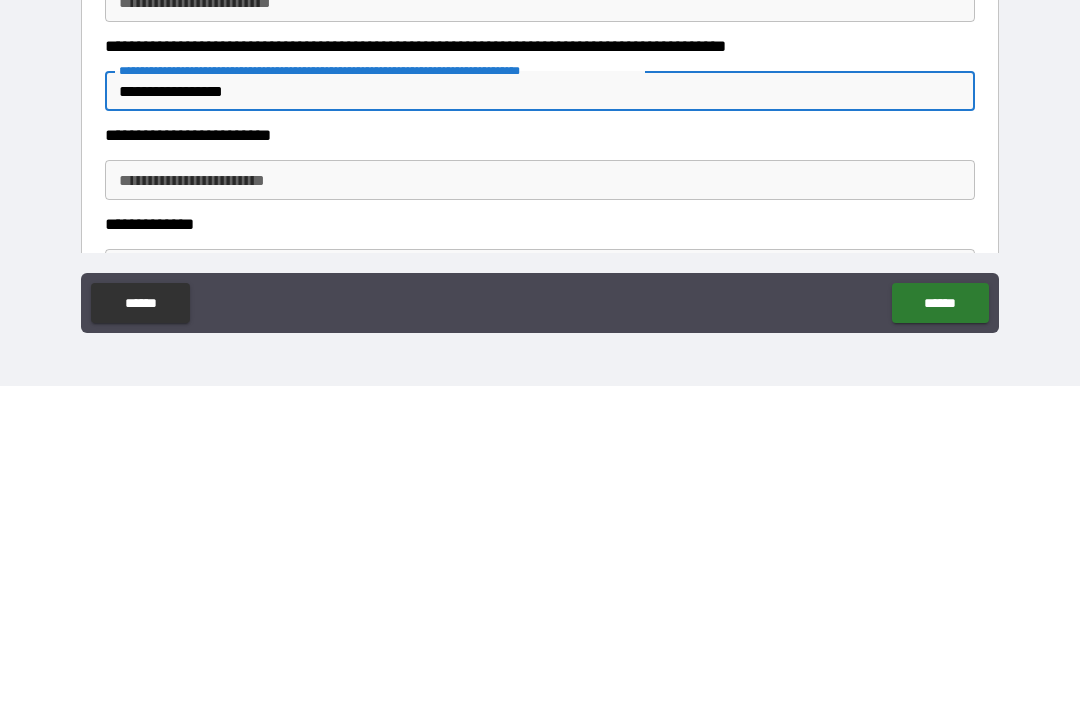 click on "**********" at bounding box center [540, 501] 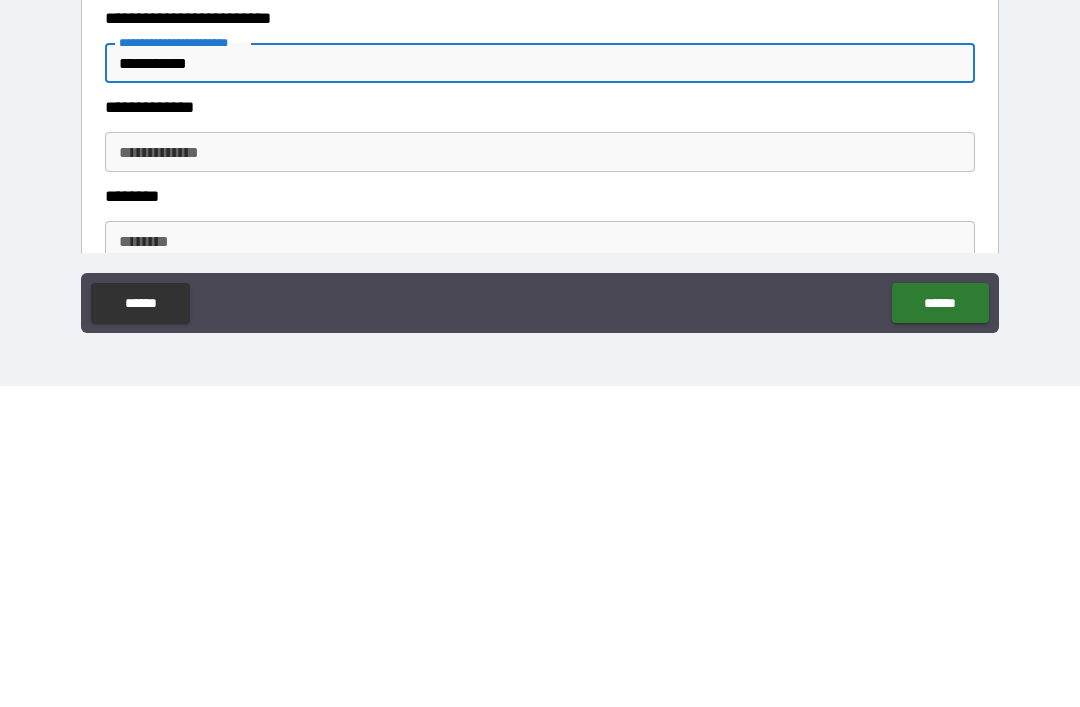 scroll, scrollTop: 2174, scrollLeft: 0, axis: vertical 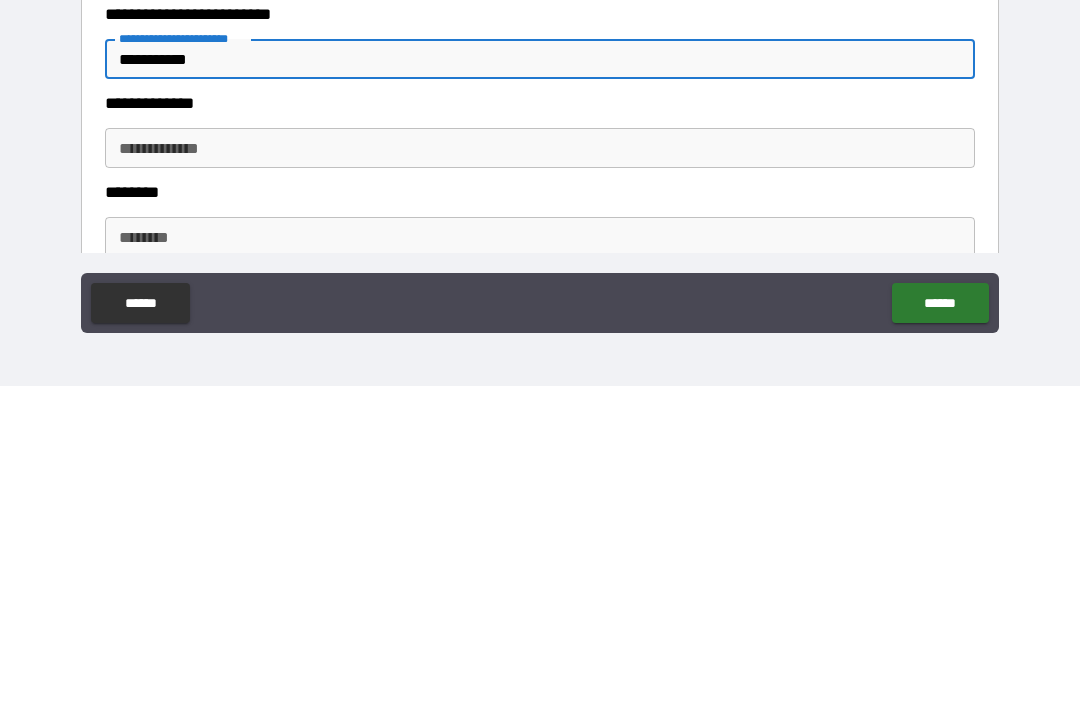 click on "**********" at bounding box center [540, 469] 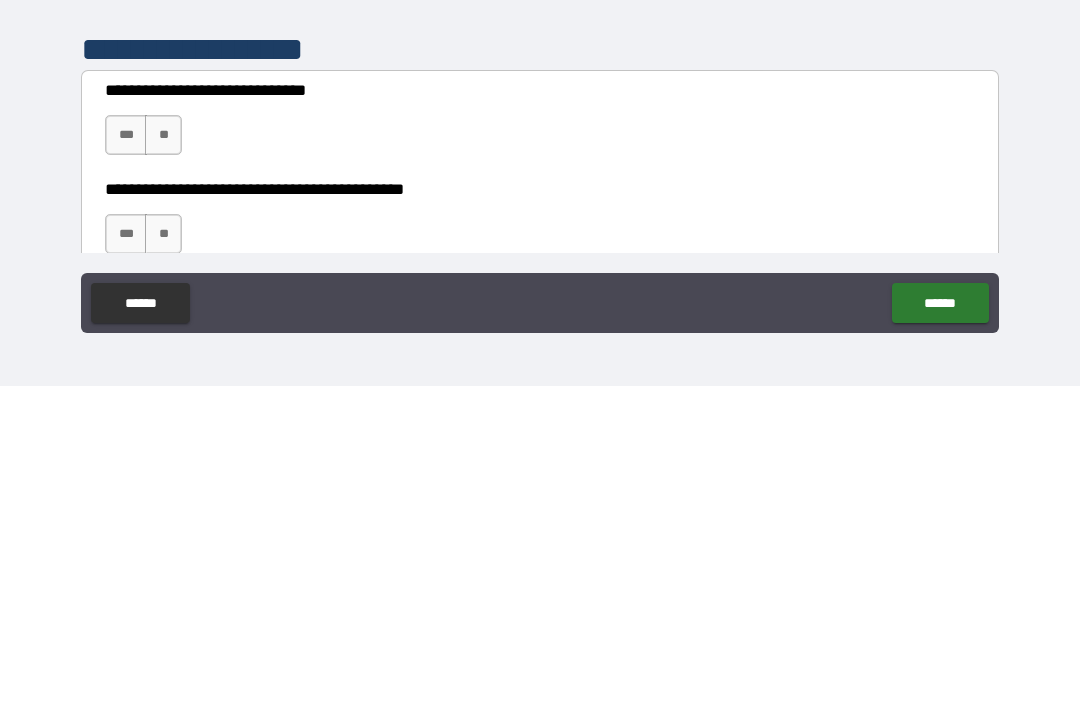 scroll, scrollTop: 2447, scrollLeft: 0, axis: vertical 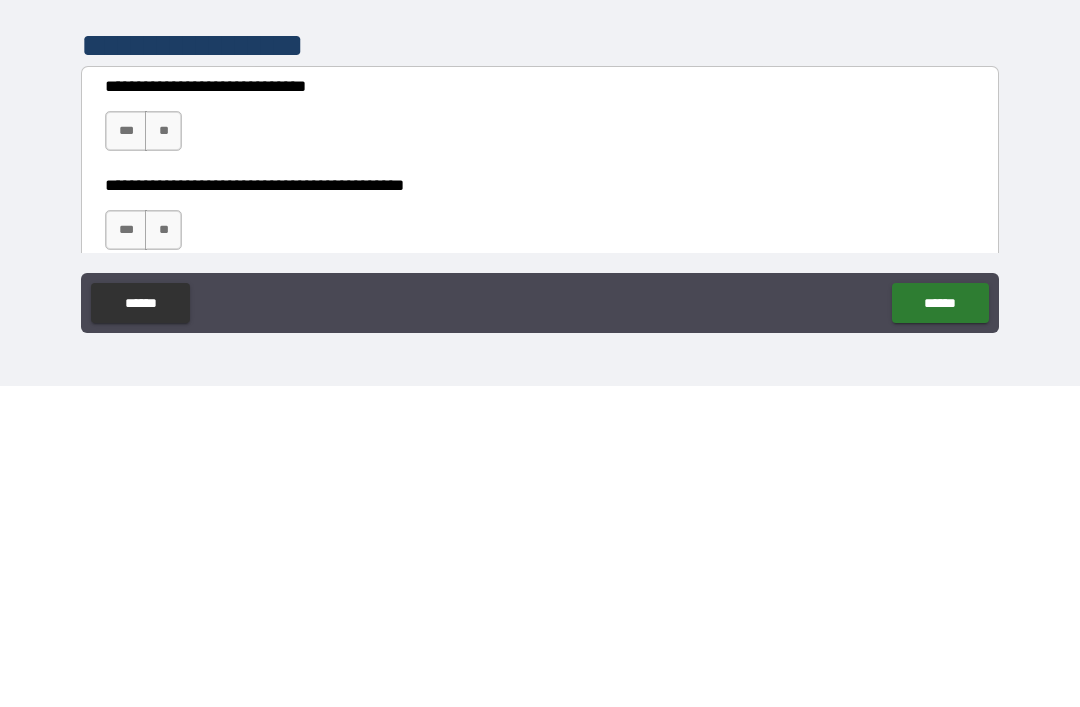 click on "***" at bounding box center (126, 452) 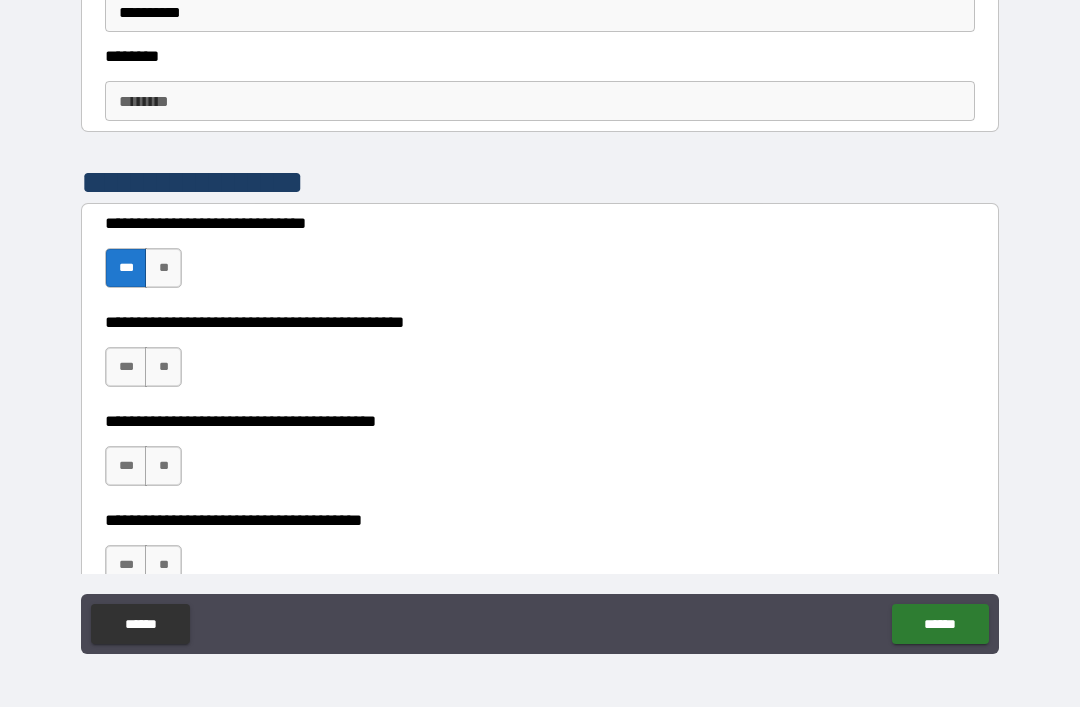 scroll, scrollTop: 2632, scrollLeft: 0, axis: vertical 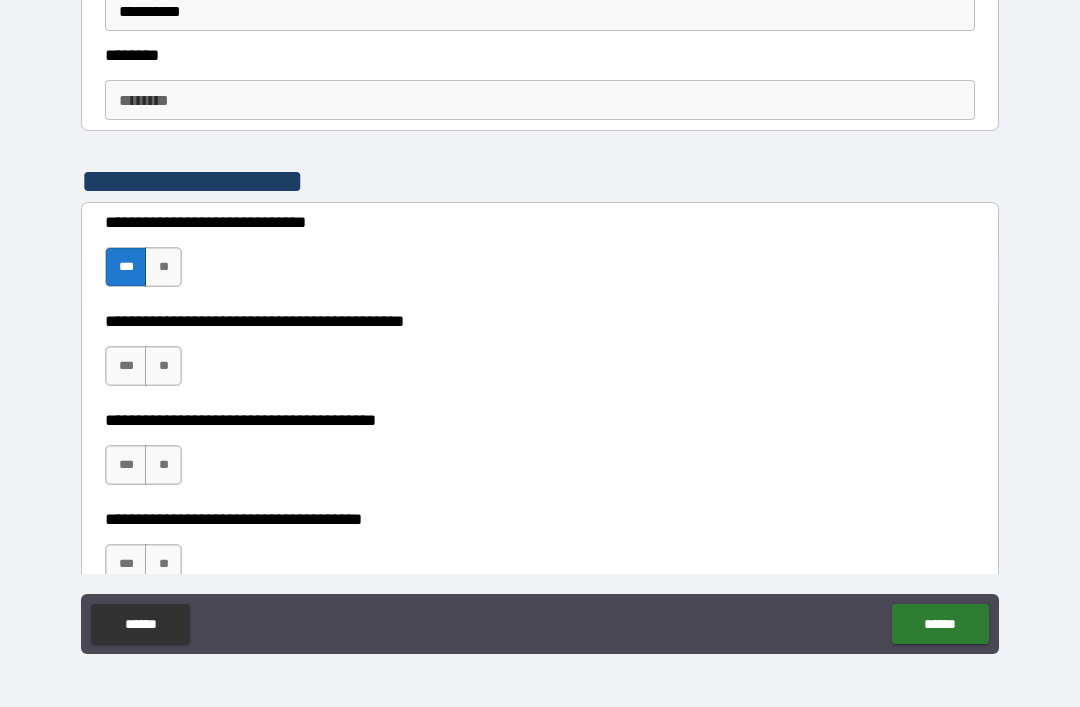 click on "***" at bounding box center [126, 366] 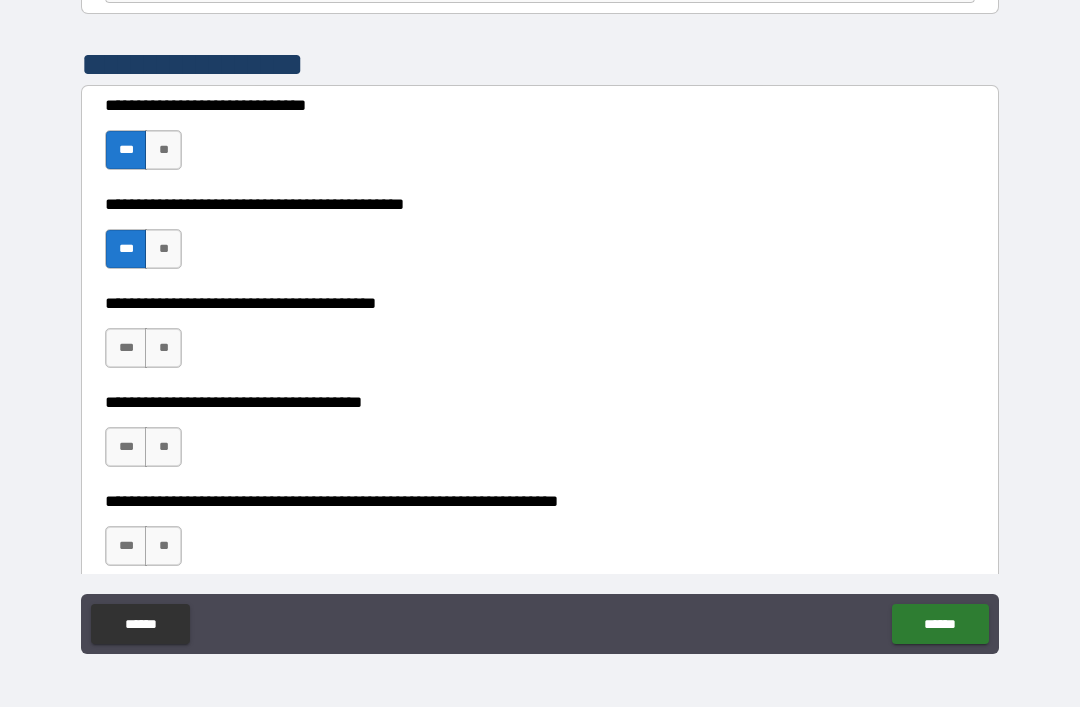 scroll, scrollTop: 2760, scrollLeft: 0, axis: vertical 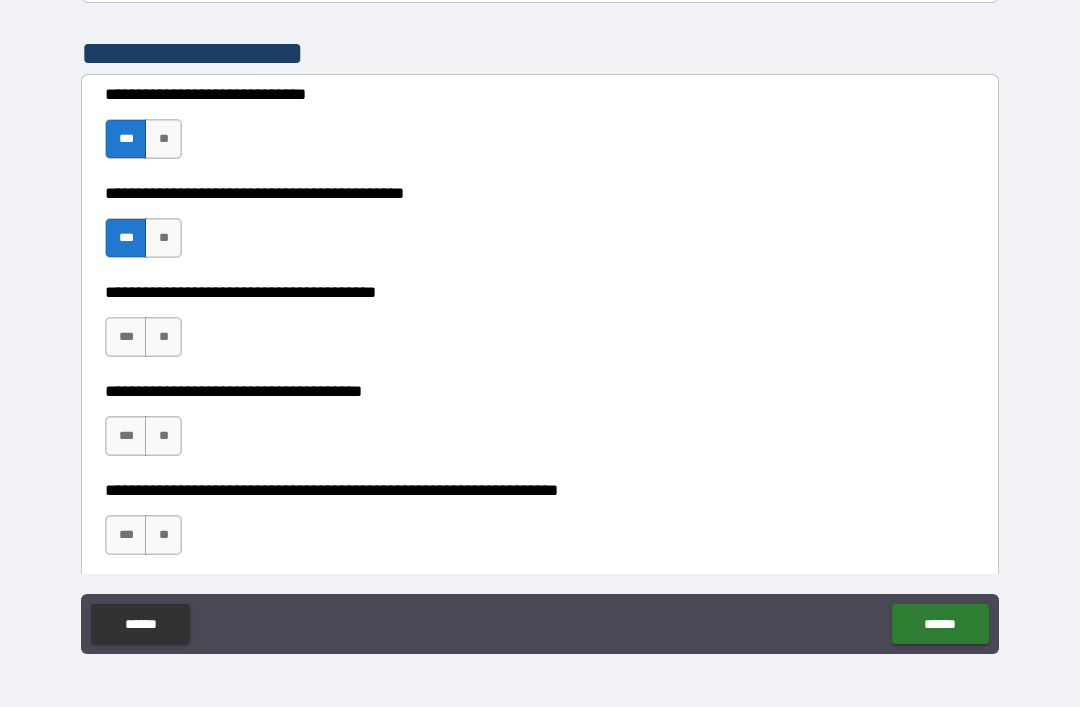 click on "***" at bounding box center (126, 337) 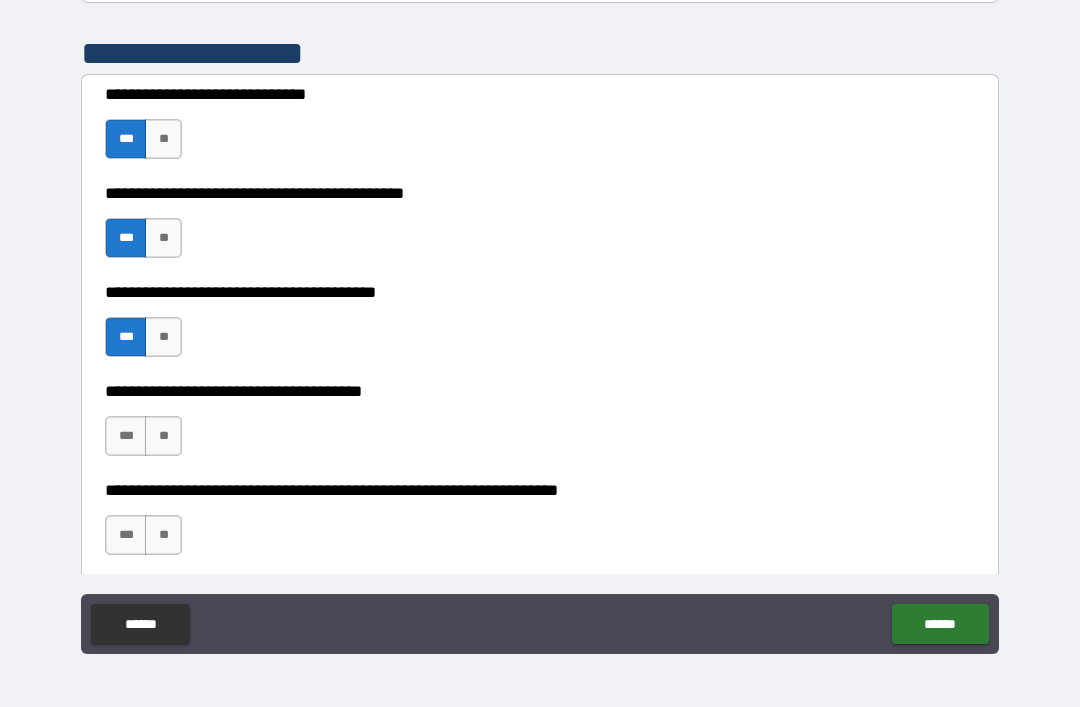 click on "**" at bounding box center [163, 436] 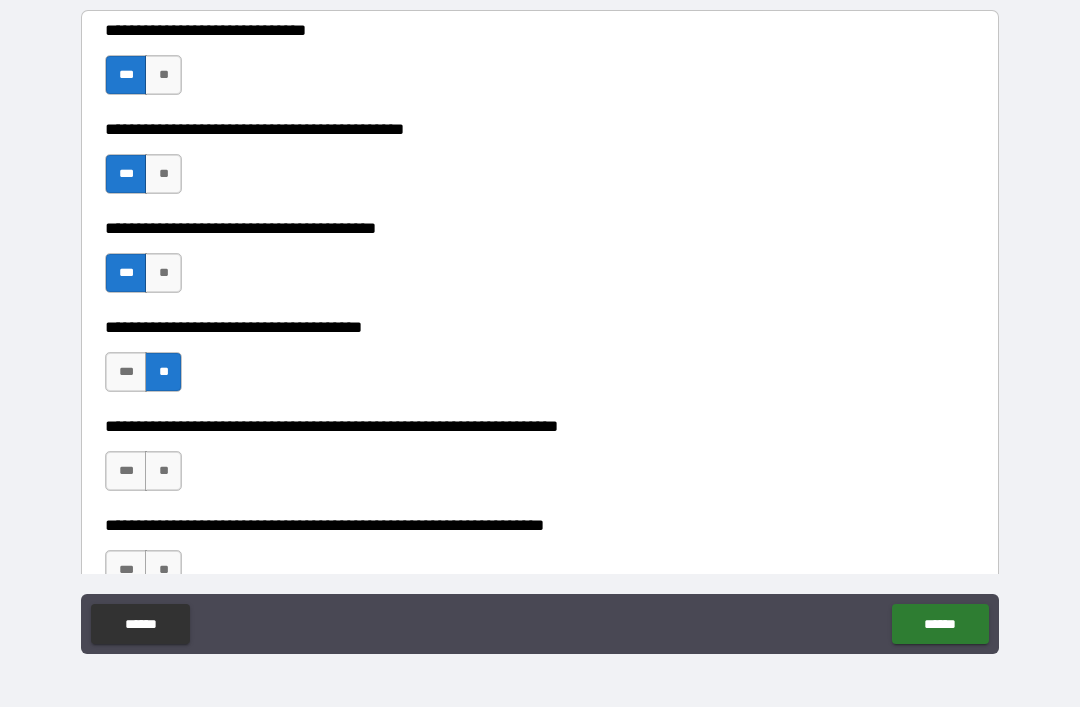 scroll, scrollTop: 2880, scrollLeft: 0, axis: vertical 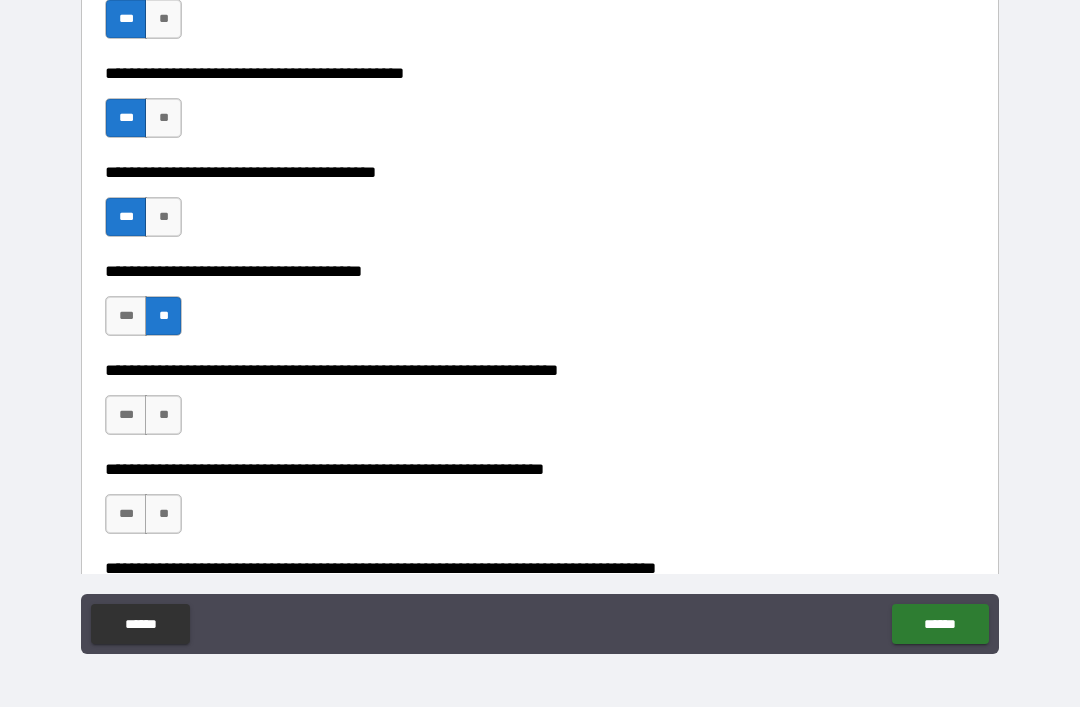 click on "**" at bounding box center [163, 415] 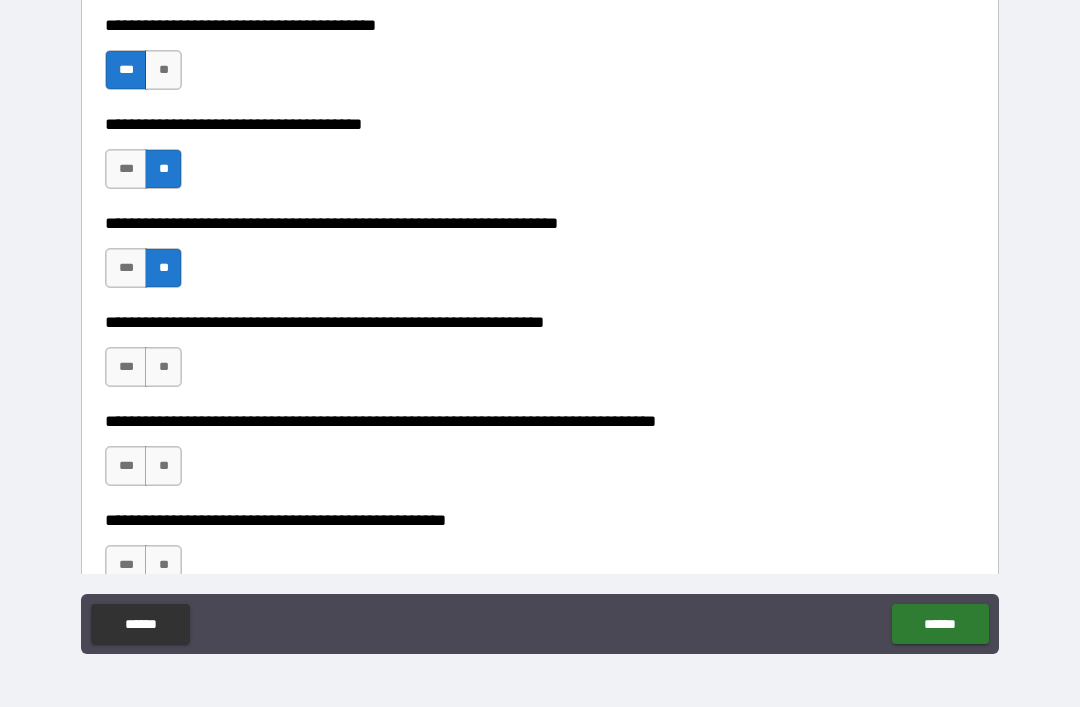 scroll, scrollTop: 3042, scrollLeft: 0, axis: vertical 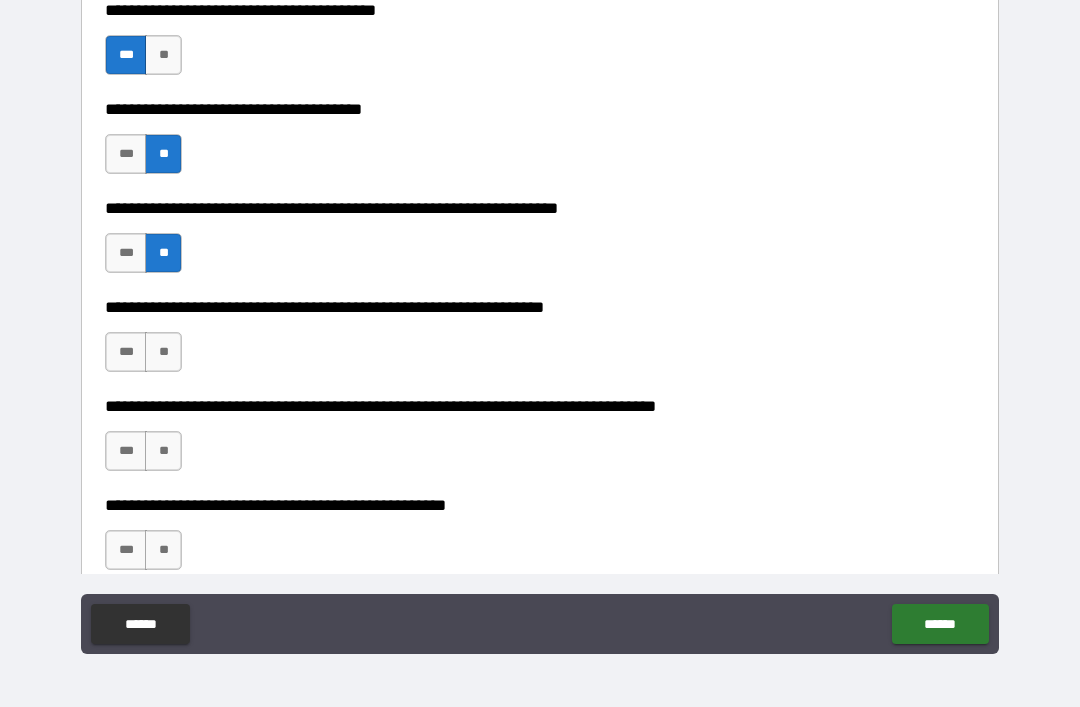 click on "**" at bounding box center (163, 352) 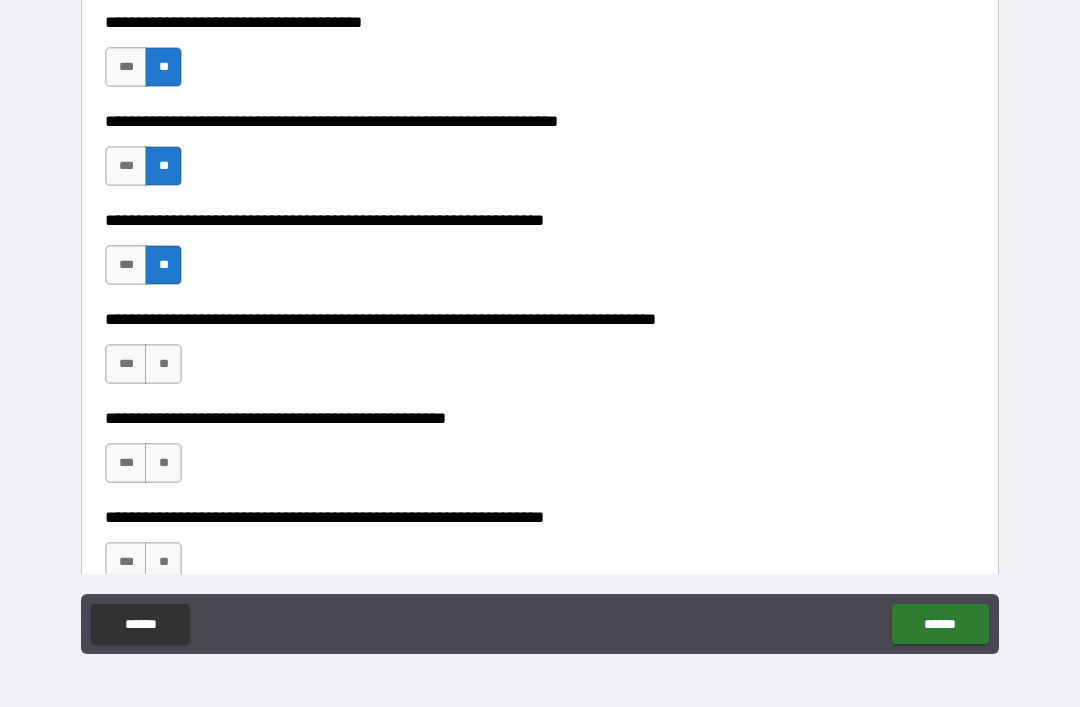 scroll, scrollTop: 3142, scrollLeft: 0, axis: vertical 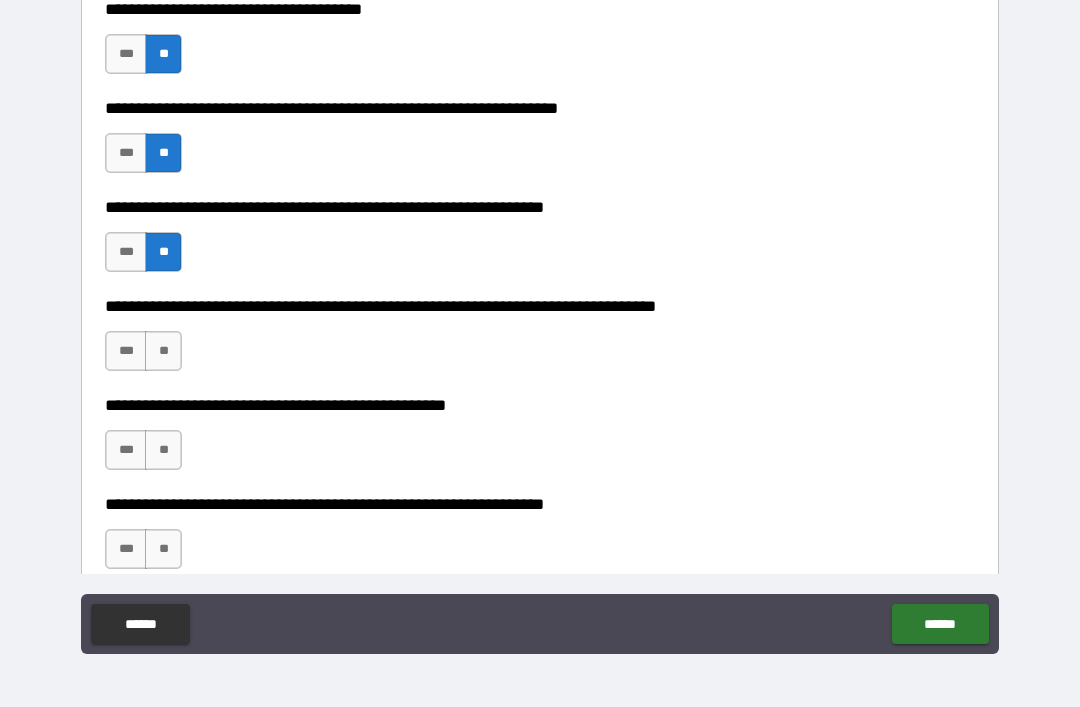 click on "**" at bounding box center (163, 351) 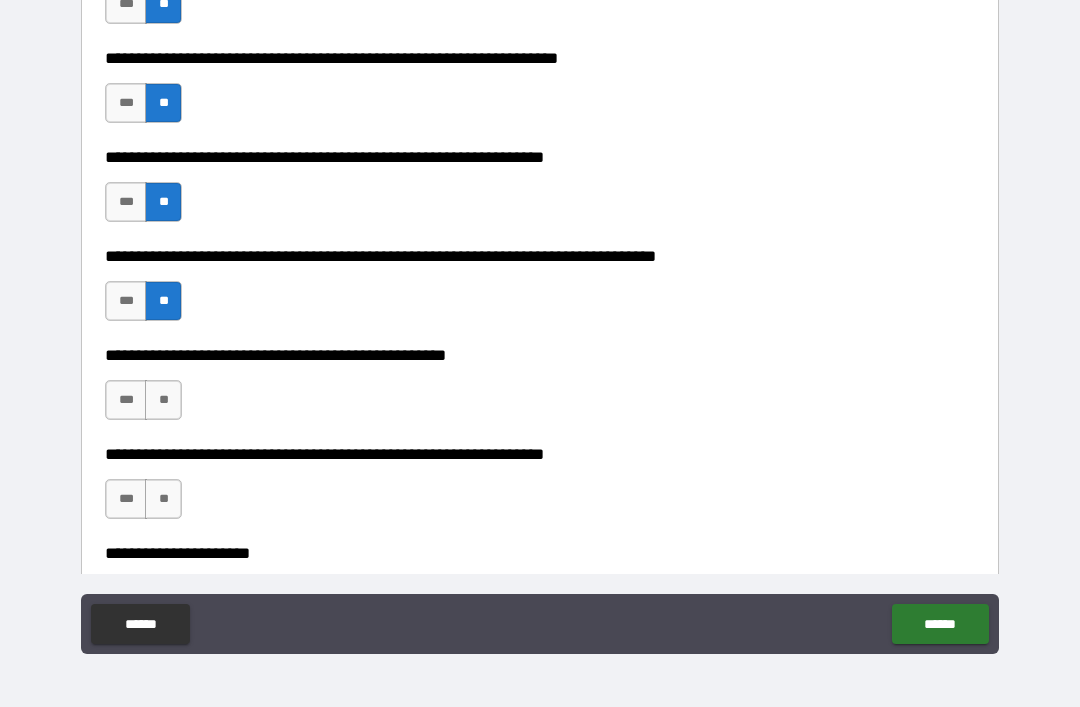 scroll, scrollTop: 3193, scrollLeft: 0, axis: vertical 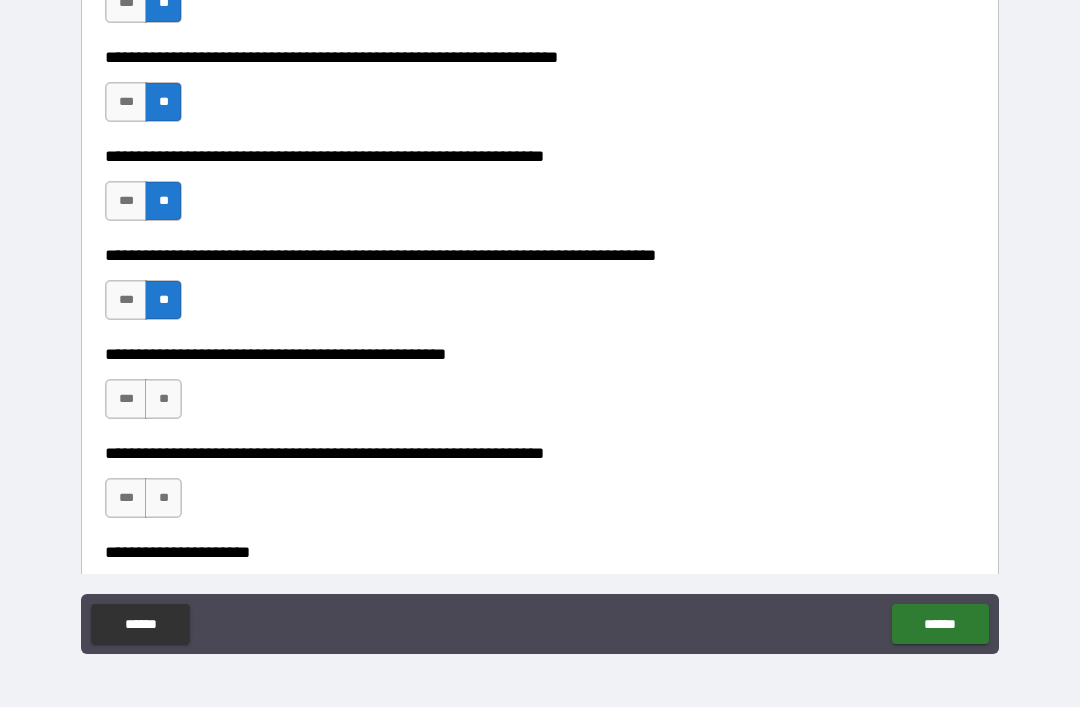 click on "**" at bounding box center (163, 399) 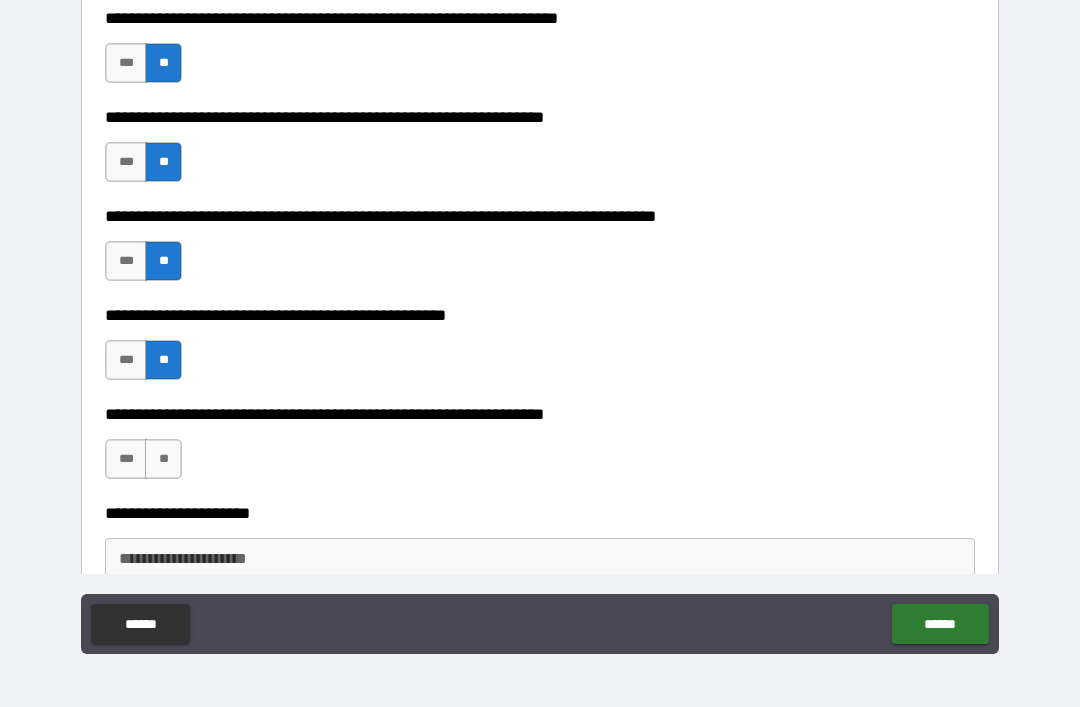 scroll, scrollTop: 3236, scrollLeft: 0, axis: vertical 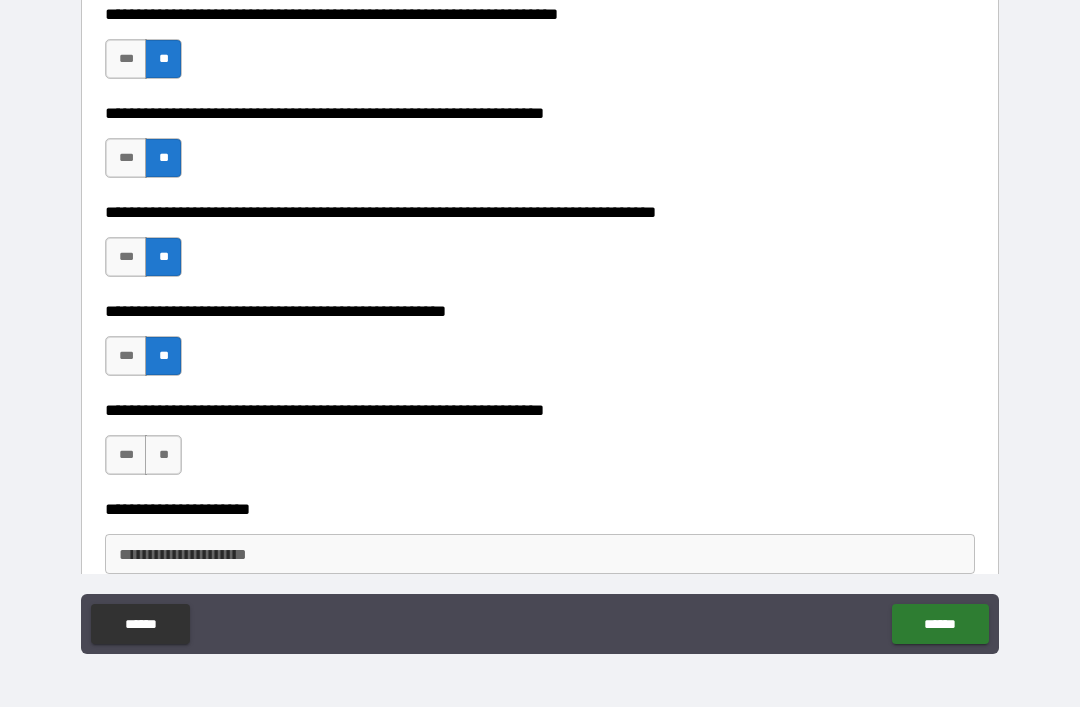 click on "**" at bounding box center [163, 455] 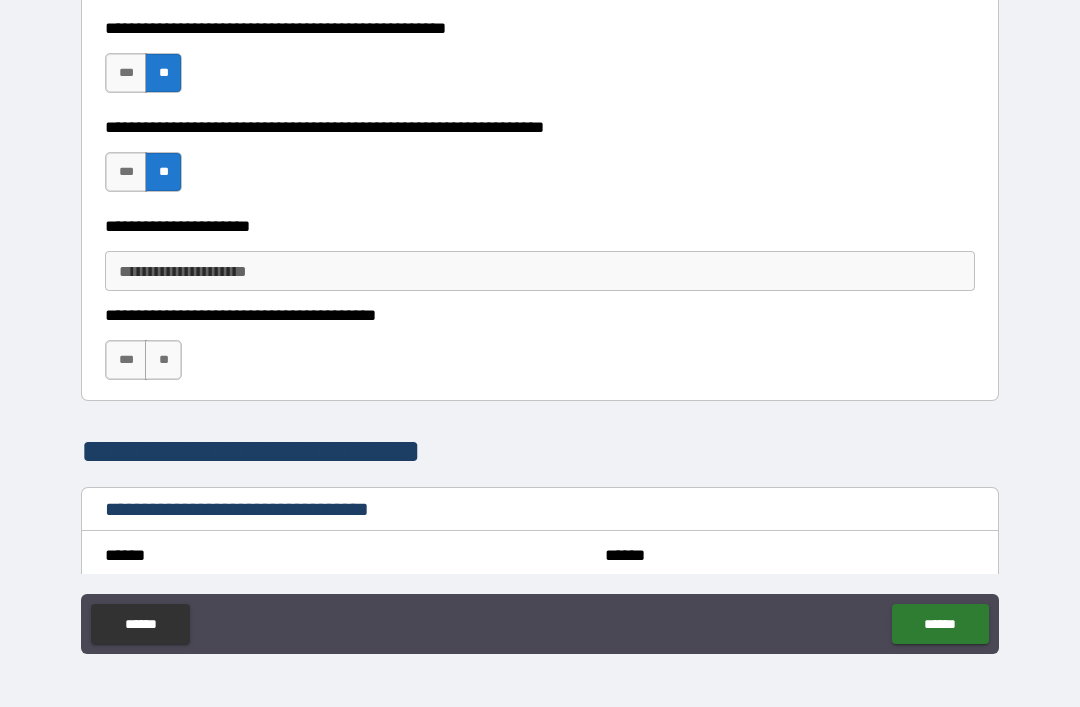 scroll, scrollTop: 3520, scrollLeft: 0, axis: vertical 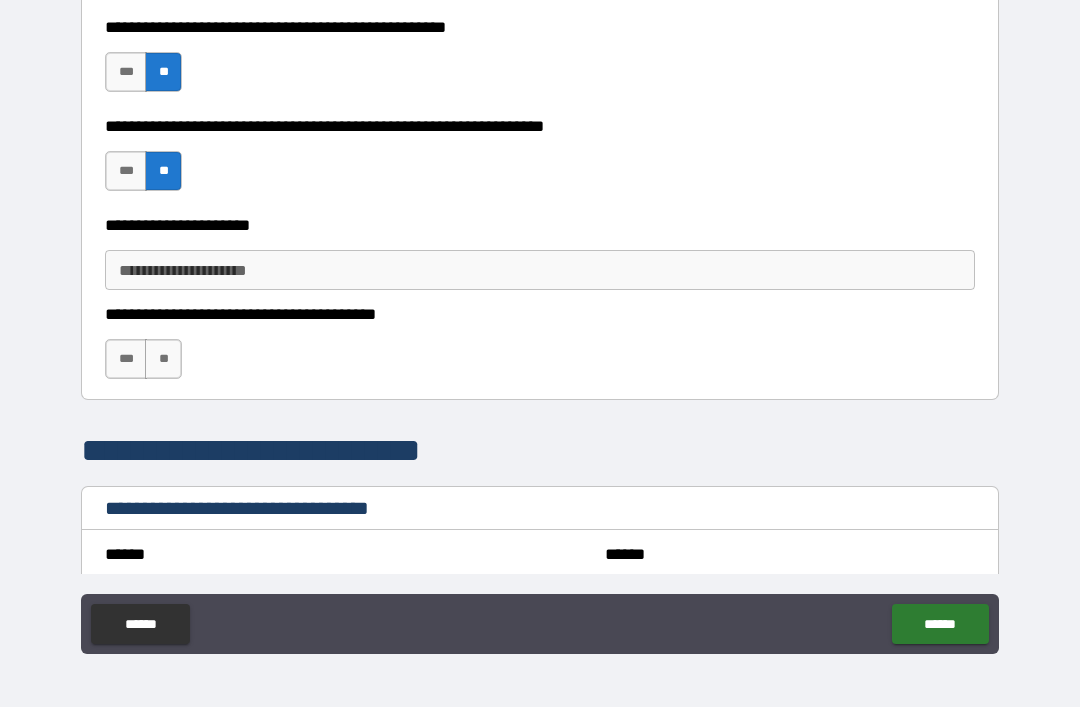 click on "**" at bounding box center (163, 359) 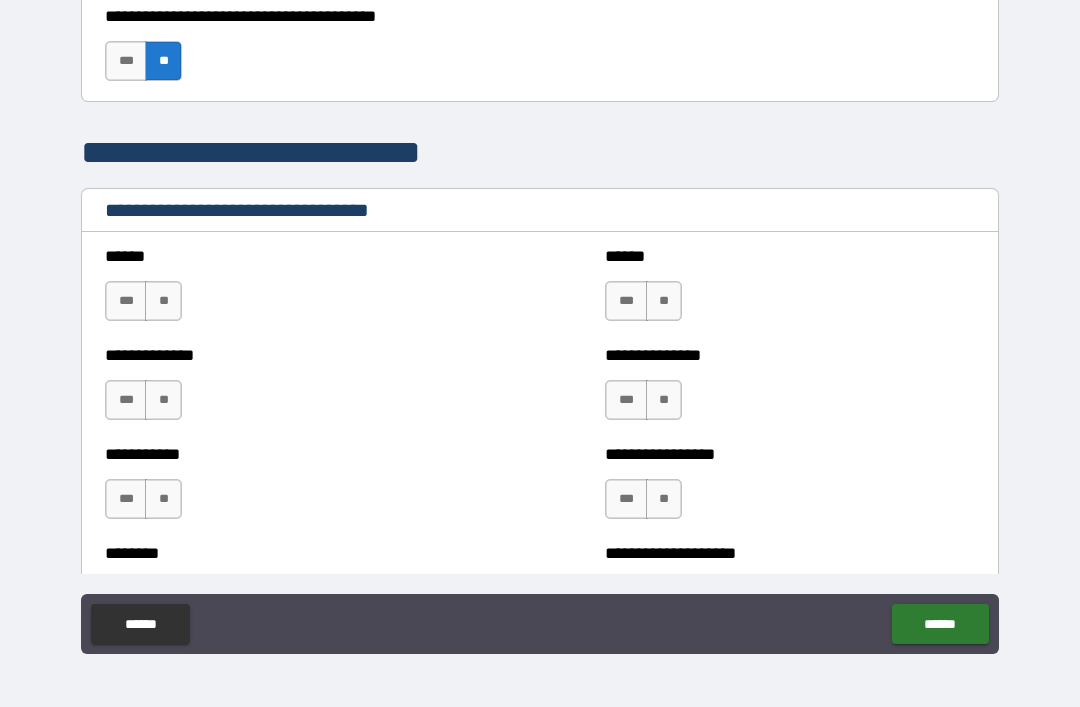 scroll, scrollTop: 3842, scrollLeft: 0, axis: vertical 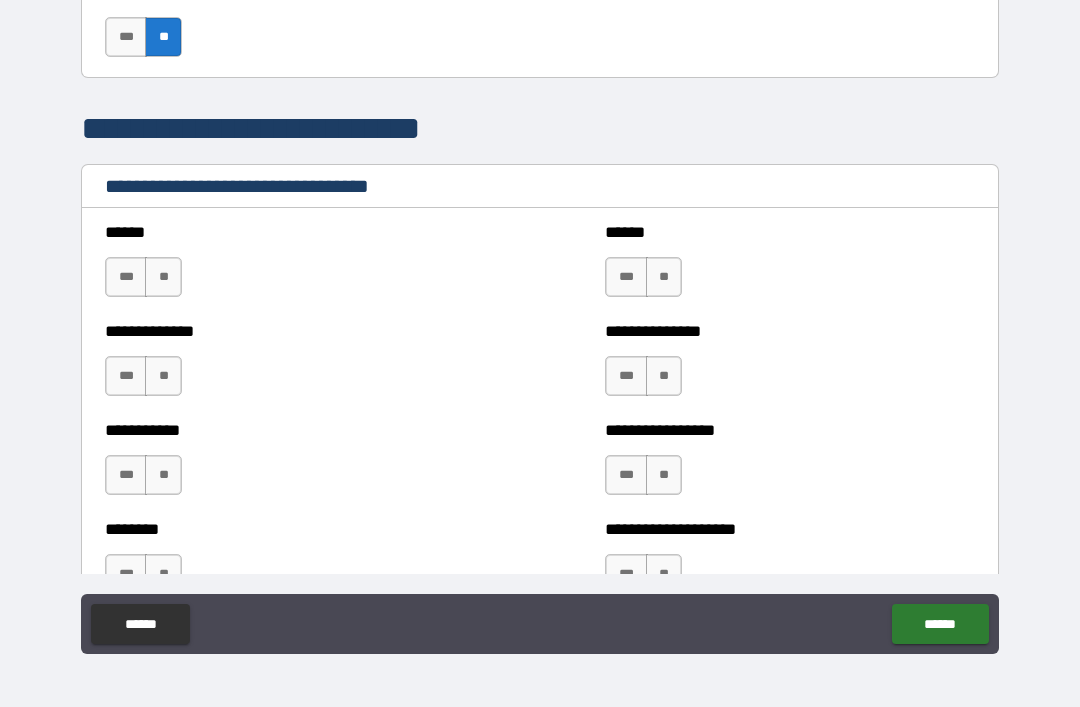 click on "**" at bounding box center (163, 277) 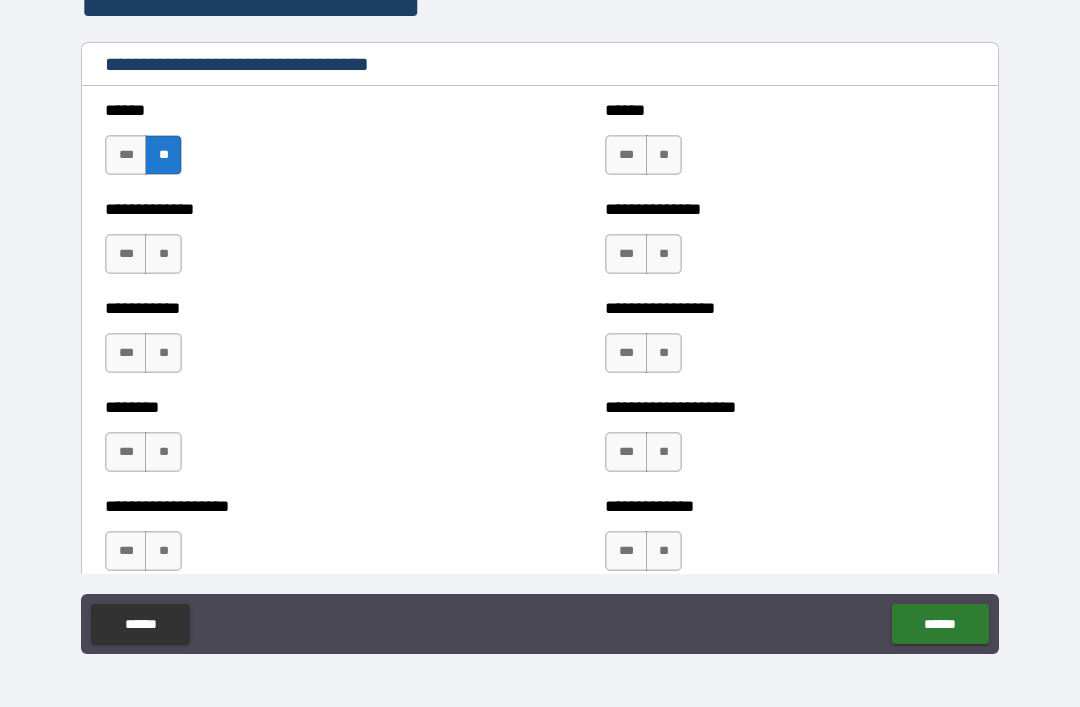 click on "**" at bounding box center (163, 254) 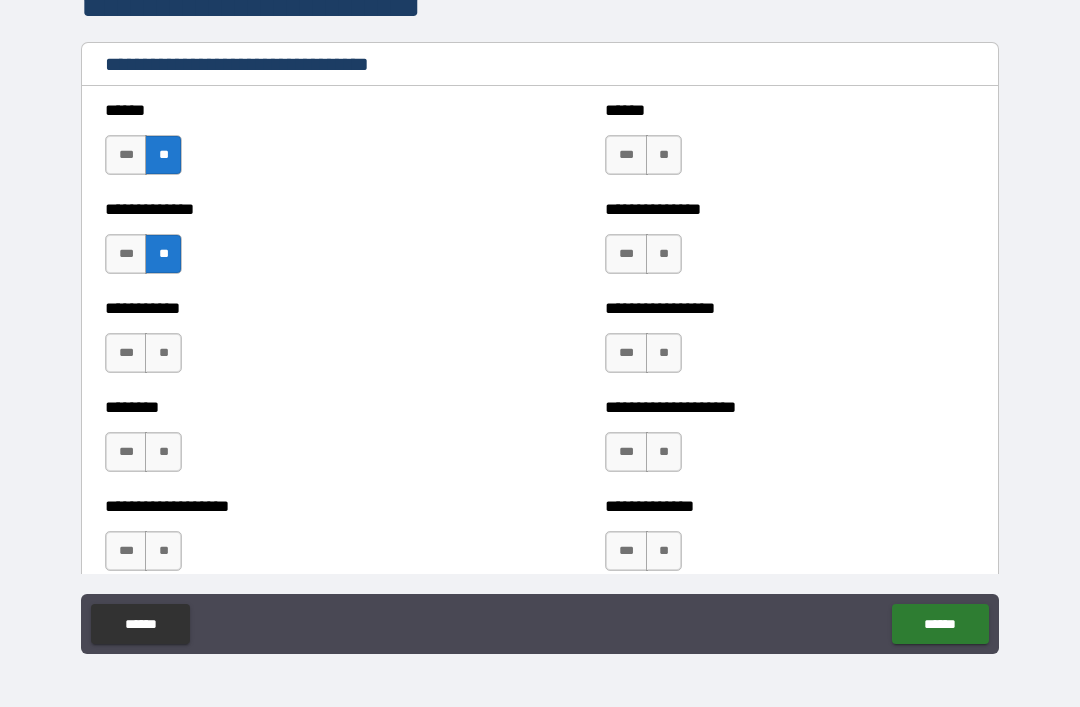 scroll, scrollTop: 4024, scrollLeft: 0, axis: vertical 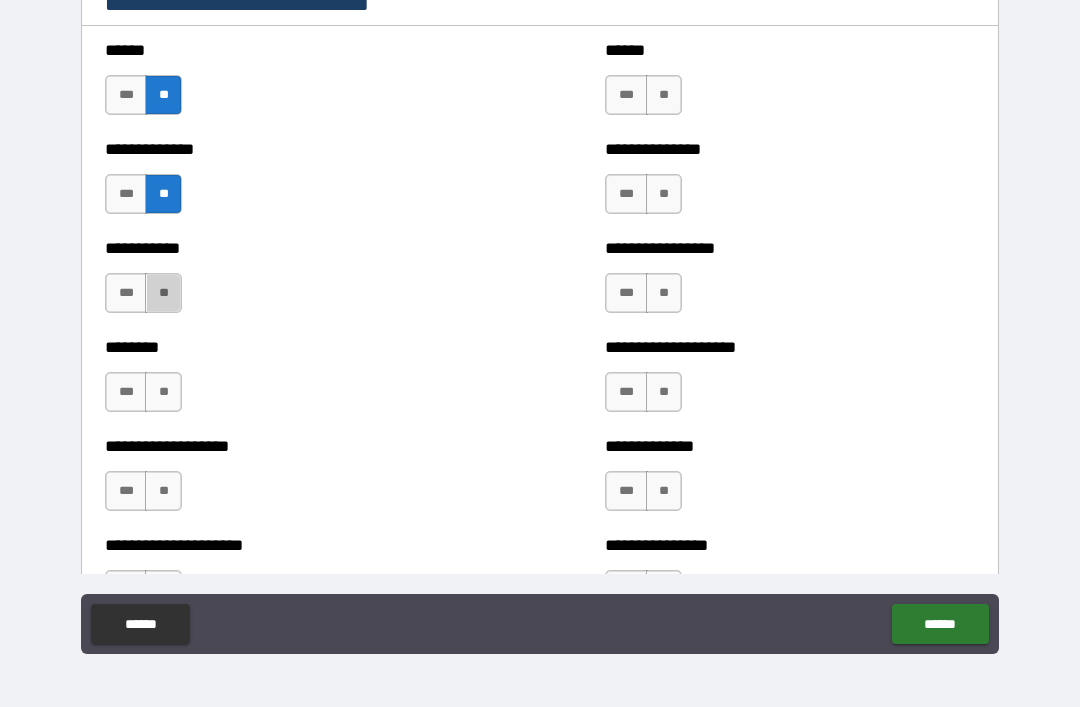 click on "**" at bounding box center [163, 293] 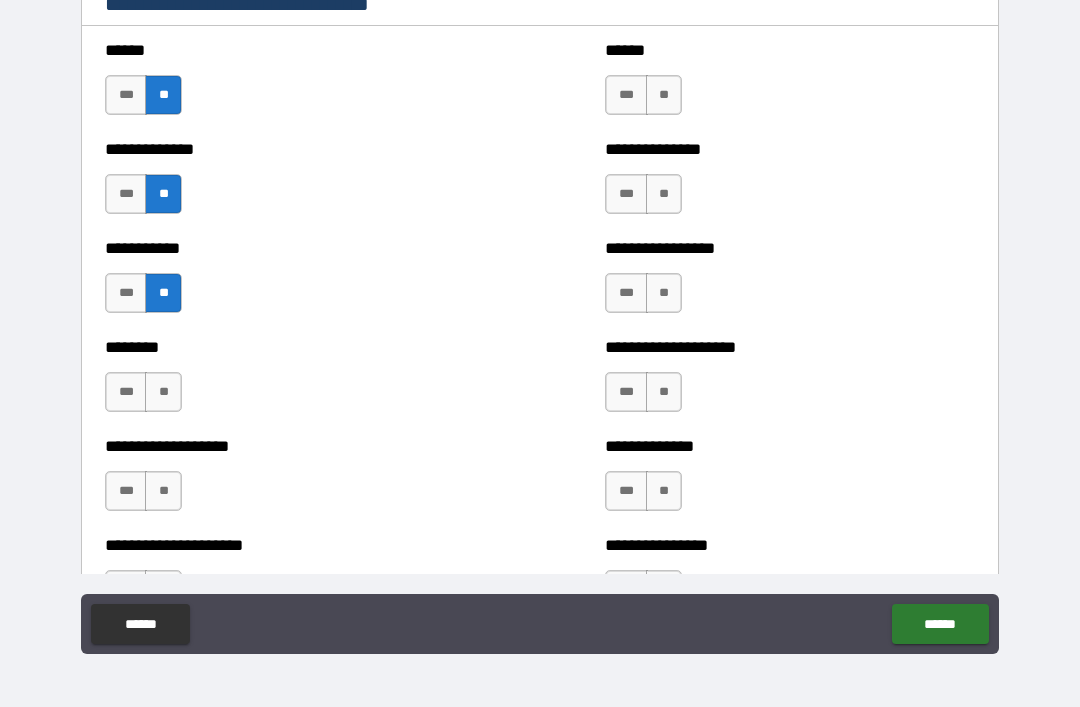click on "**" at bounding box center [163, 392] 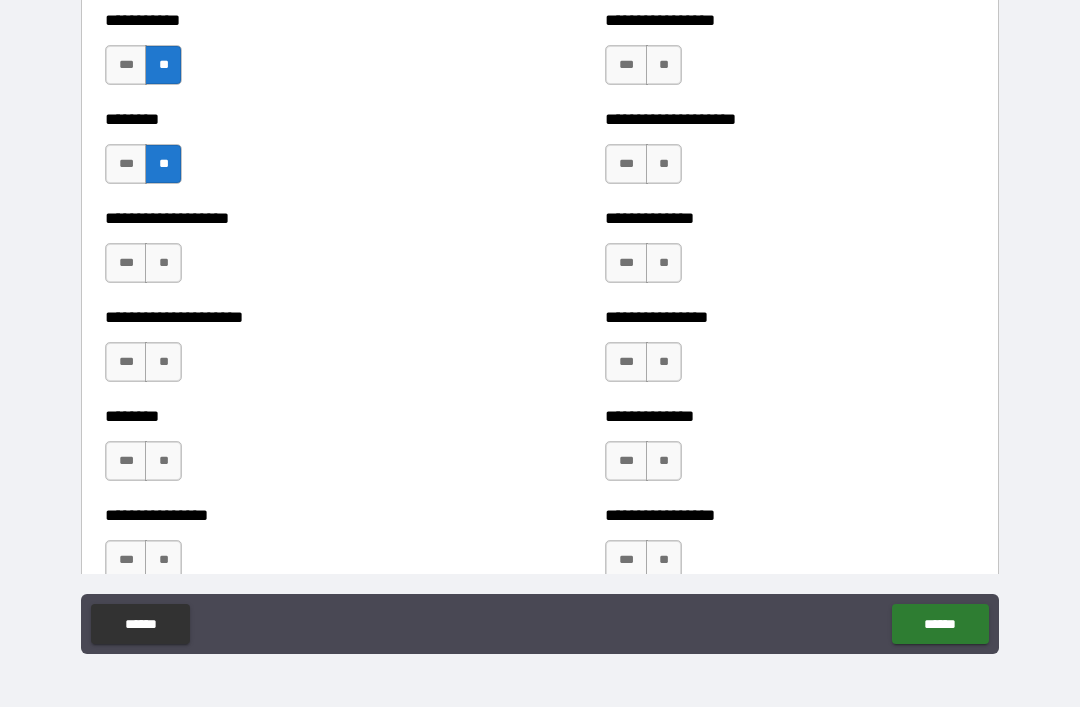 scroll, scrollTop: 4254, scrollLeft: 0, axis: vertical 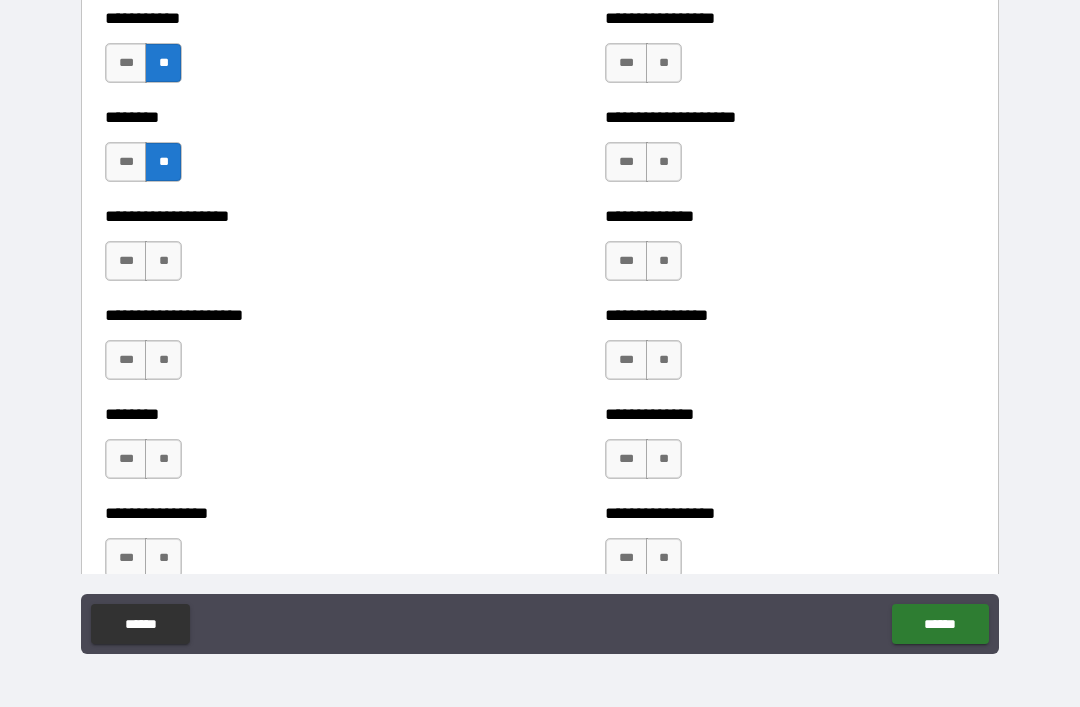 click on "**" at bounding box center [163, 261] 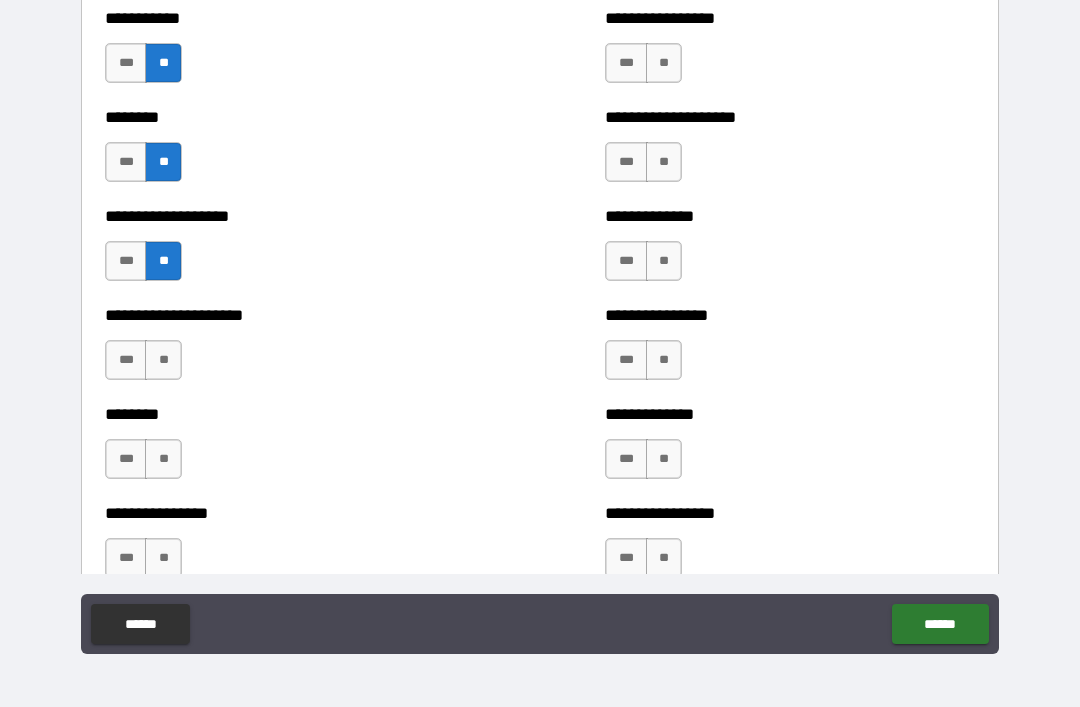 click on "**" at bounding box center [163, 360] 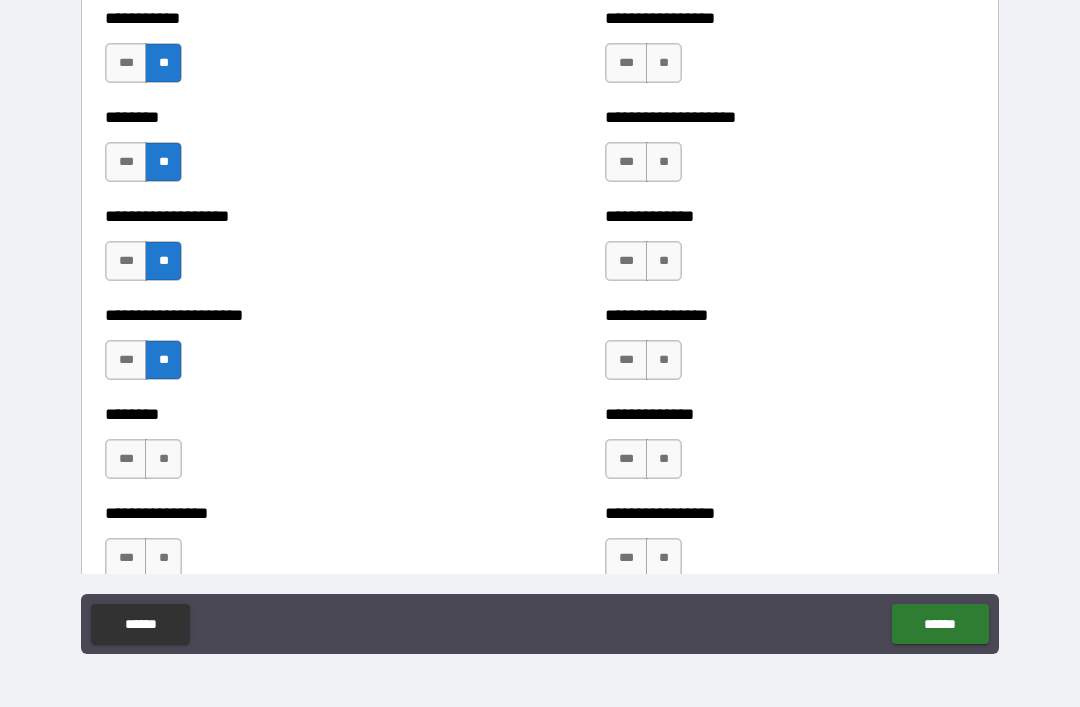 click on "**" at bounding box center [163, 459] 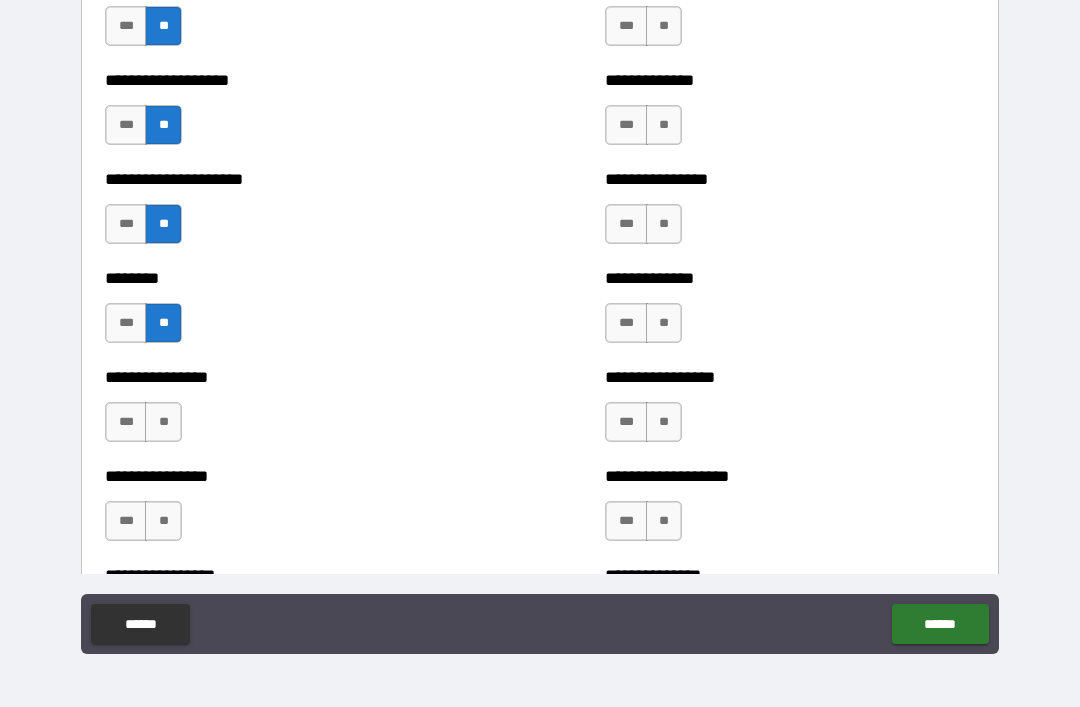 scroll, scrollTop: 4420, scrollLeft: 0, axis: vertical 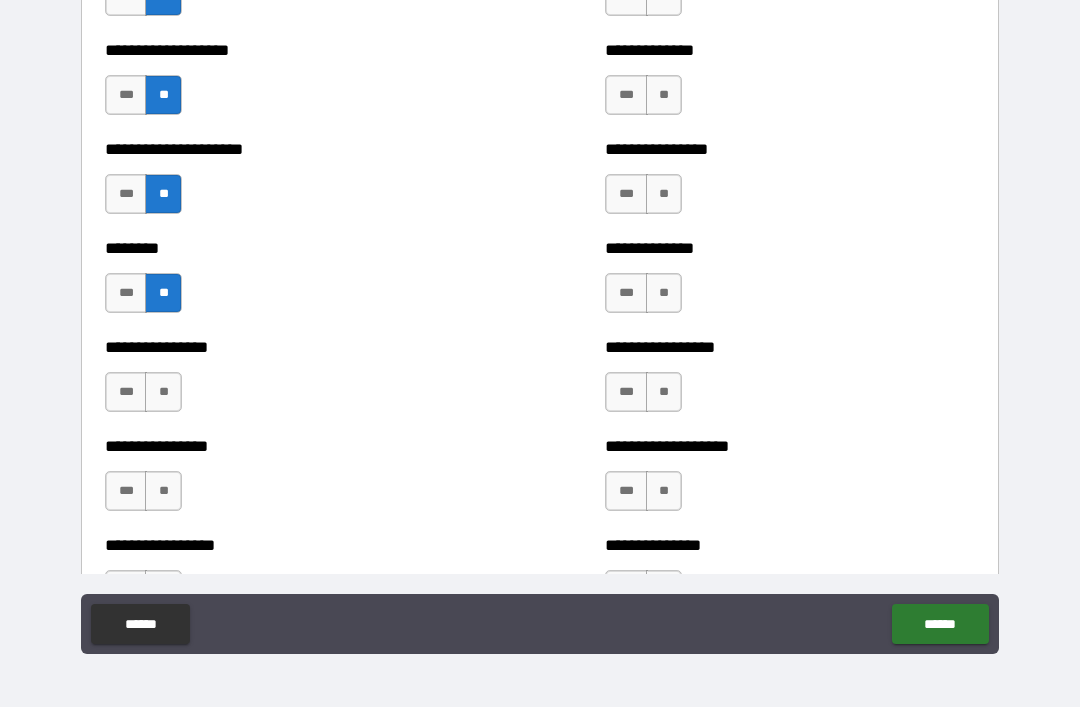 click on "**" at bounding box center (163, 392) 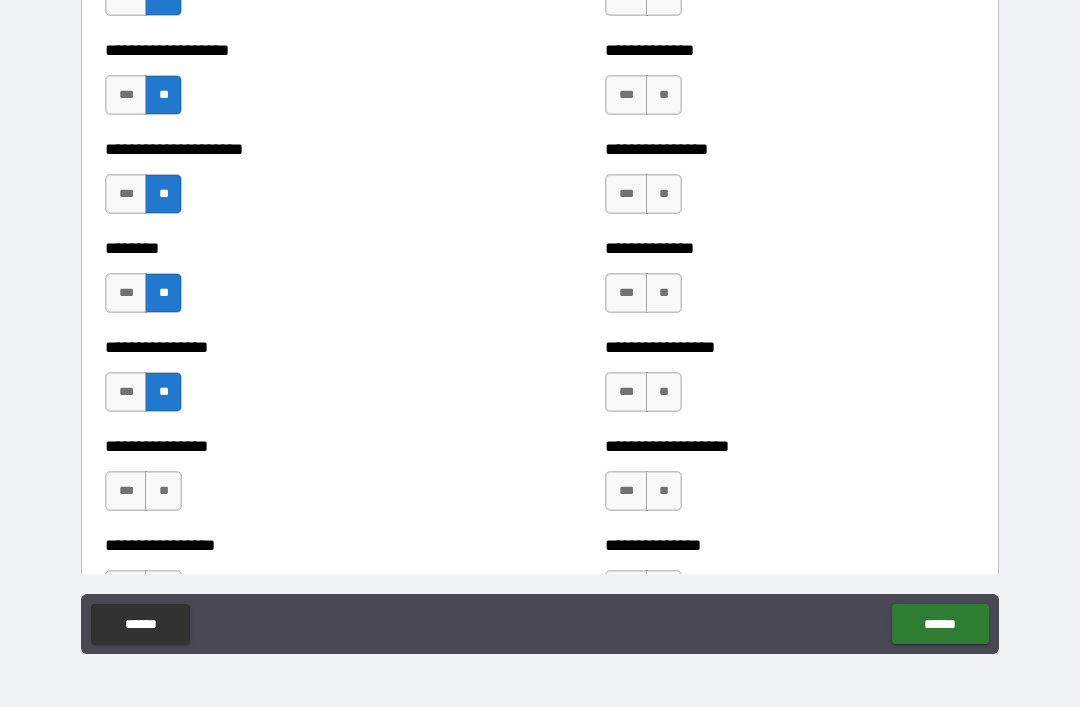 click on "**" at bounding box center (163, 491) 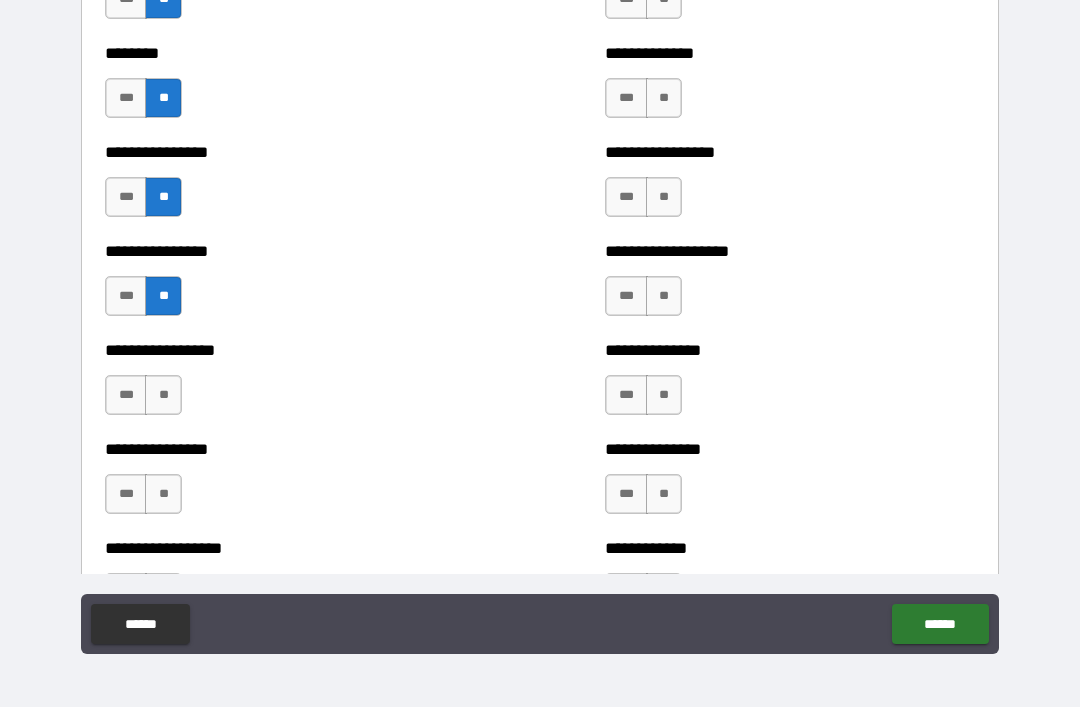 click on "**" at bounding box center (163, 395) 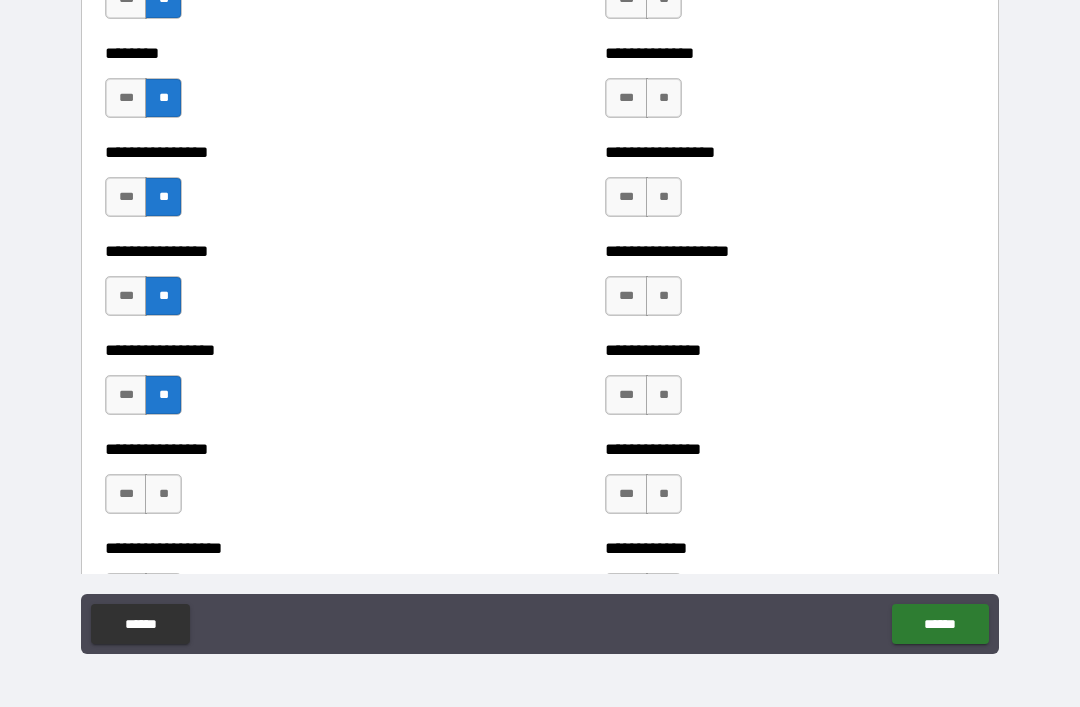 click on "**" at bounding box center (163, 494) 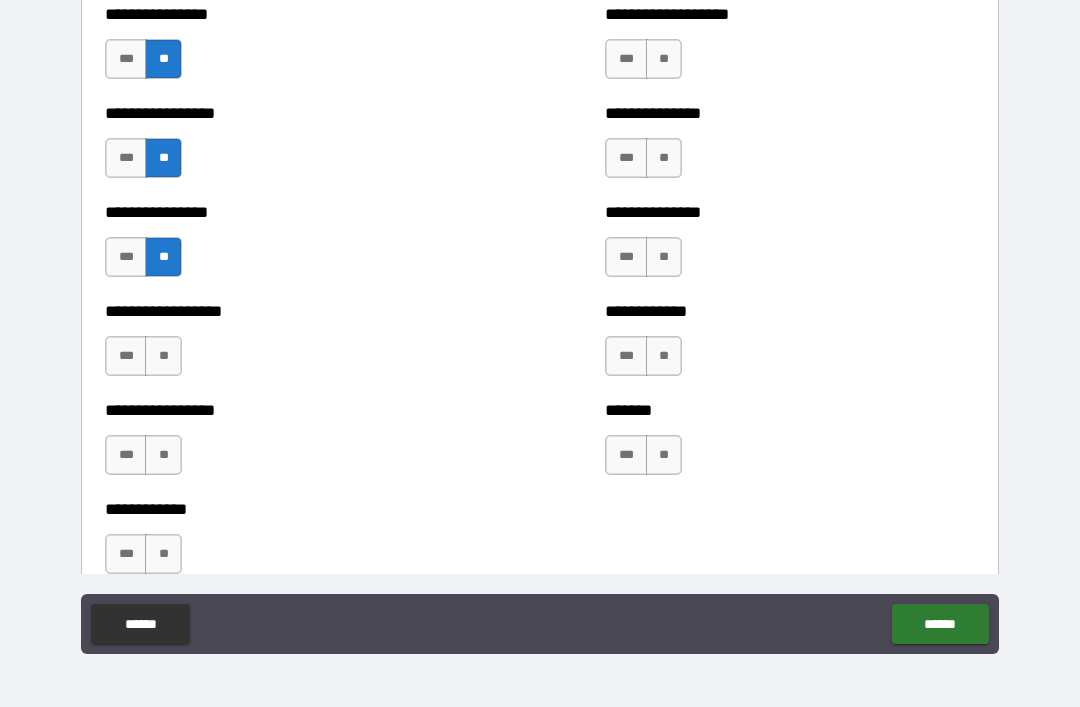 click on "**" at bounding box center [163, 356] 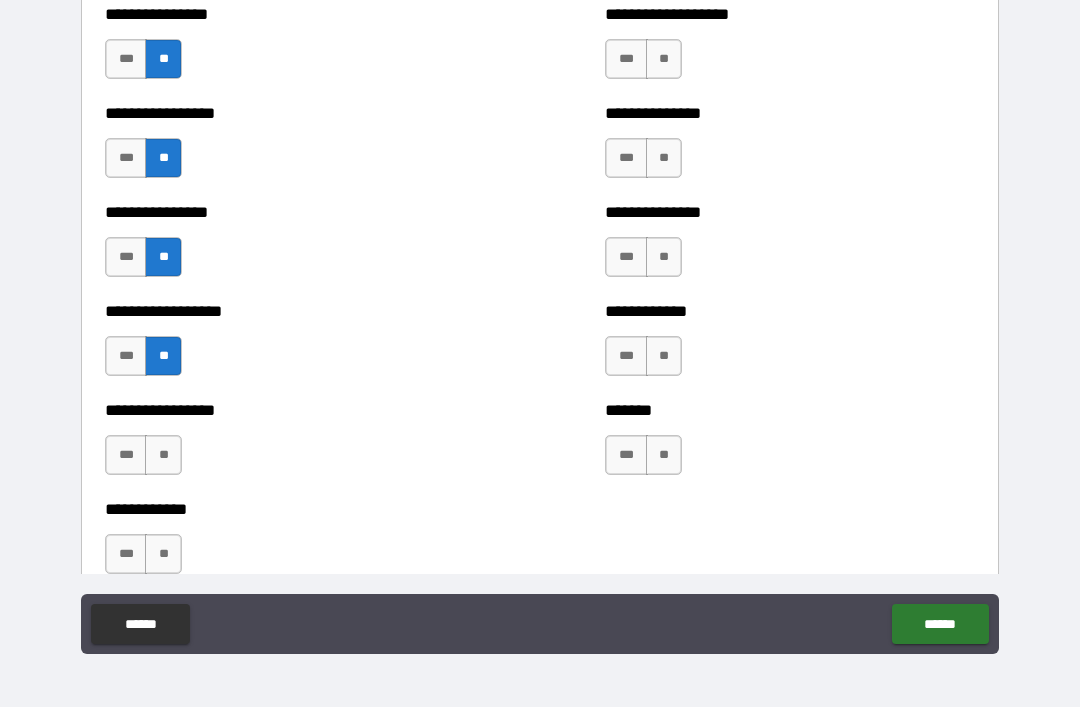 click on "**" at bounding box center (163, 455) 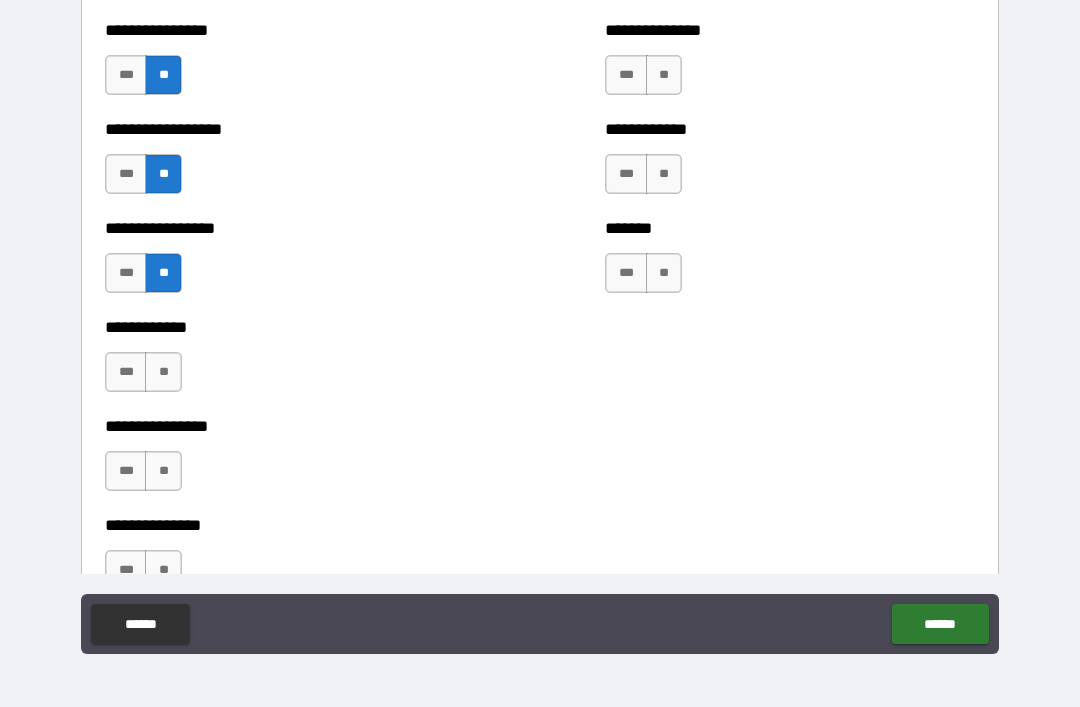 click on "**" at bounding box center (163, 372) 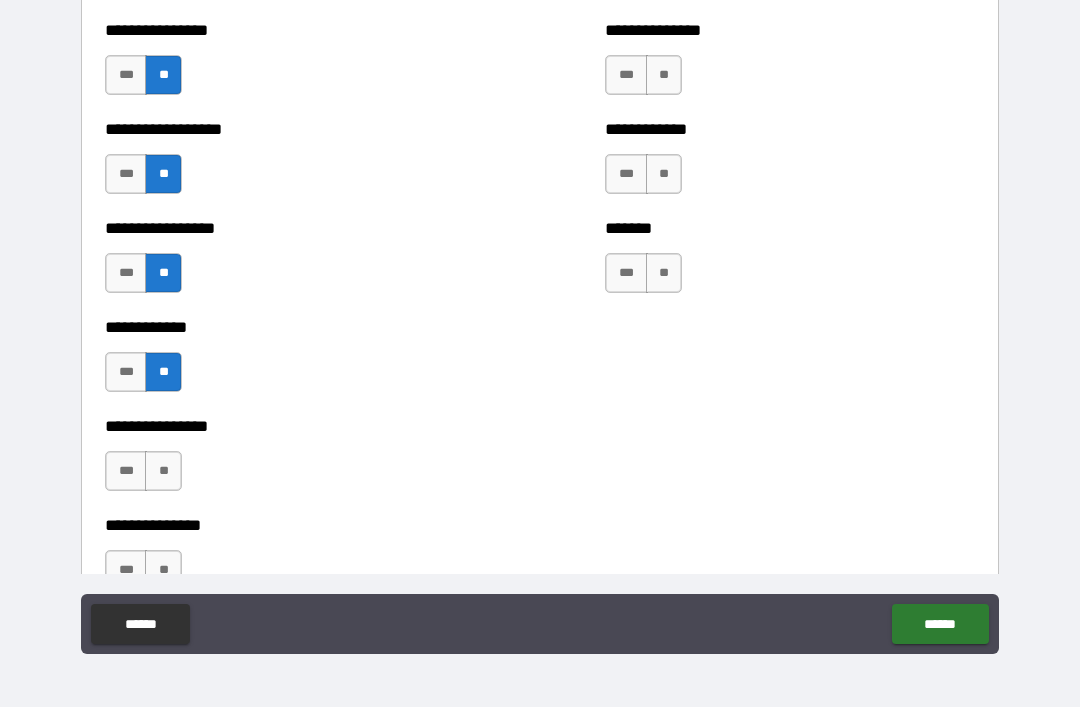 click on "**" at bounding box center (163, 471) 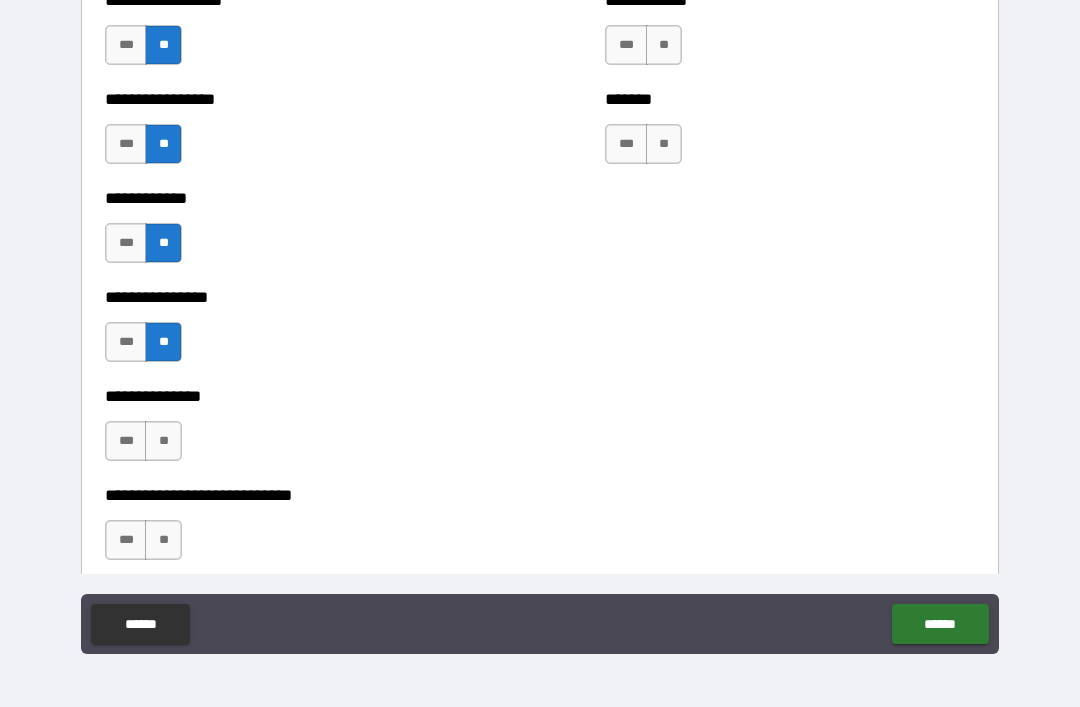 scroll, scrollTop: 5190, scrollLeft: 0, axis: vertical 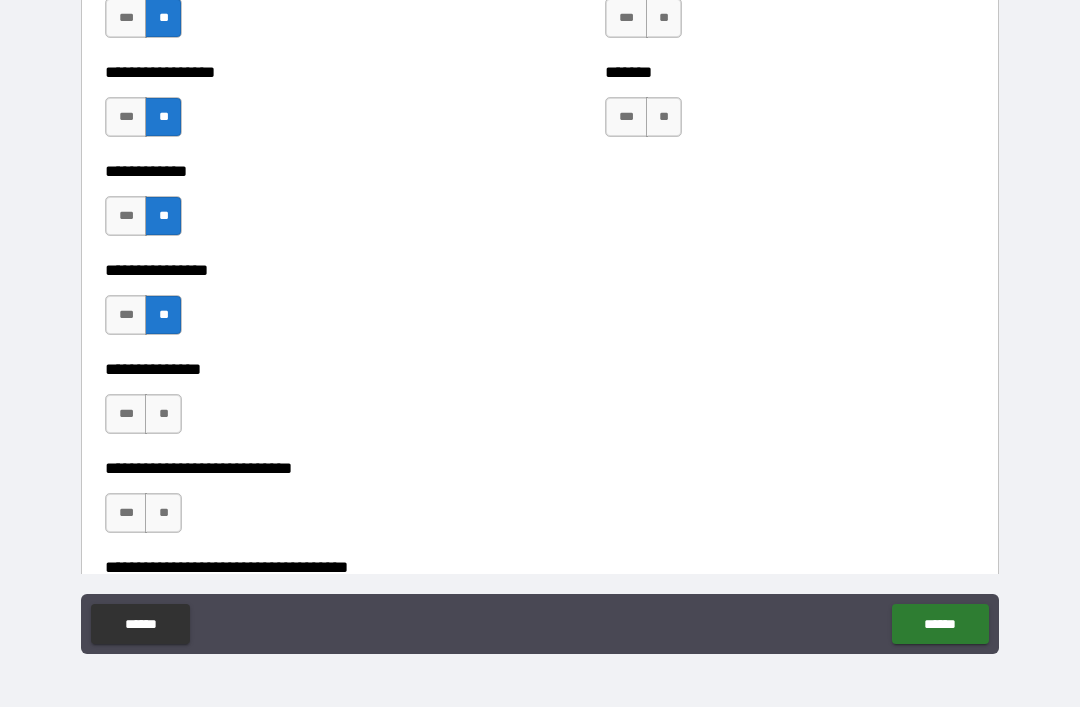 click on "**" at bounding box center (163, 414) 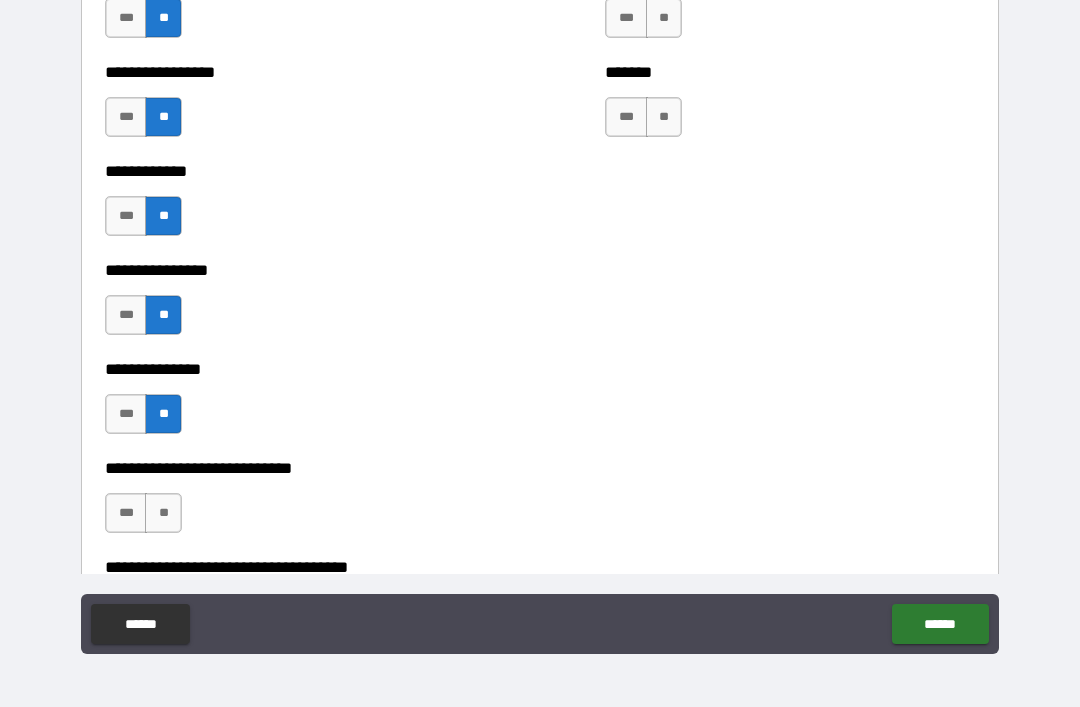 click on "**" at bounding box center (163, 513) 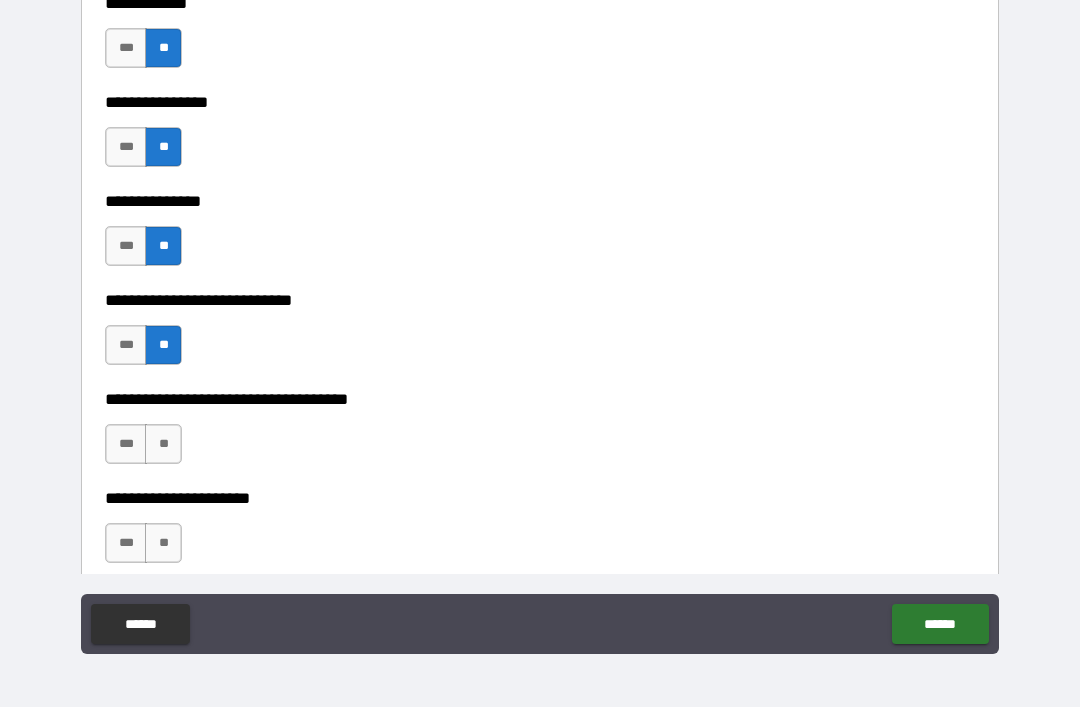 scroll, scrollTop: 5354, scrollLeft: 0, axis: vertical 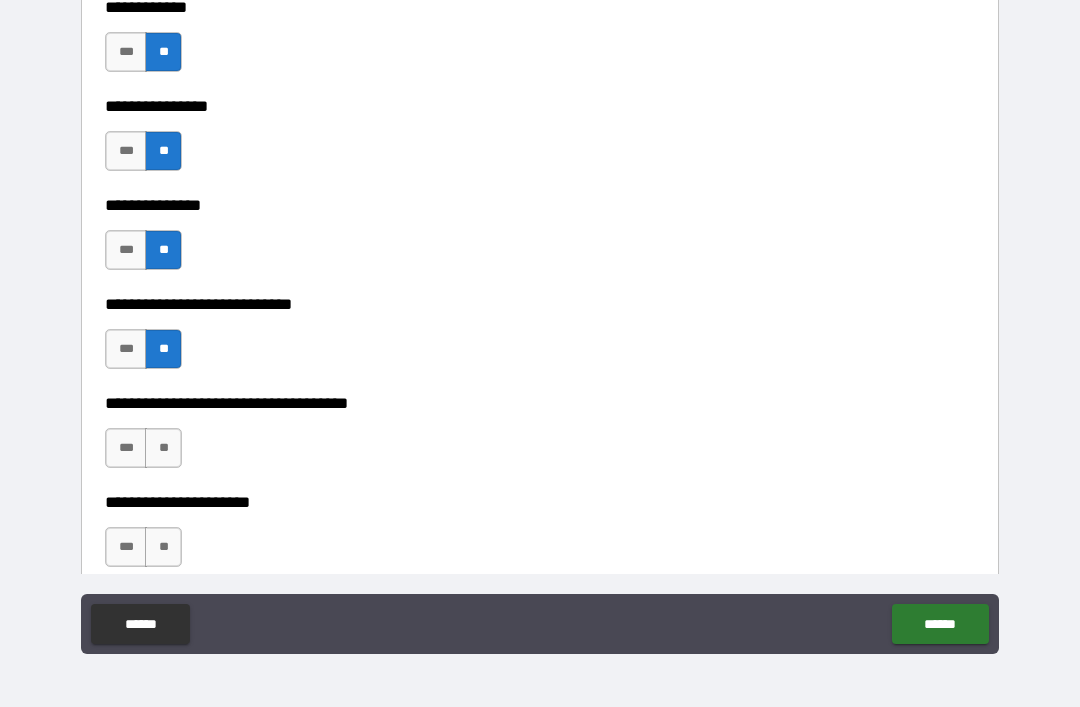 click on "**" at bounding box center (163, 448) 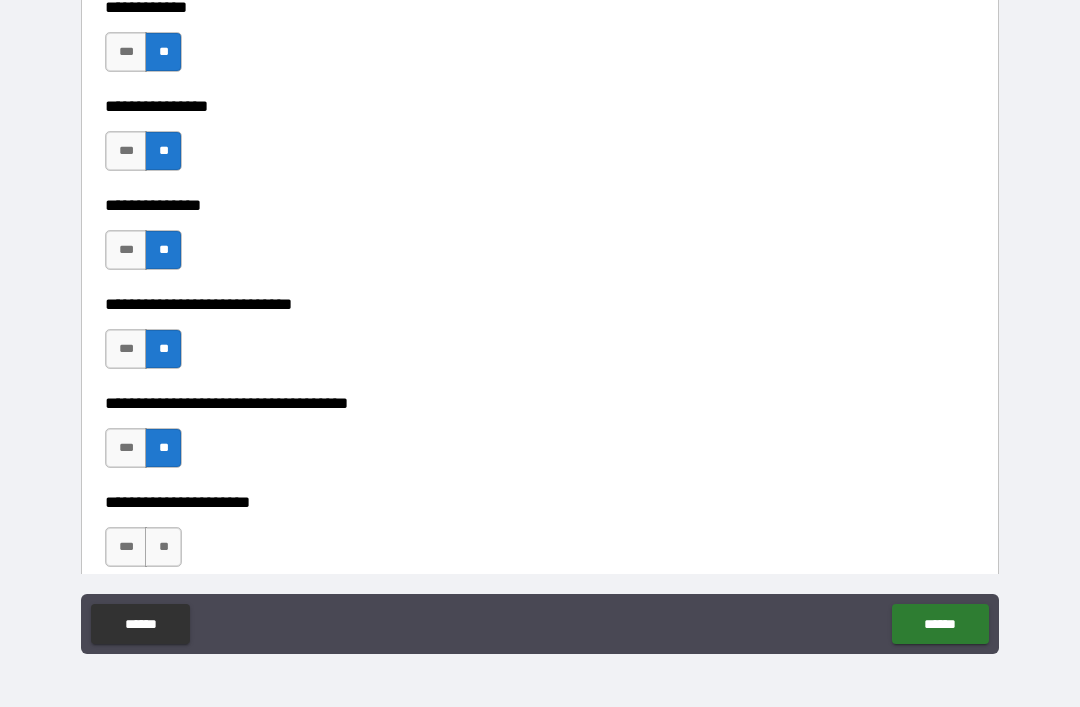 click on "**" at bounding box center [163, 547] 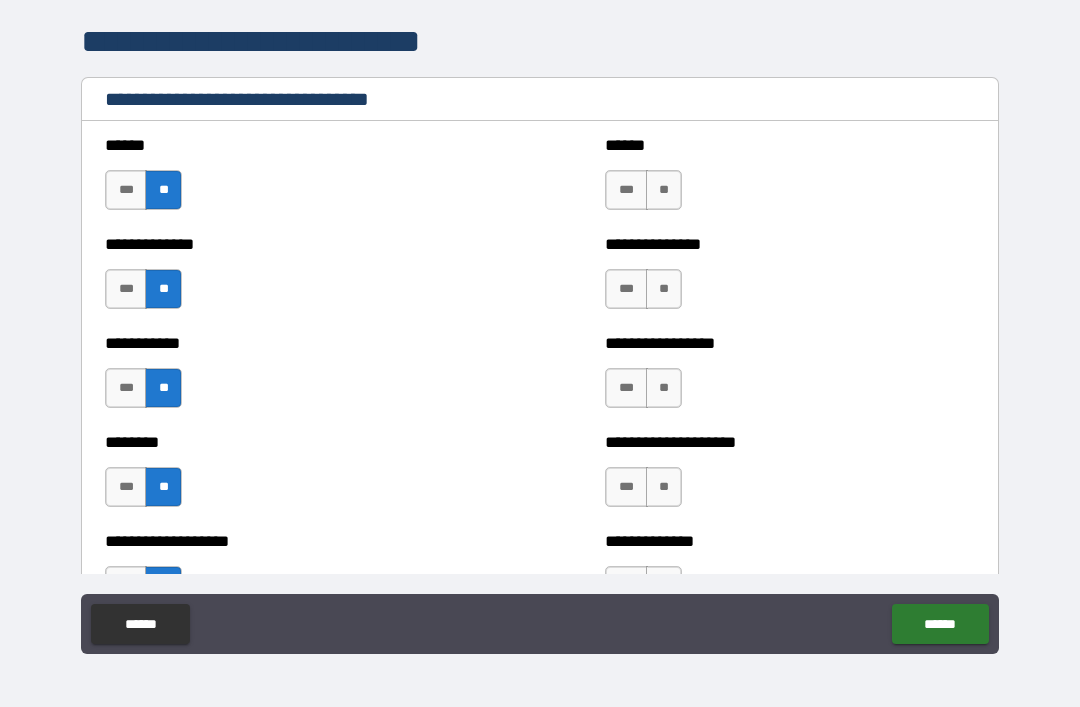scroll, scrollTop: 3872, scrollLeft: 0, axis: vertical 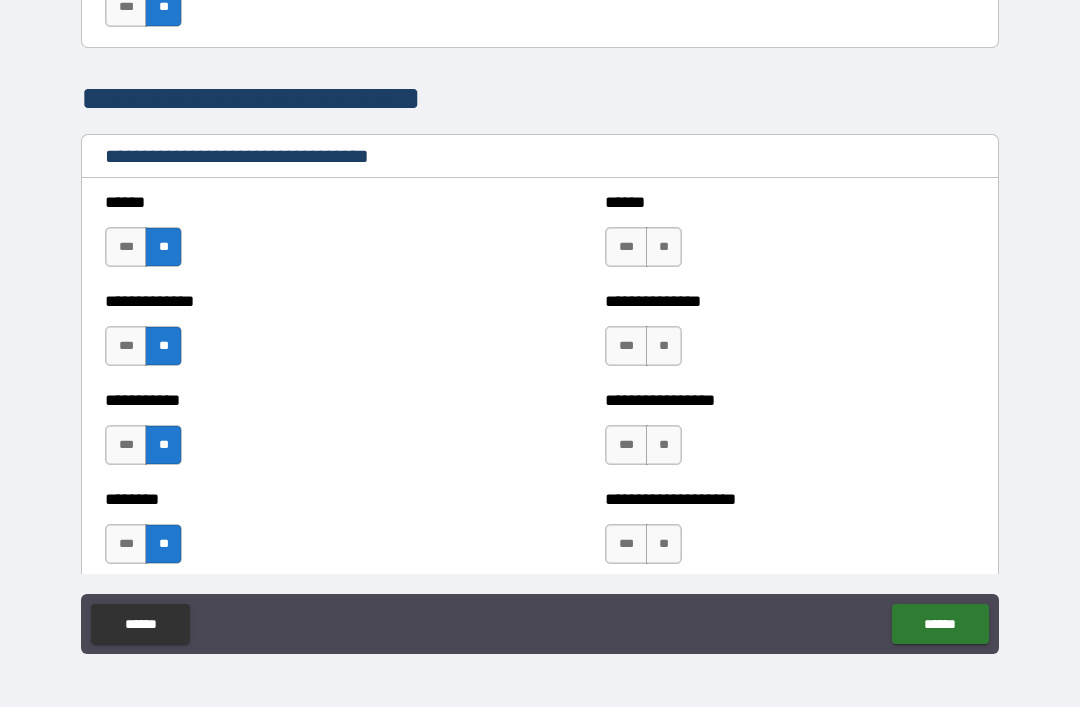 click on "**" at bounding box center (664, 247) 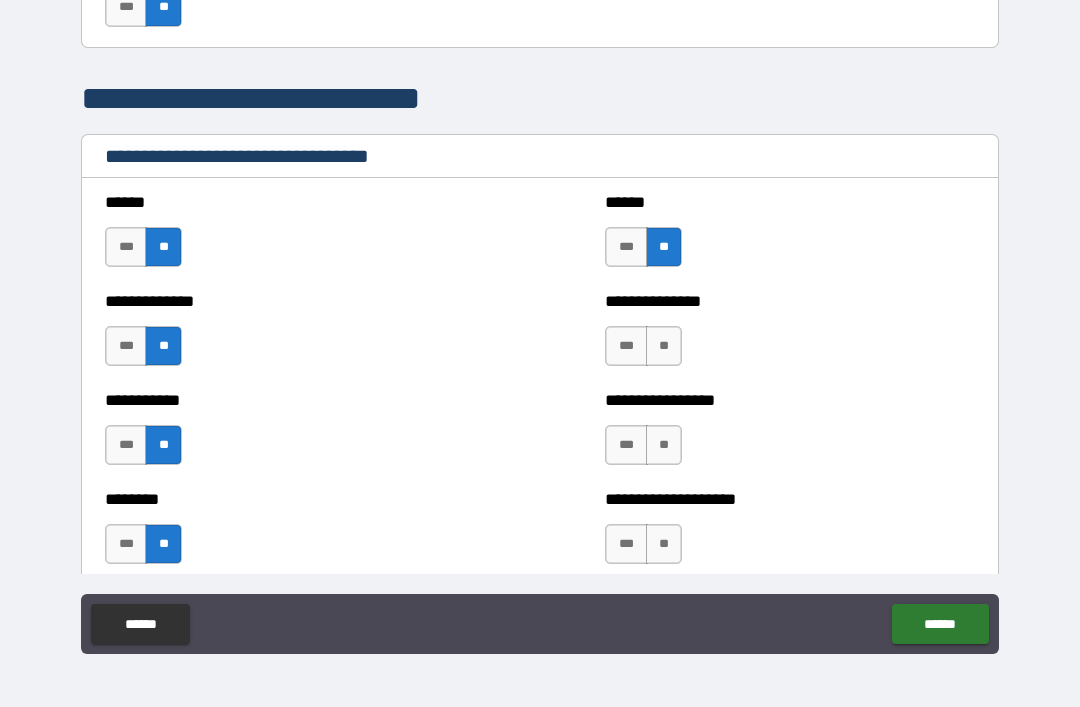 click on "**" at bounding box center [664, 346] 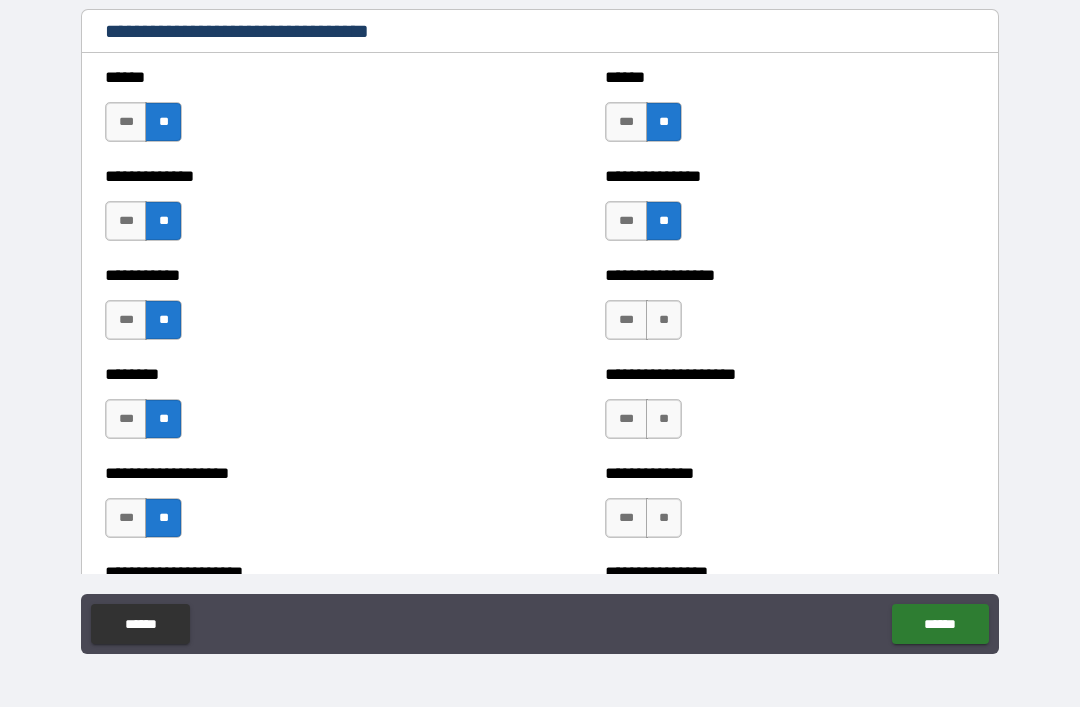 scroll, scrollTop: 4018, scrollLeft: 0, axis: vertical 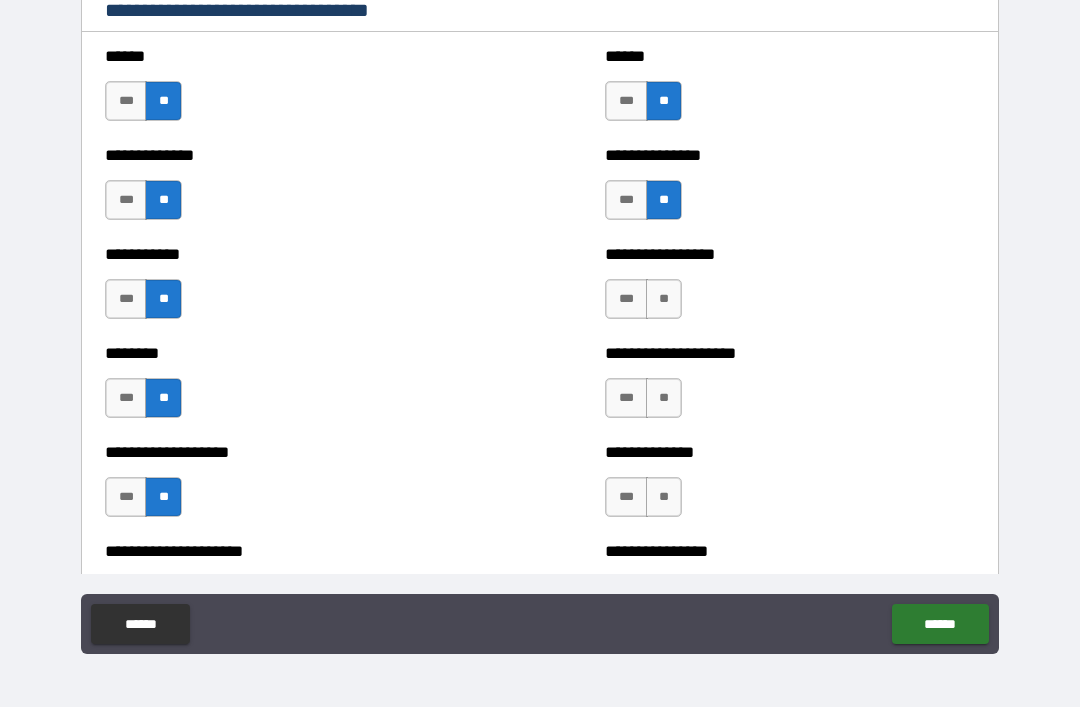 click on "**" at bounding box center [664, 299] 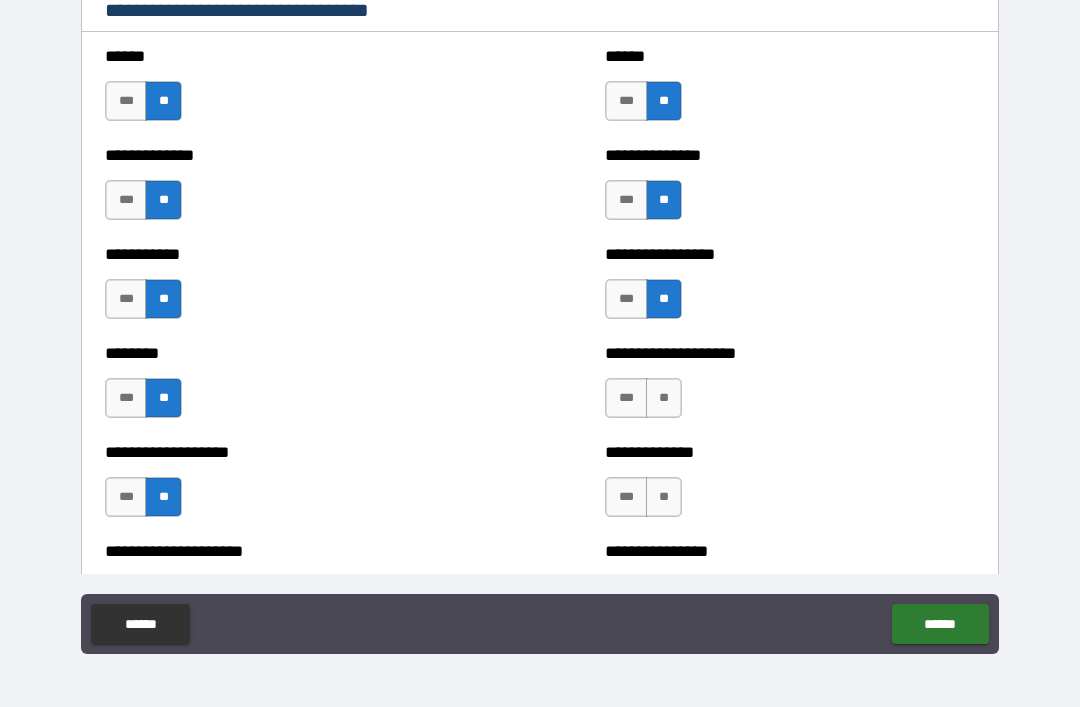 click on "**" at bounding box center (664, 398) 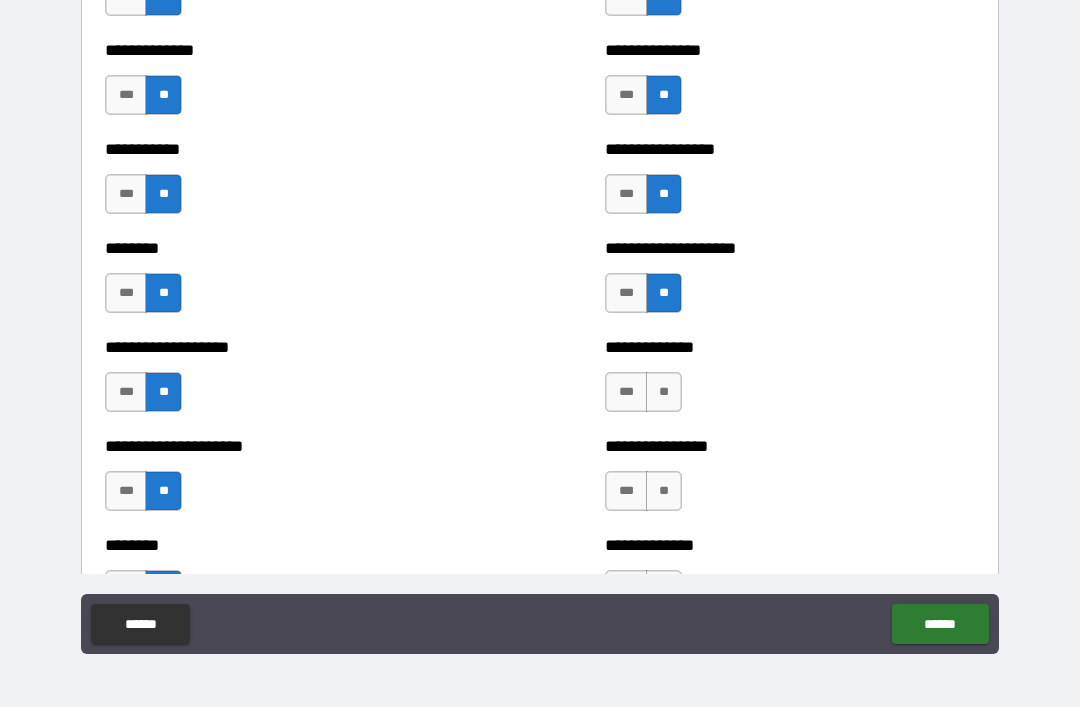 scroll, scrollTop: 4146, scrollLeft: 0, axis: vertical 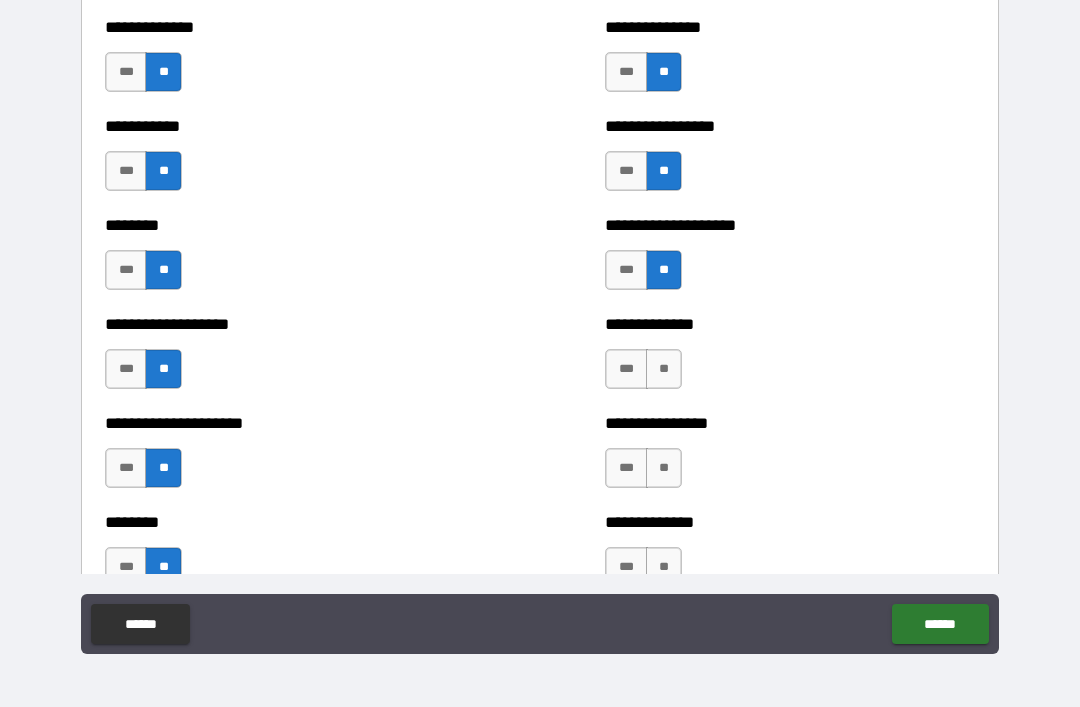 click on "**" at bounding box center [664, 369] 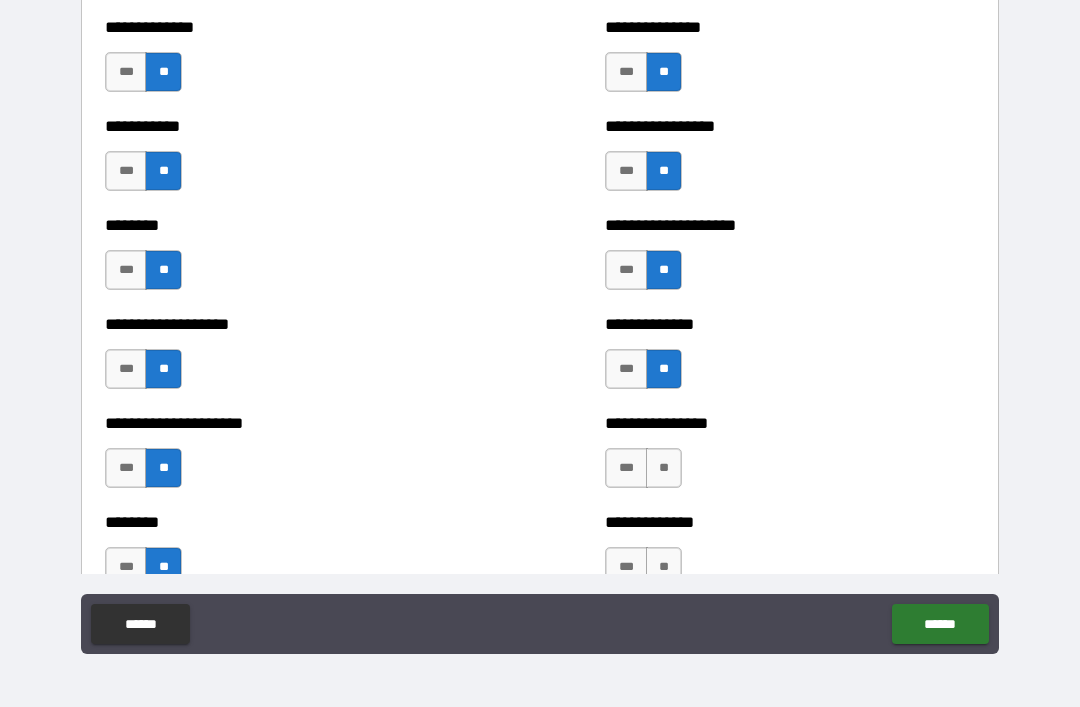 click on "**" at bounding box center [664, 468] 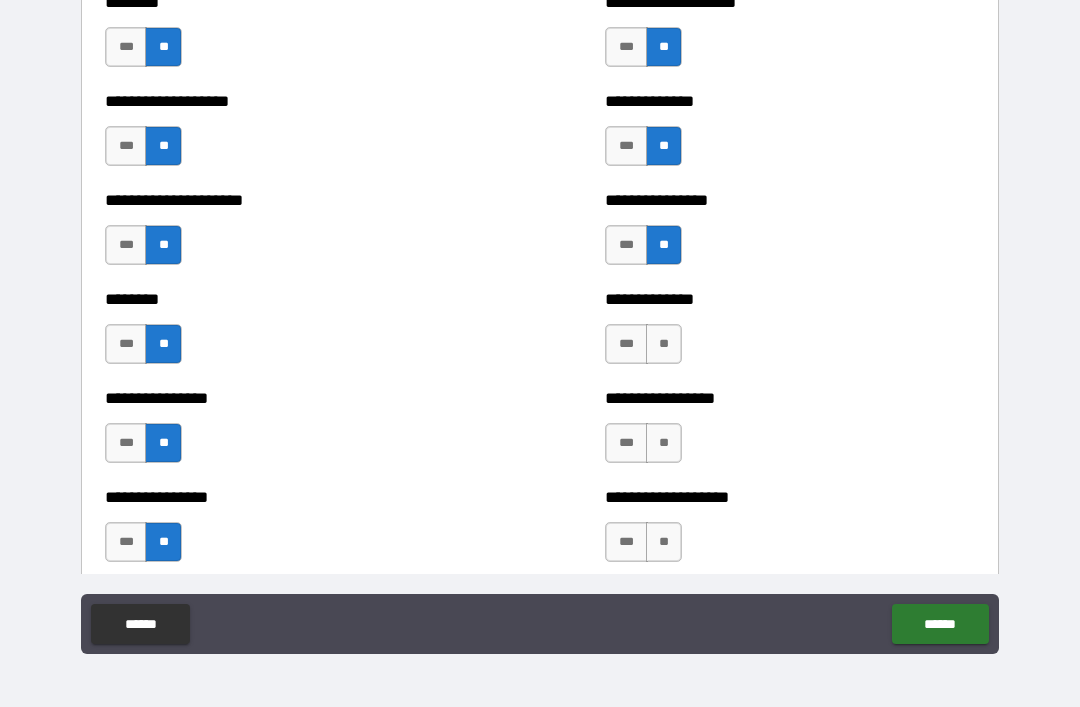 scroll, scrollTop: 4368, scrollLeft: 0, axis: vertical 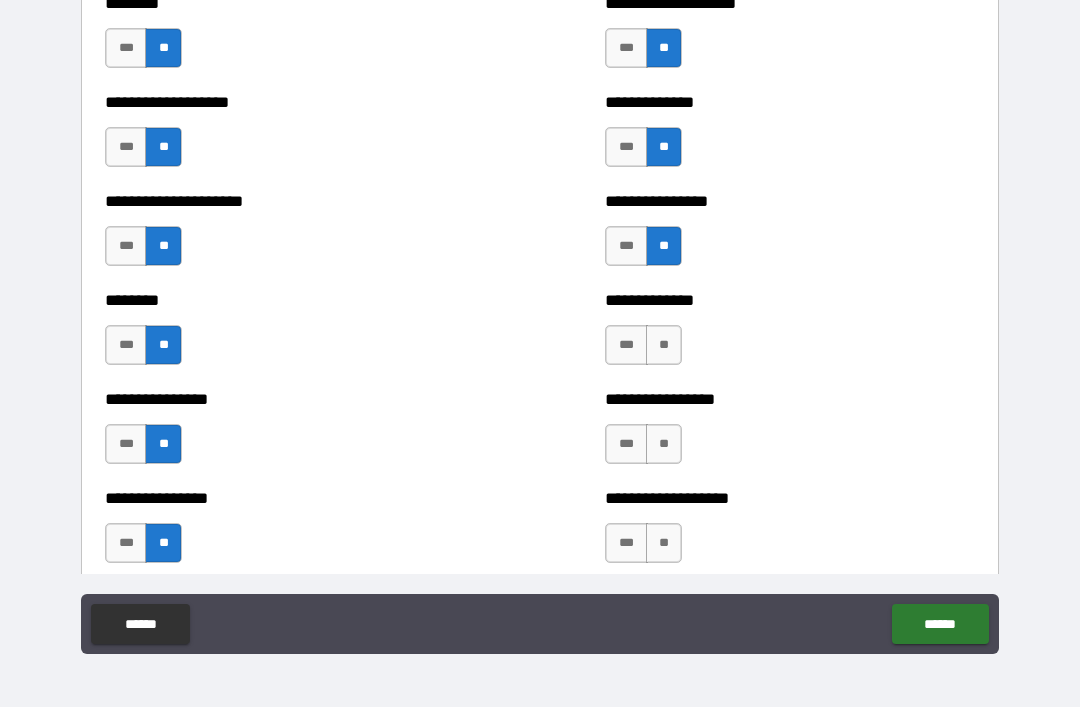 click on "**" at bounding box center (664, 345) 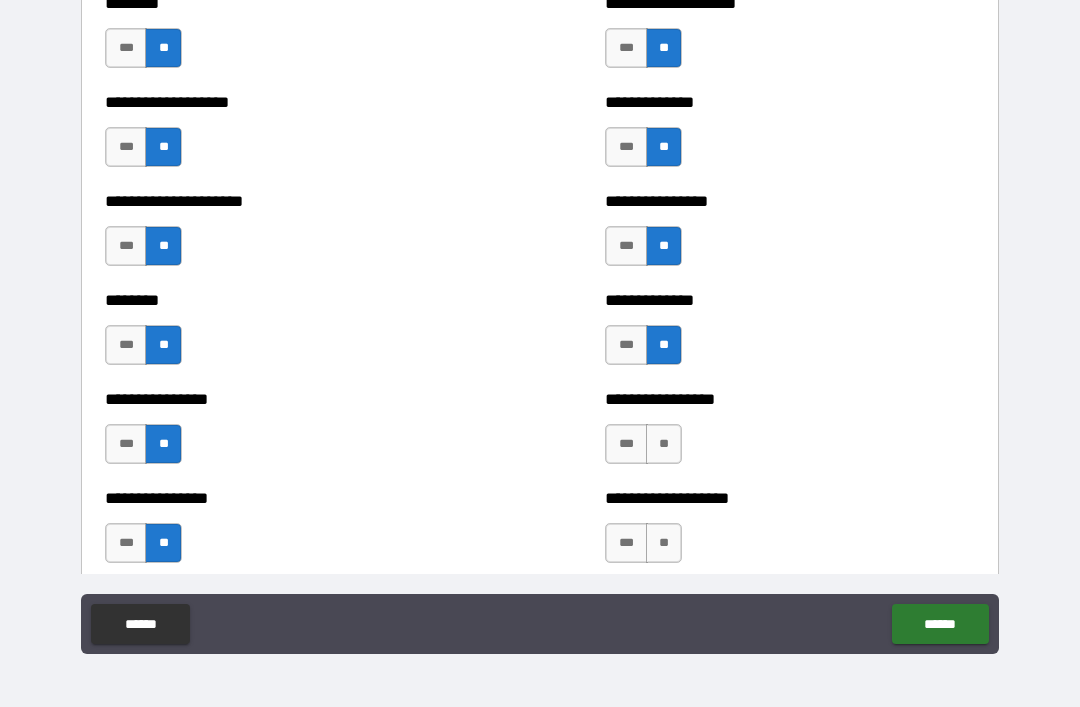 click on "**********" at bounding box center [790, 434] 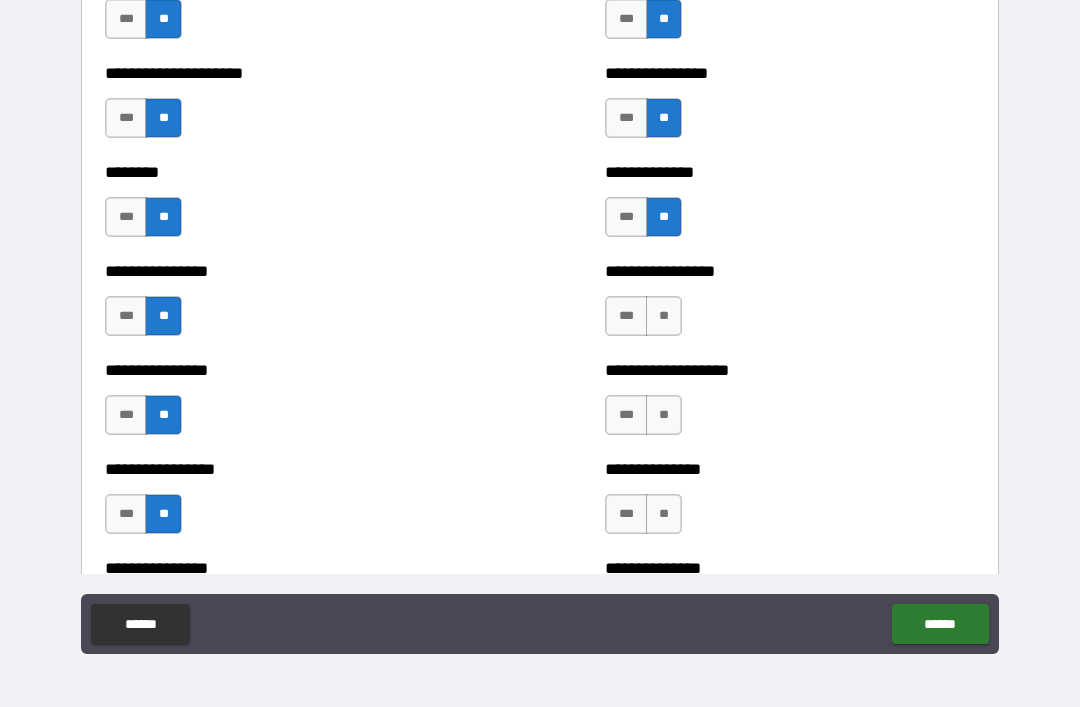 click on "**" at bounding box center [664, 316] 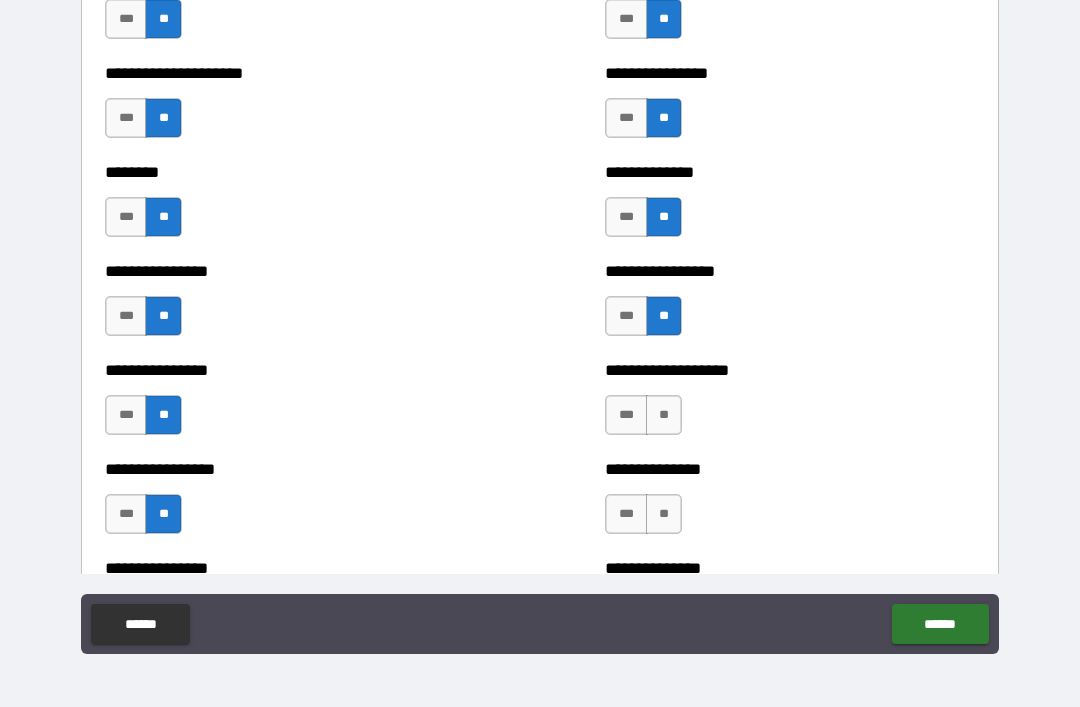 click on "**" at bounding box center [664, 415] 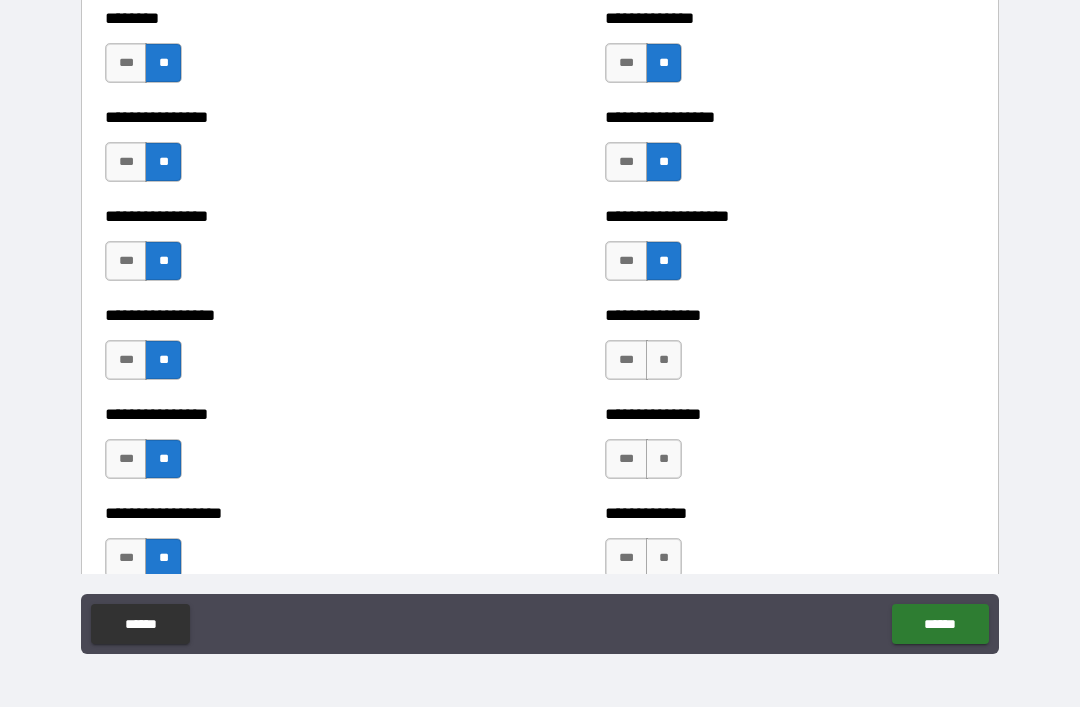 click on "**" at bounding box center [664, 360] 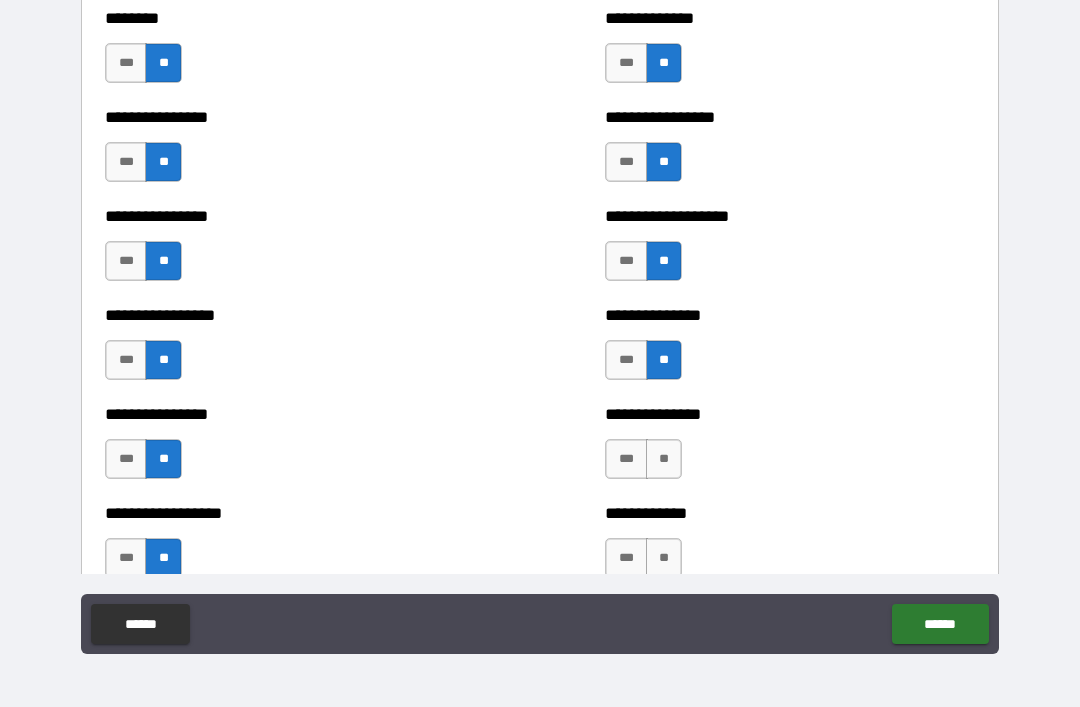 click on "**" at bounding box center (664, 459) 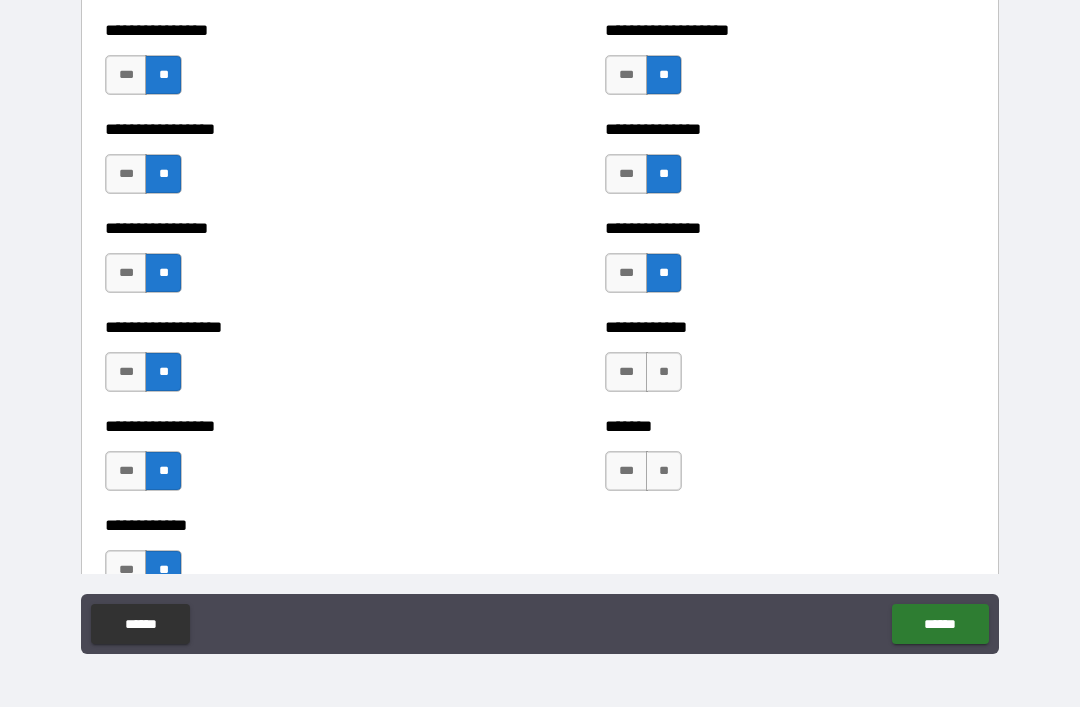 click on "**" at bounding box center (664, 372) 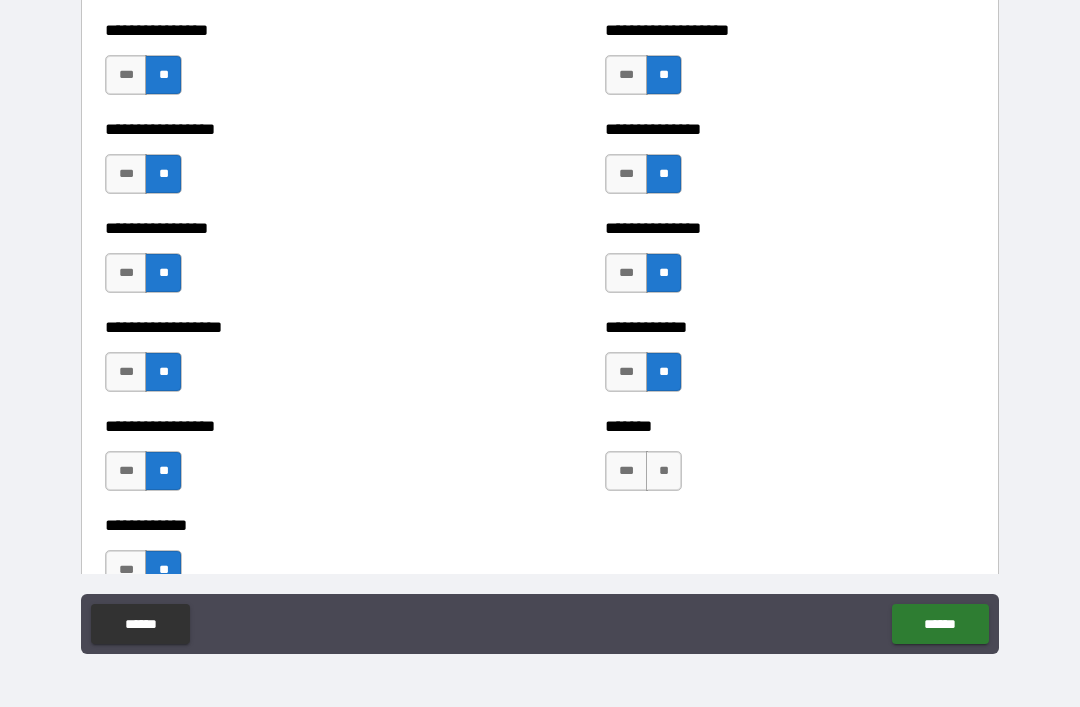 click on "**" at bounding box center [664, 471] 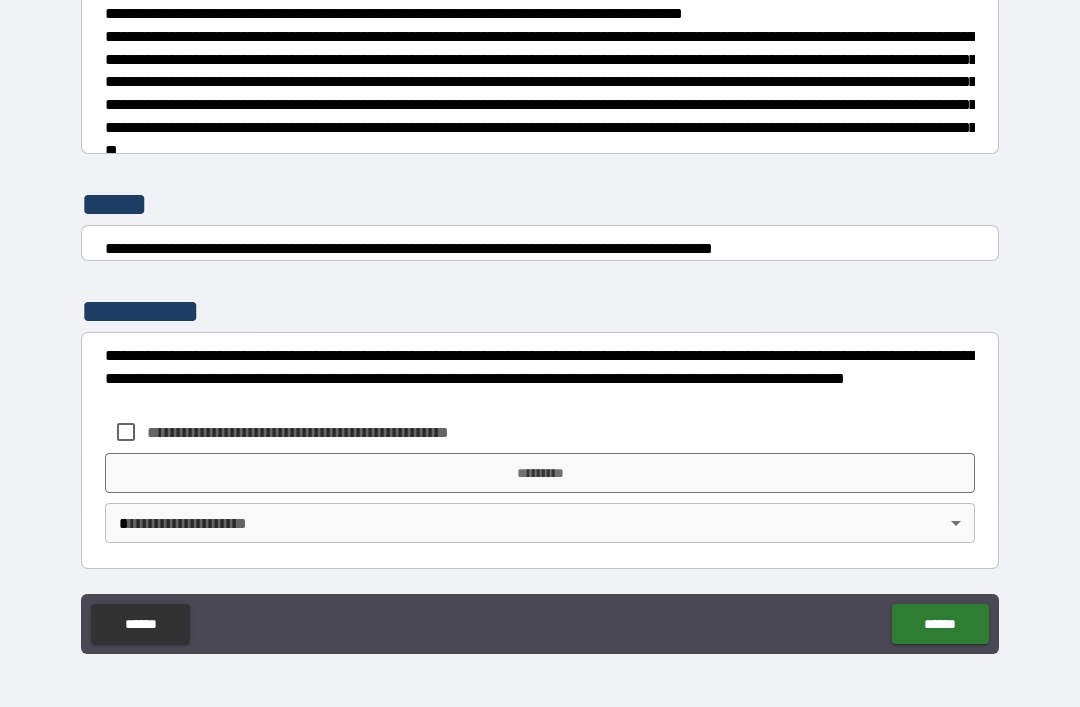 scroll, scrollTop: 7470, scrollLeft: 0, axis: vertical 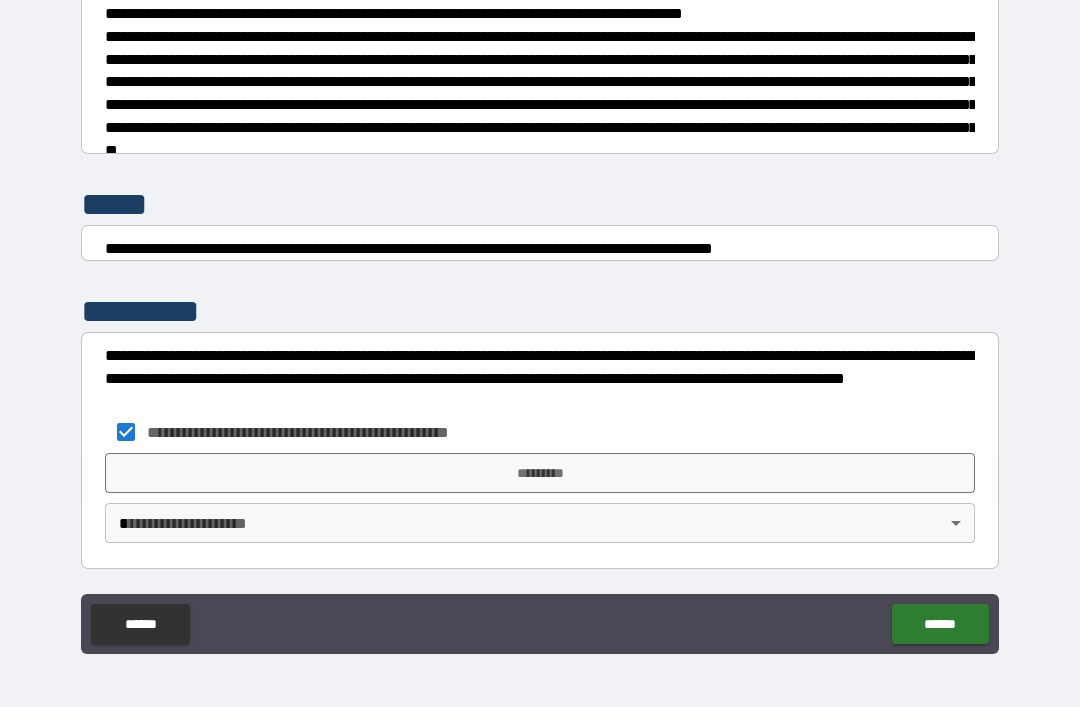 click on "*********" at bounding box center [540, 473] 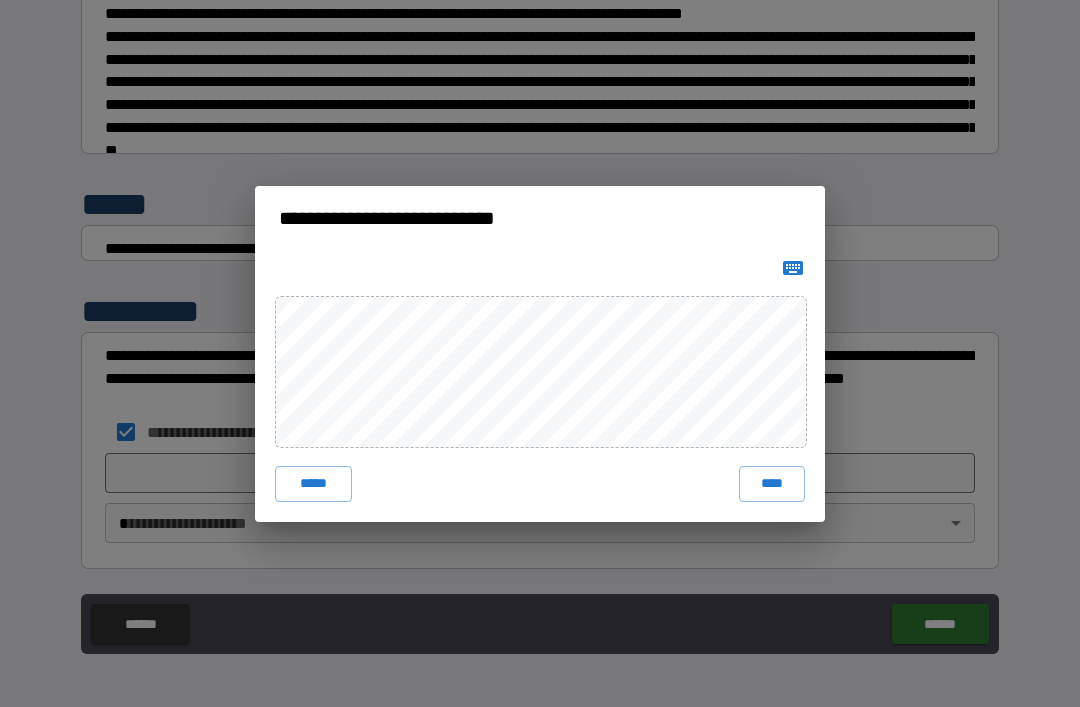 click on "****" at bounding box center [772, 484] 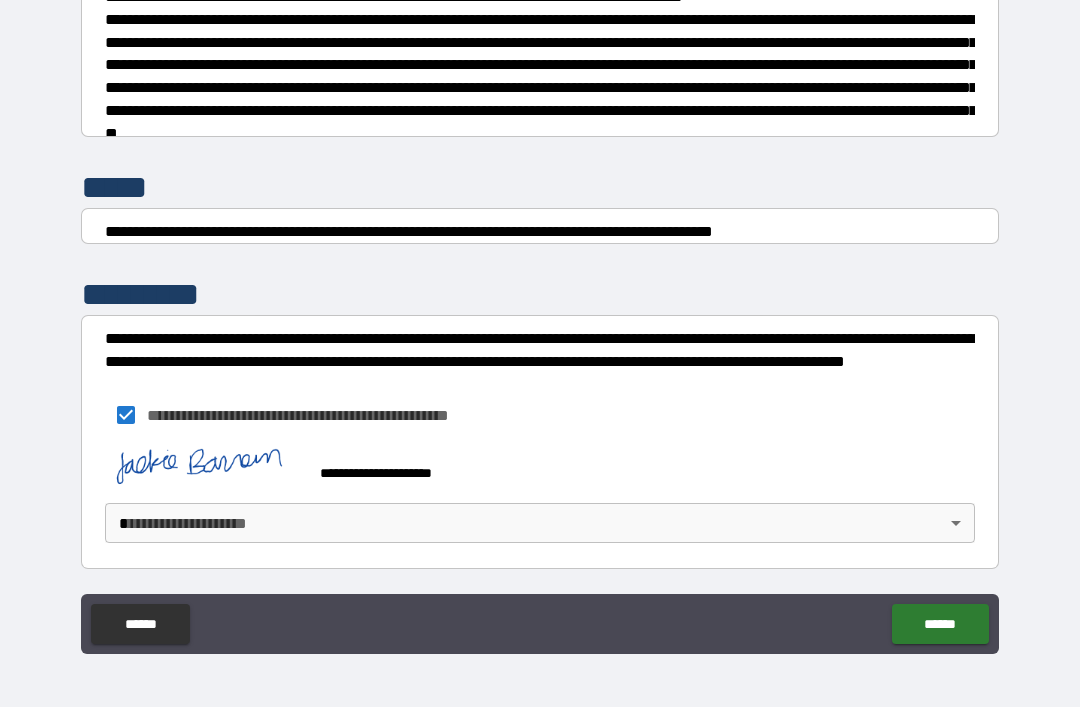 scroll, scrollTop: 7487, scrollLeft: 0, axis: vertical 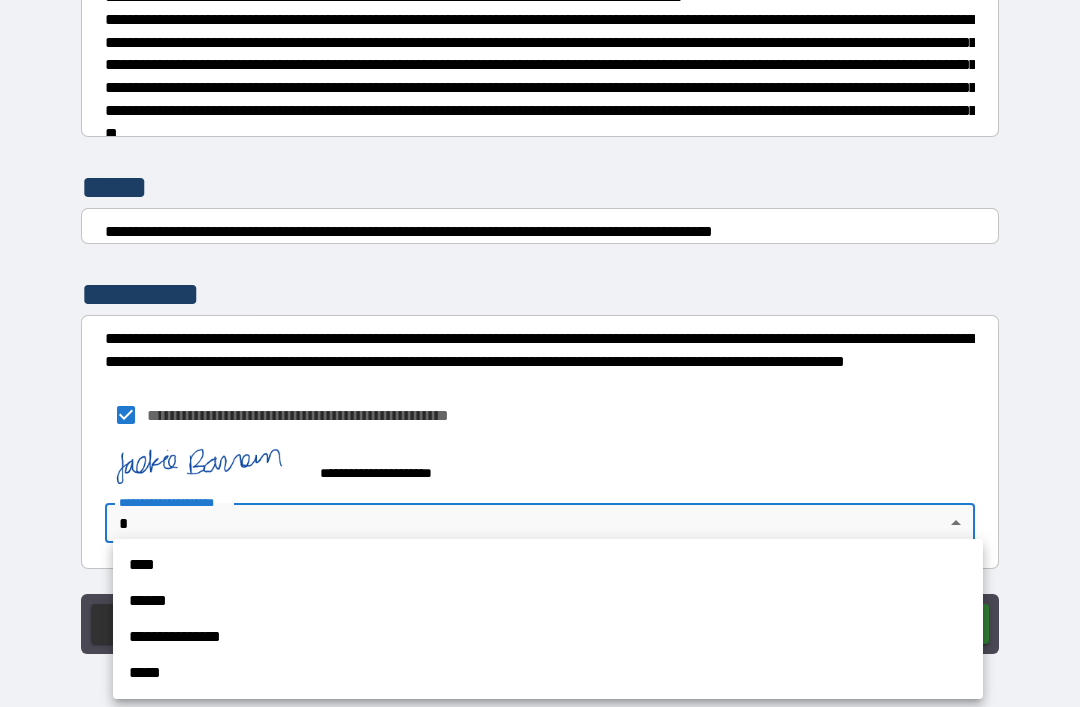 click on "**********" at bounding box center [548, 637] 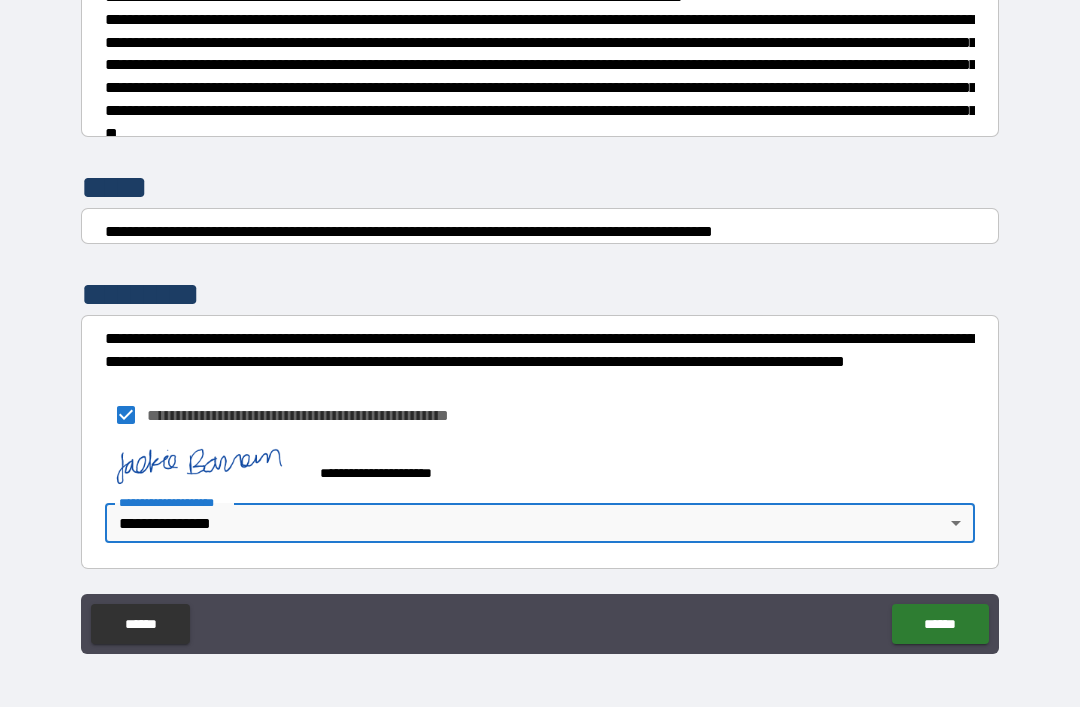 click on "******" at bounding box center (940, 624) 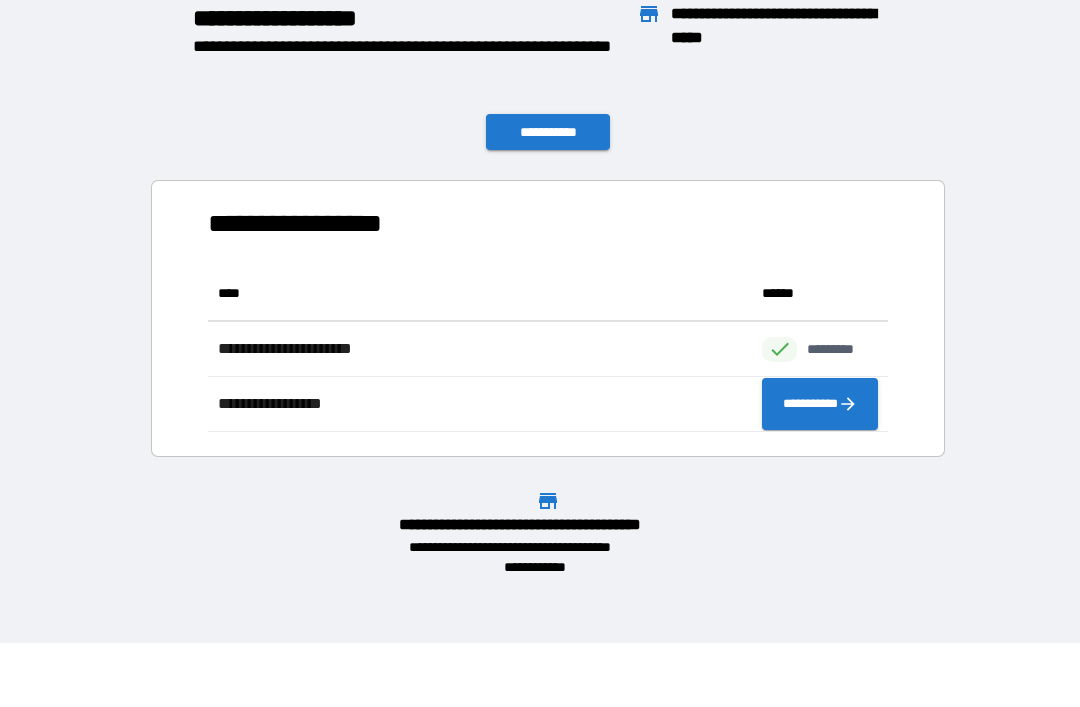 scroll, scrollTop: 166, scrollLeft: 680, axis: both 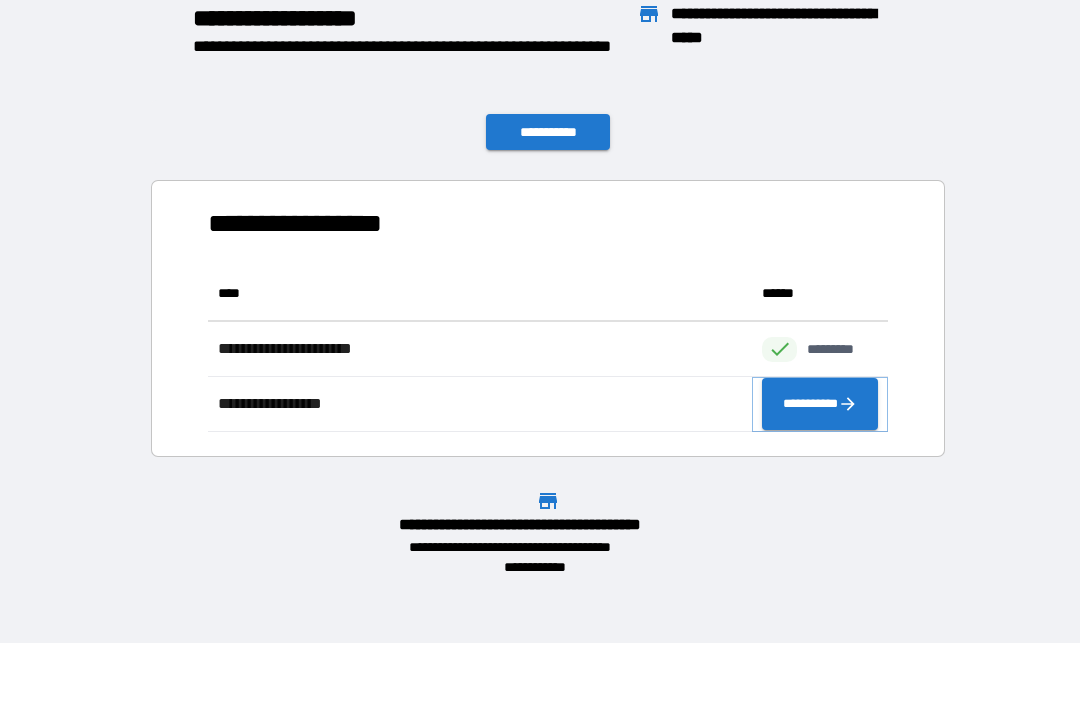 click on "**********" at bounding box center (820, 404) 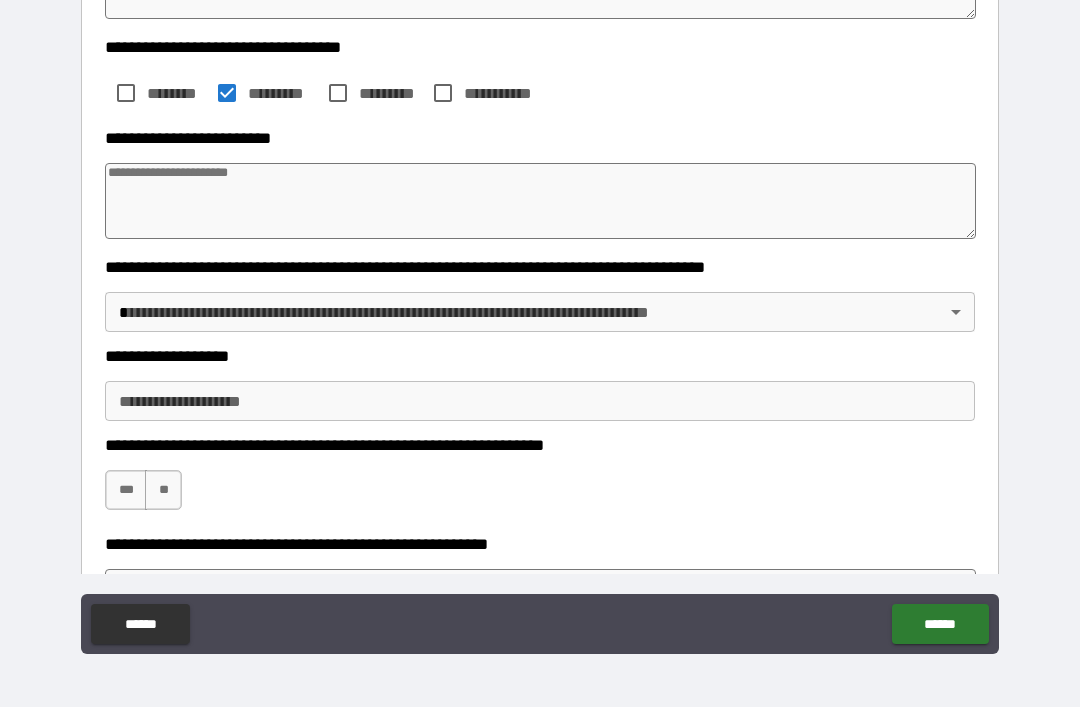 scroll, scrollTop: 379, scrollLeft: 0, axis: vertical 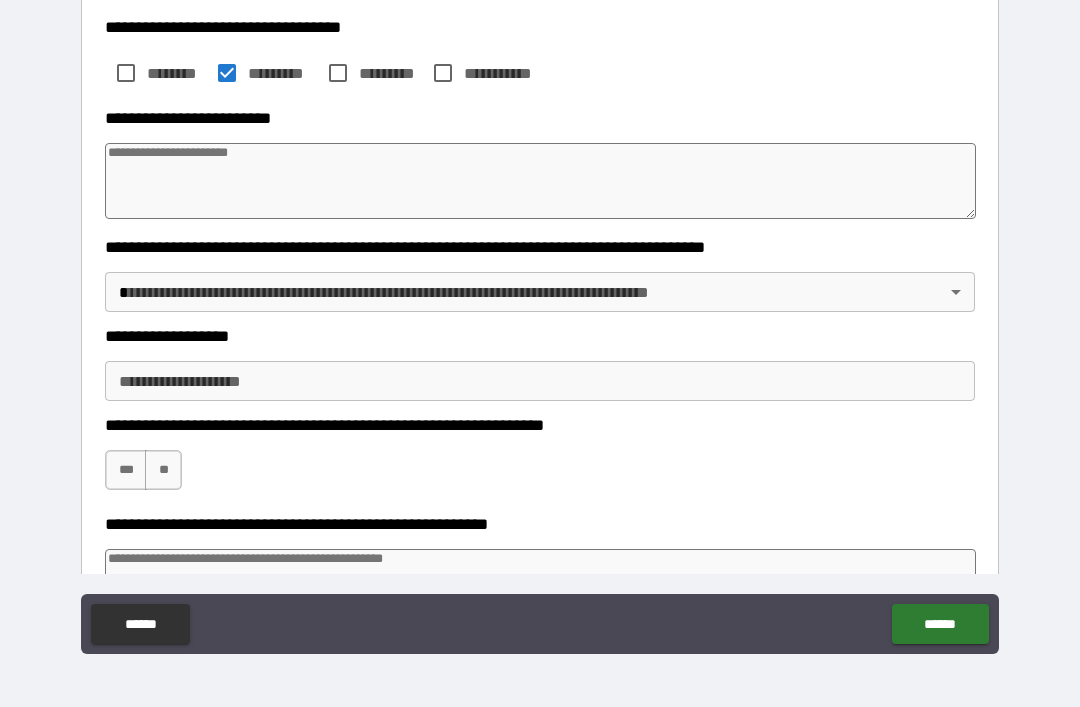 click at bounding box center (540, 181) 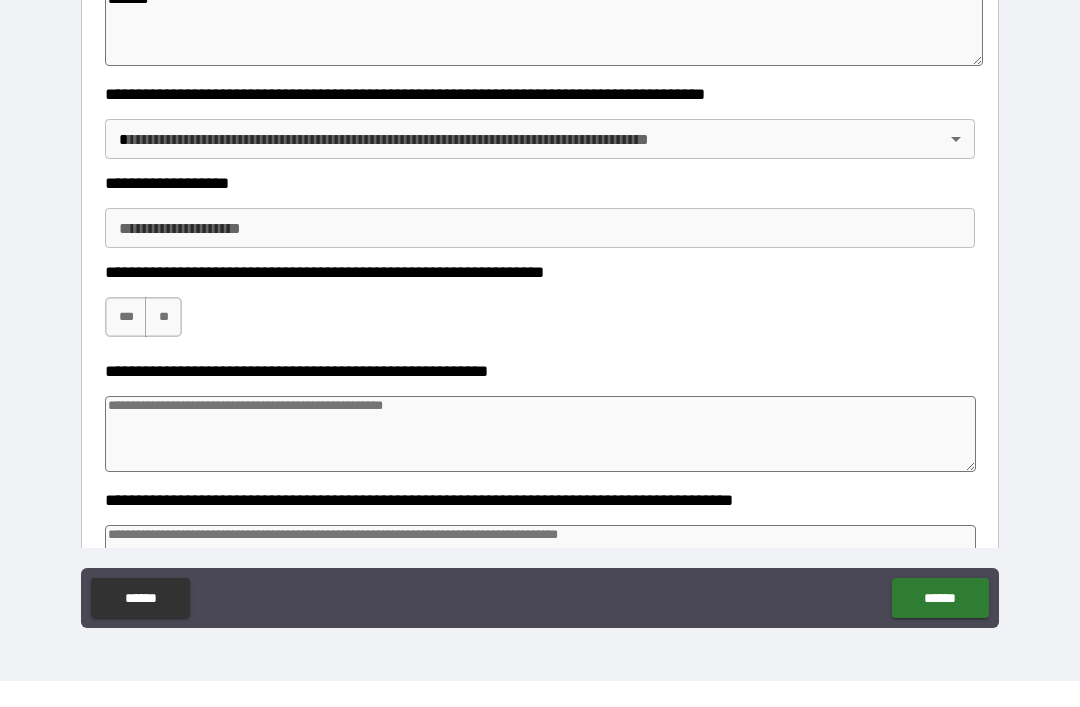 scroll, scrollTop: 520, scrollLeft: 0, axis: vertical 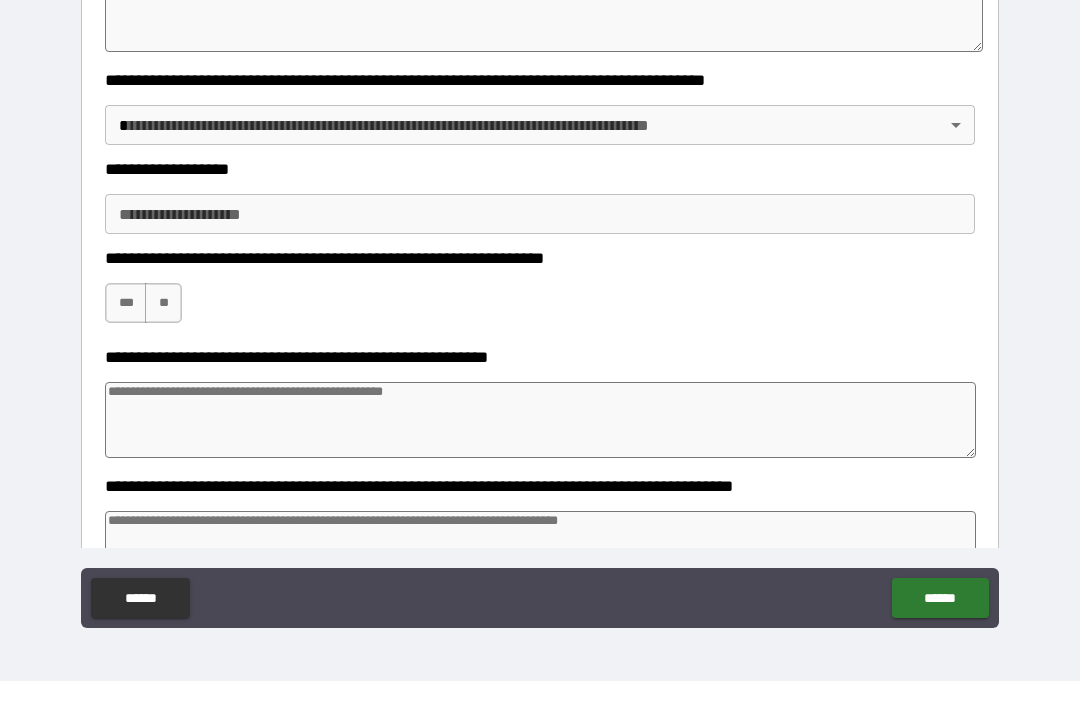 click on "**********" at bounding box center (540, 321) 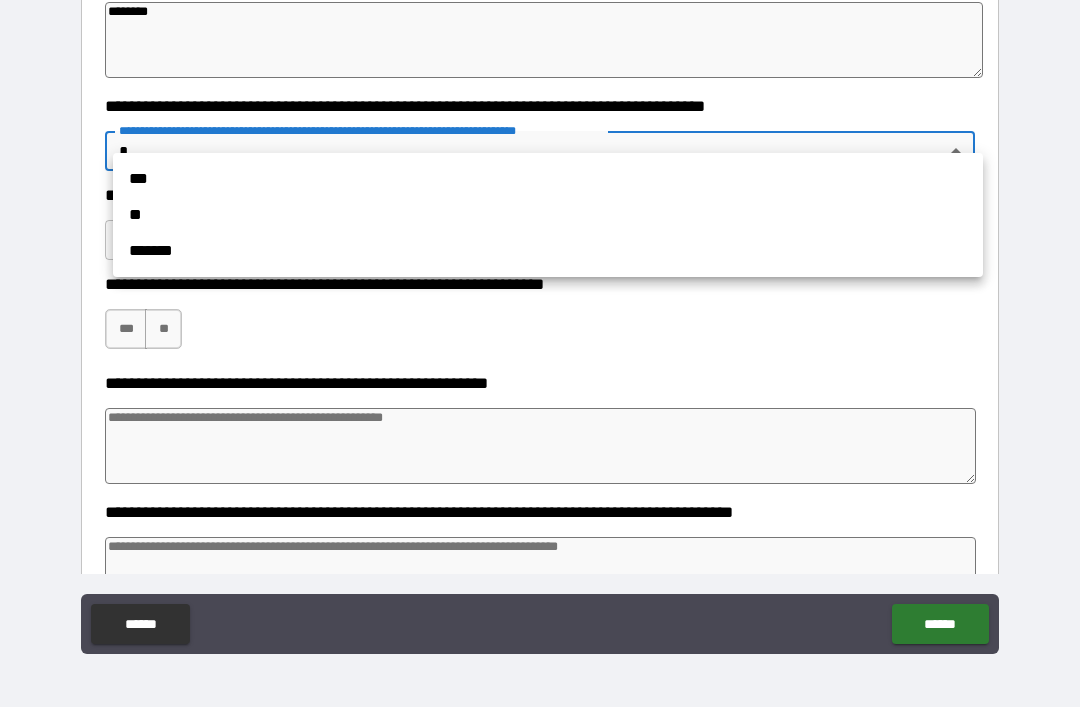 click on "**" at bounding box center (548, 215) 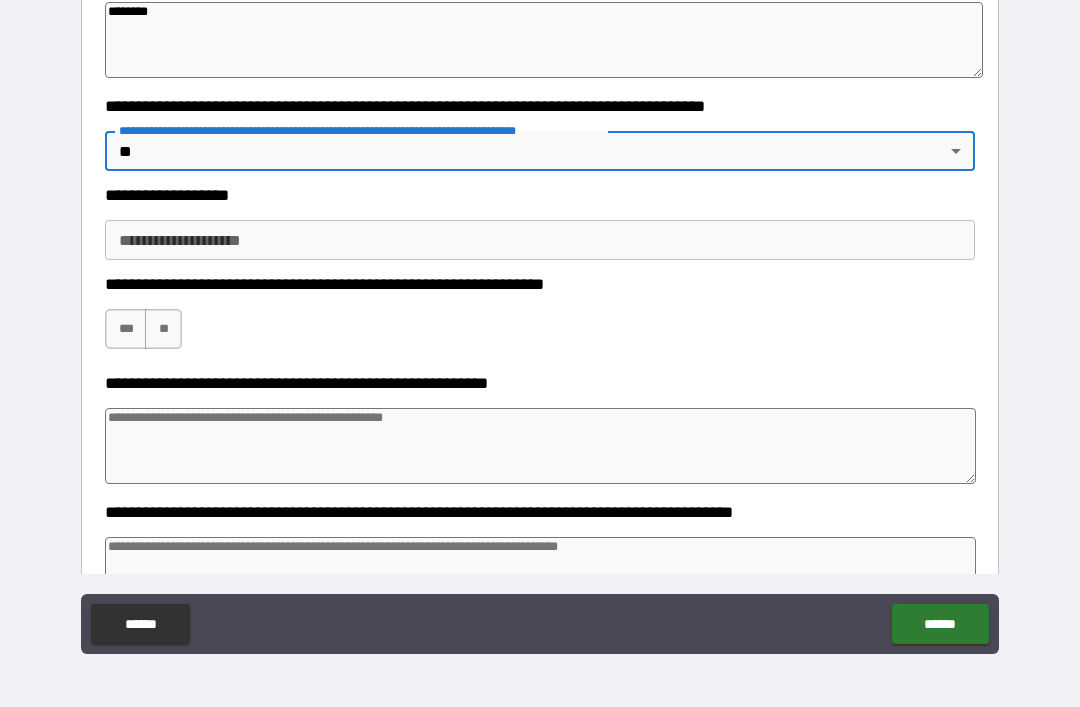 click on "**********" at bounding box center (540, 240) 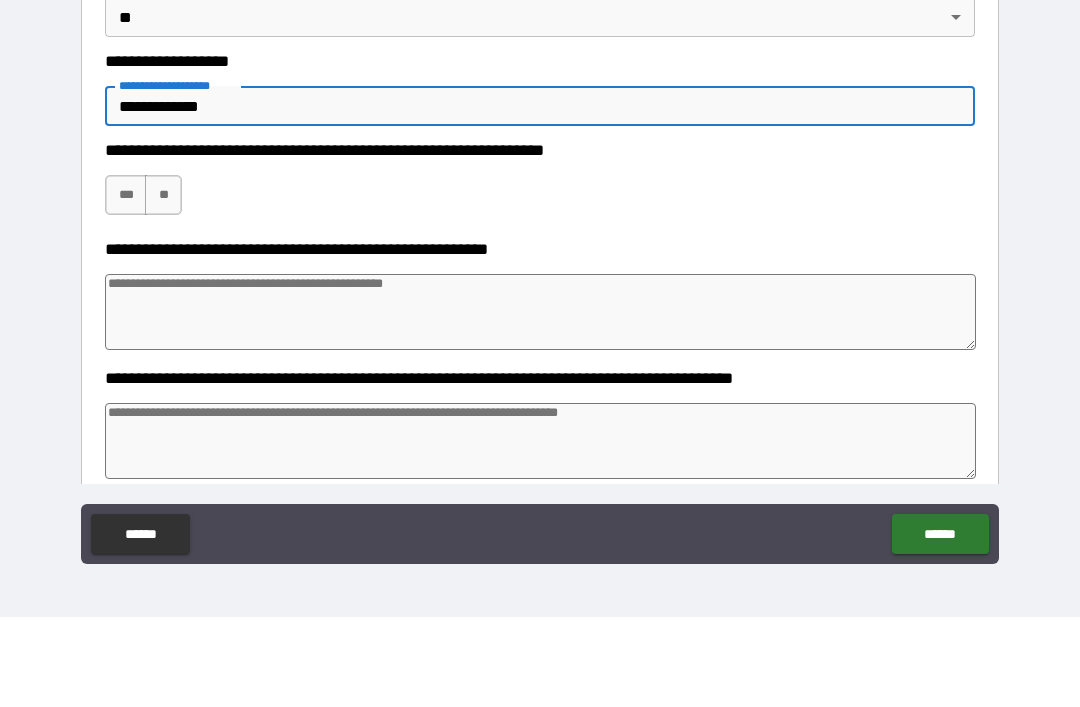 scroll, scrollTop: 569, scrollLeft: 0, axis: vertical 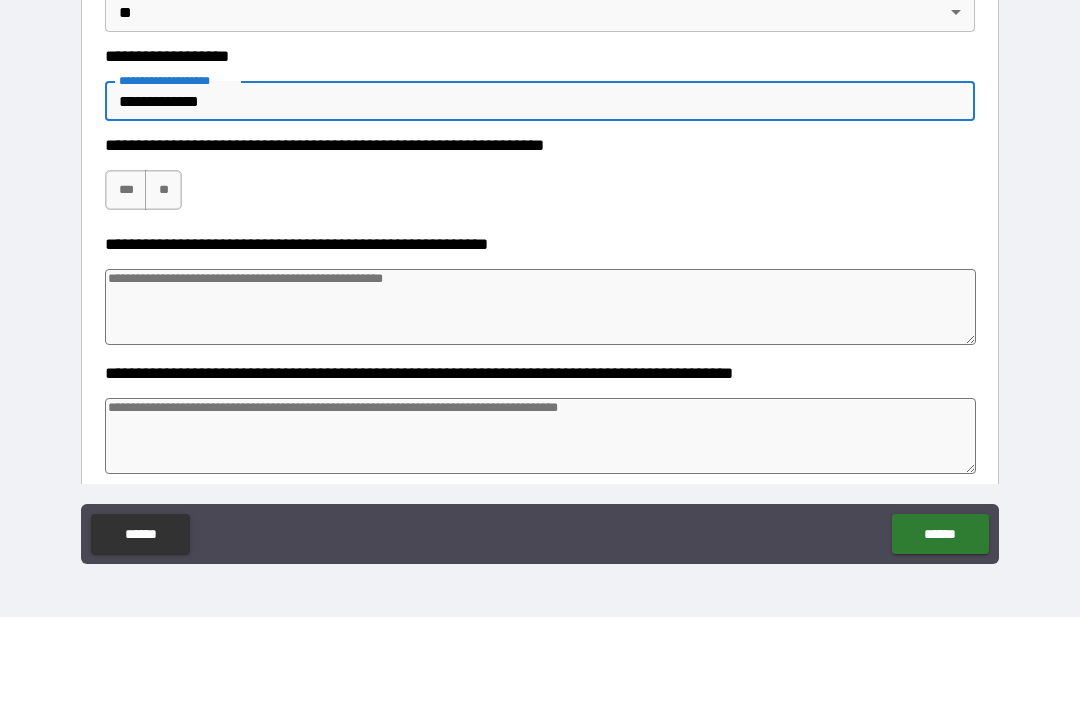 click on "***" at bounding box center [126, 280] 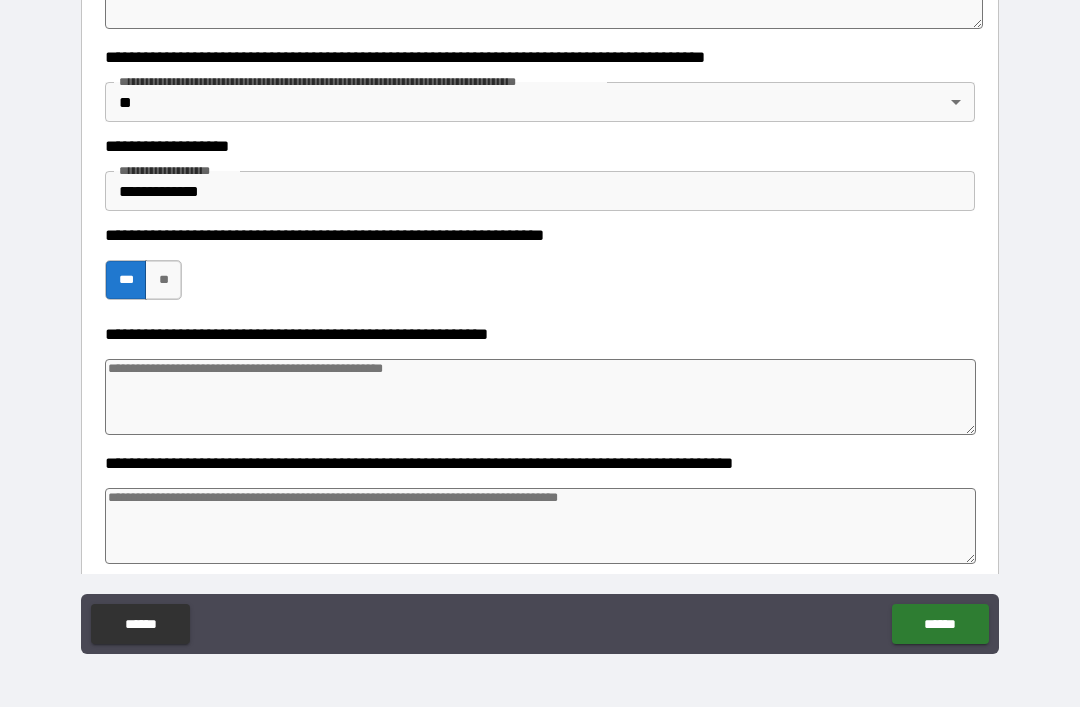 click on "******" at bounding box center [940, 624] 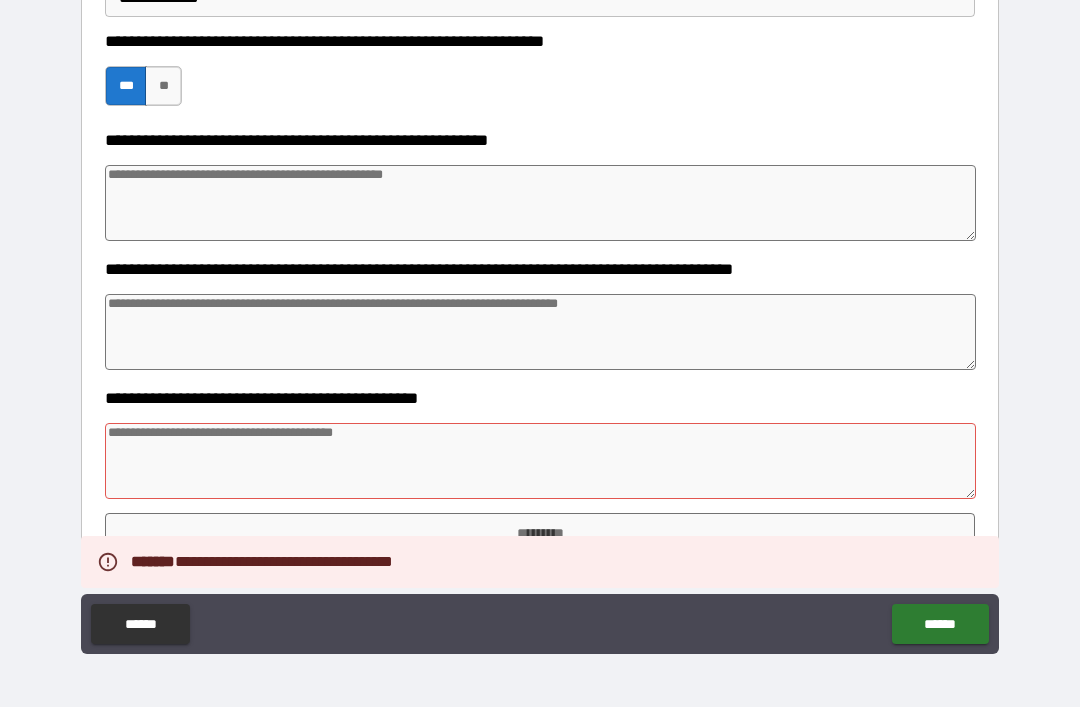 scroll, scrollTop: 763, scrollLeft: 0, axis: vertical 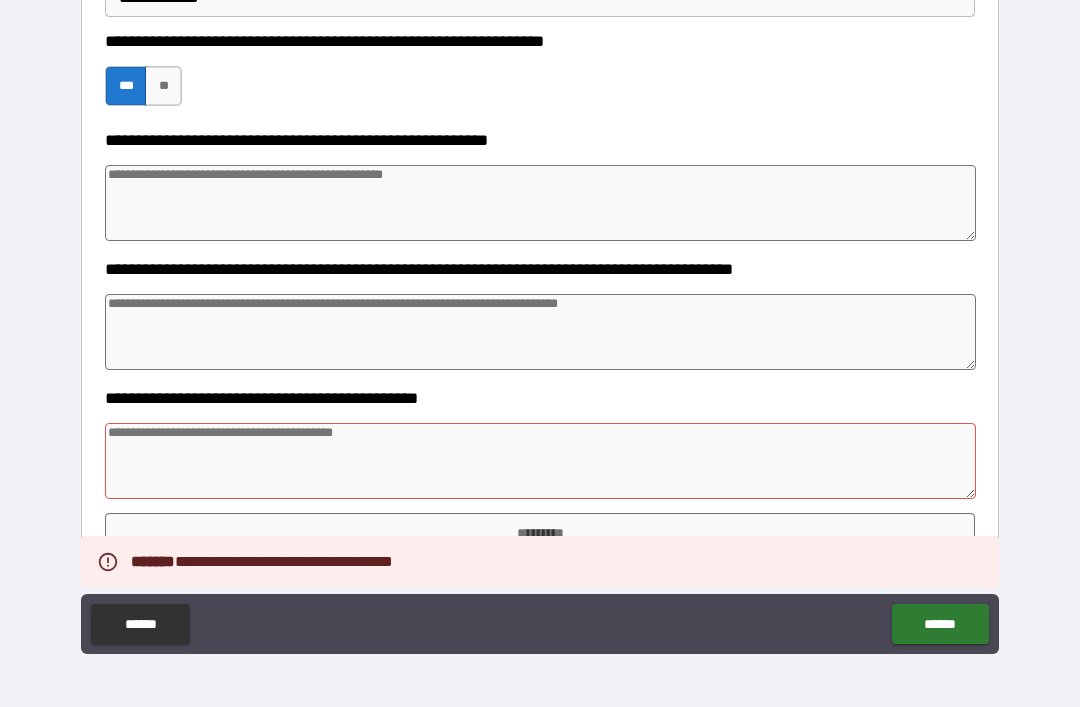 click at bounding box center (540, 461) 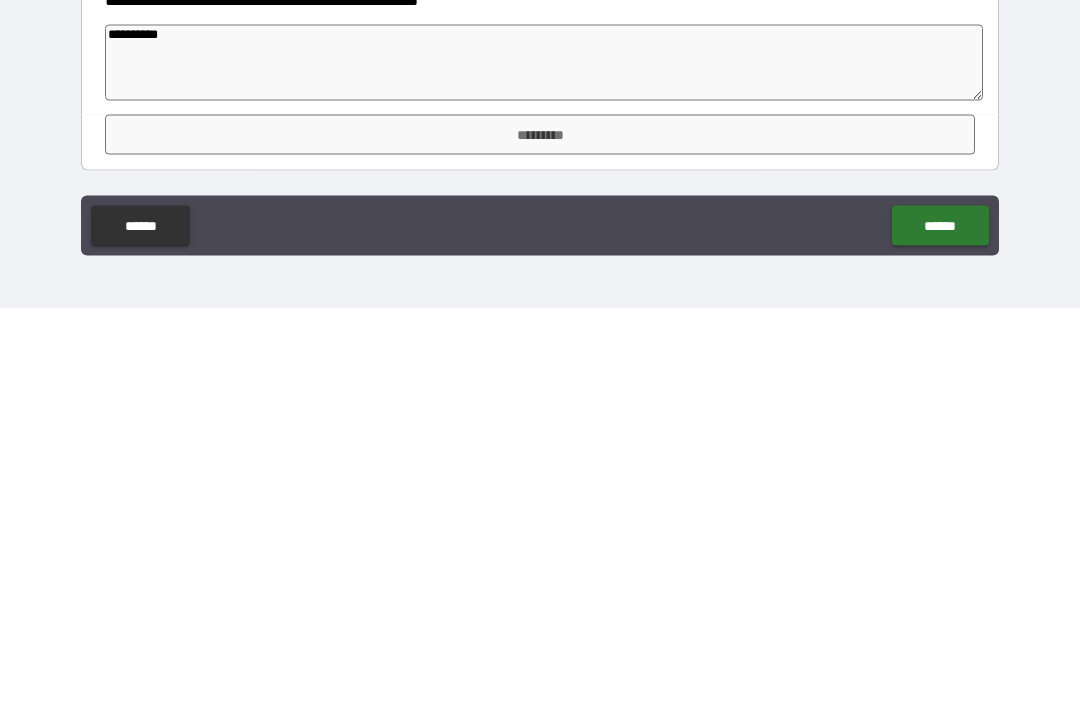 click on "*********" at bounding box center (540, 533) 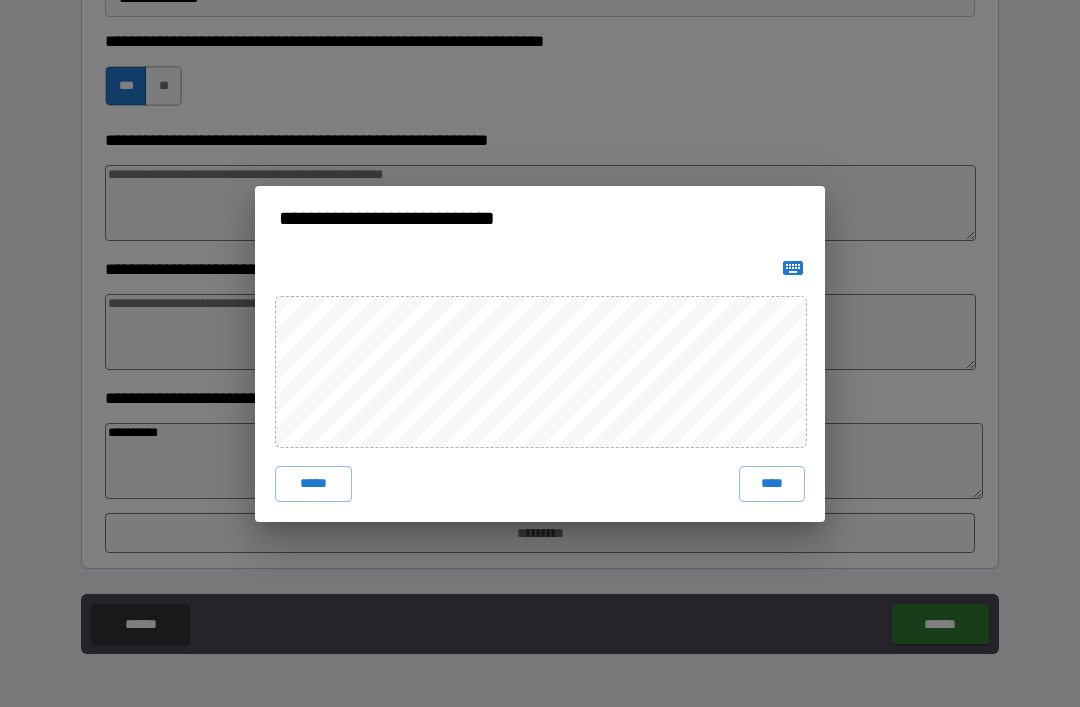click on "****" at bounding box center (772, 484) 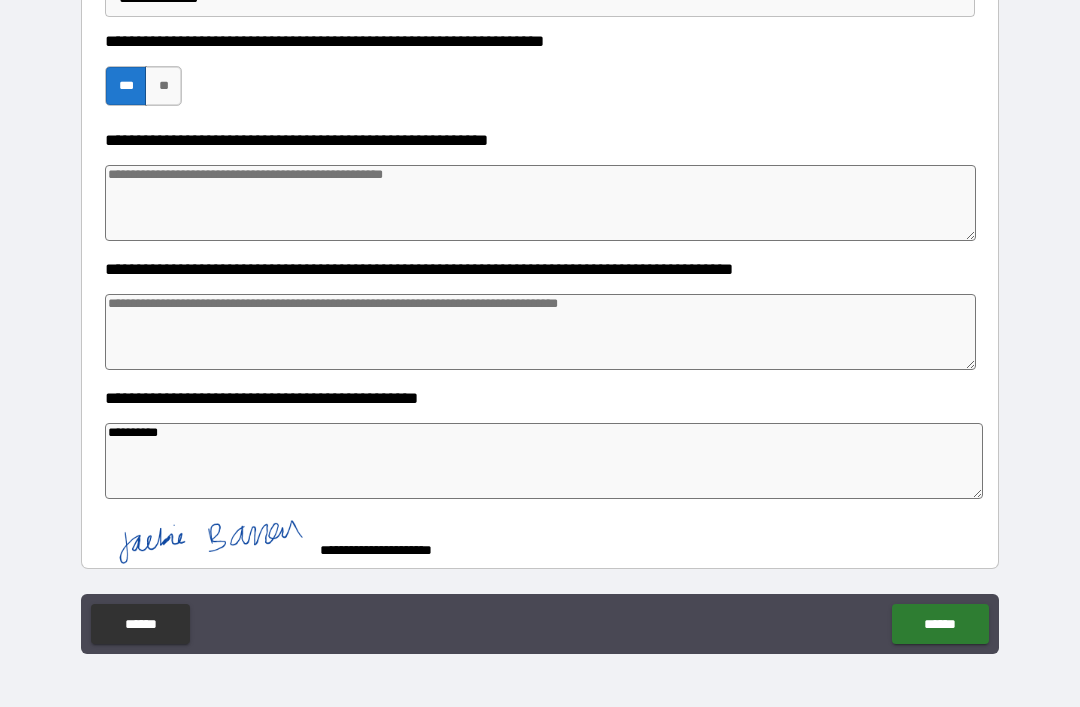 scroll, scrollTop: 753, scrollLeft: 0, axis: vertical 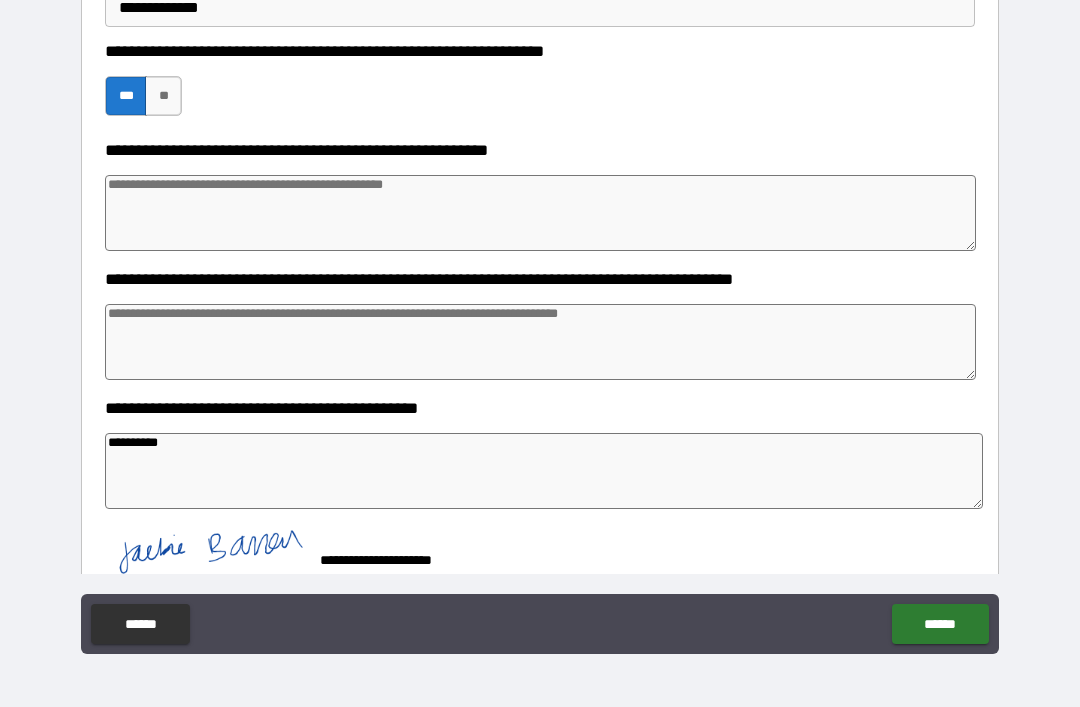 click on "******" at bounding box center (940, 624) 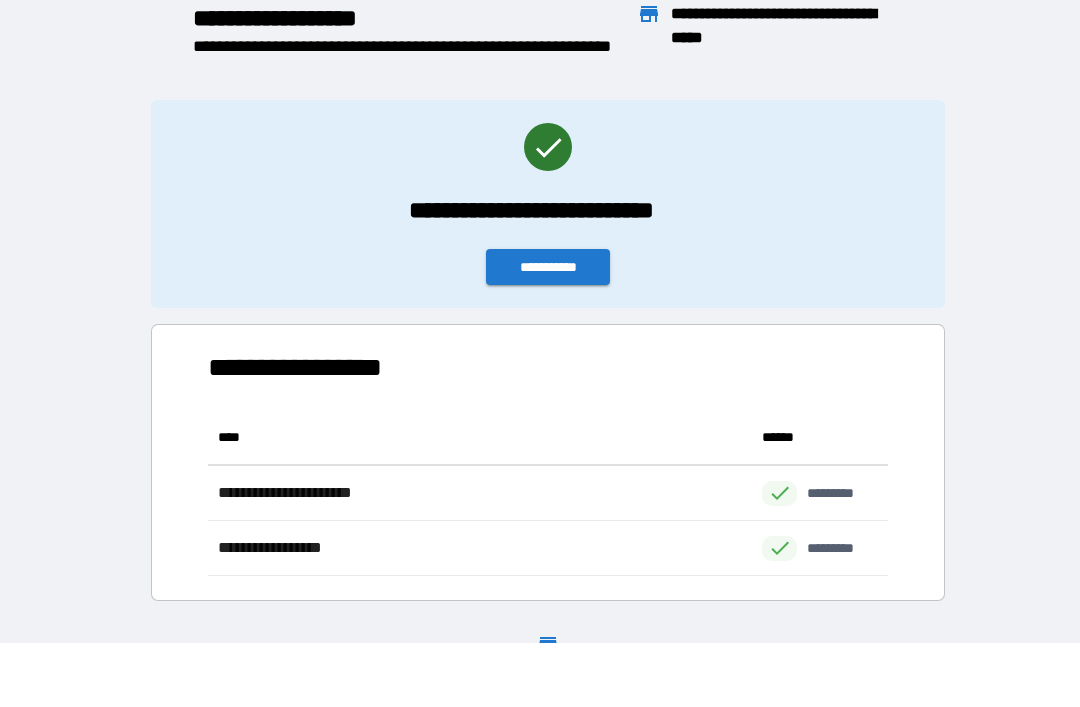 scroll, scrollTop: 1, scrollLeft: 1, axis: both 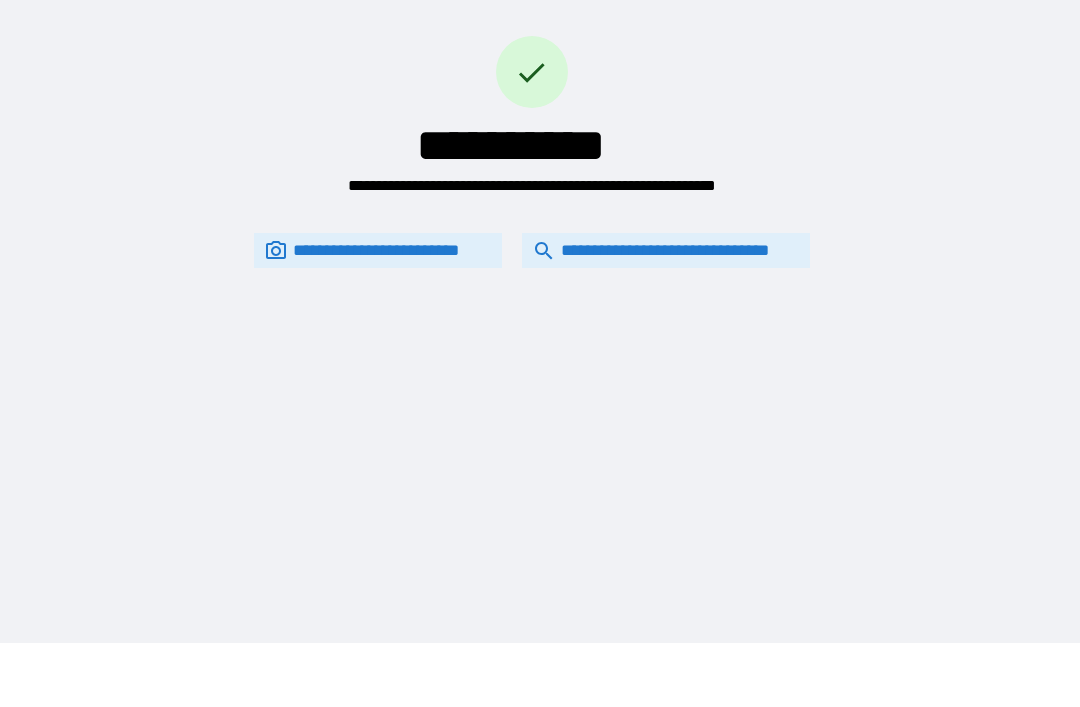 click on "**********" at bounding box center (666, 250) 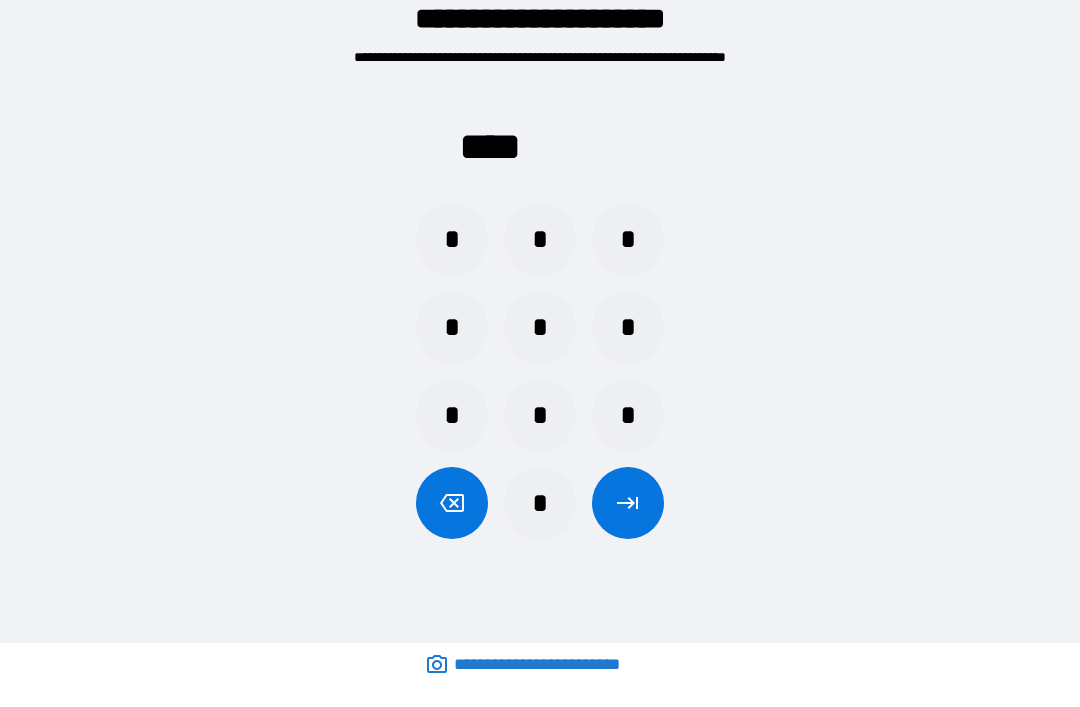 click on "*" at bounding box center [540, 503] 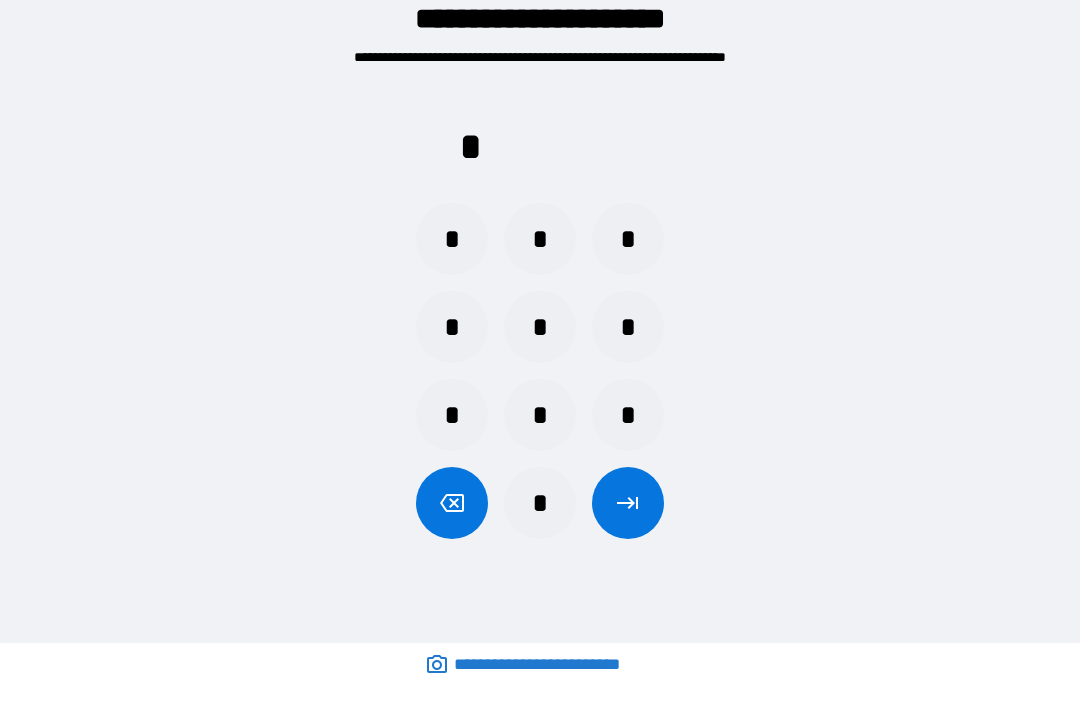 click on "*" at bounding box center (540, 415) 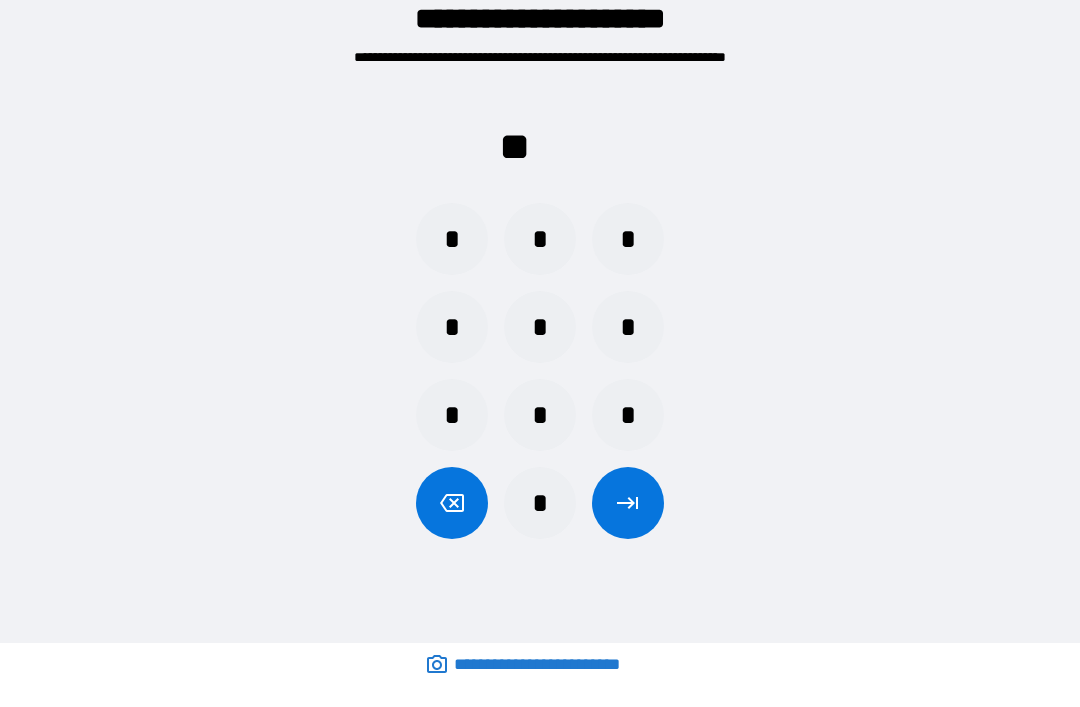 click on "*" at bounding box center (452, 327) 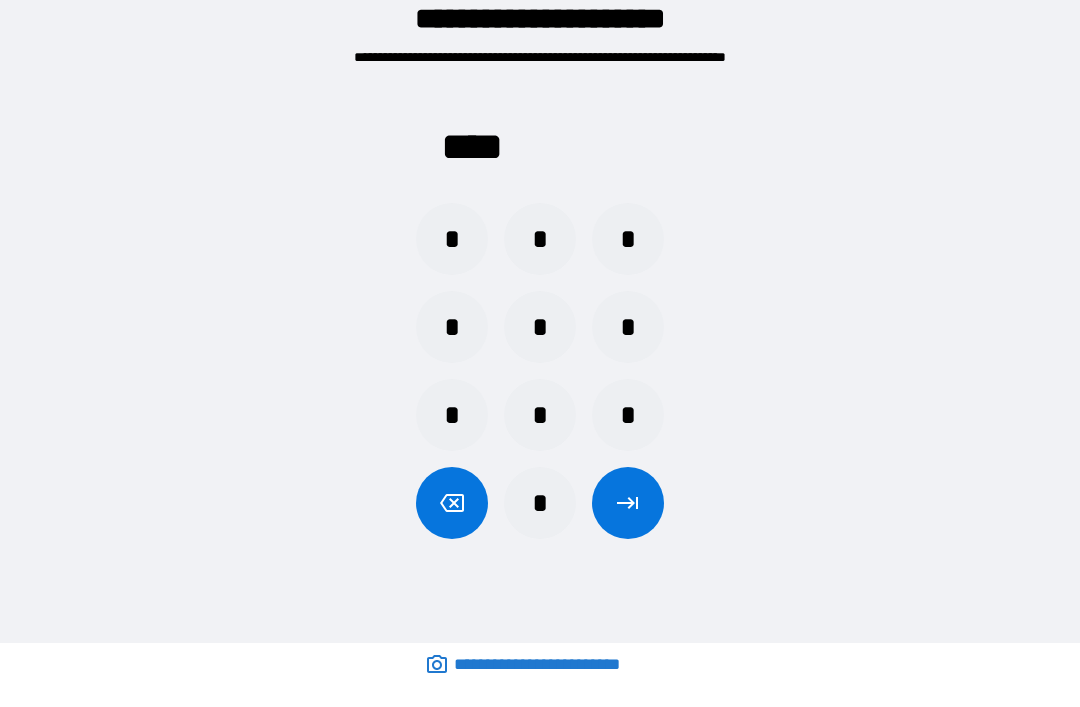 click 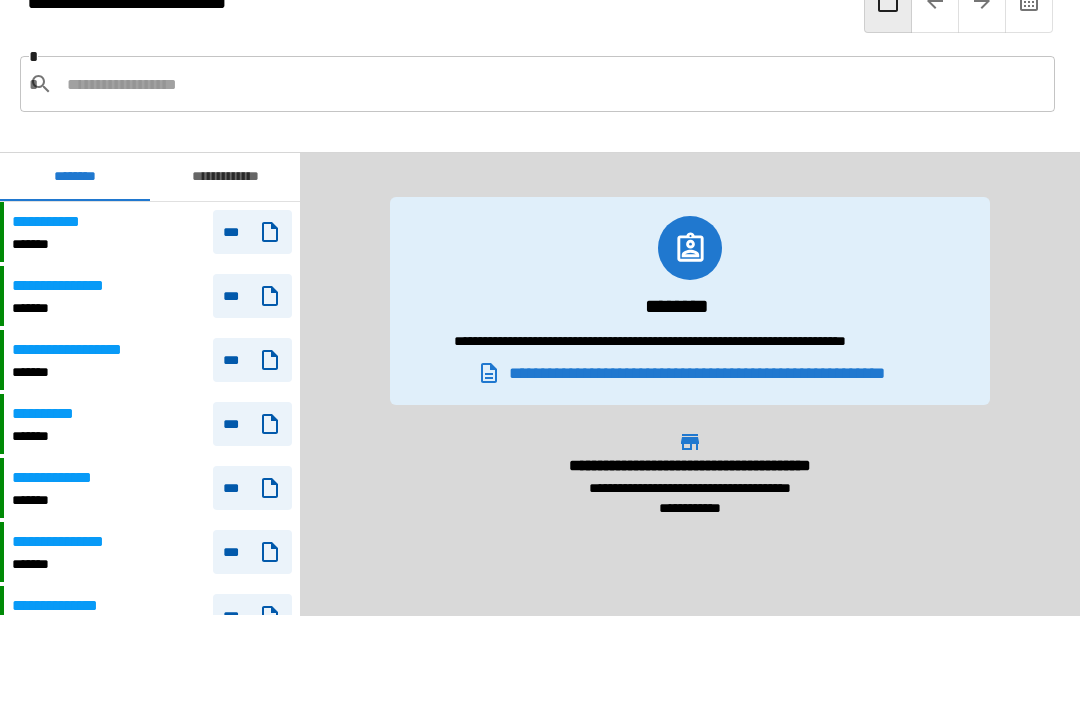 scroll, scrollTop: 1740, scrollLeft: 0, axis: vertical 